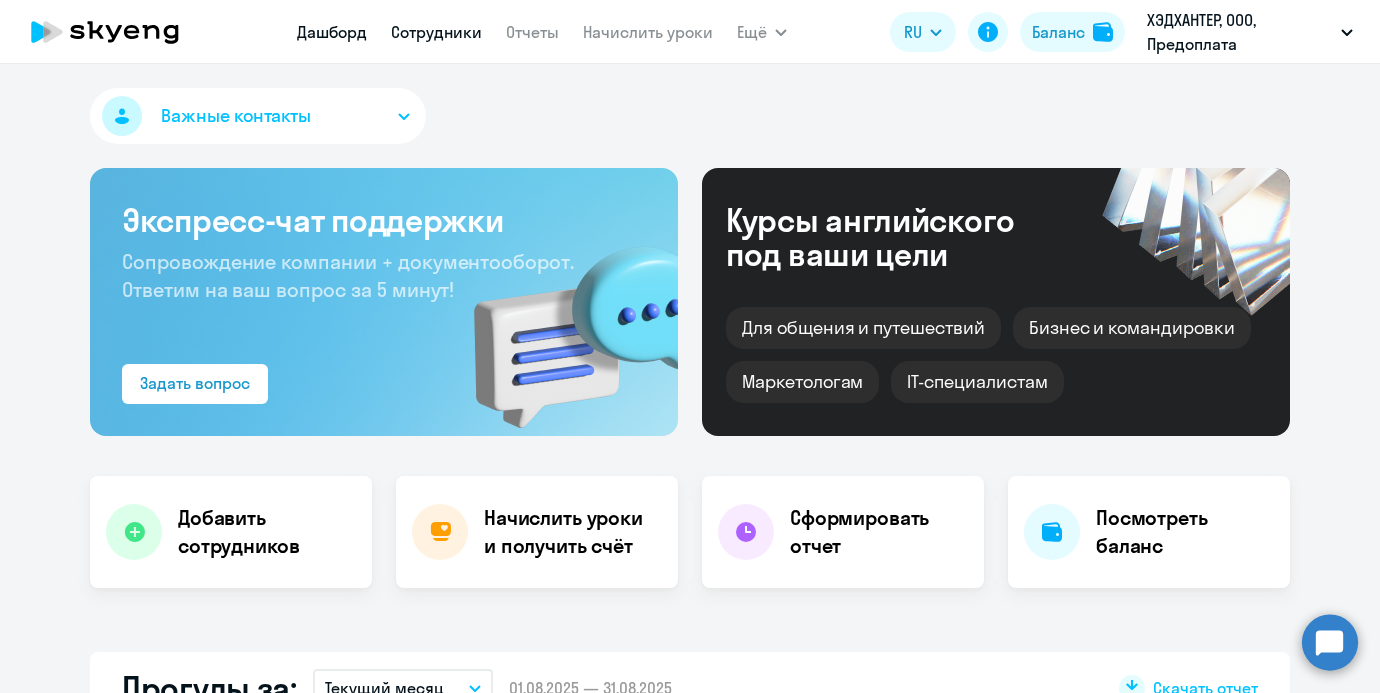 scroll, scrollTop: 0, scrollLeft: 0, axis: both 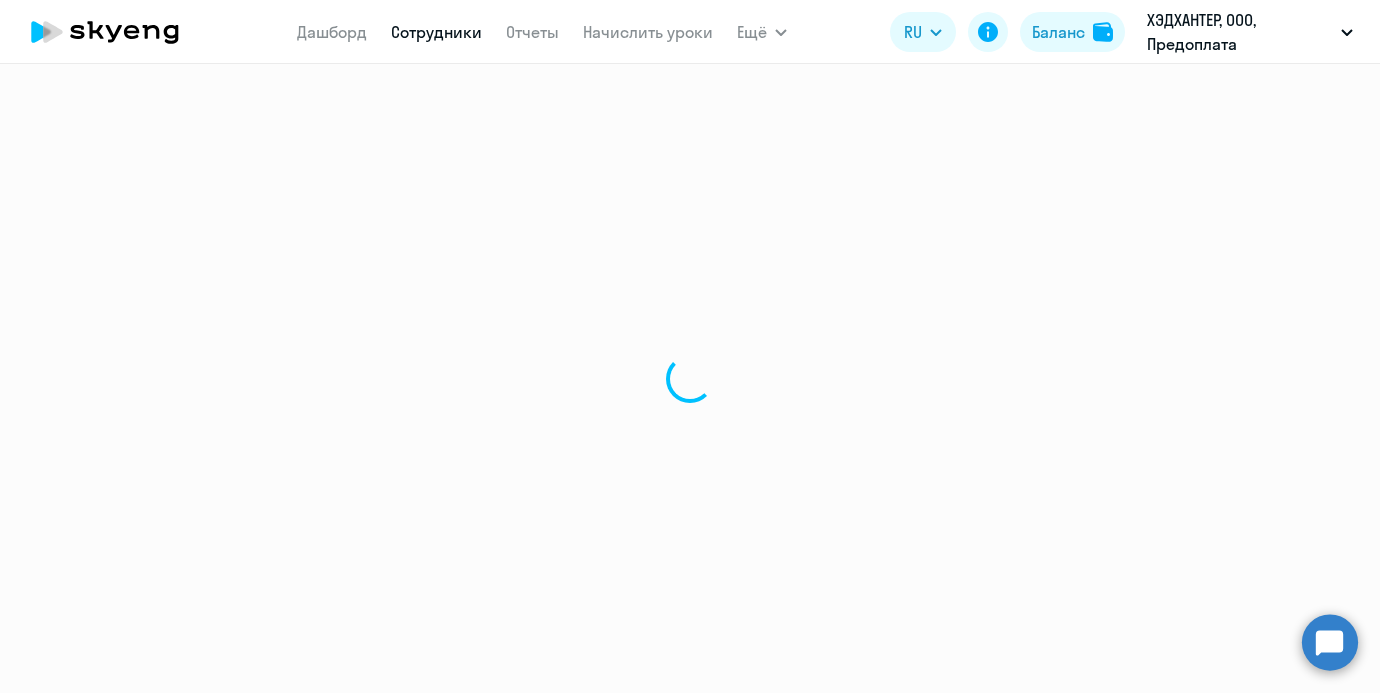 select on "30" 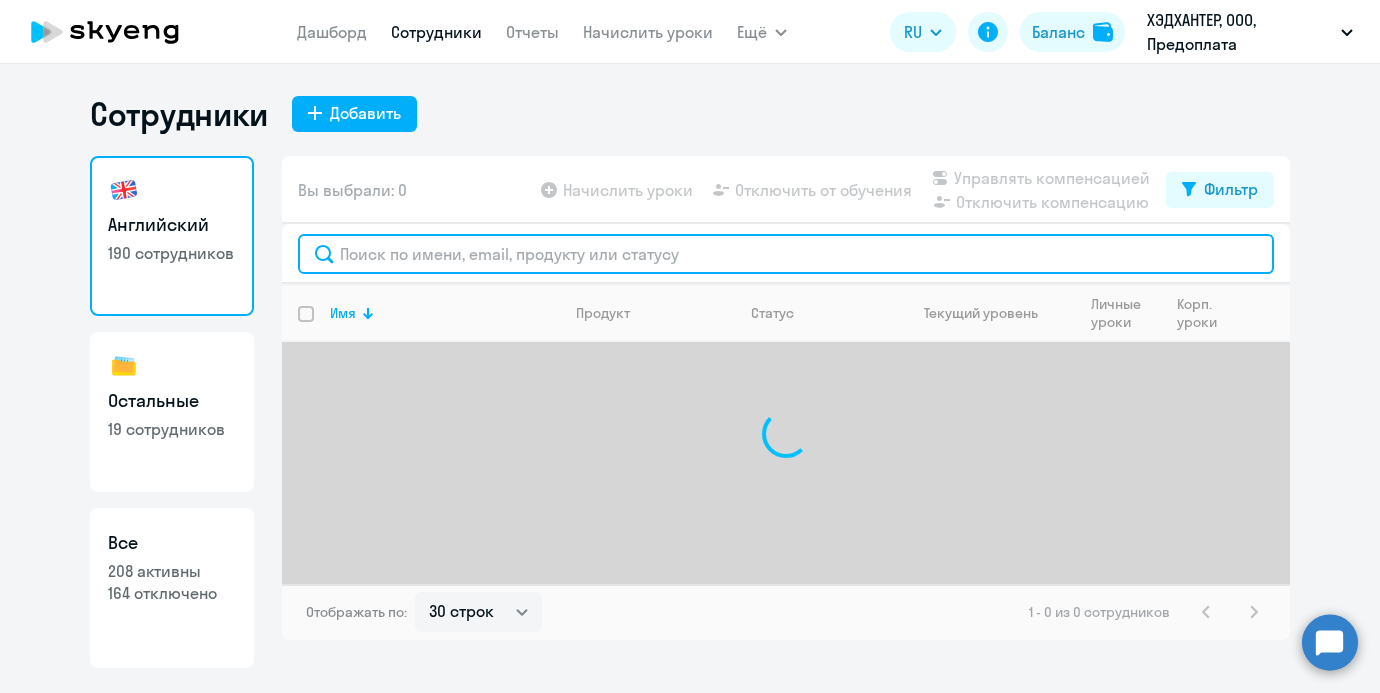click 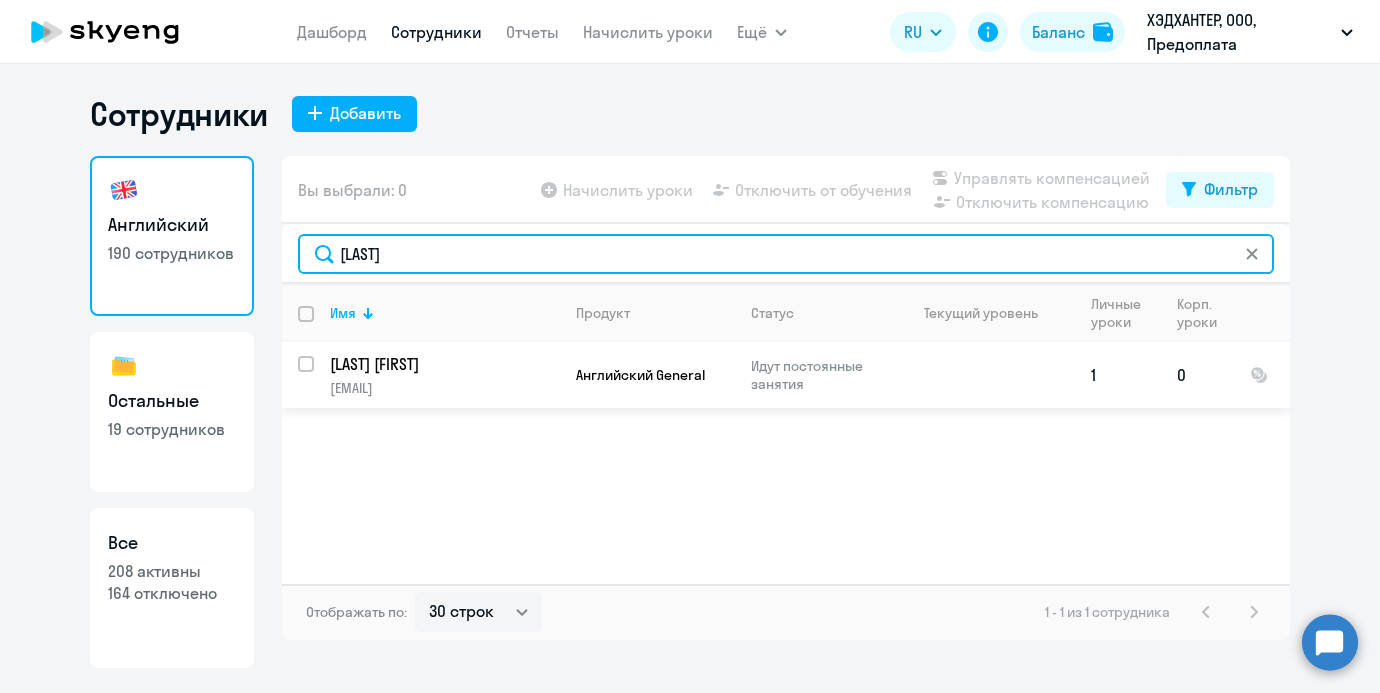 type on "зимина" 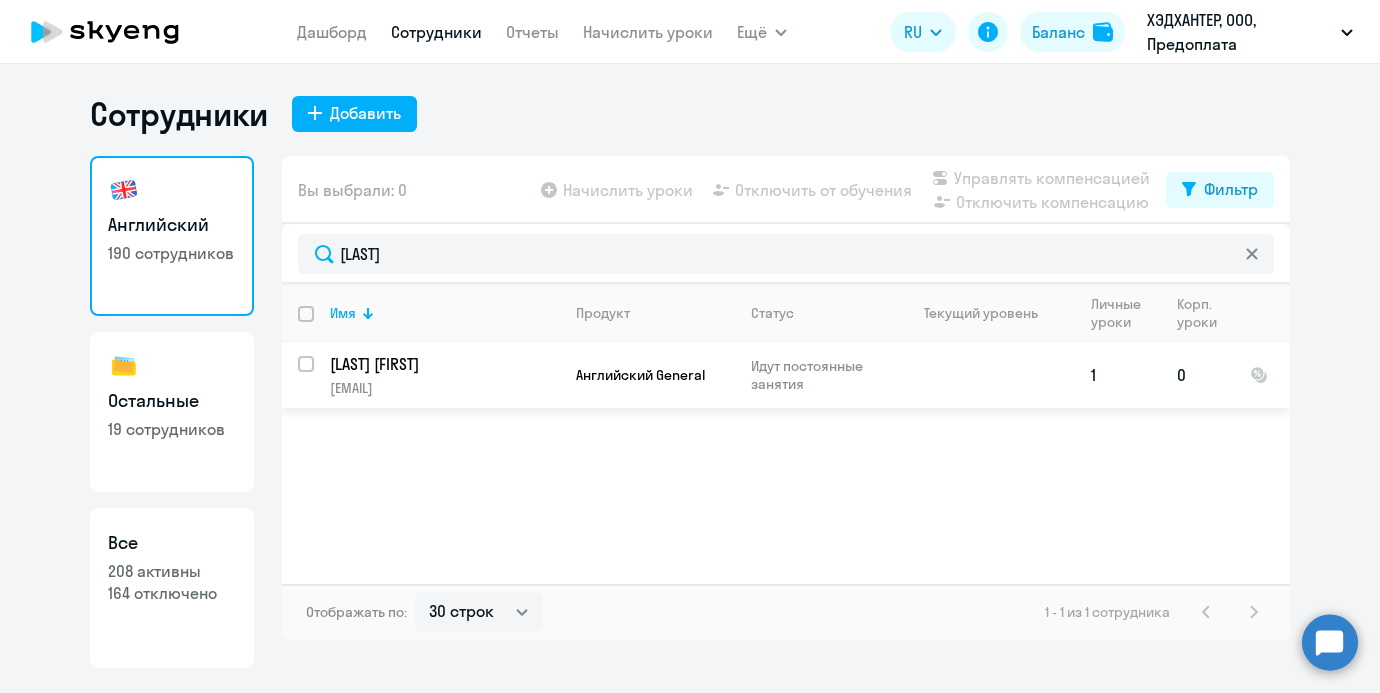 click at bounding box center (318, 376) 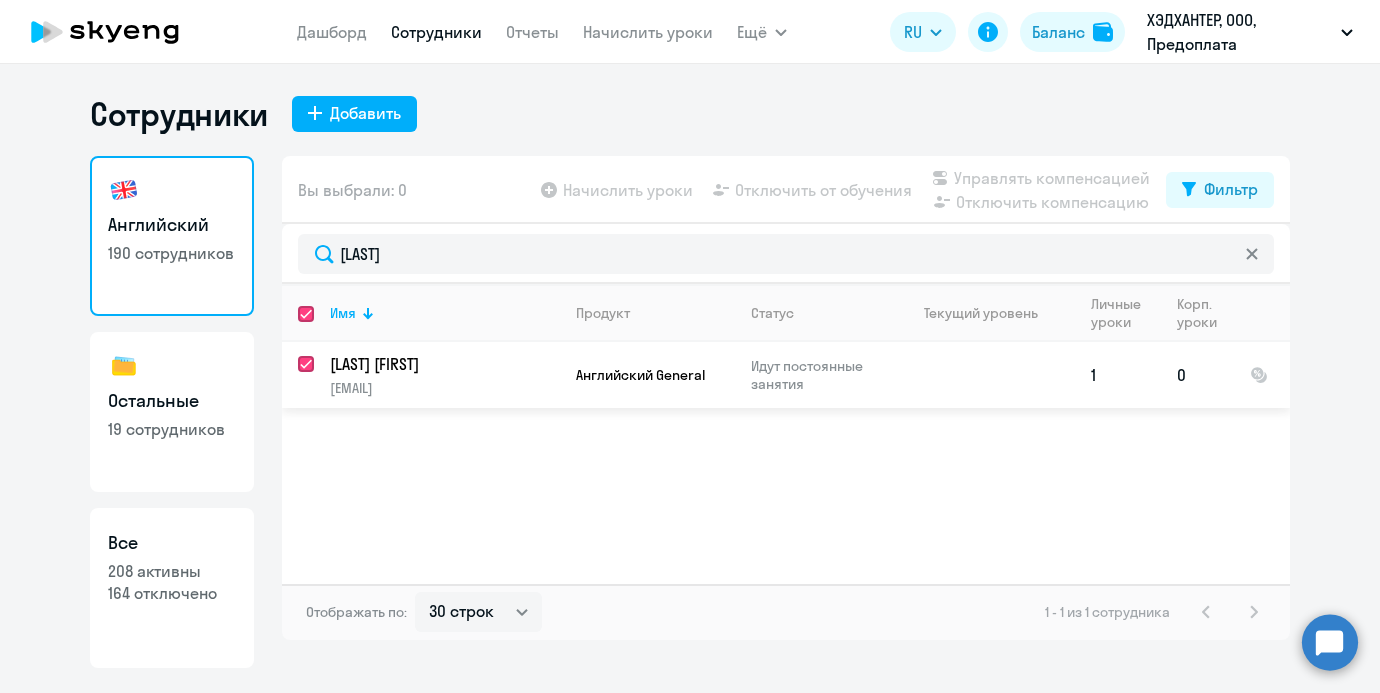 checkbox on "true" 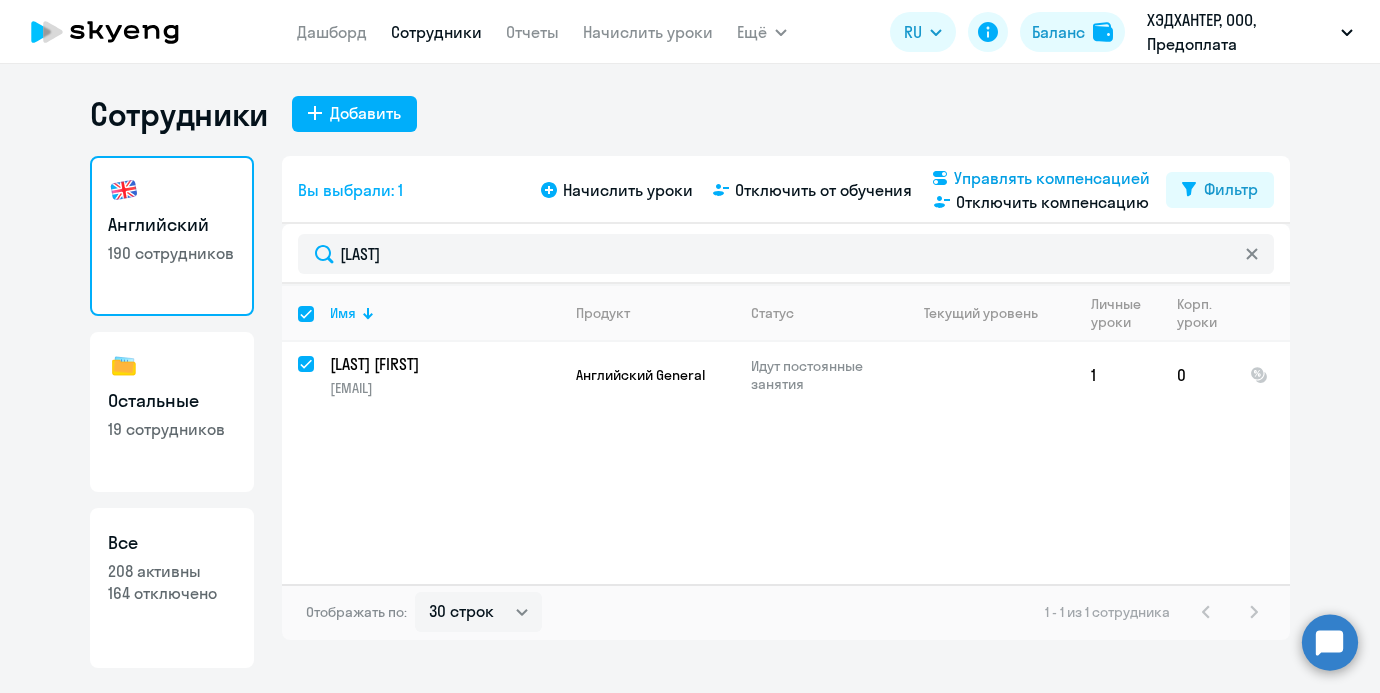 click on "Управлять компенсацией" 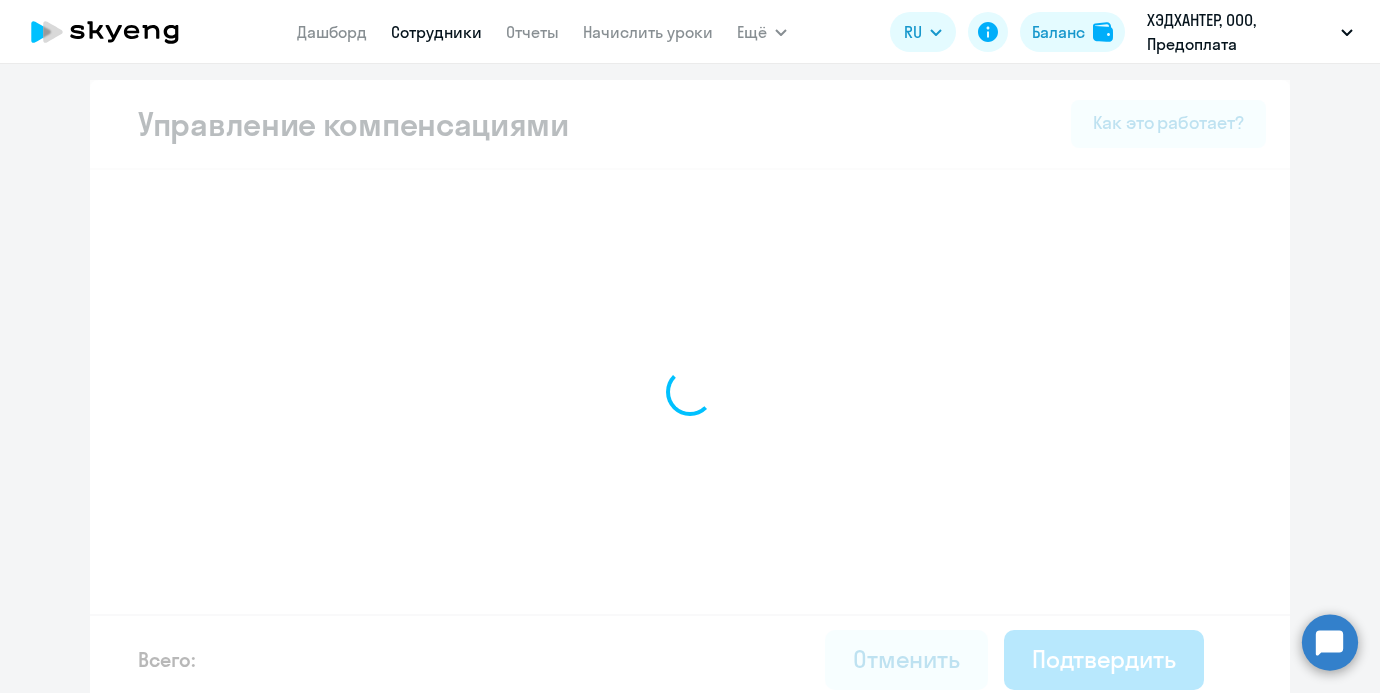 select on "MONTHLY" 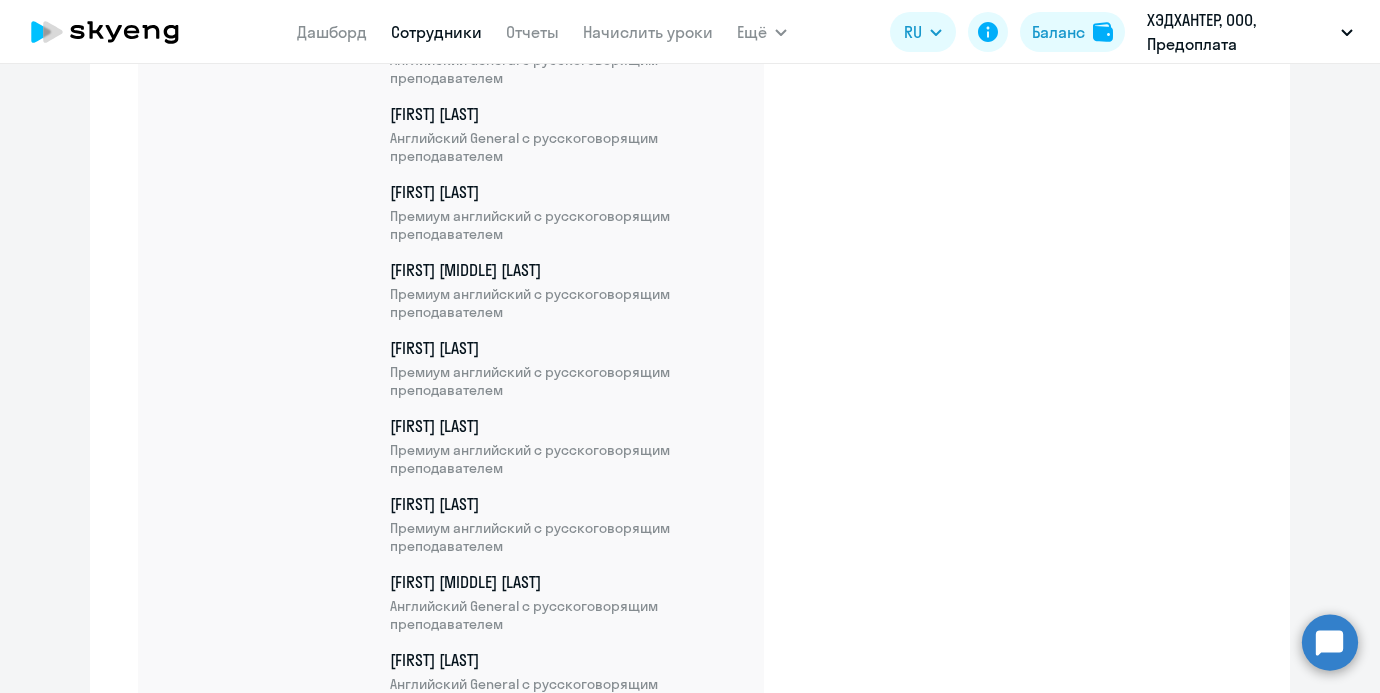 scroll, scrollTop: 9353, scrollLeft: 0, axis: vertical 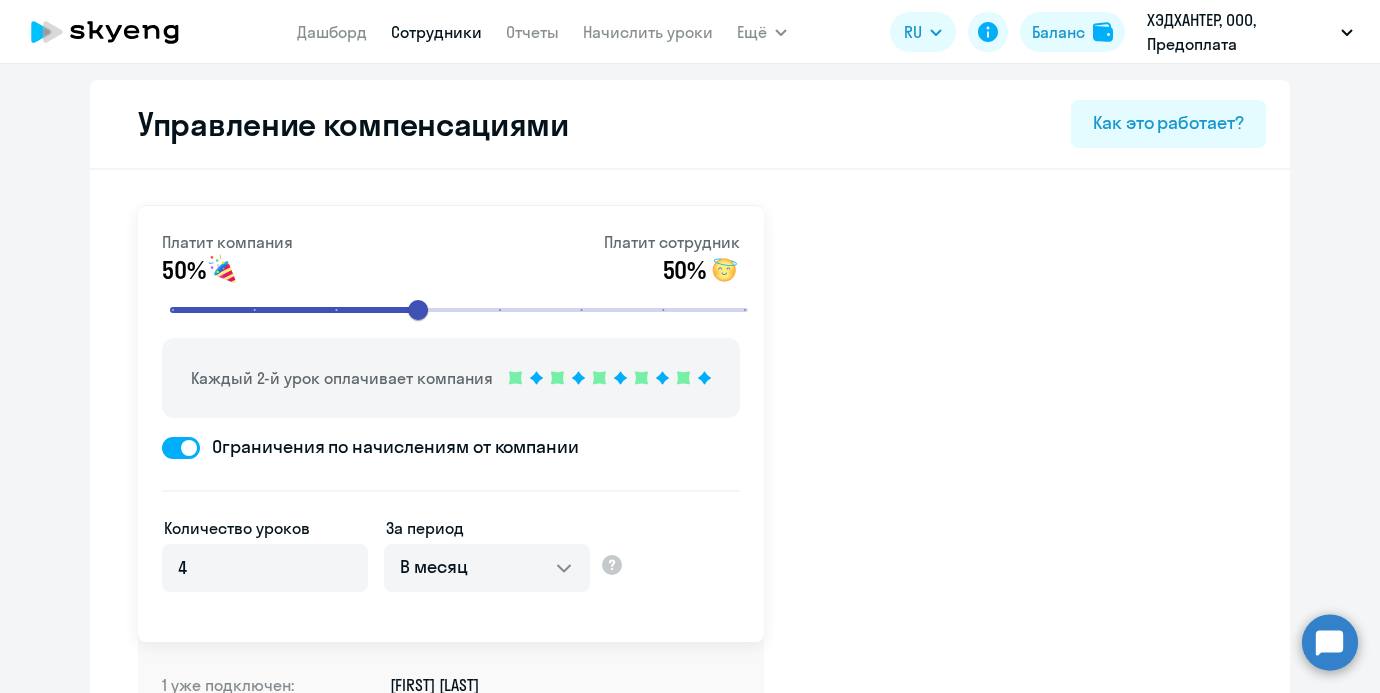 select on "30" 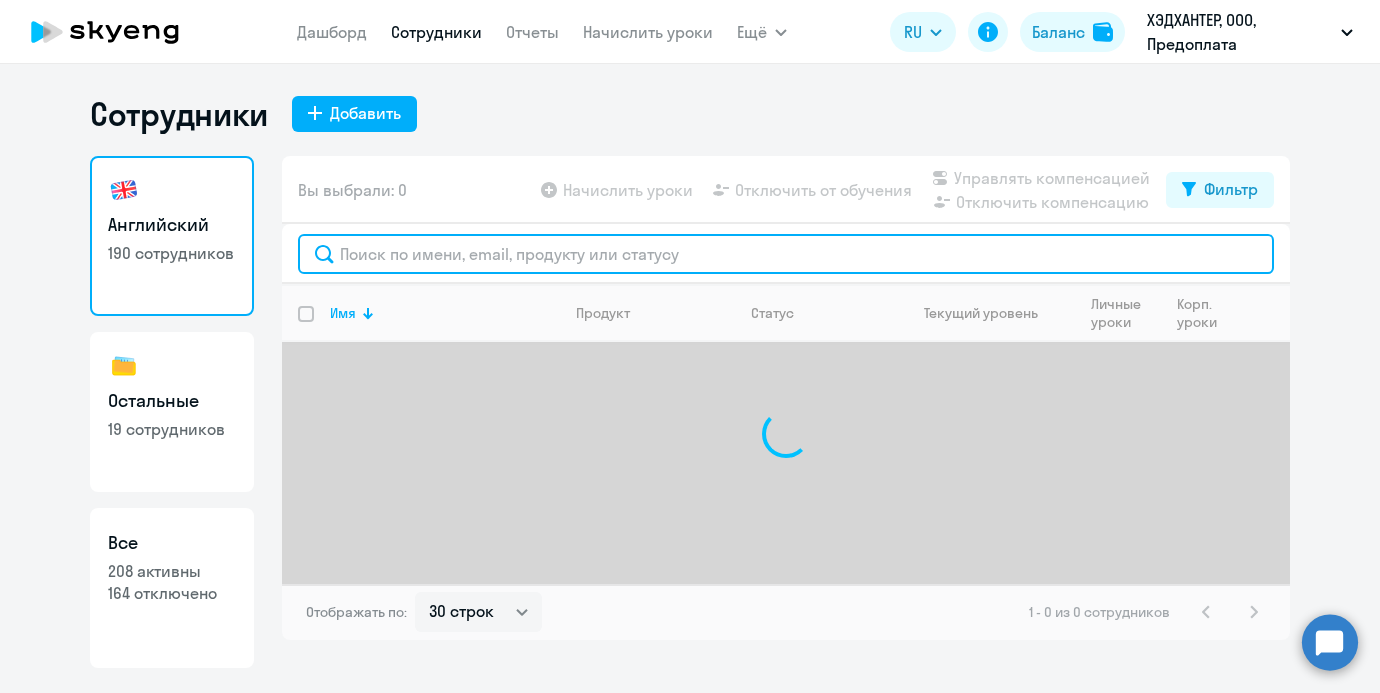 click 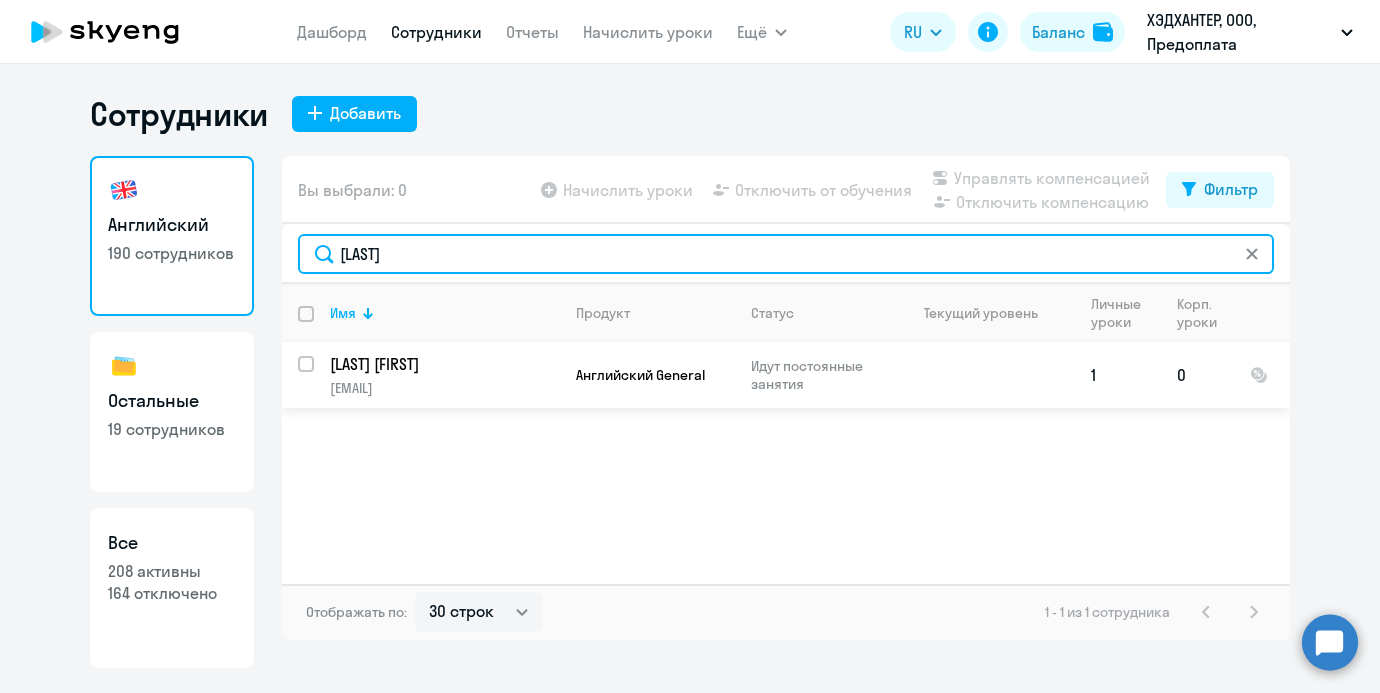type on "зимина" 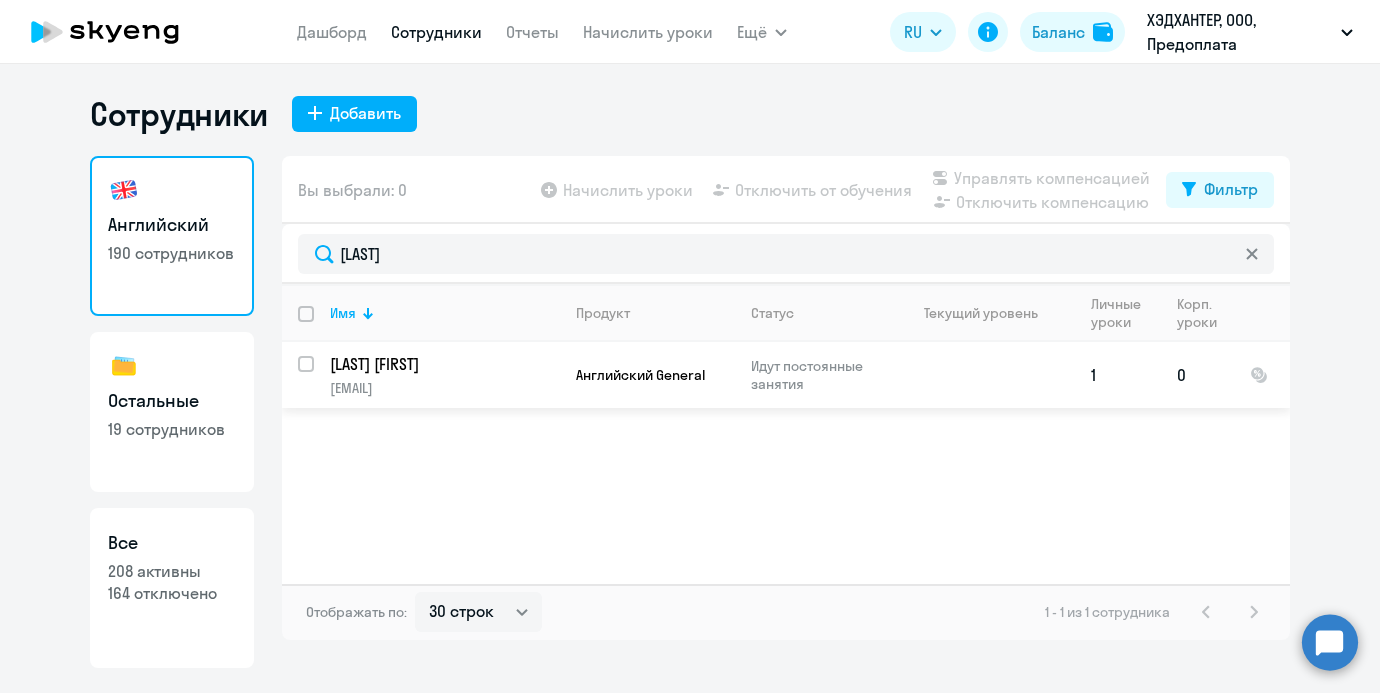 click at bounding box center [318, 376] 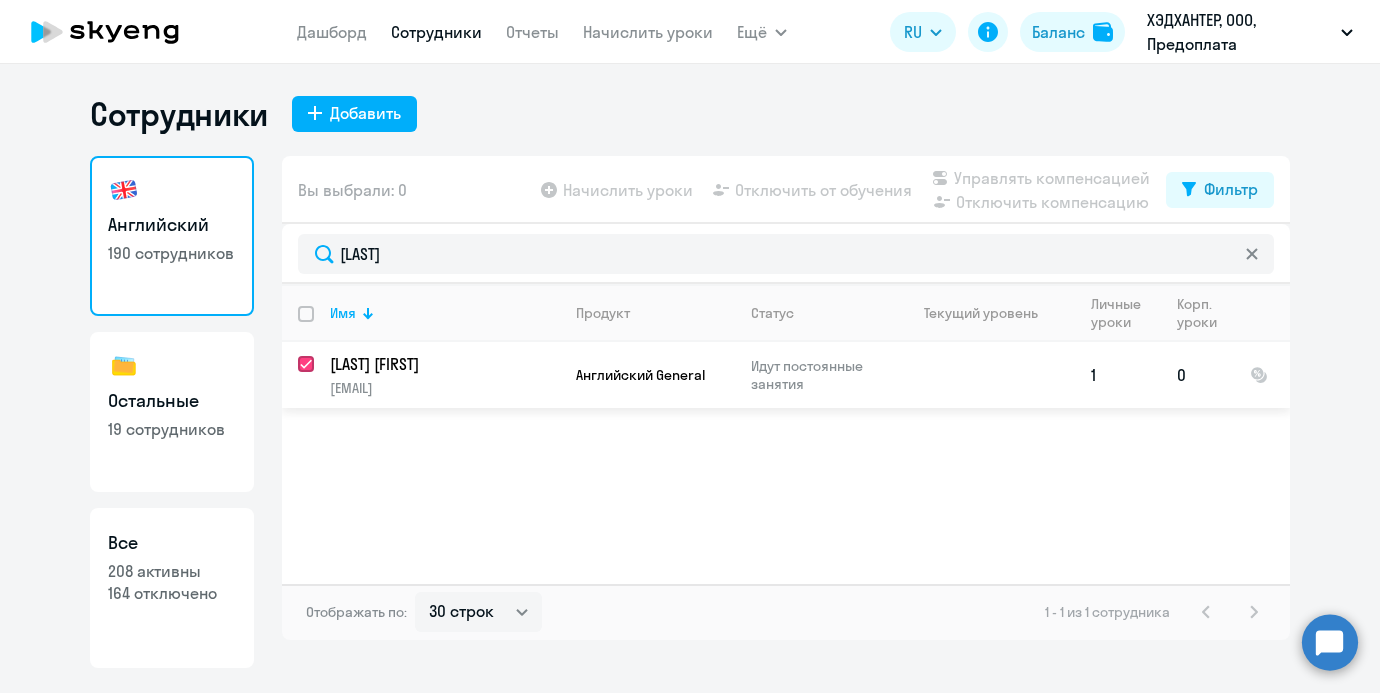 checkbox on "true" 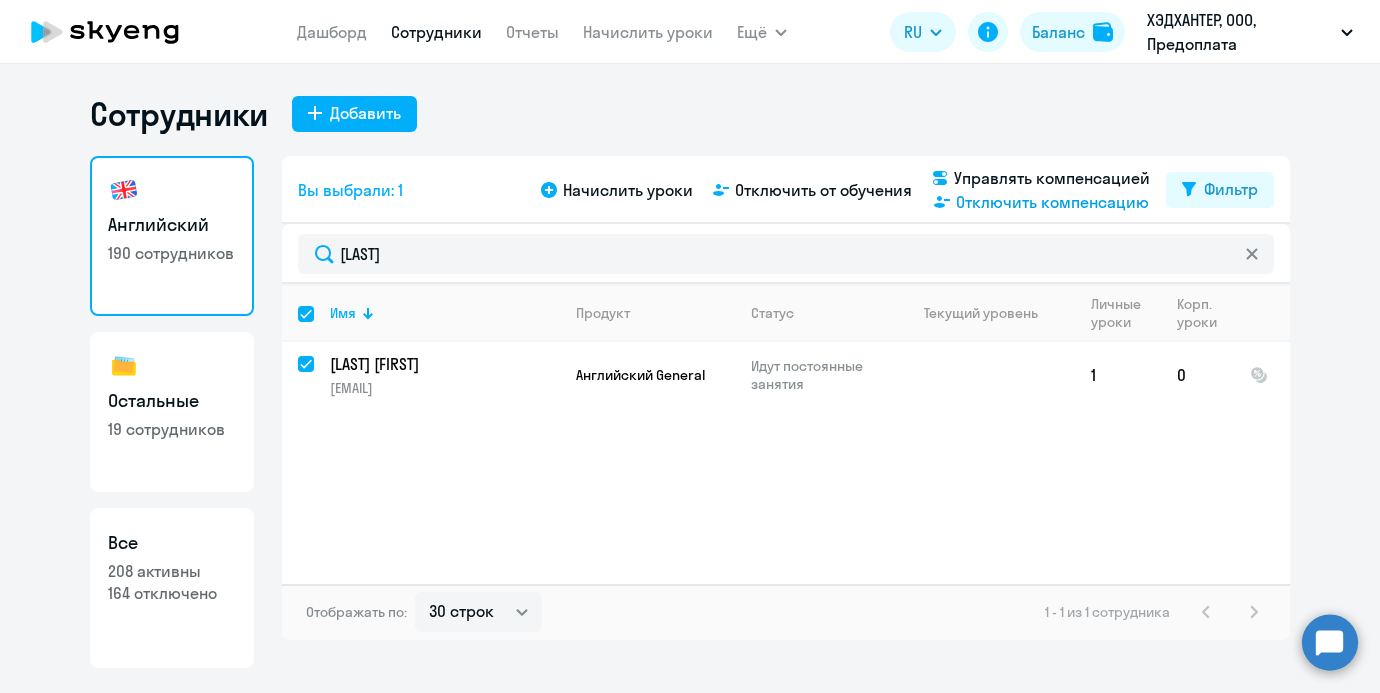 click on "Отключить компенсацию" 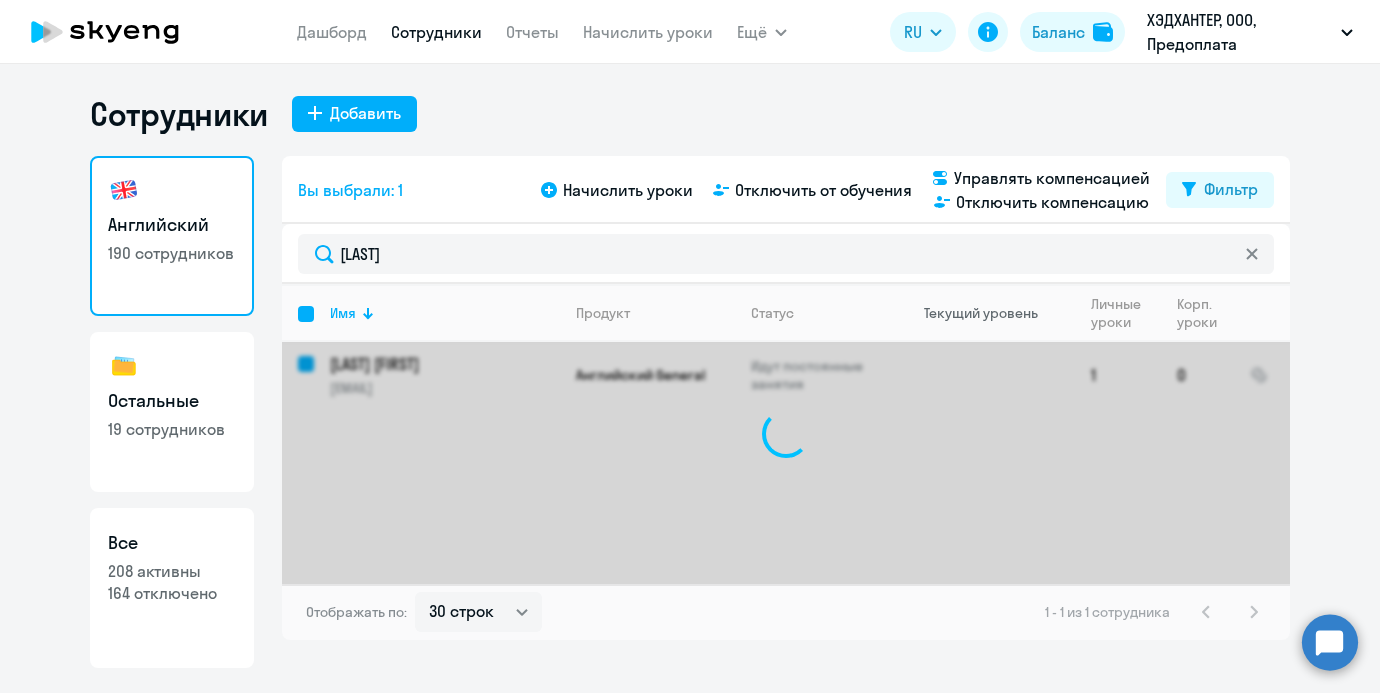 checkbox on "false" 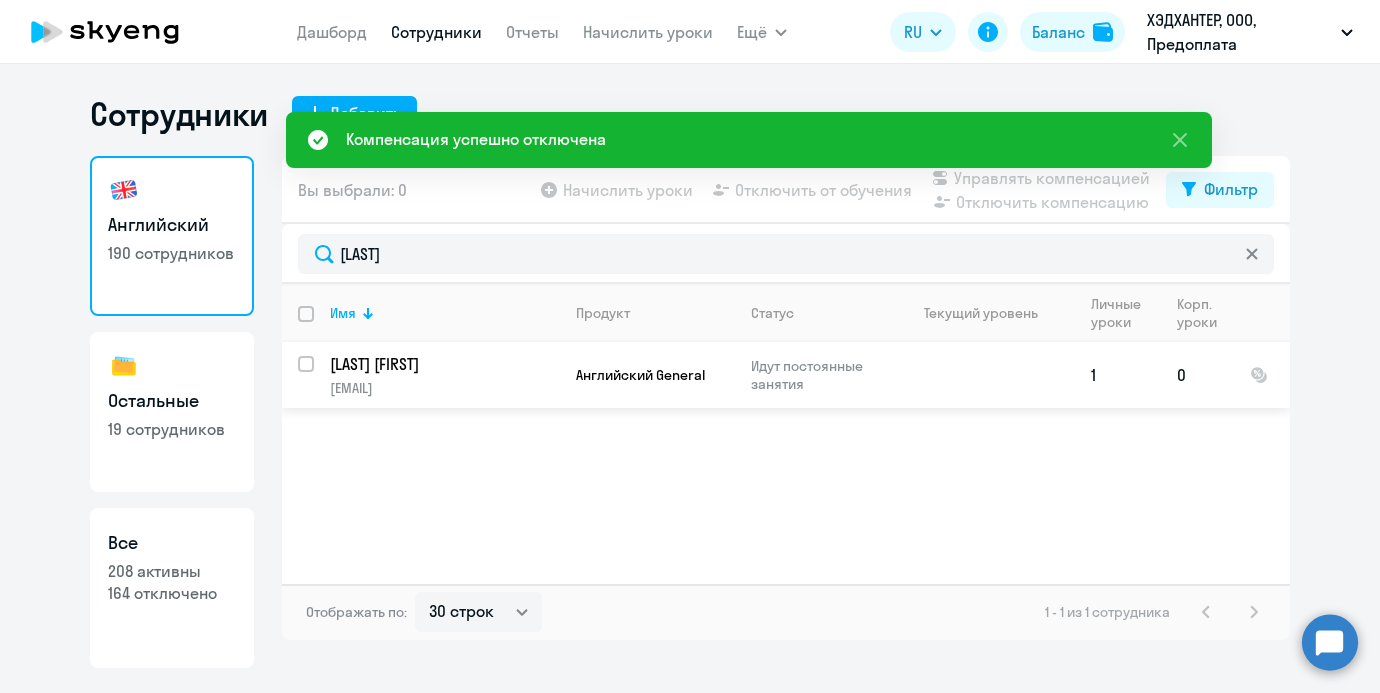 click at bounding box center [318, 376] 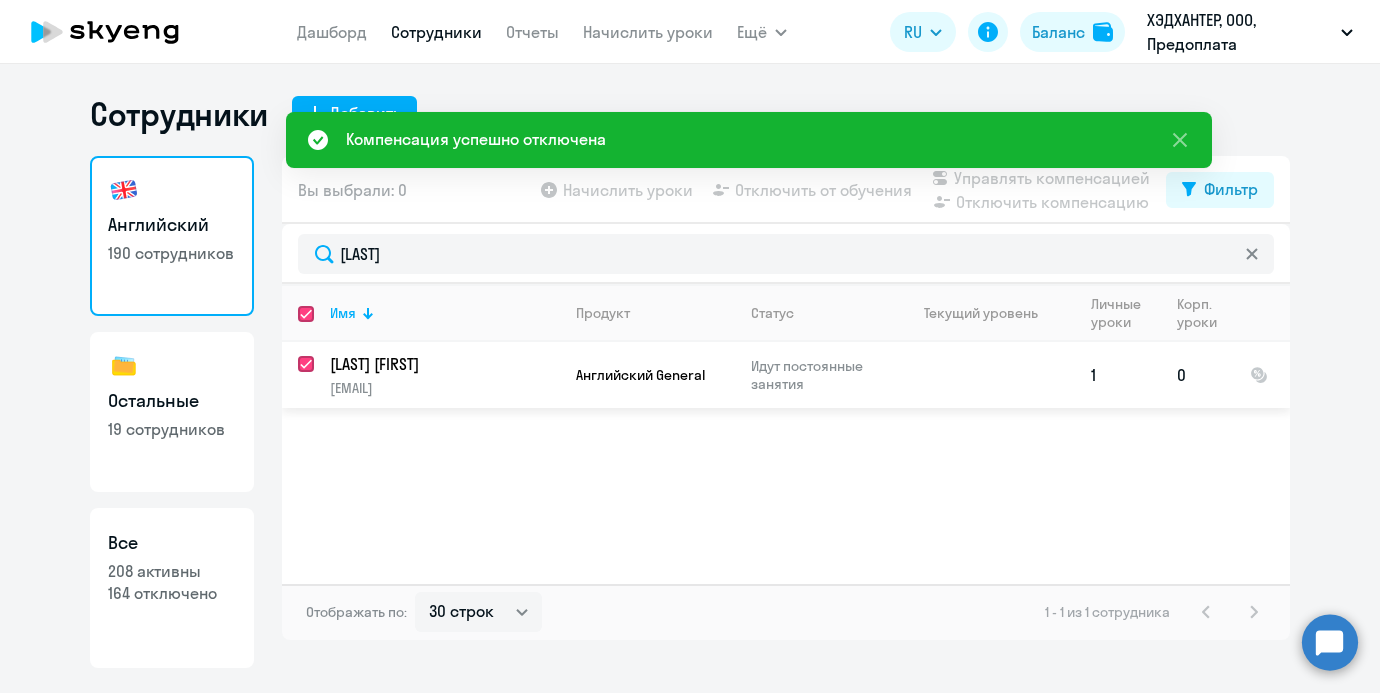 checkbox on "true" 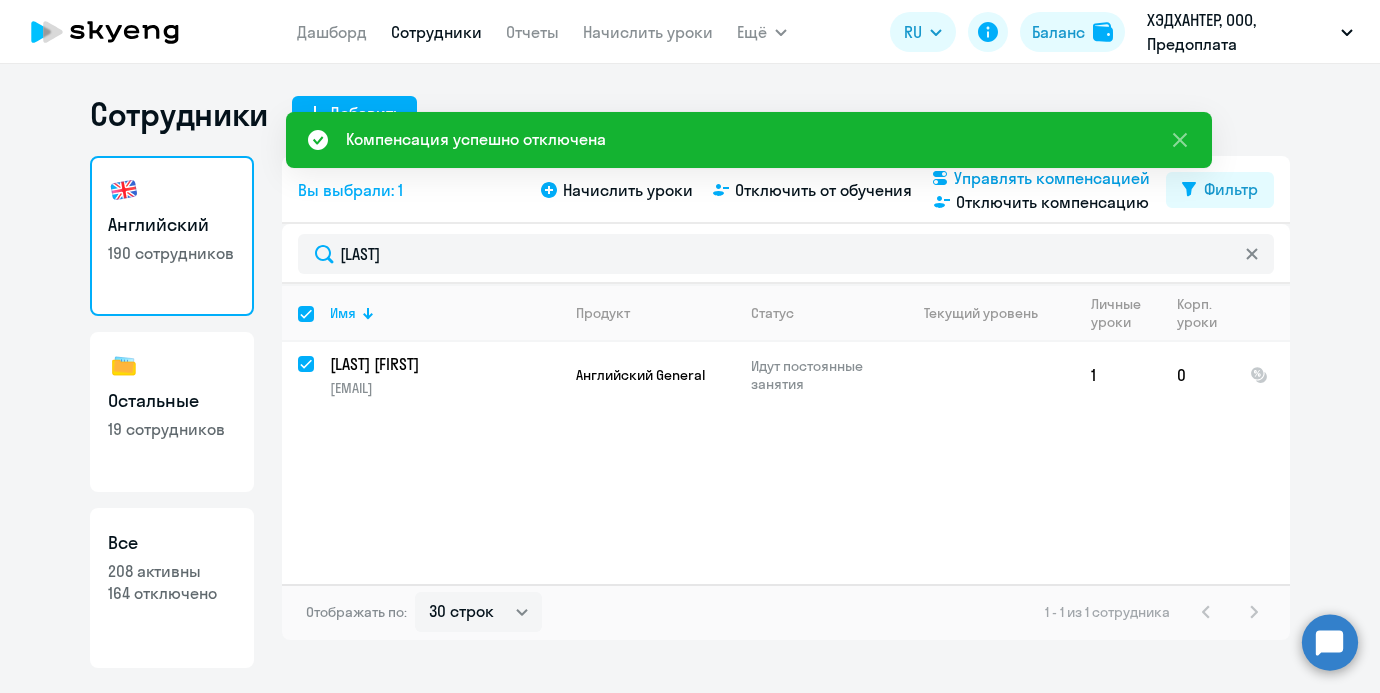 click on "Управлять компенсацией" 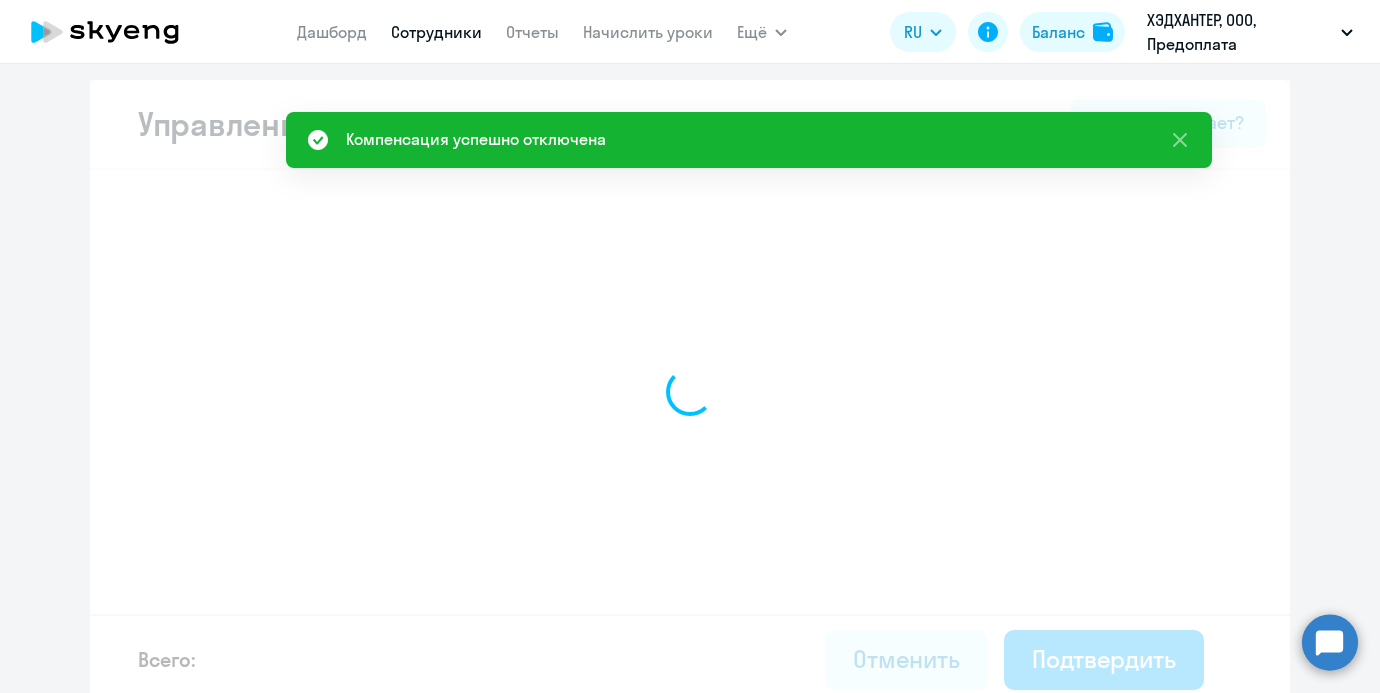 select on "MONTHLY" 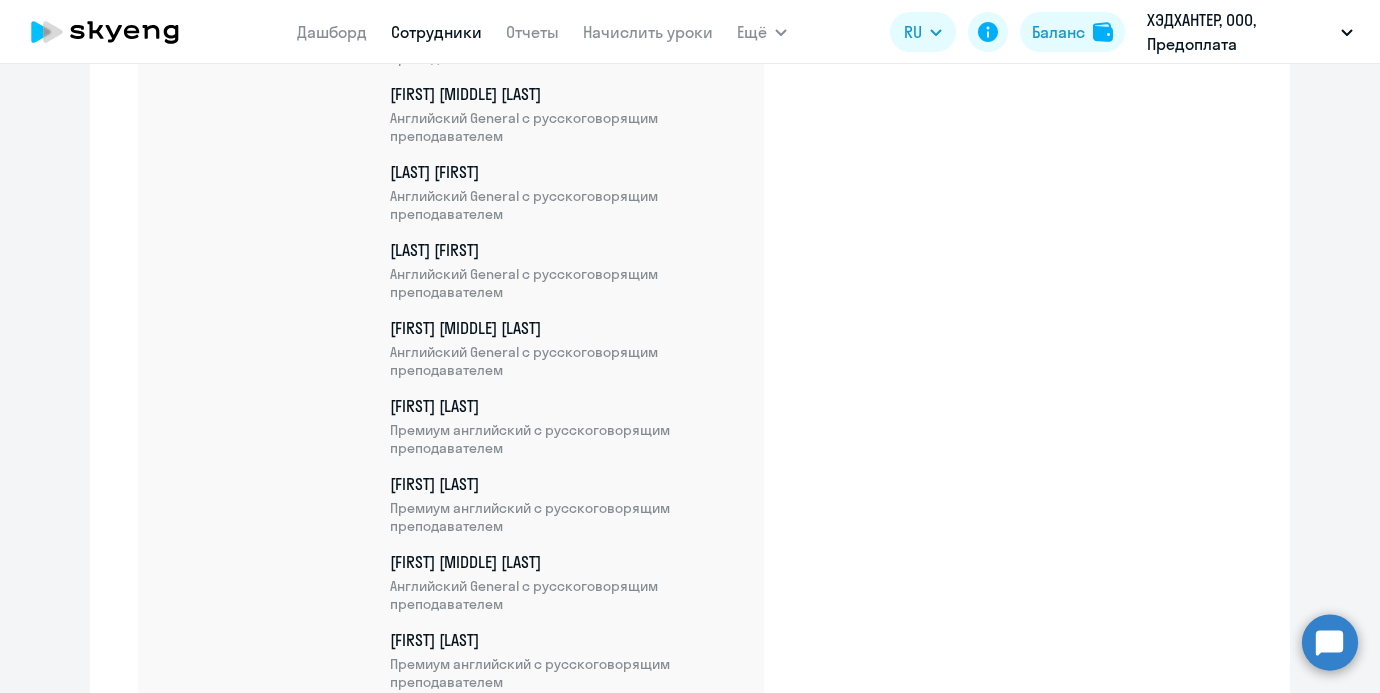 scroll, scrollTop: 14646, scrollLeft: 0, axis: vertical 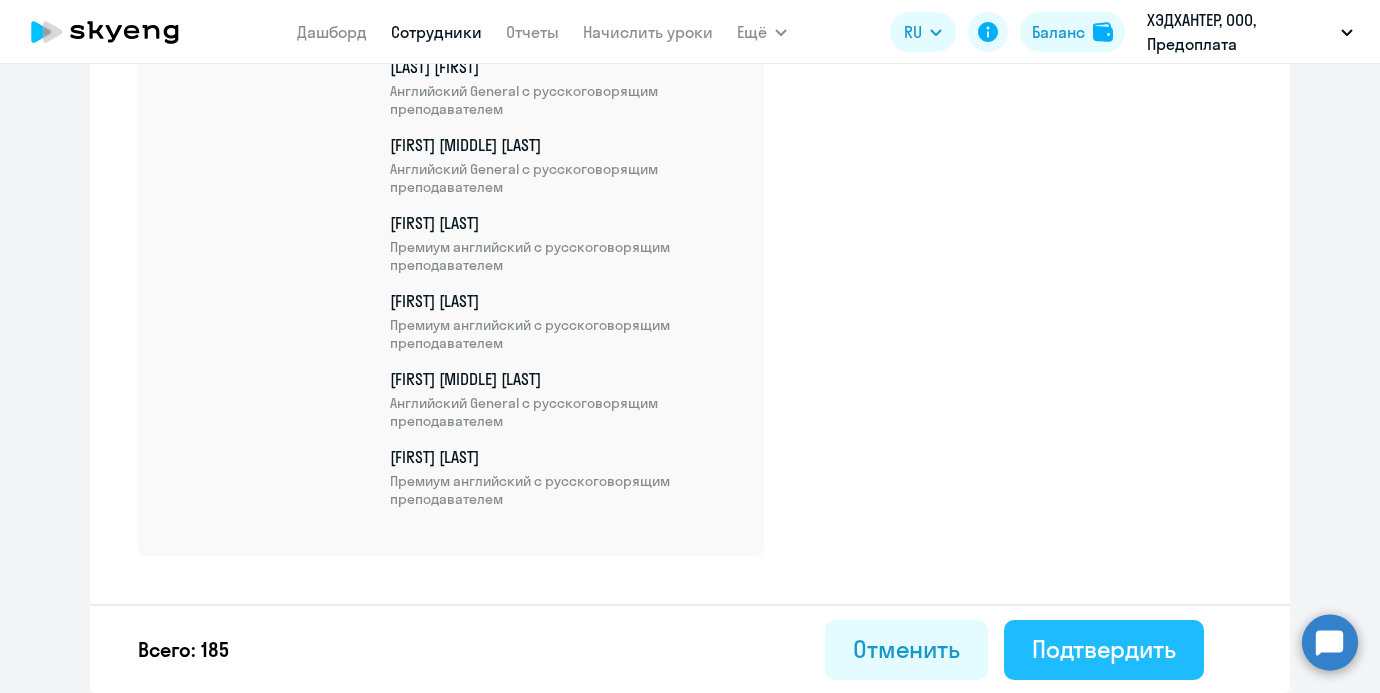 click on "Подтвердить" 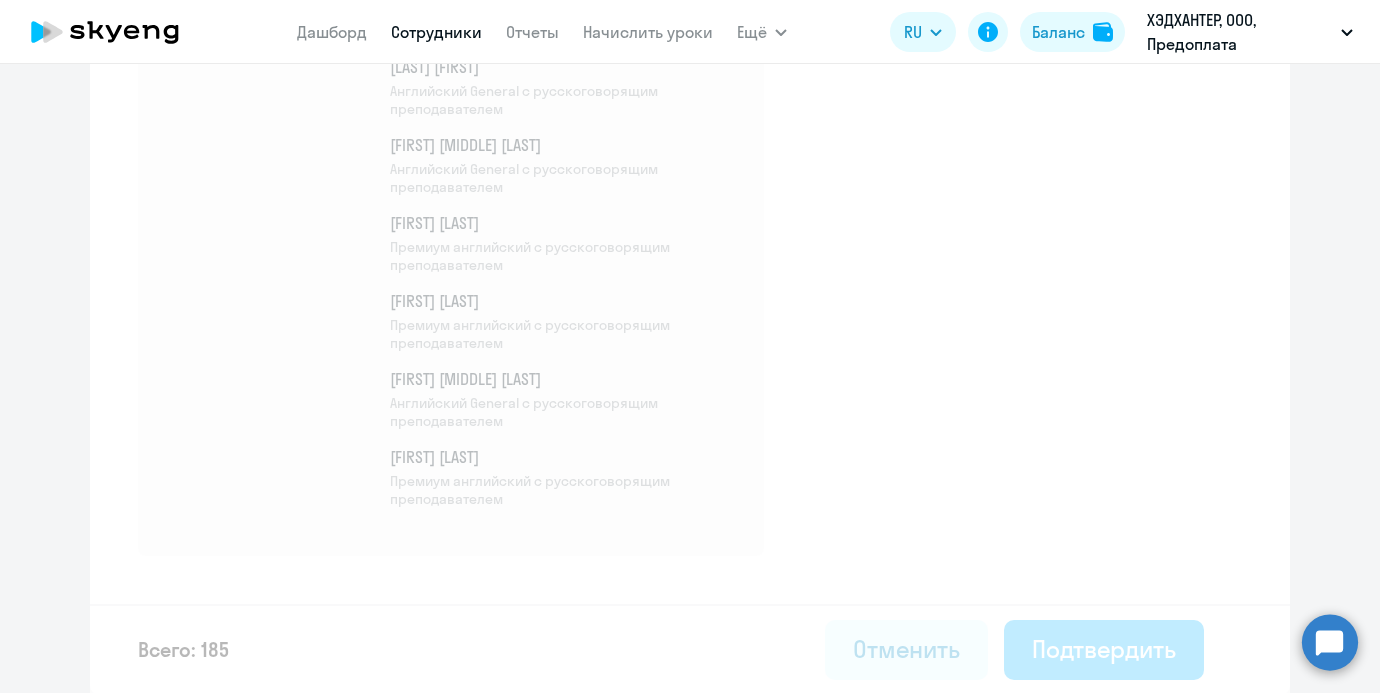 select on "30" 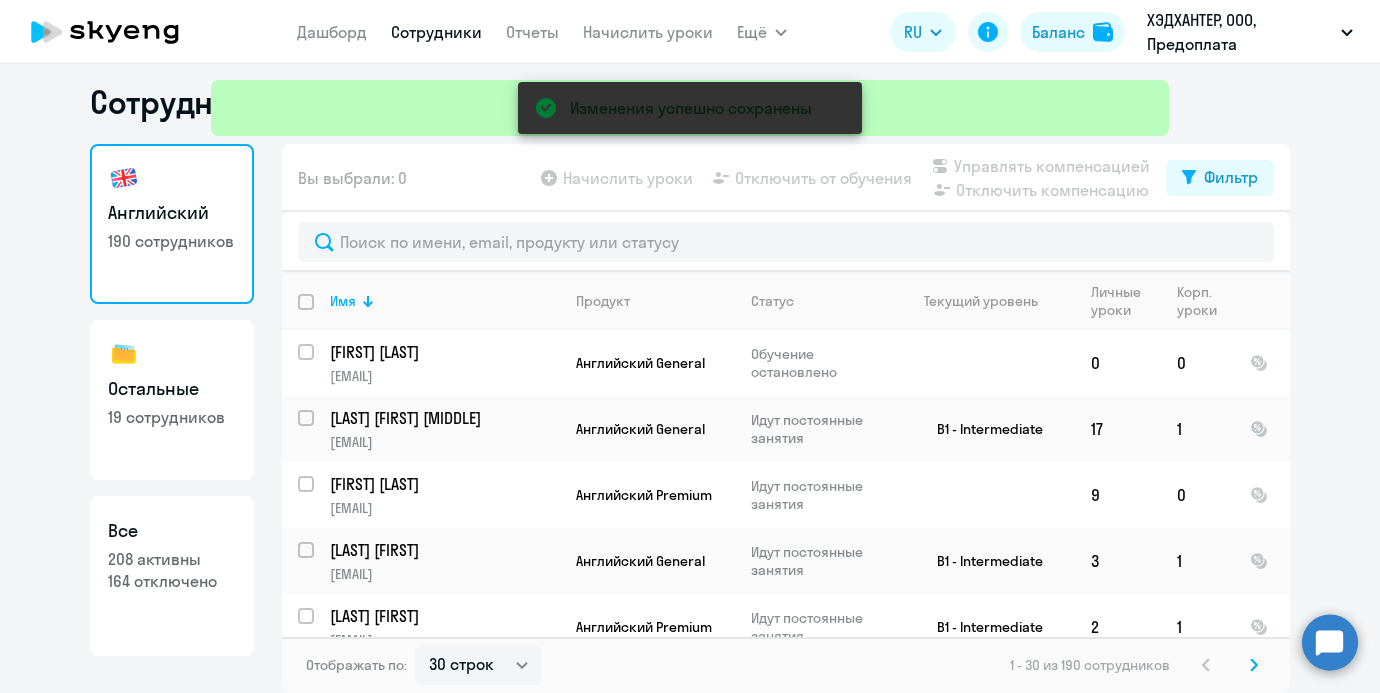 scroll, scrollTop: 0, scrollLeft: 0, axis: both 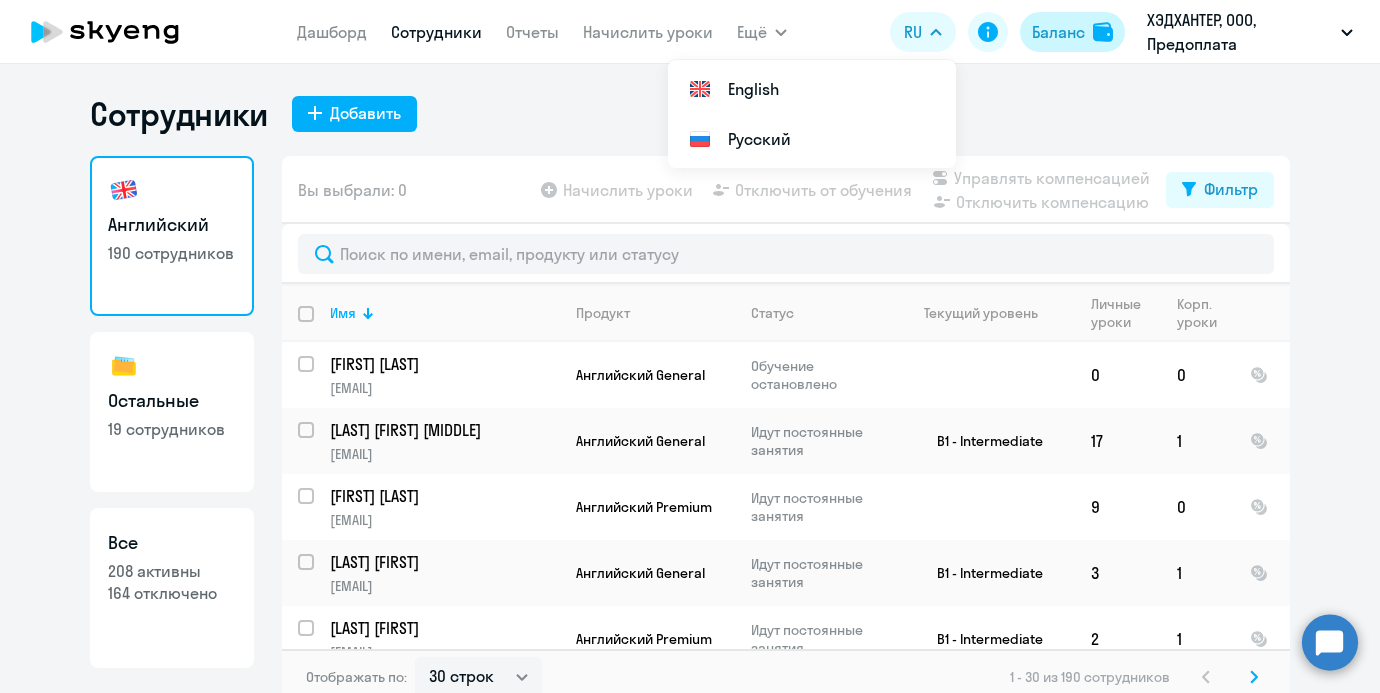 click on "Баланс" 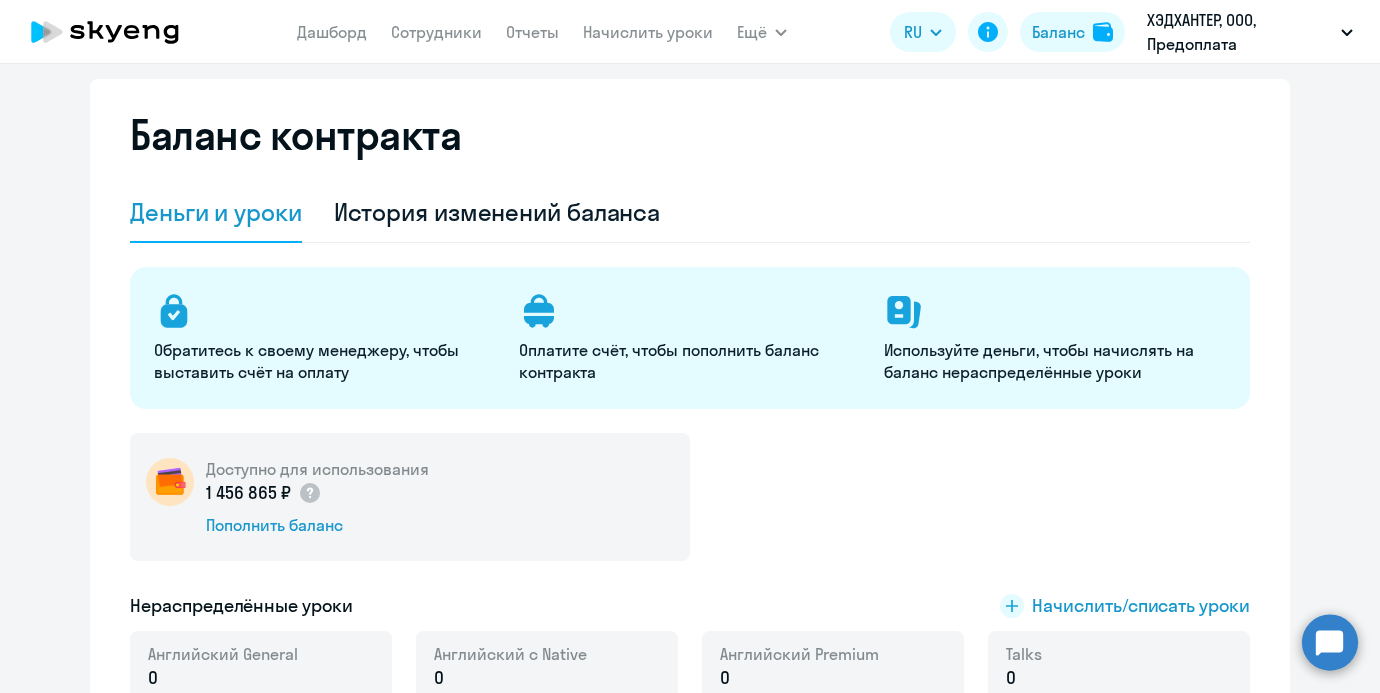 scroll, scrollTop: 0, scrollLeft: 0, axis: both 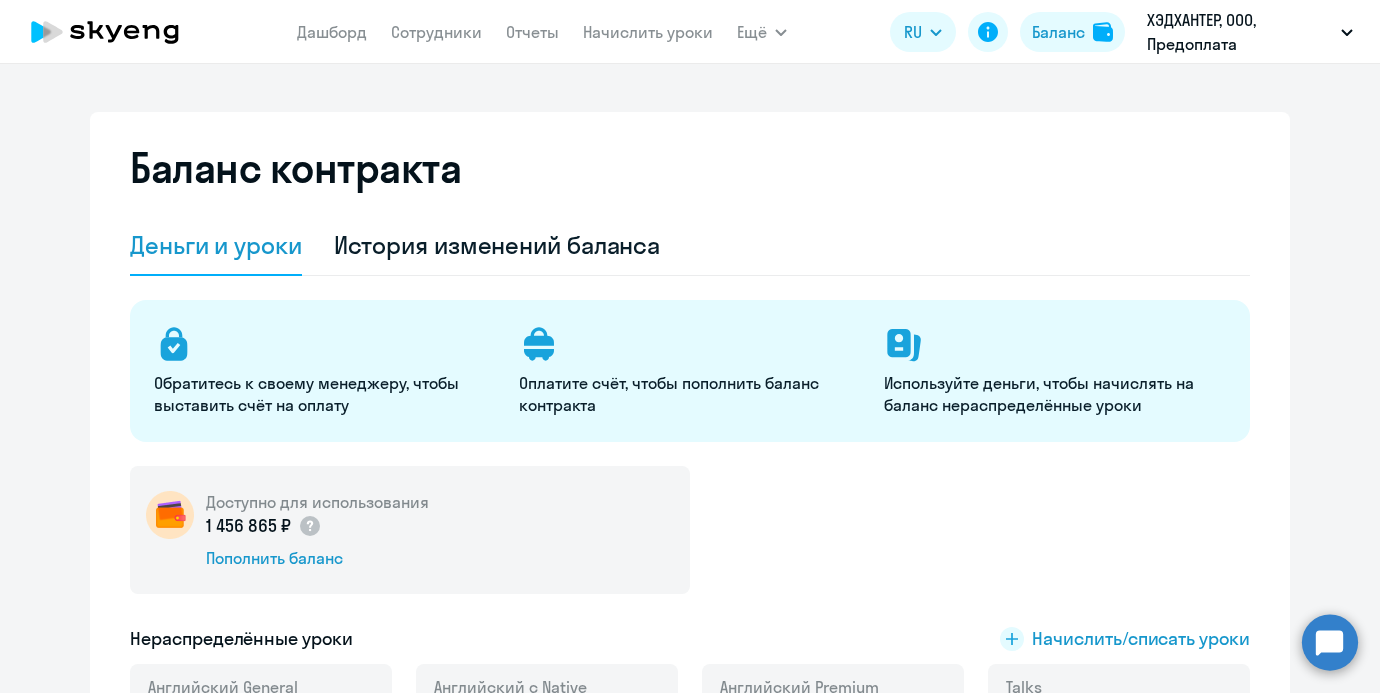 click on "Дашборд
Сотрудники
Отчеты
Начислить уроки" 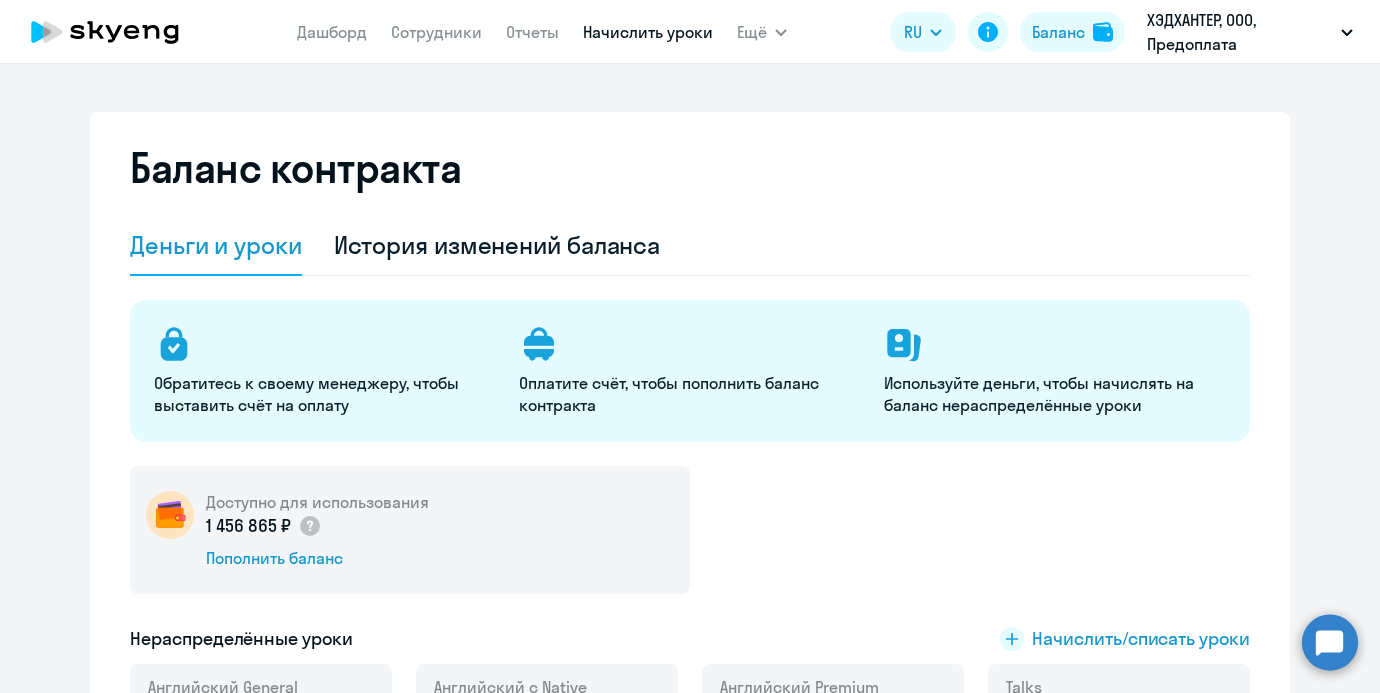 click on "Начислить уроки" at bounding box center (648, 32) 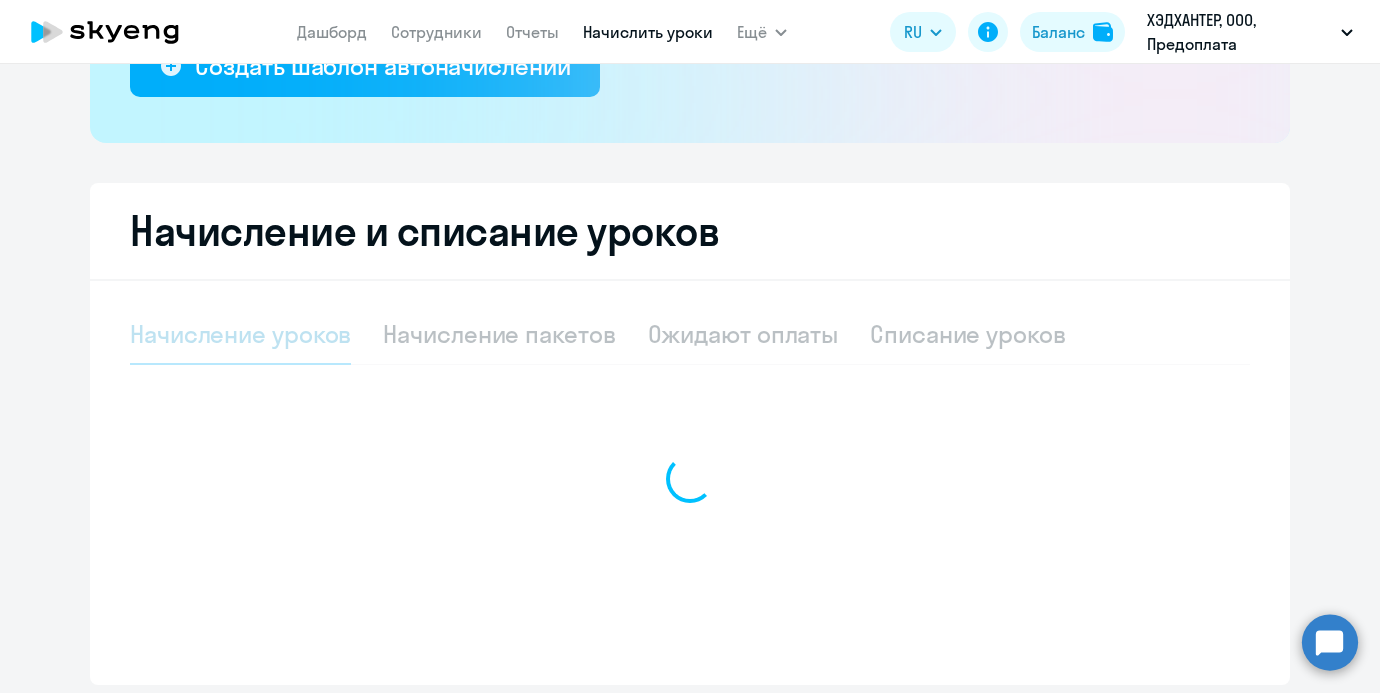 scroll, scrollTop: 451, scrollLeft: 0, axis: vertical 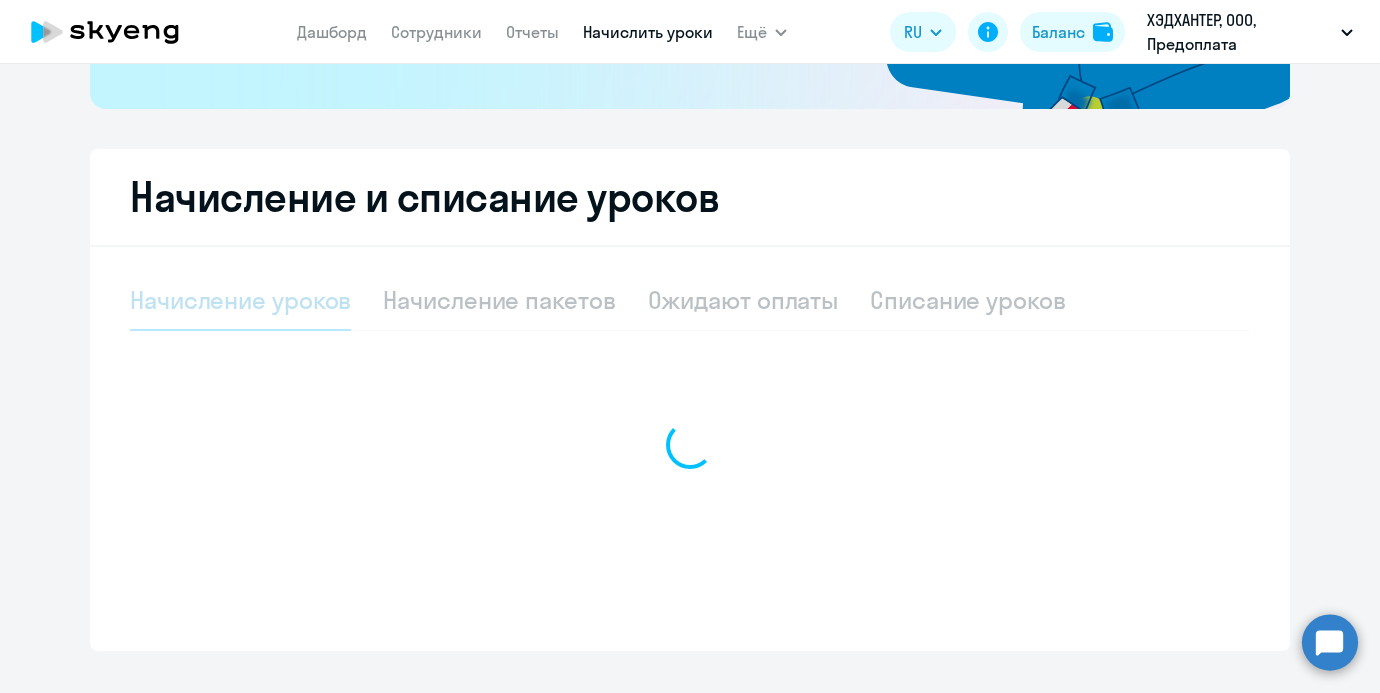 select on "10" 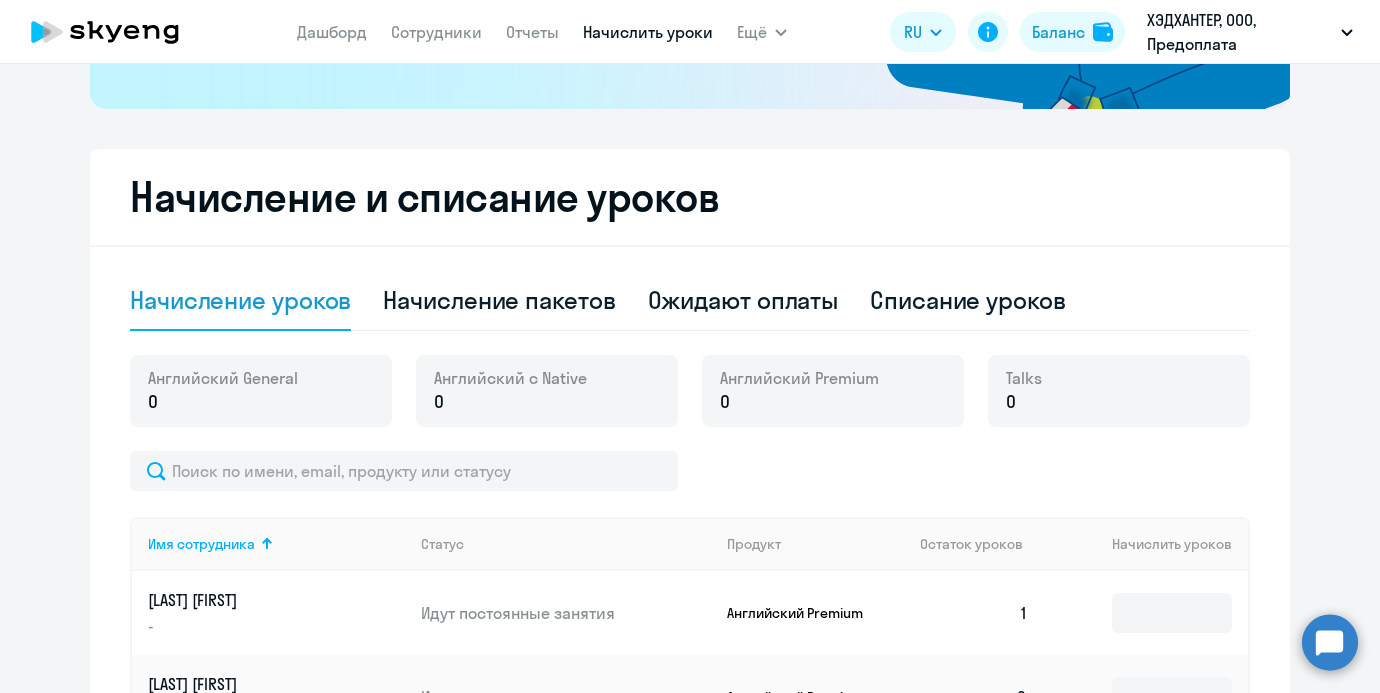 click on "Начисление уроков Начисление пакетов Ожидают оплаты Списание уроков Английский General 0 Английский с Native 0 Английский Premium 0 Talks 0
Имя сотрудника   Статус   Продукт   Остаток уроков   Начислить уроков  Terekhova Anastasia - Идут постоянные занятия Английский Premium  1  Абдулсаидов Артур aa.abdulsaidov@gmail.com Идут постоянные занятия Английский Premium  0  Александрова Мария marykorchuganova@mail.ru Идут постоянные занятия Английский Premium  1  Алтухов Артем artem.altuhov@gmail.com Идут постоянные занятия Английский Premium  1  Апенов Иван 1229ivan@mail.ru Идут постоянные занятия Английский Premium  1  Арчугов Вадим  0   0   0" 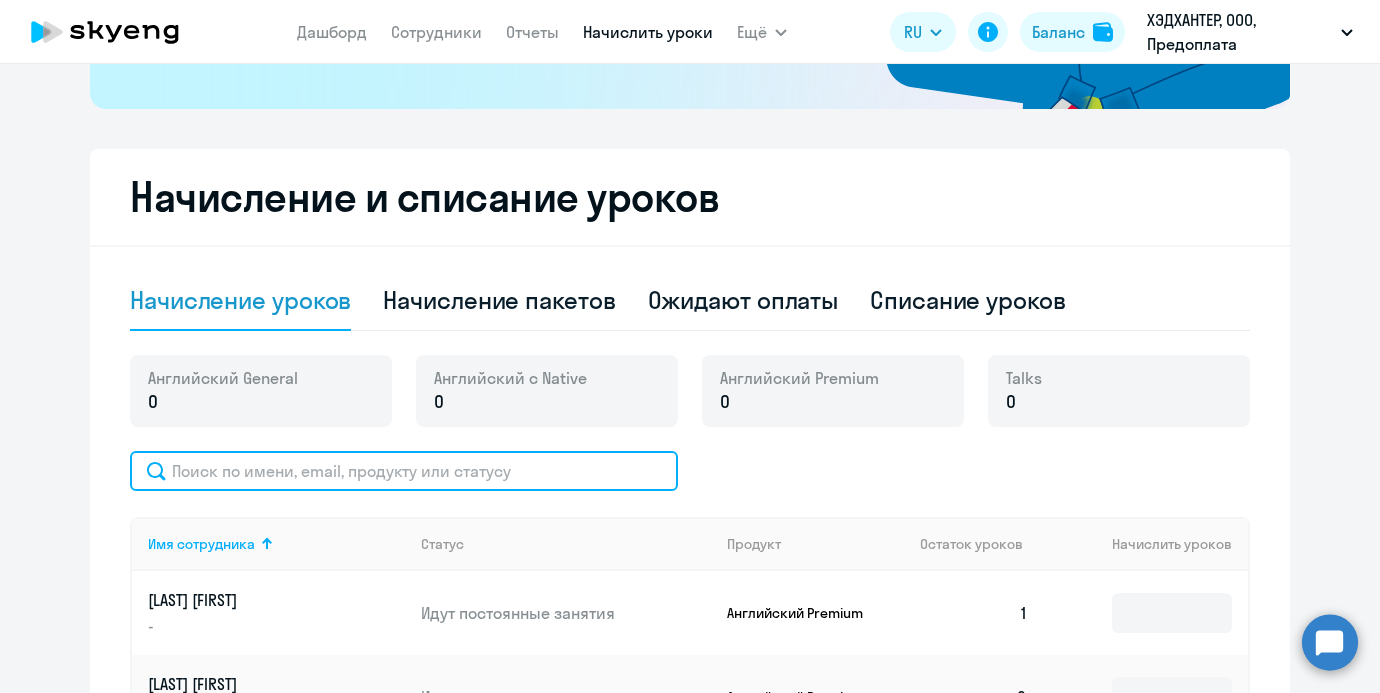 click 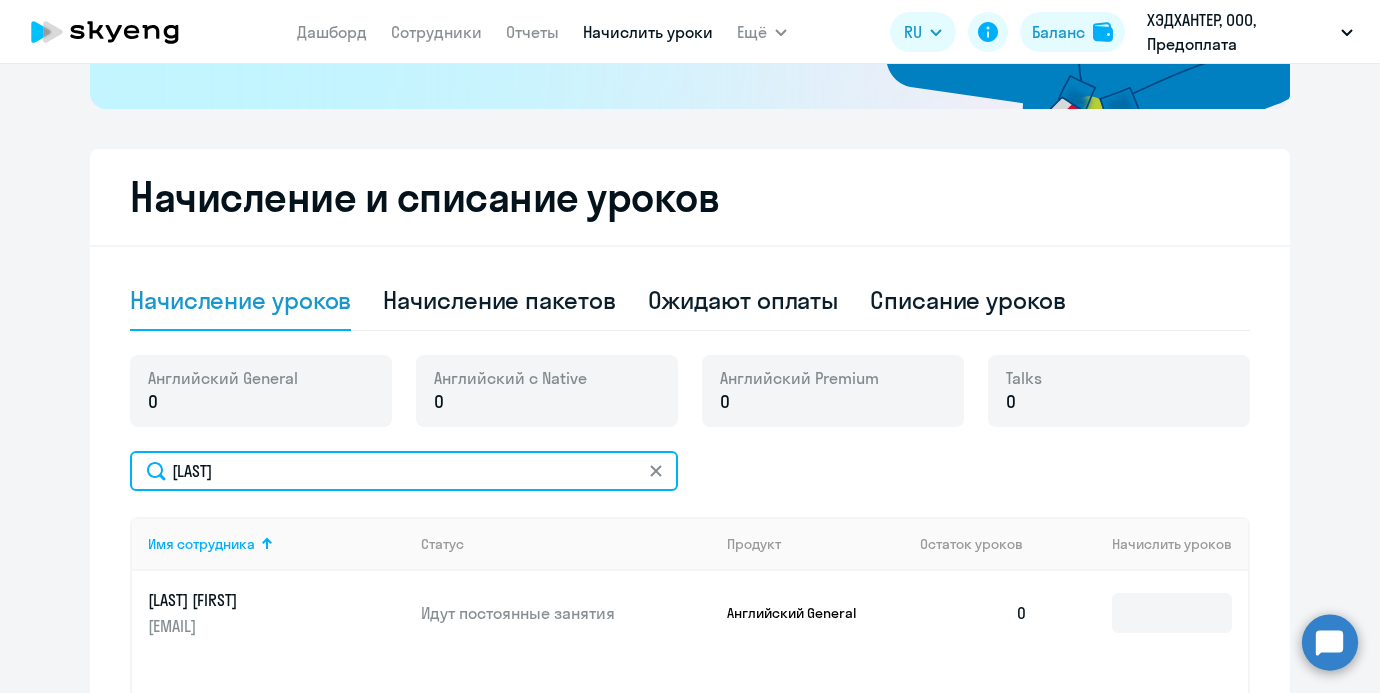 type on "зимина" 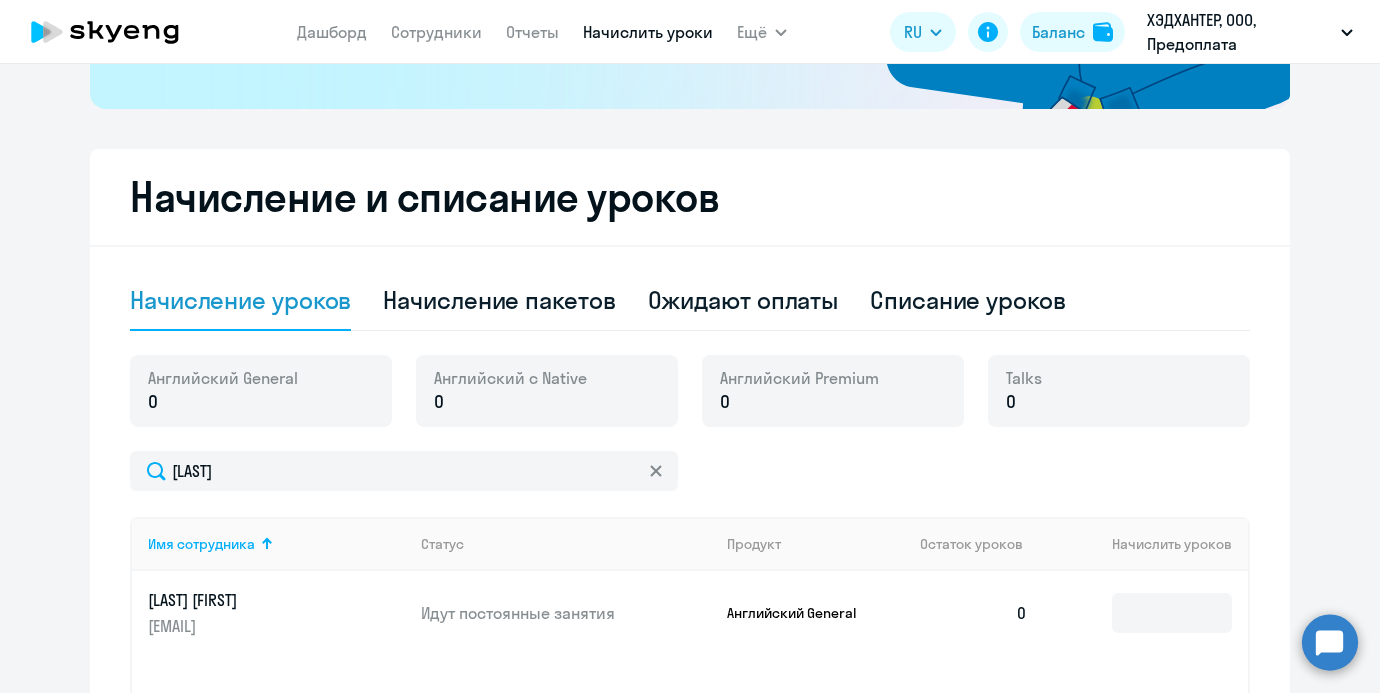 click 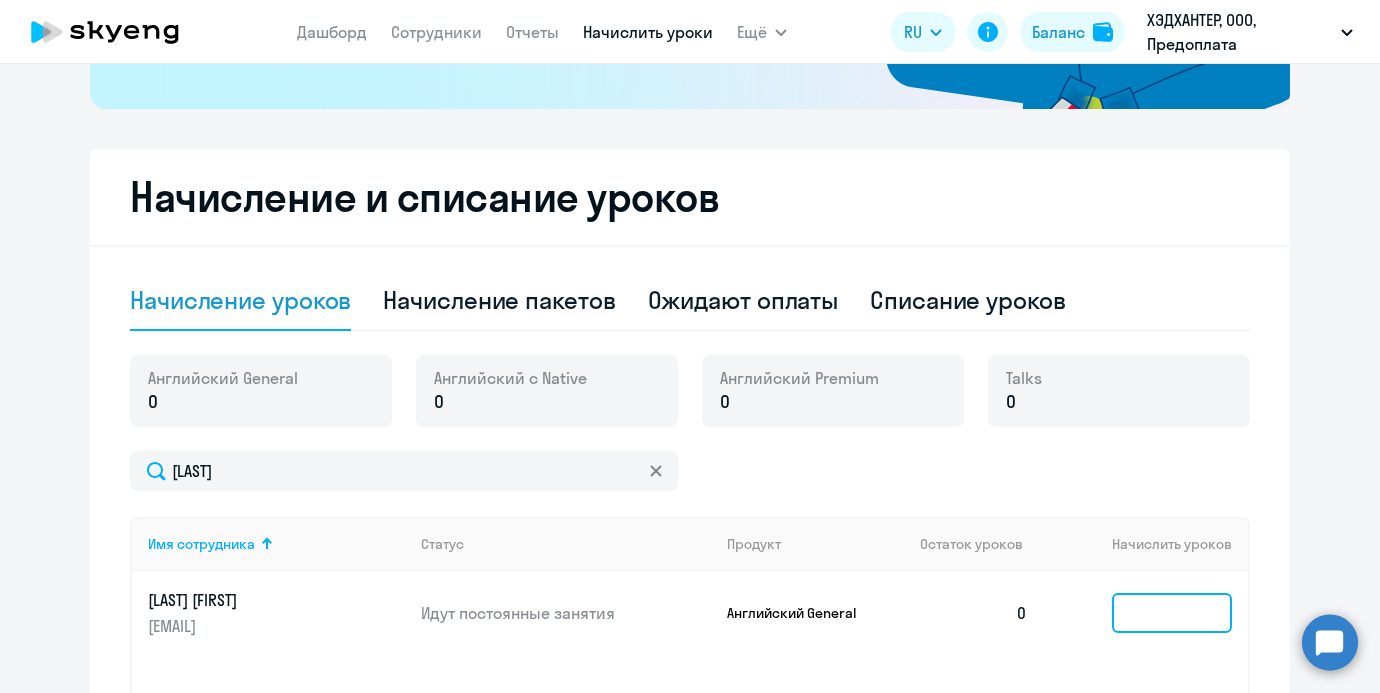 click 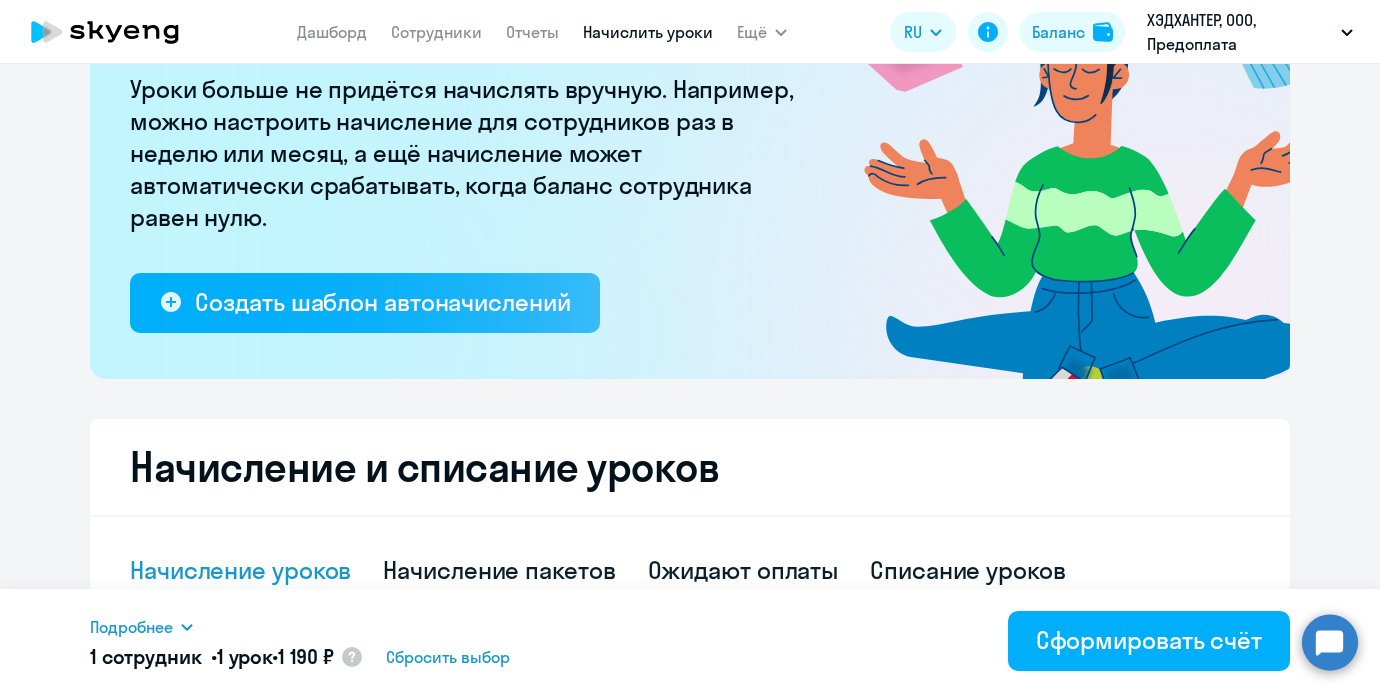 scroll, scrollTop: 0, scrollLeft: 0, axis: both 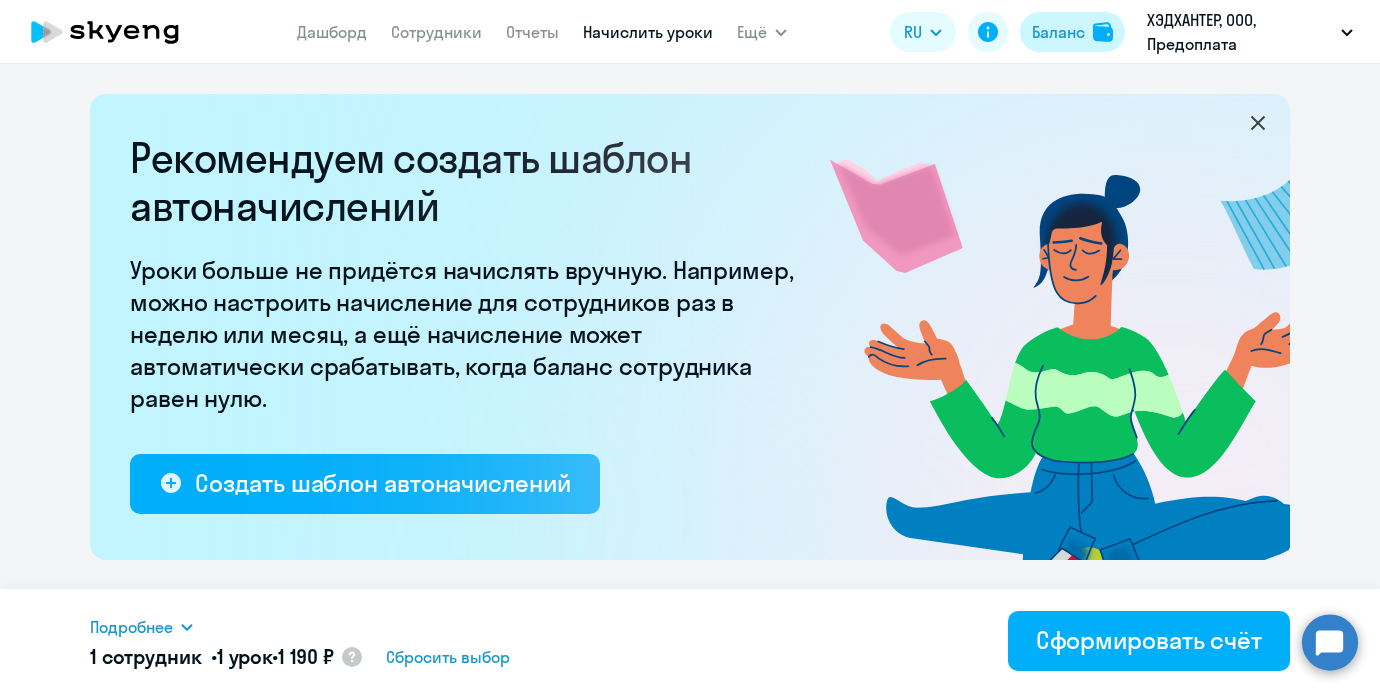 type on "1" 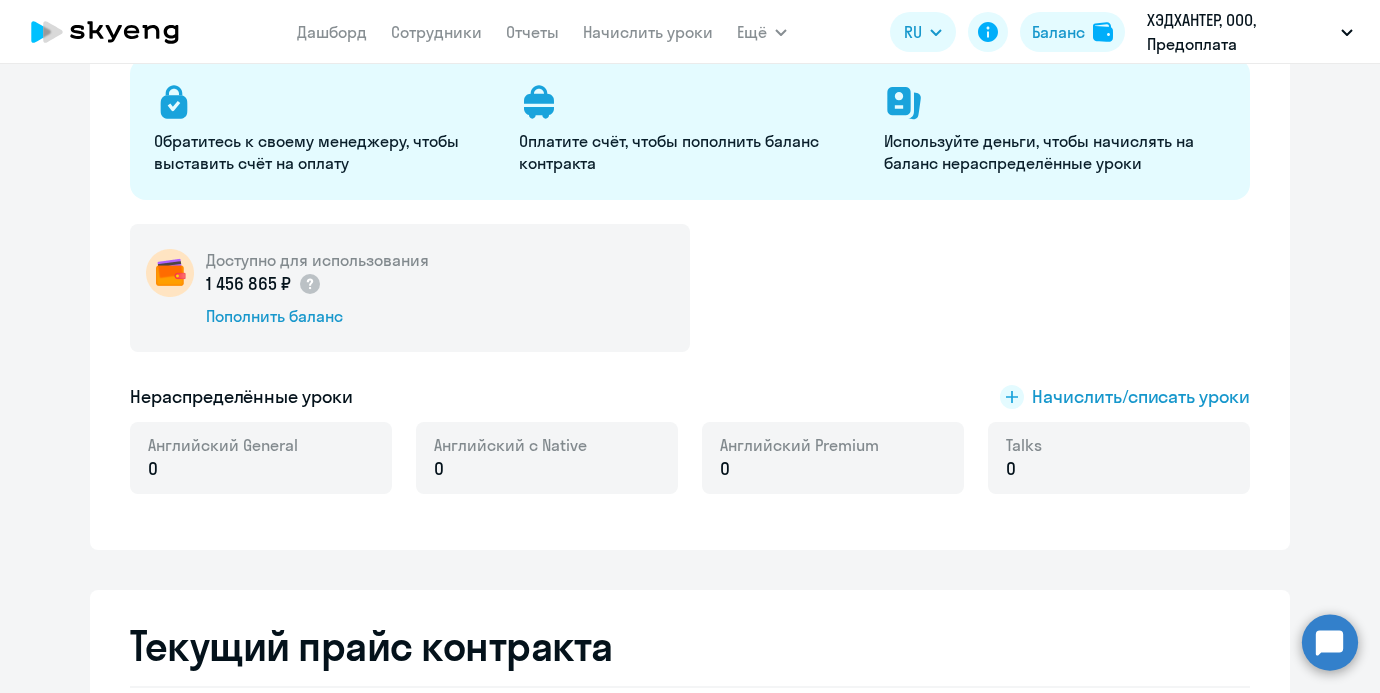 scroll, scrollTop: 264, scrollLeft: 0, axis: vertical 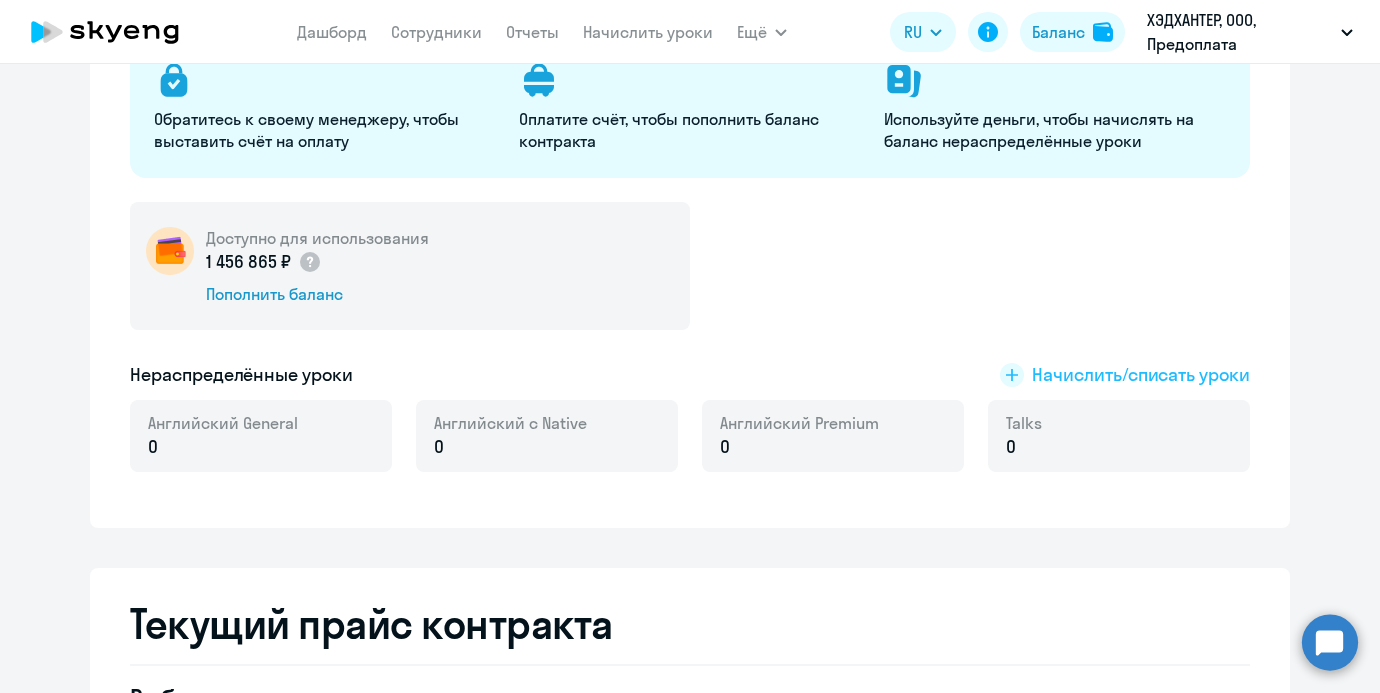 click on "Начислить/списать уроки" 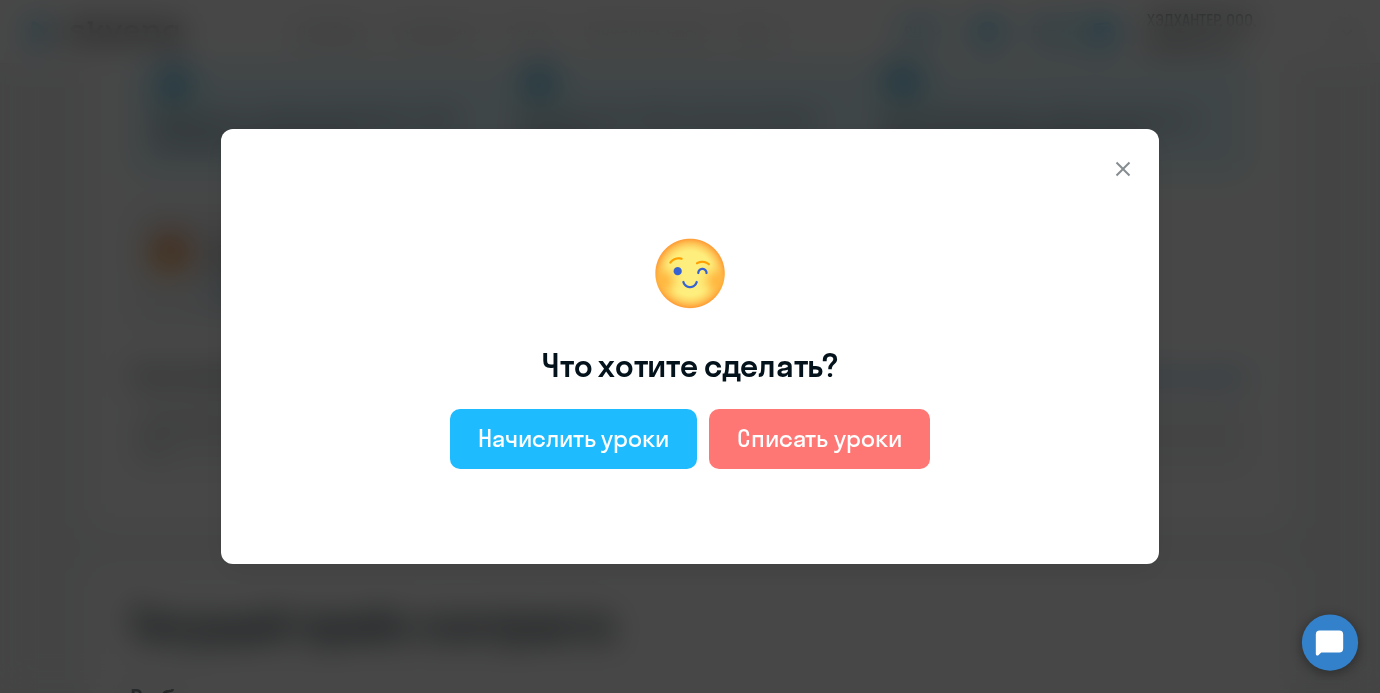 click on "Начислить уроки" at bounding box center [573, 438] 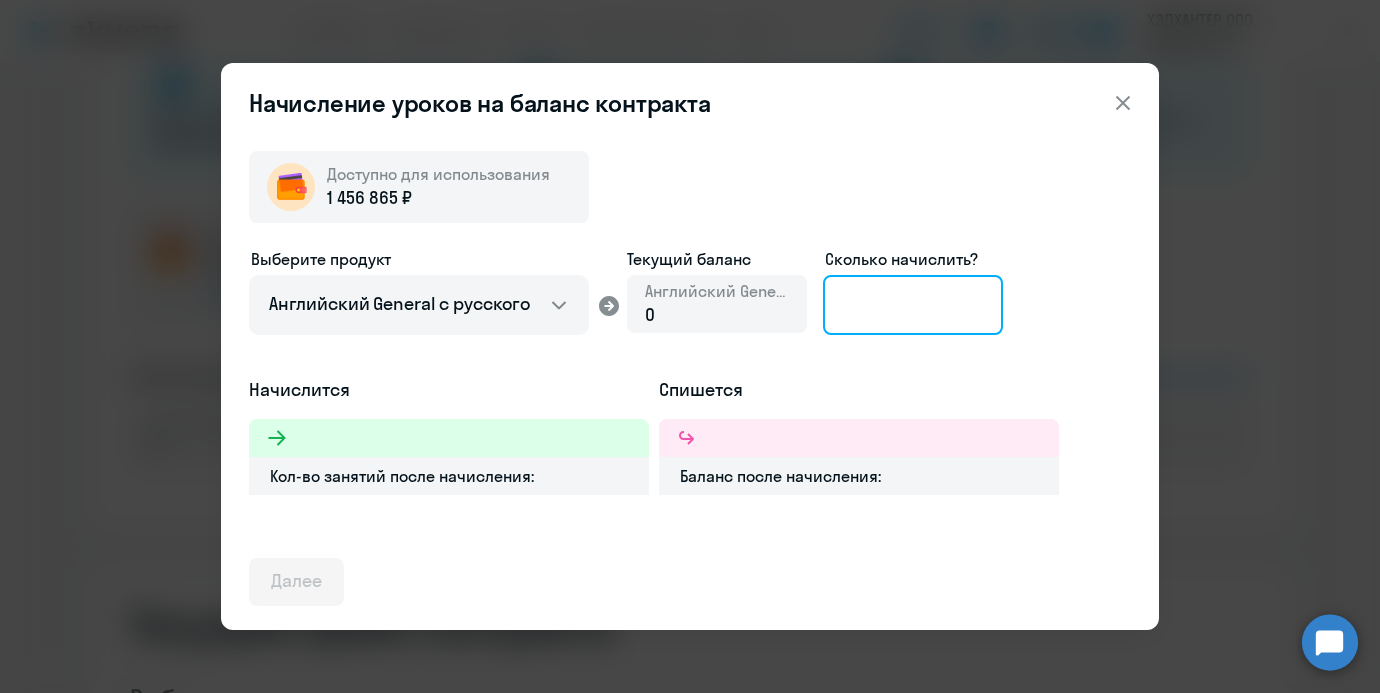 click 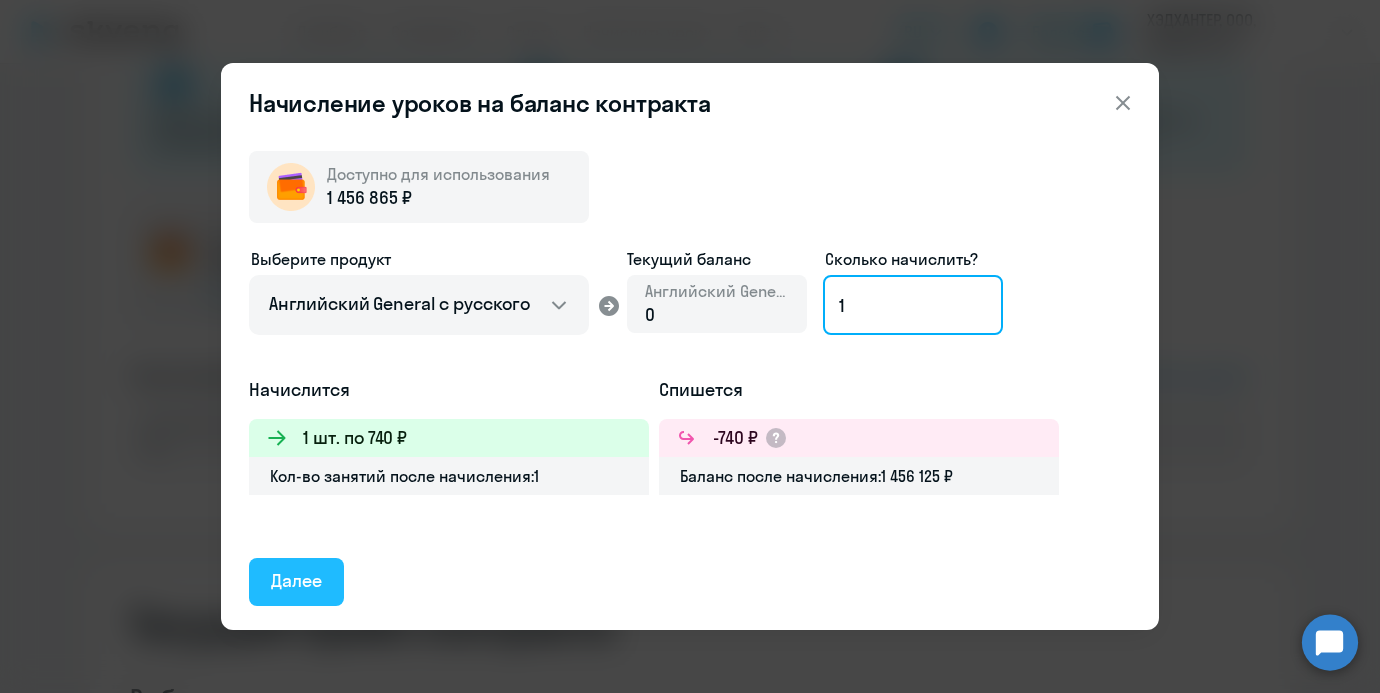 type on "1" 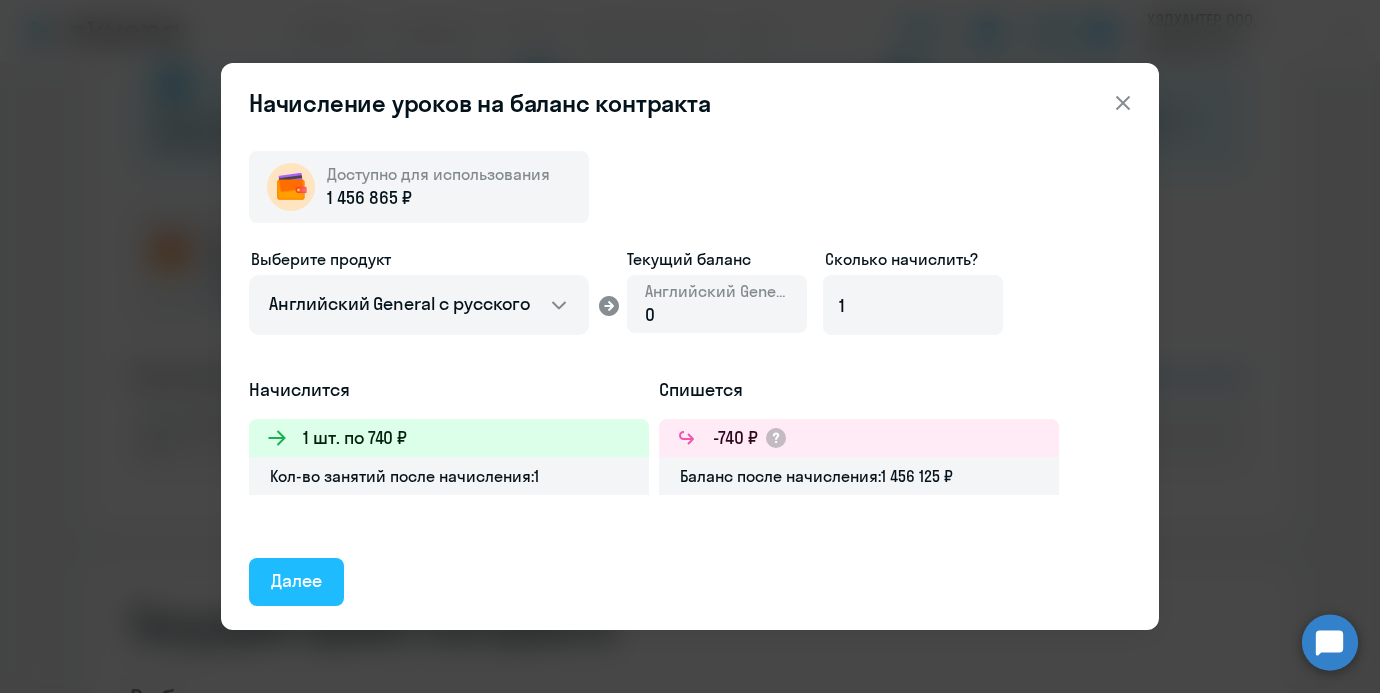 click on "Далее" 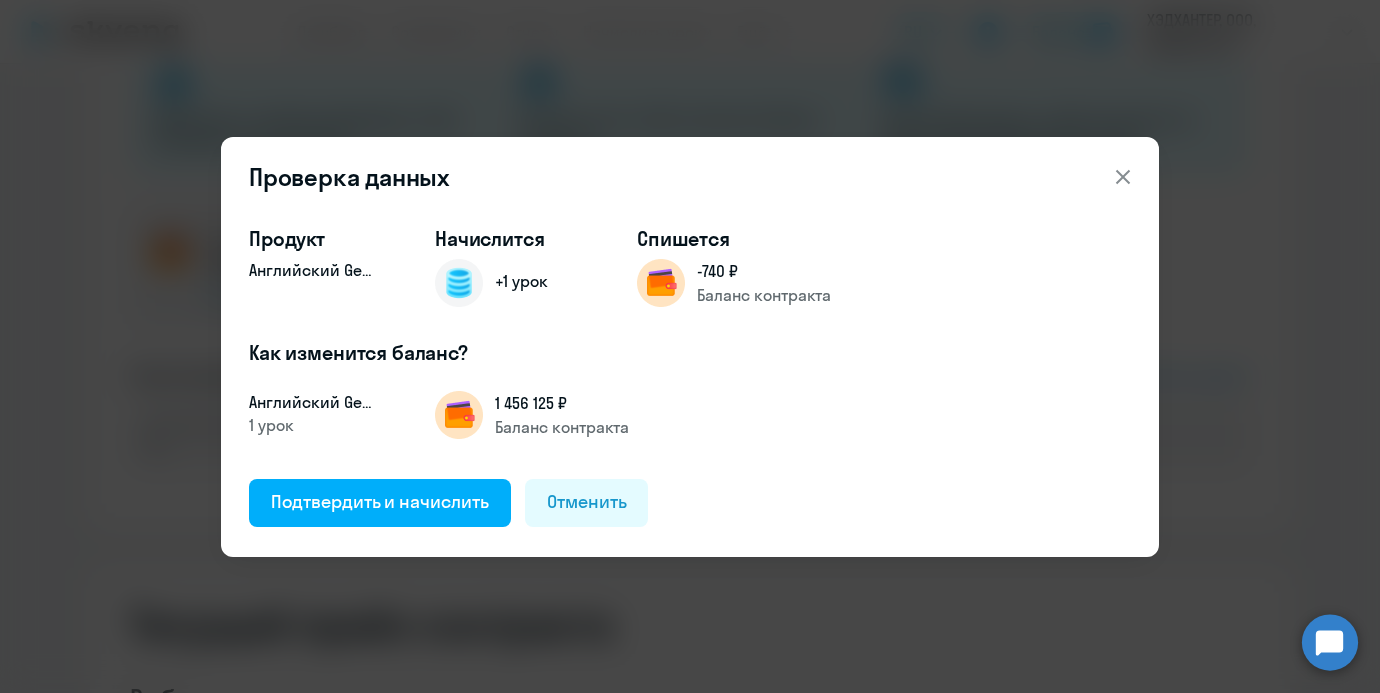 click on "Продукт Английский General Начислится  +1 урок  Спишется  -740 ₽  Баланс контракта Как изменится баланс? Английский General  1 урок   1 456 125 ₽  Баланс контракта  Подтвердить и начислить   Отменить" at bounding box center (690, 383) 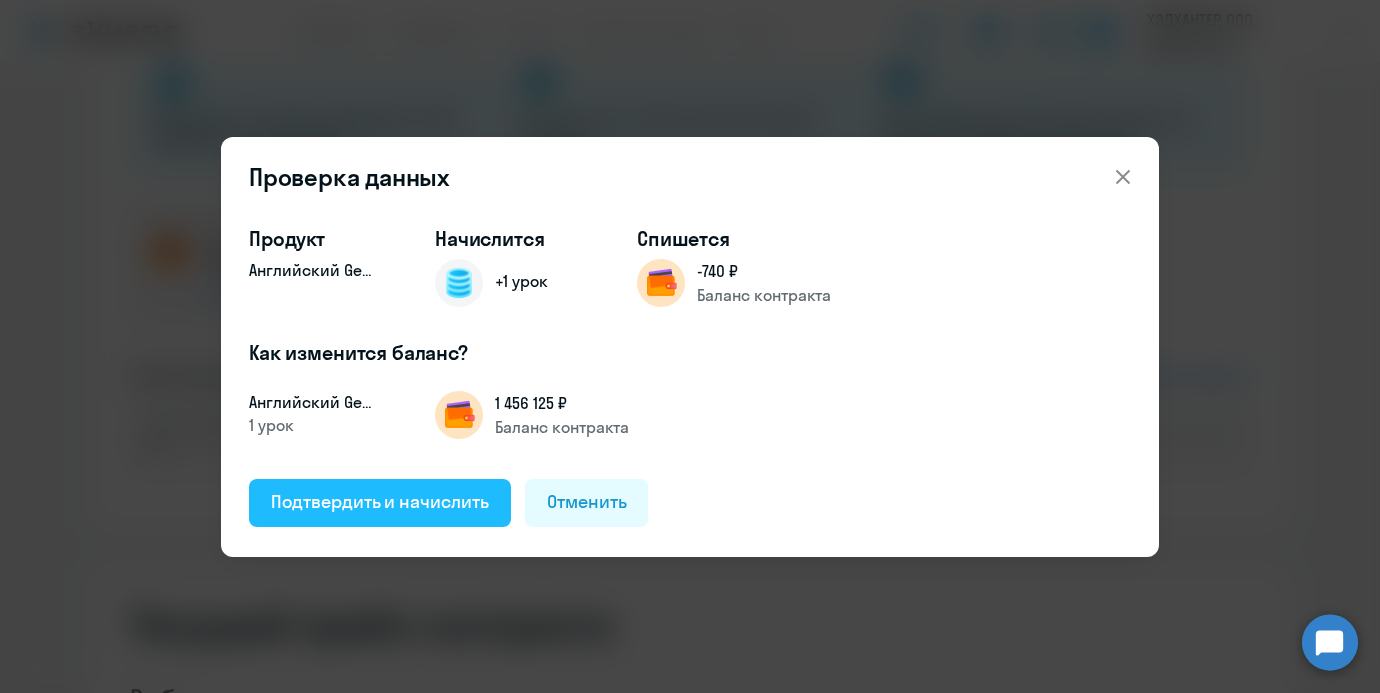 click on "Подтвердить и начислить" at bounding box center (380, 502) 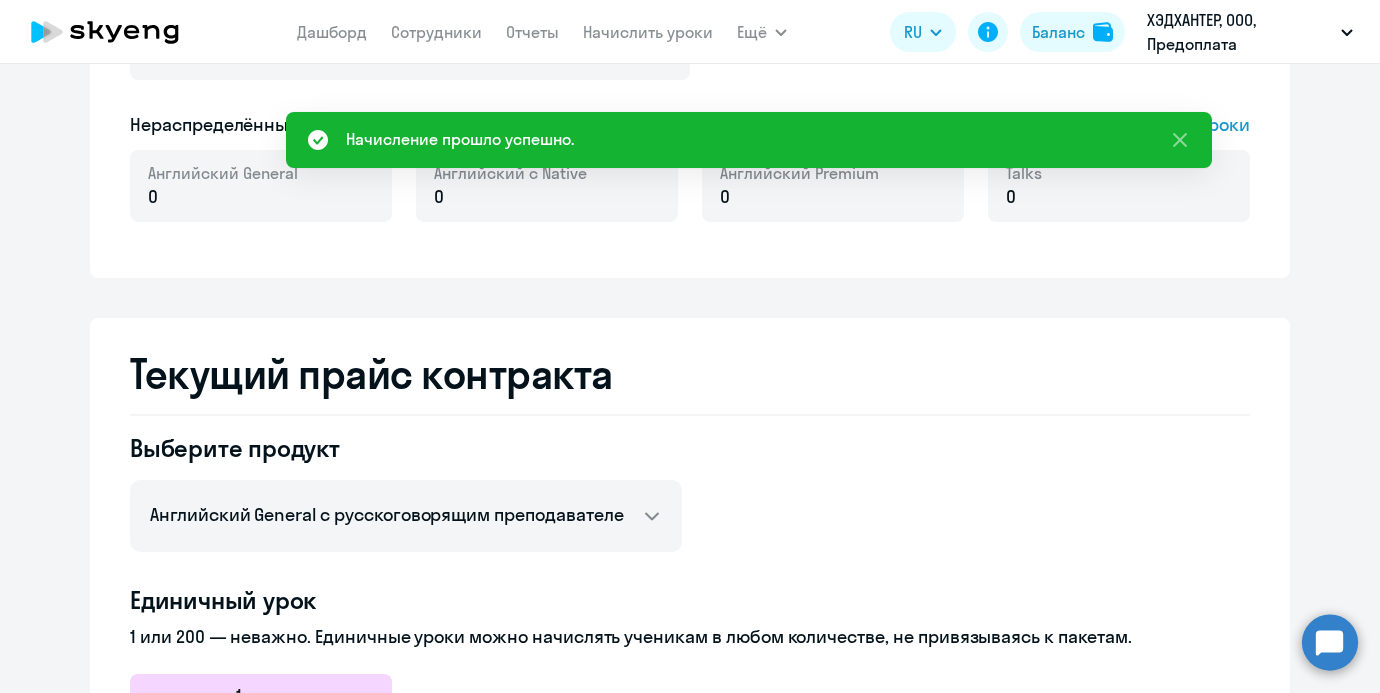 scroll, scrollTop: 0, scrollLeft: 0, axis: both 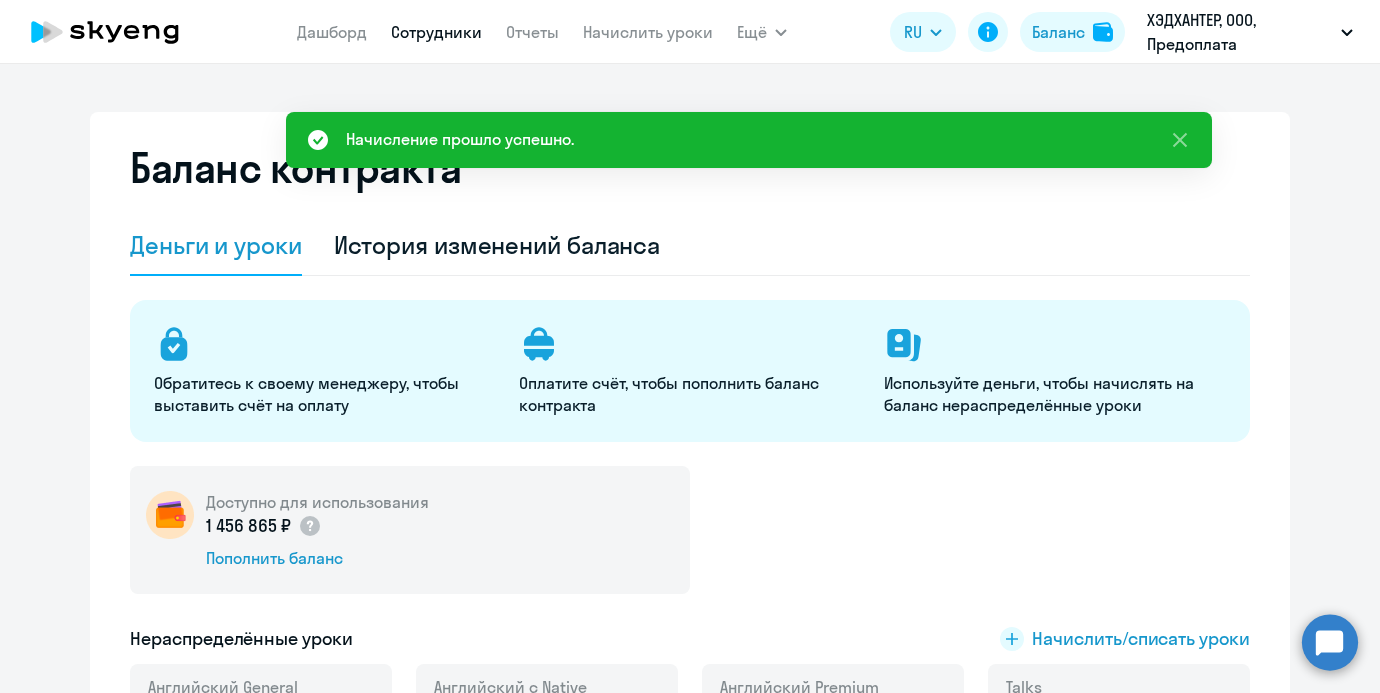 click on "Сотрудники" at bounding box center [436, 32] 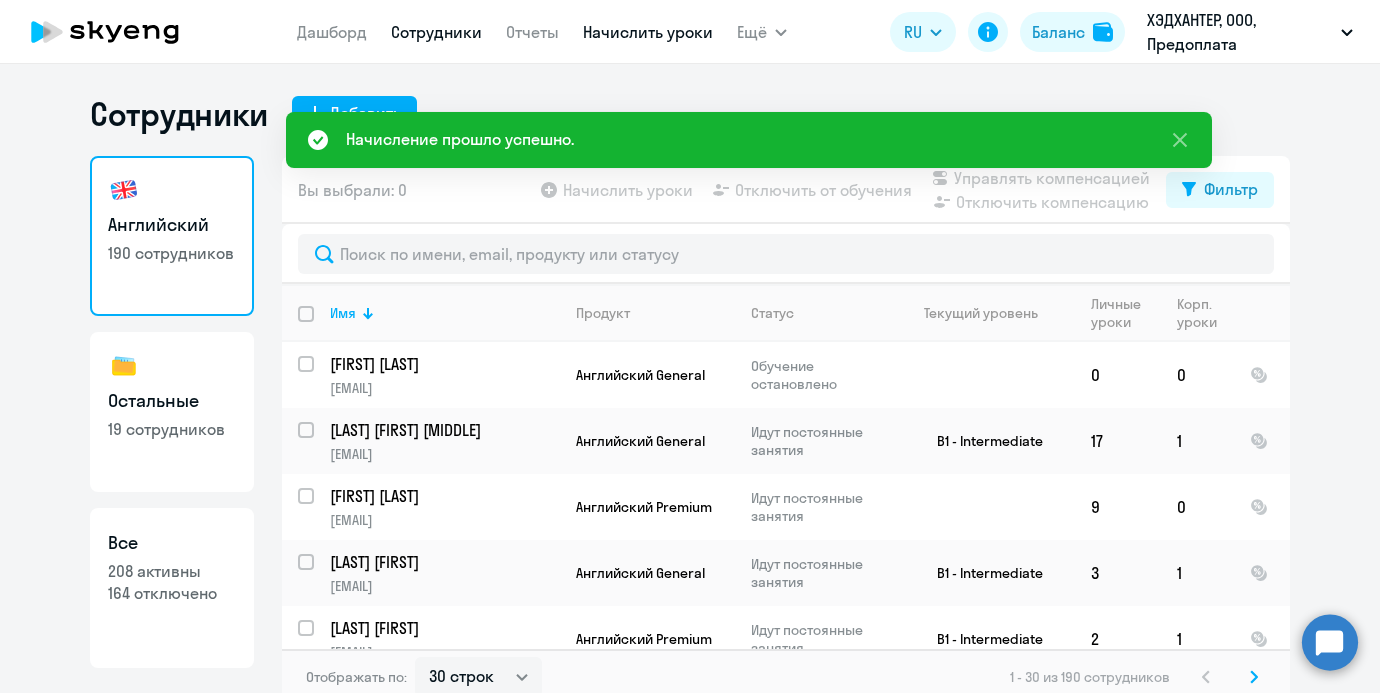 click on "Начислить уроки" at bounding box center (648, 32) 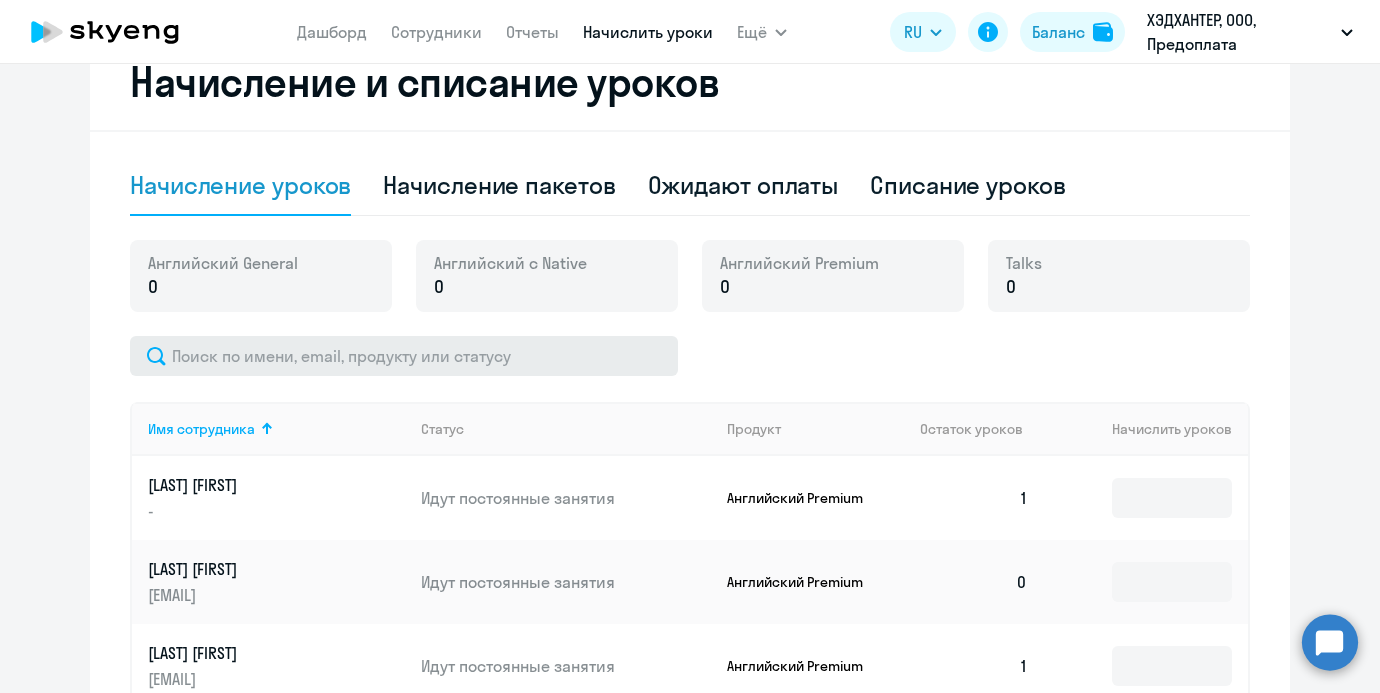 scroll, scrollTop: 566, scrollLeft: 0, axis: vertical 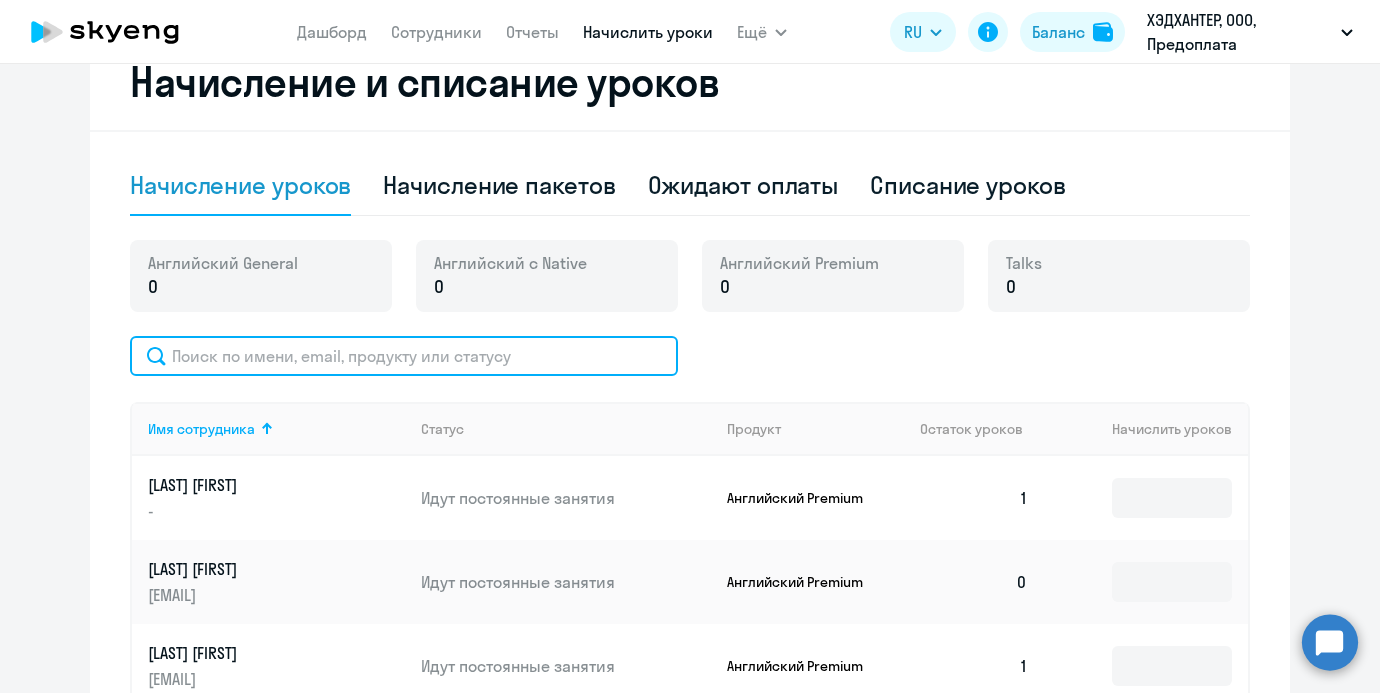 click 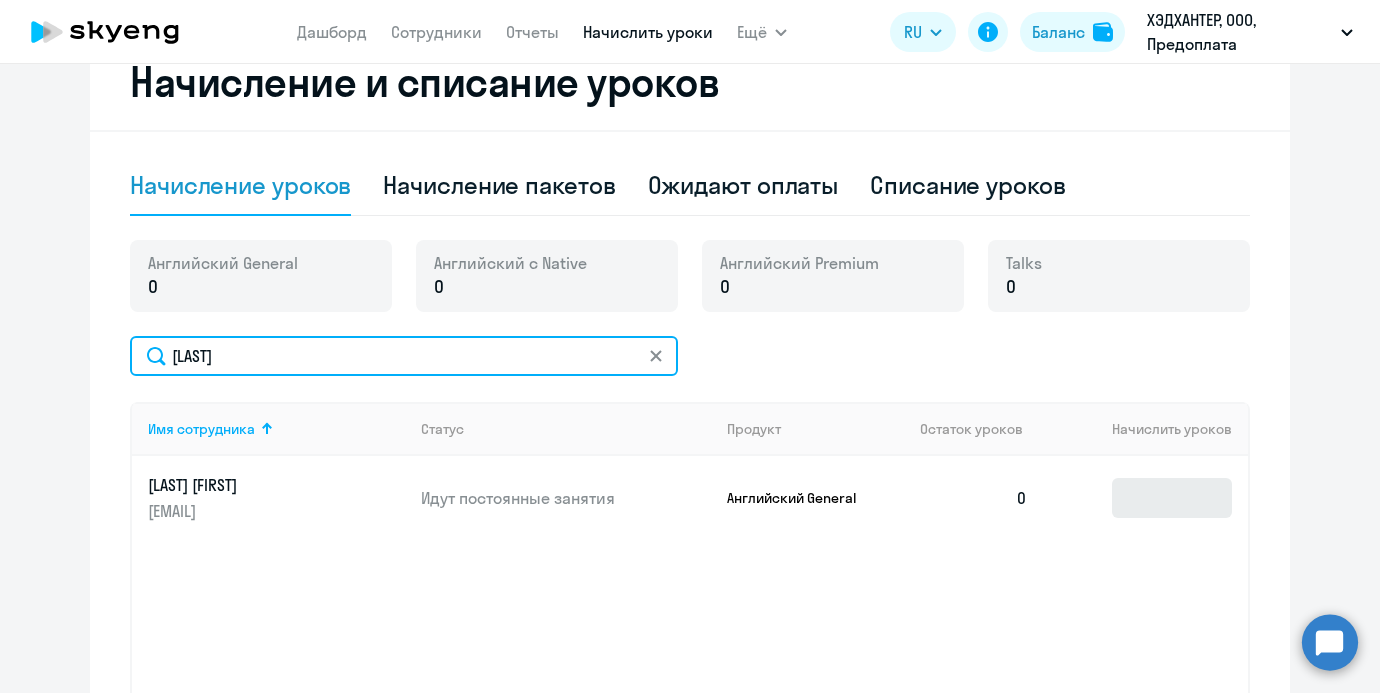 type on "зимина" 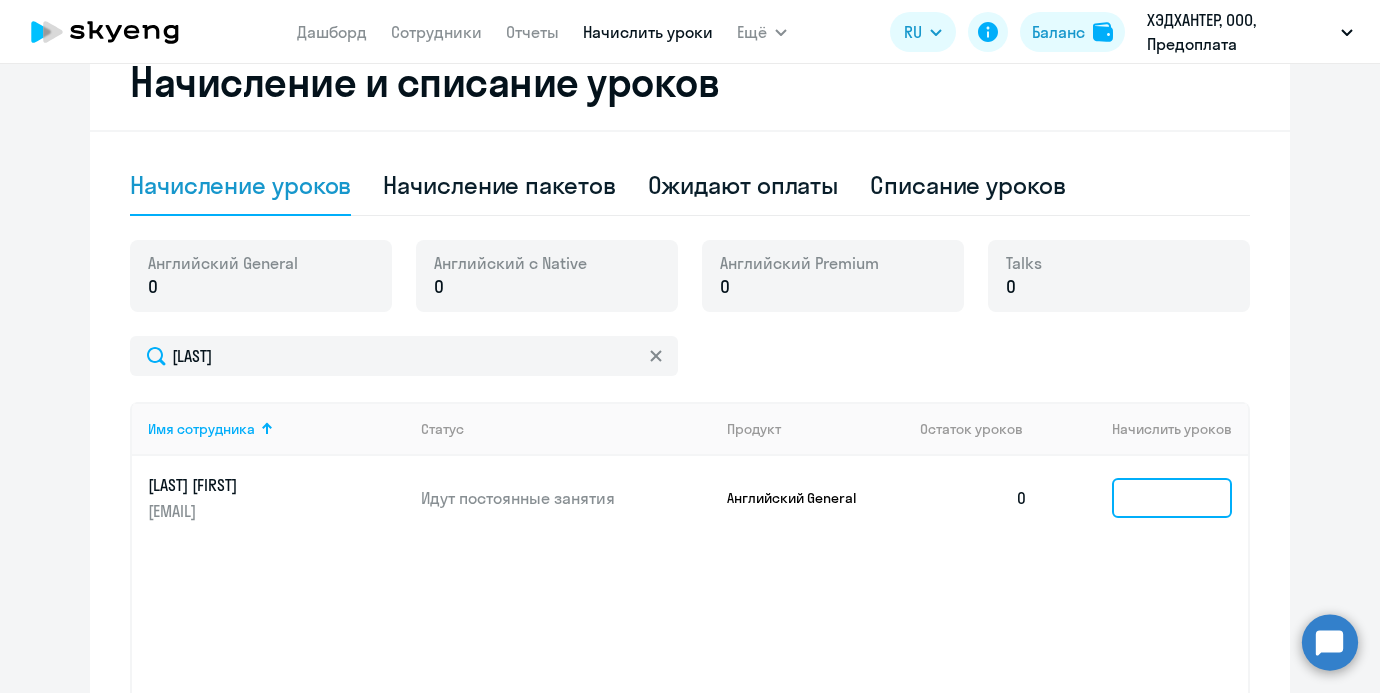 click 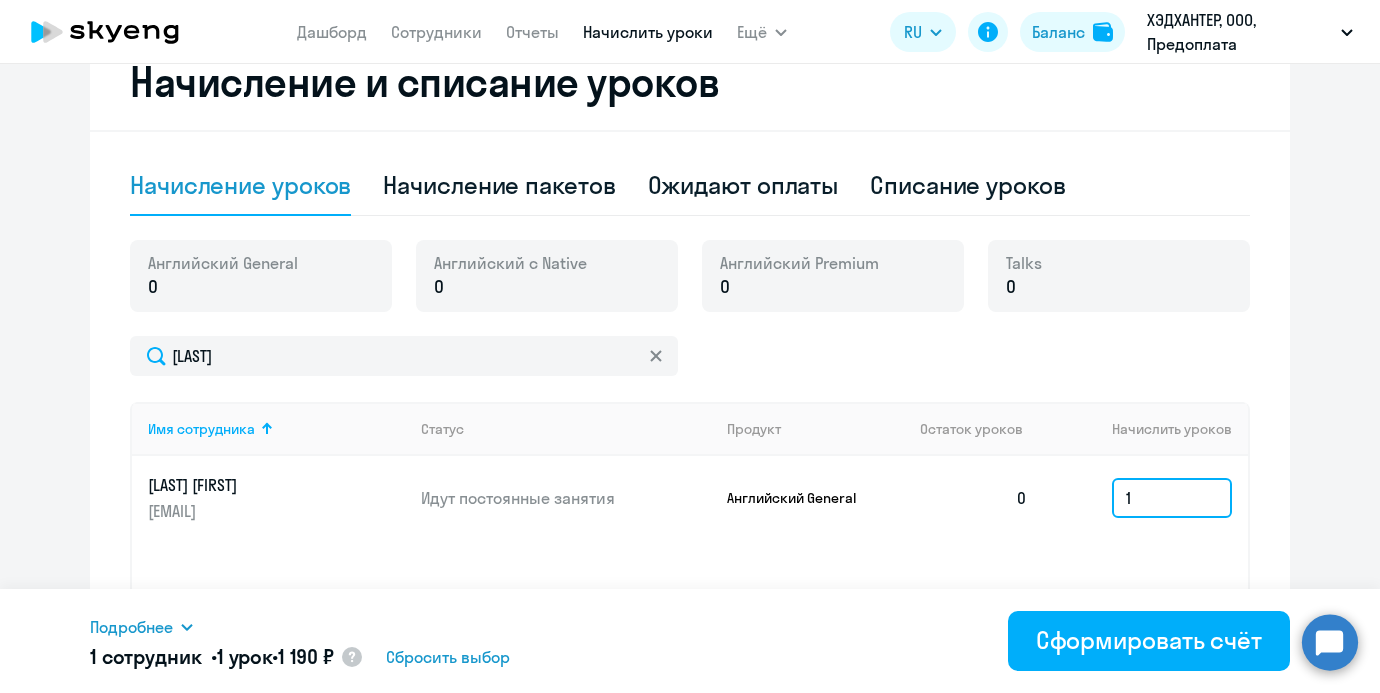 type on "1" 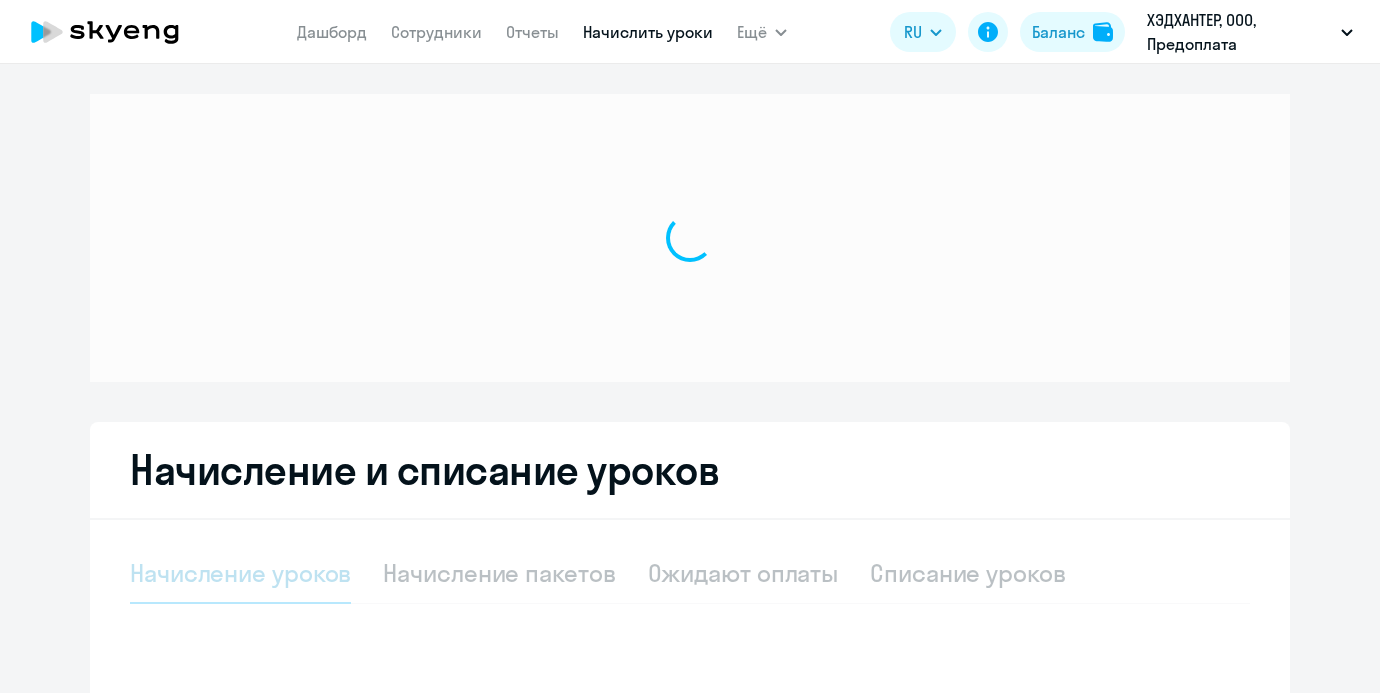 scroll, scrollTop: 0, scrollLeft: 0, axis: both 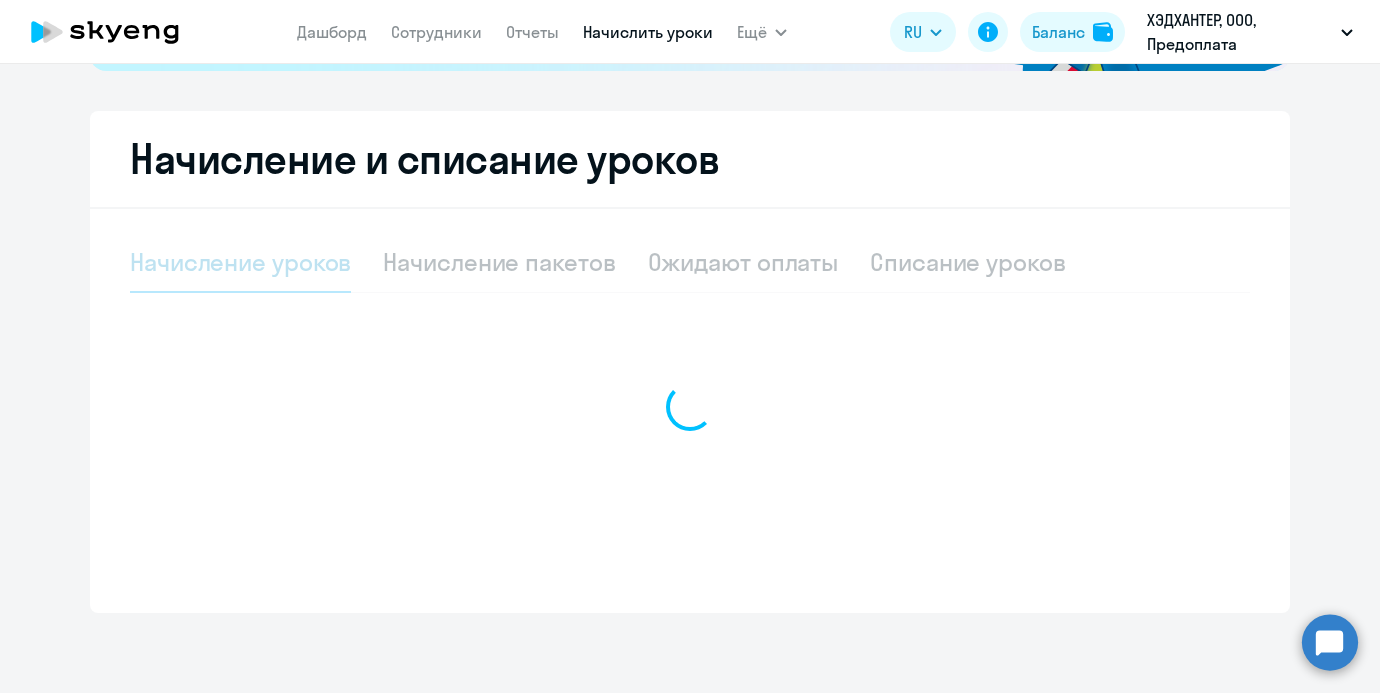 select on "10" 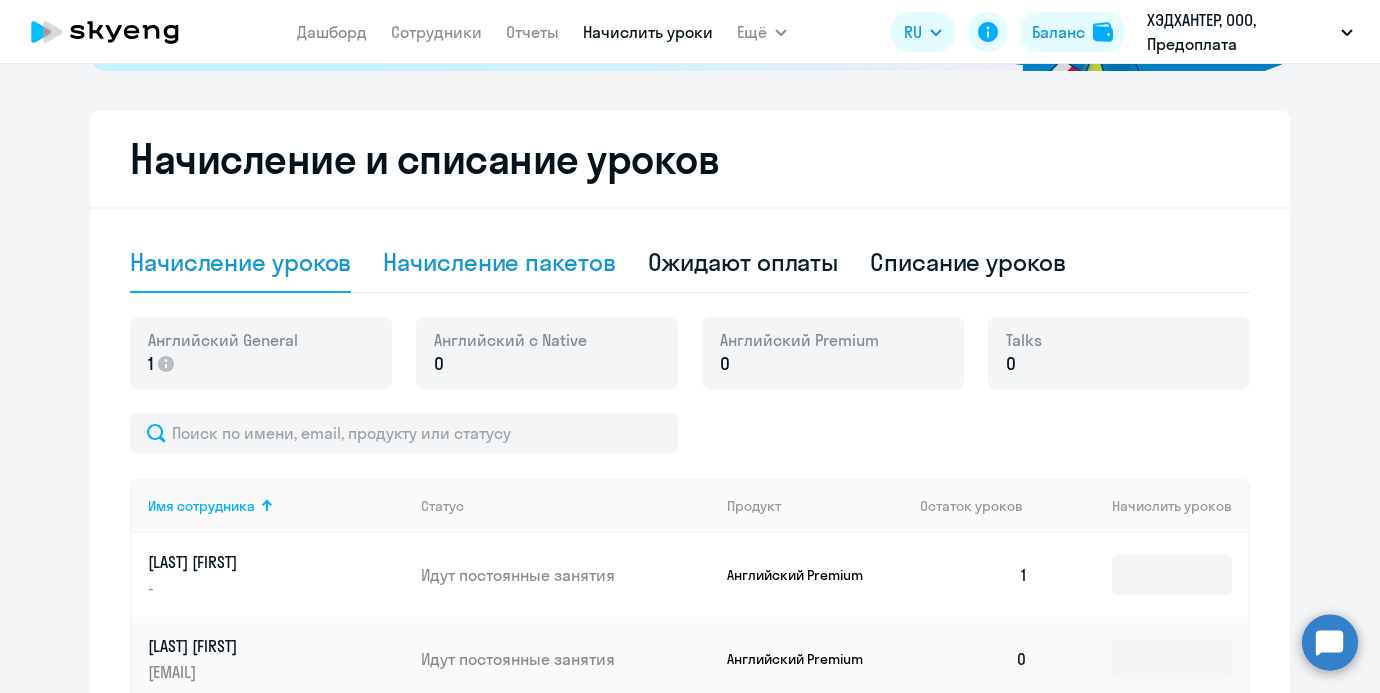 click on "Начисление пакетов" 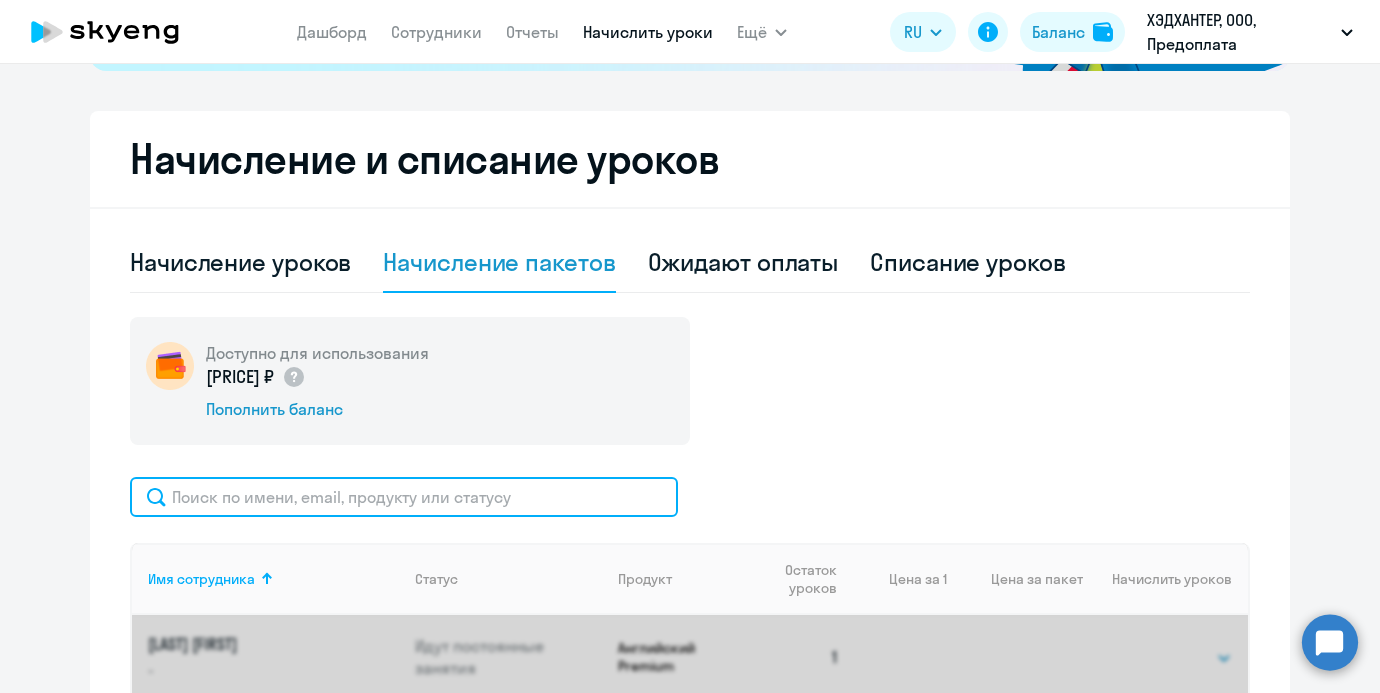 click 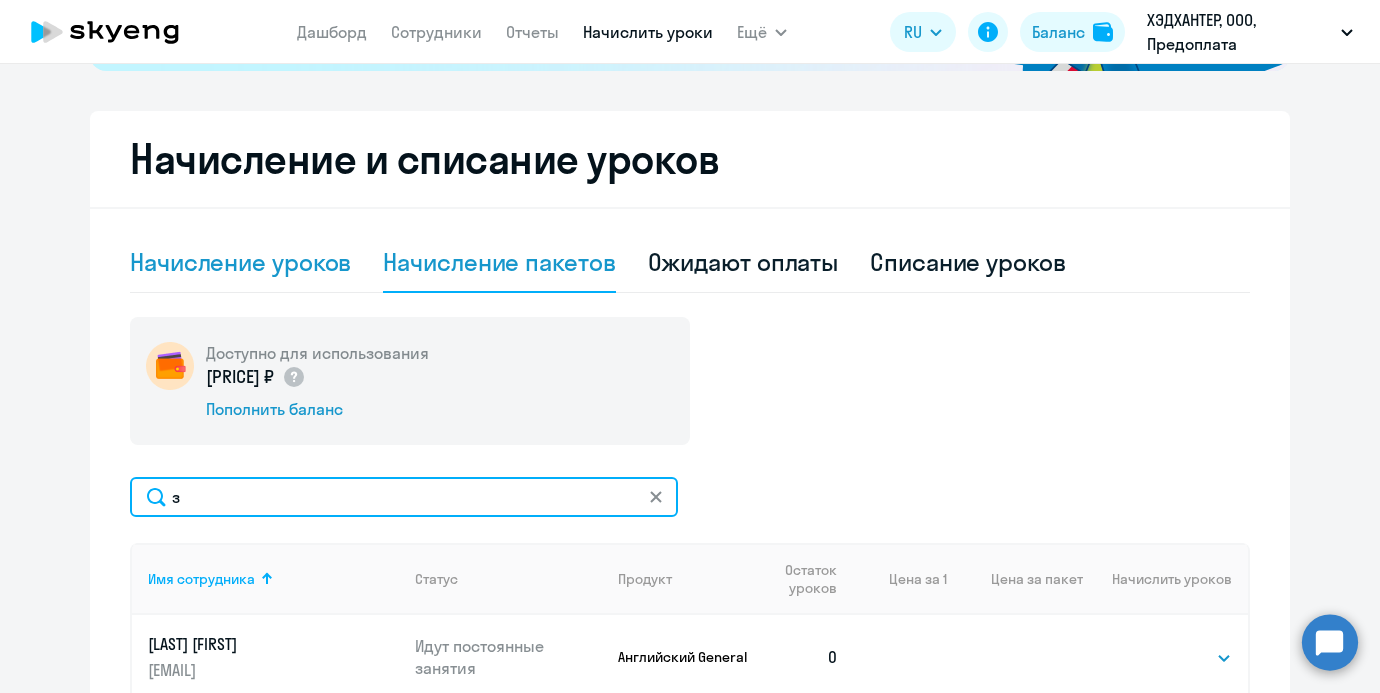 type on "з" 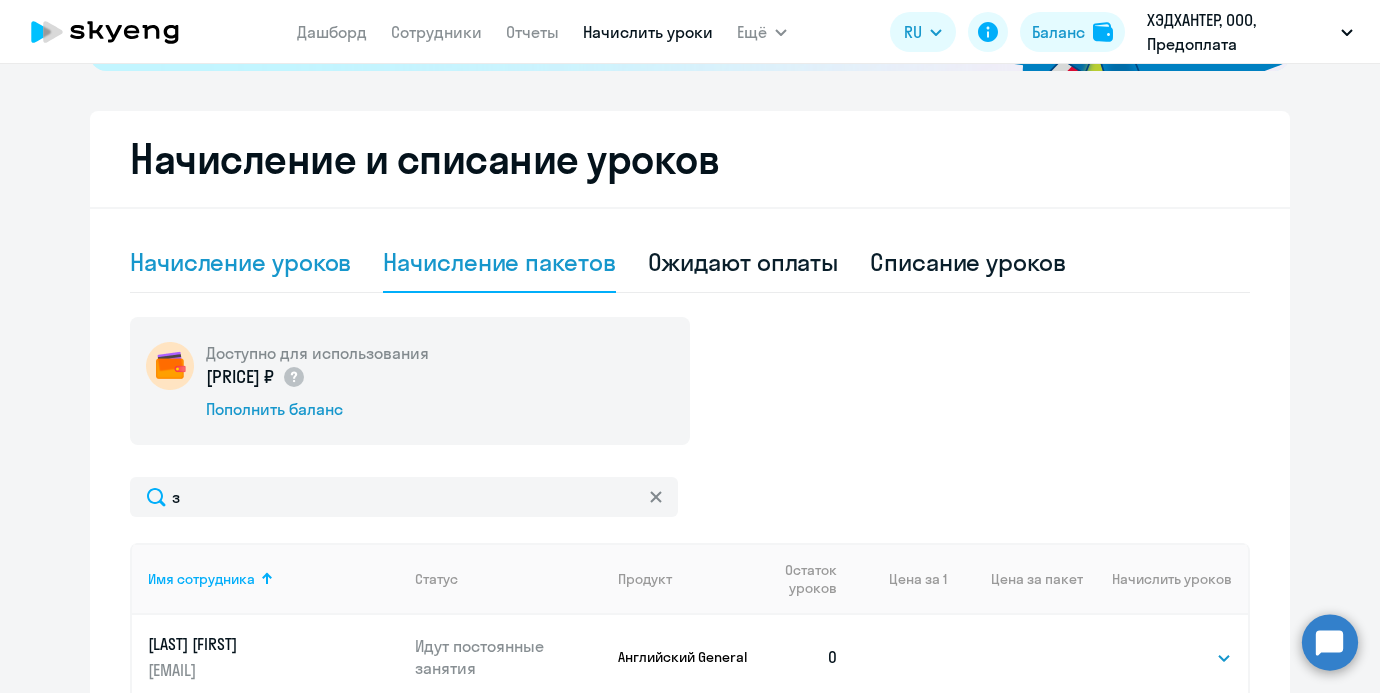 click on "Начисление уроков" 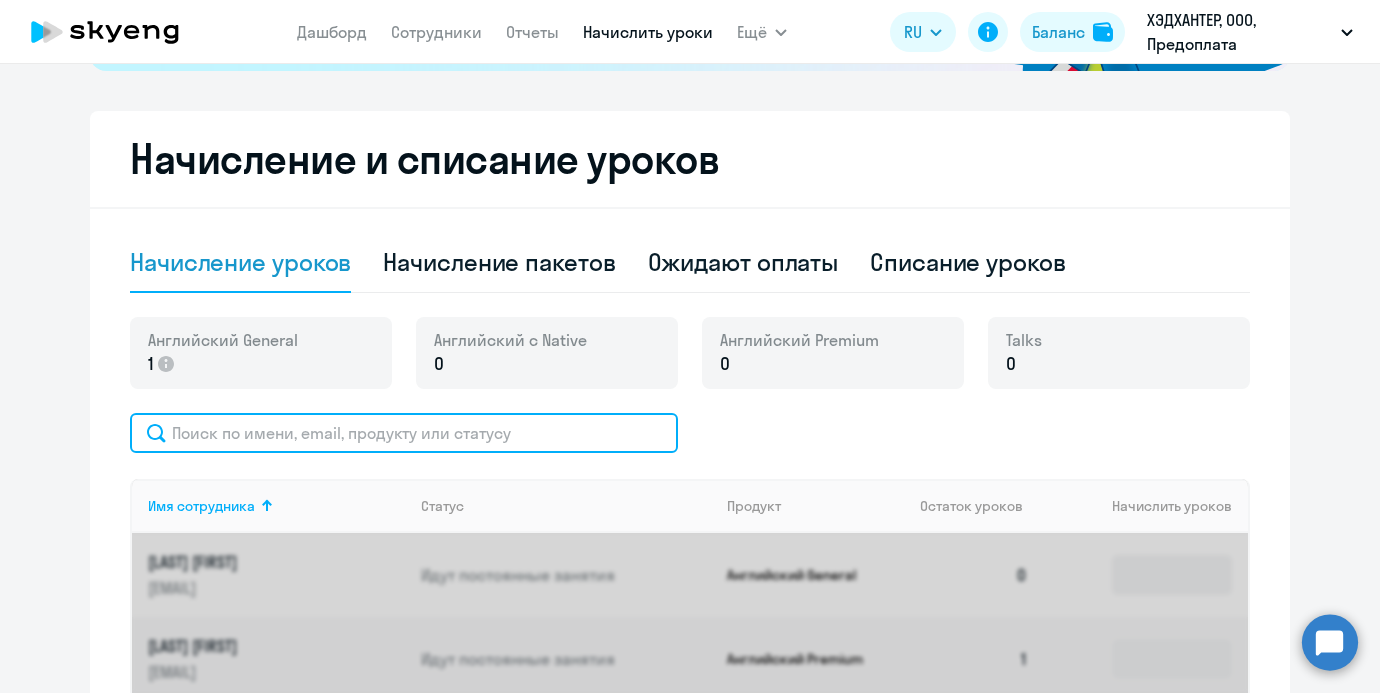 click 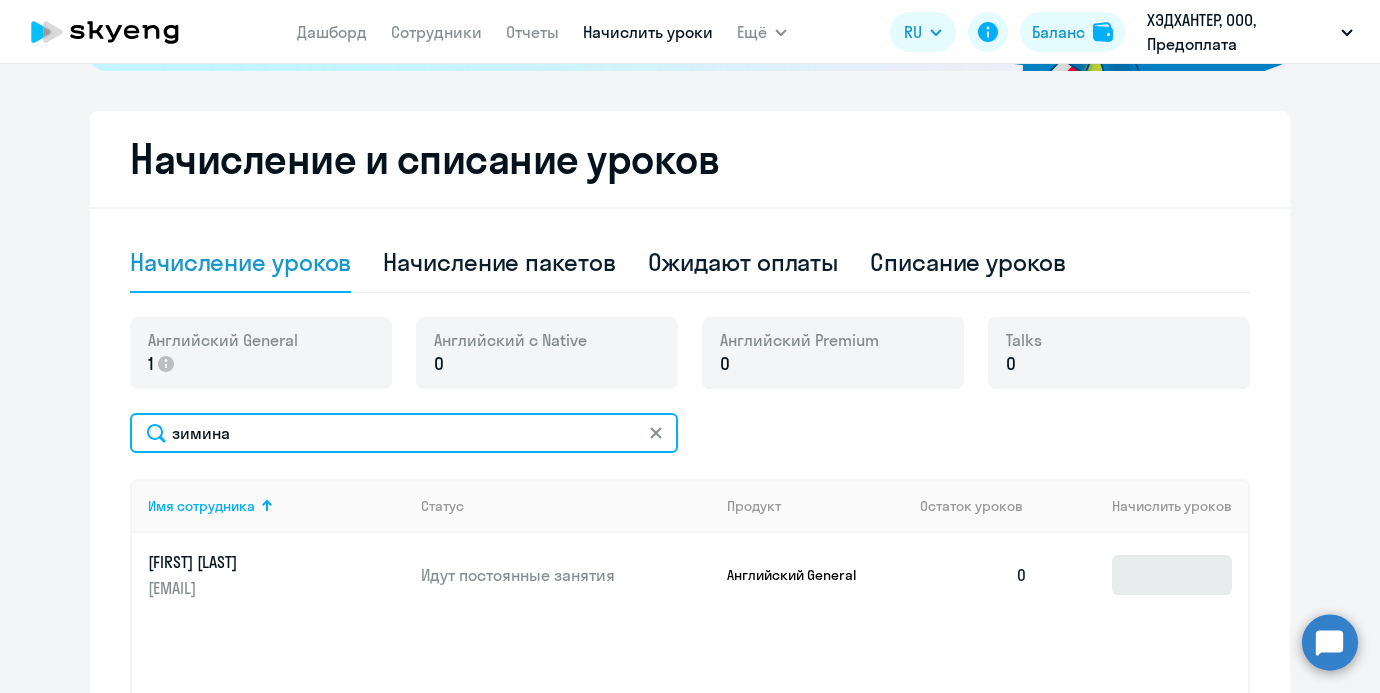 type on "зимина" 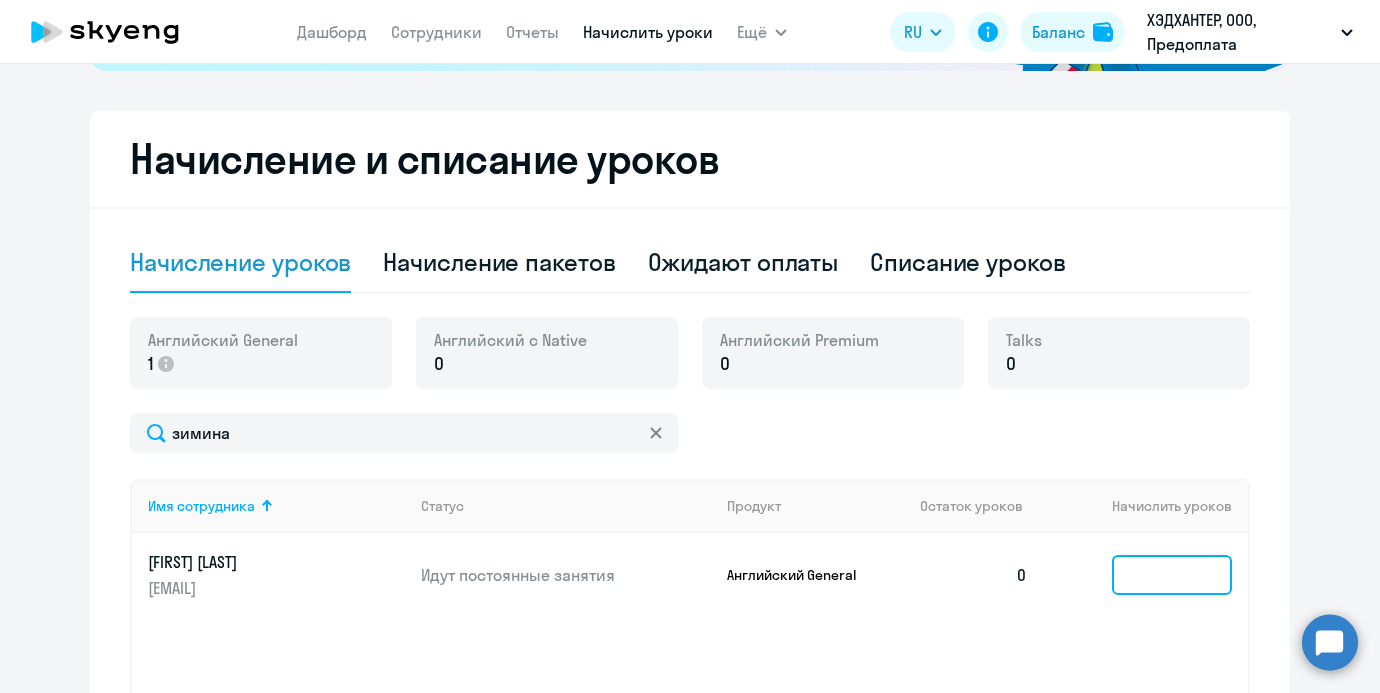 click 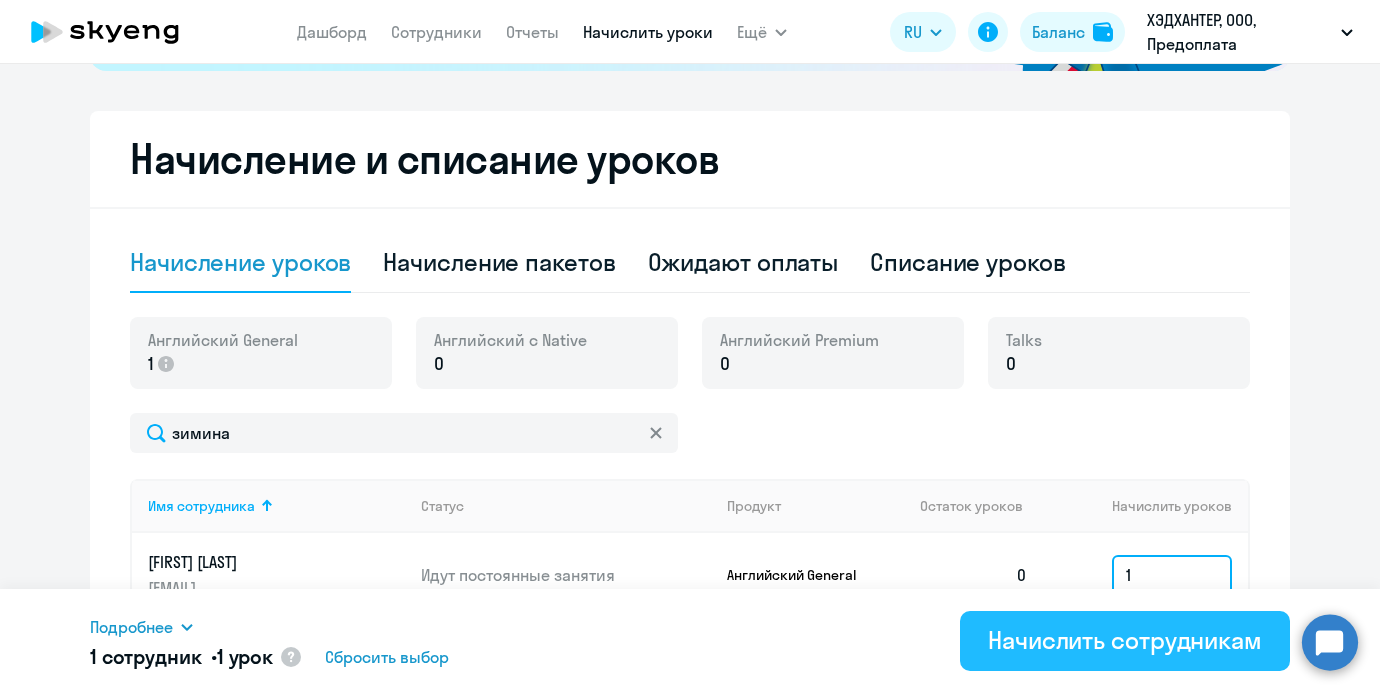 type on "1" 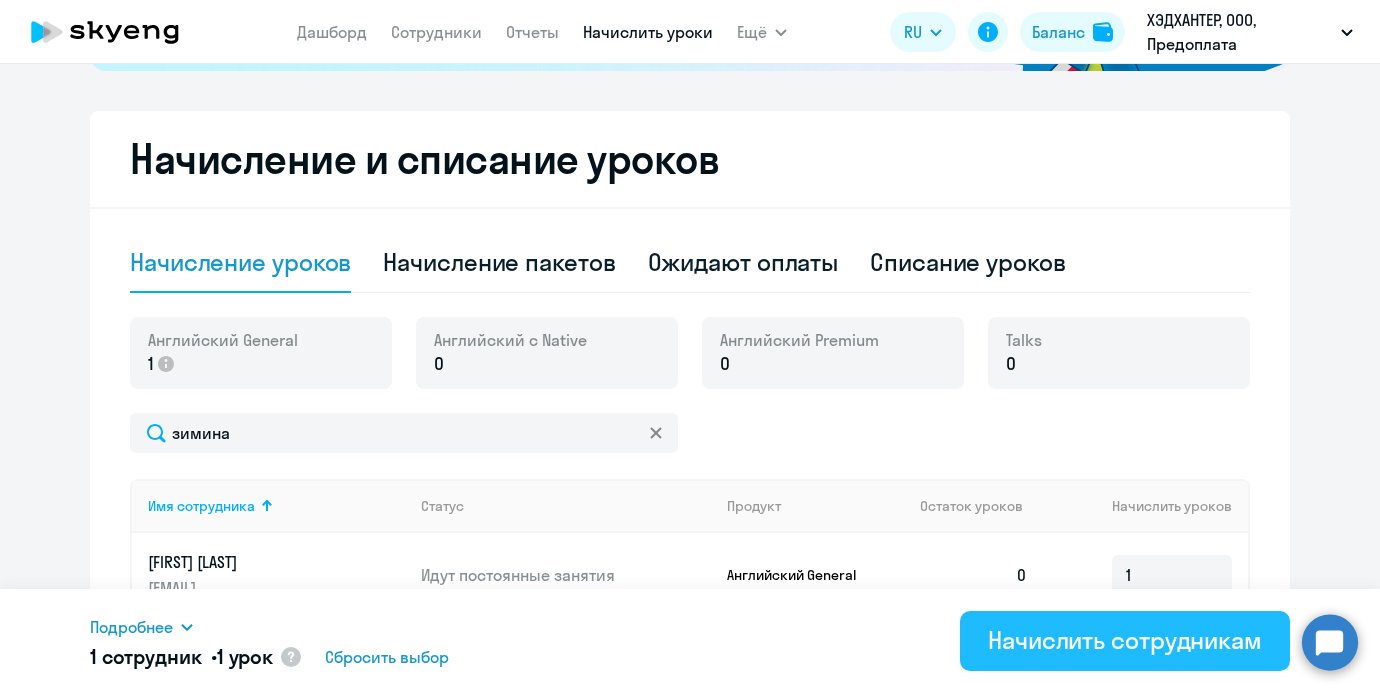 click on "Начислить сотрудникам" at bounding box center (1125, 641) 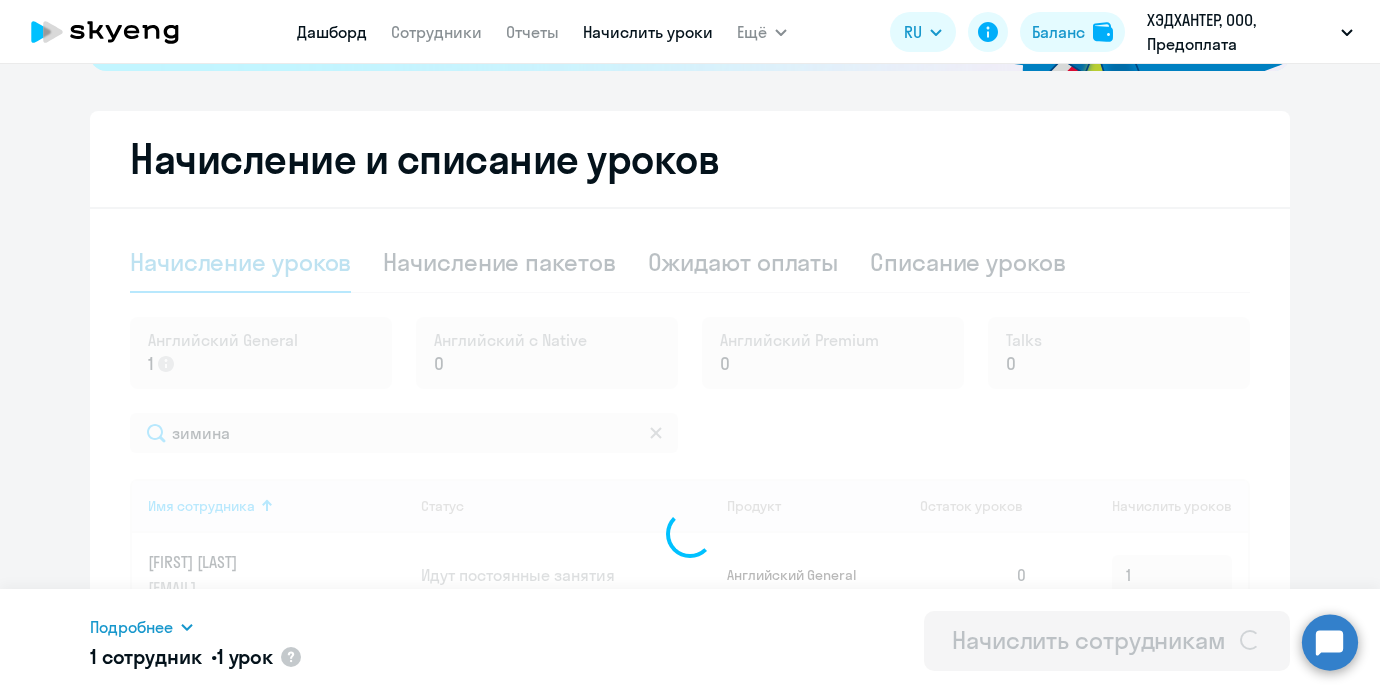 type 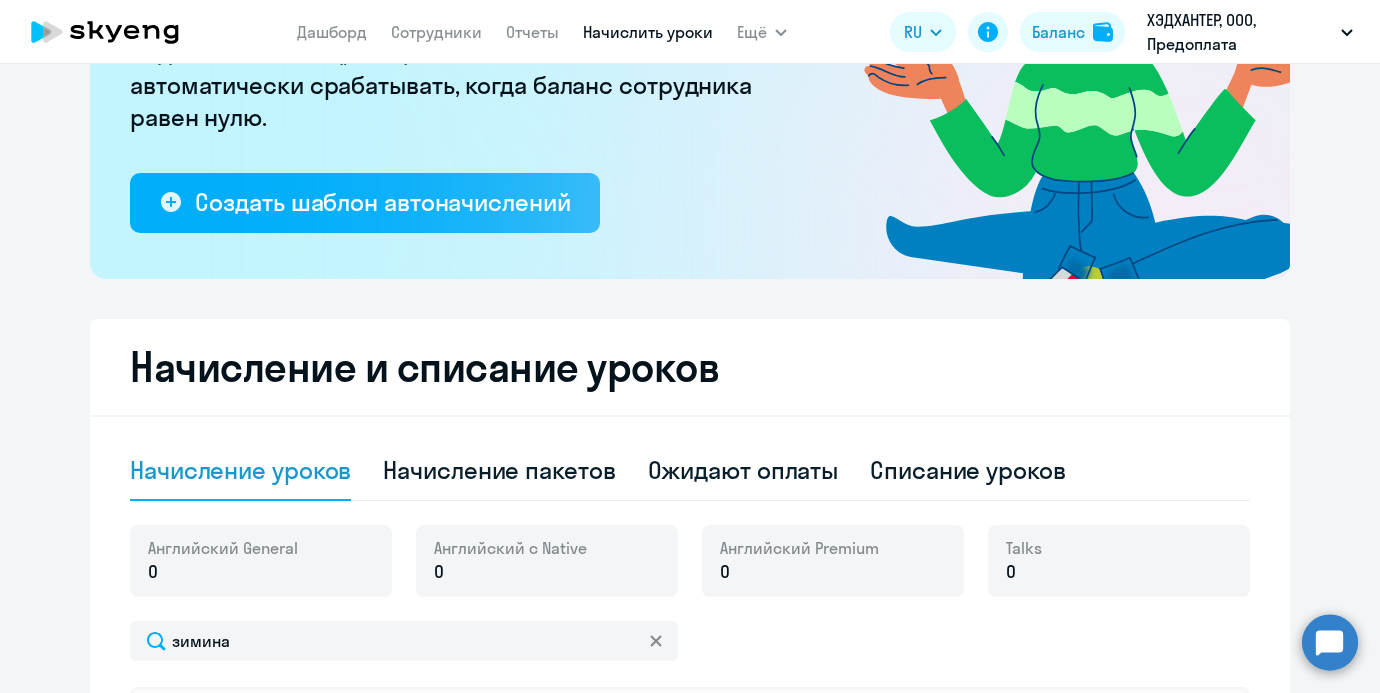 scroll, scrollTop: 0, scrollLeft: 0, axis: both 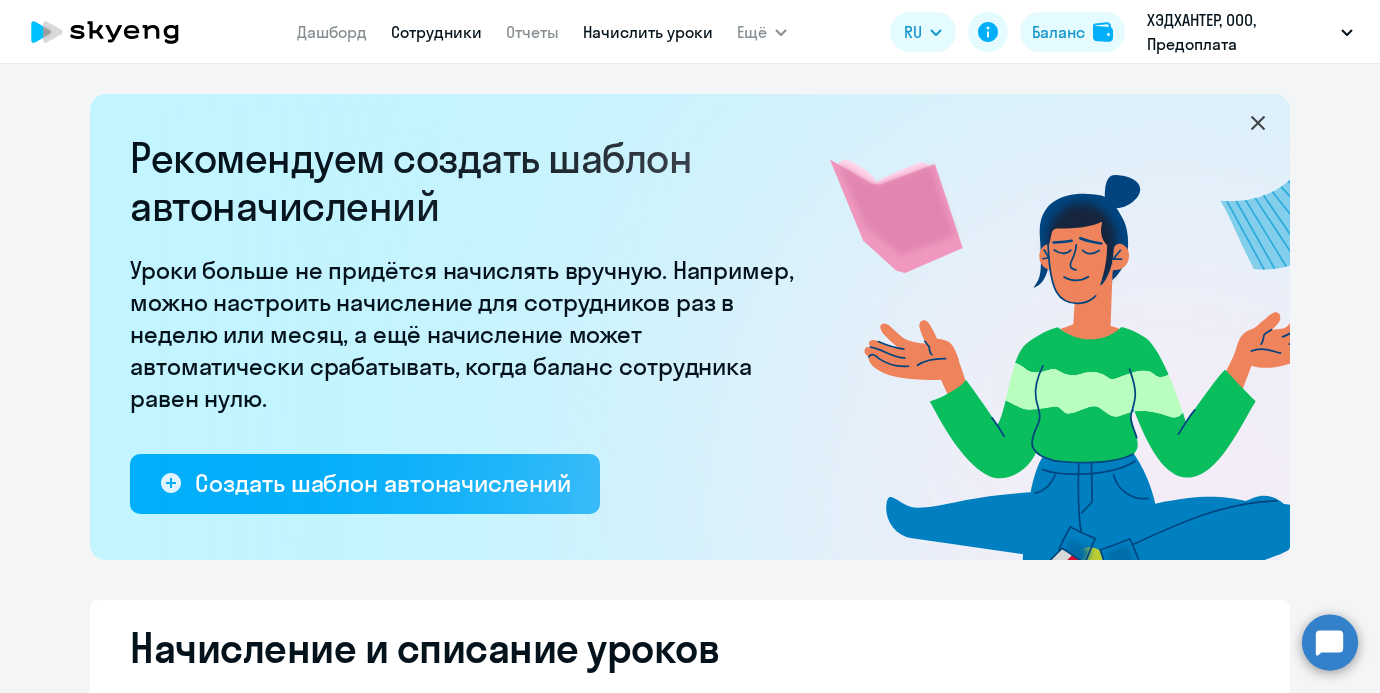 click on "Сотрудники" at bounding box center [436, 32] 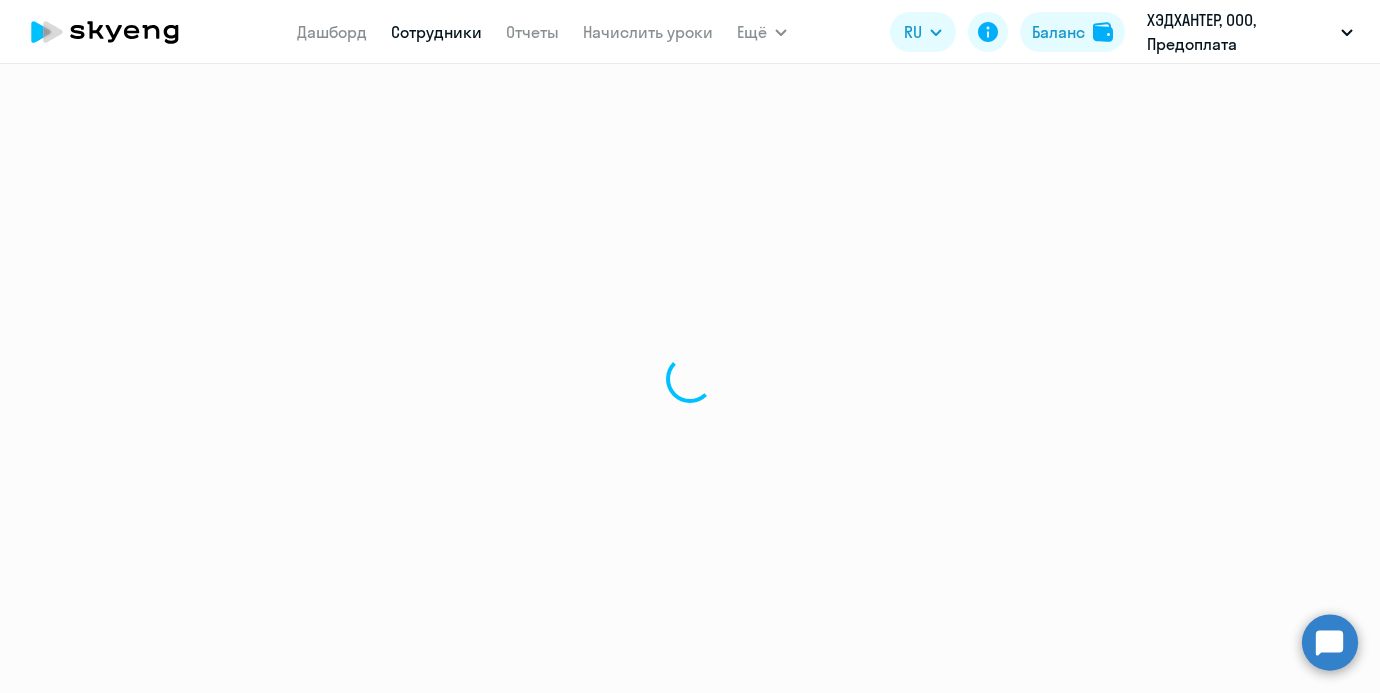 select on "30" 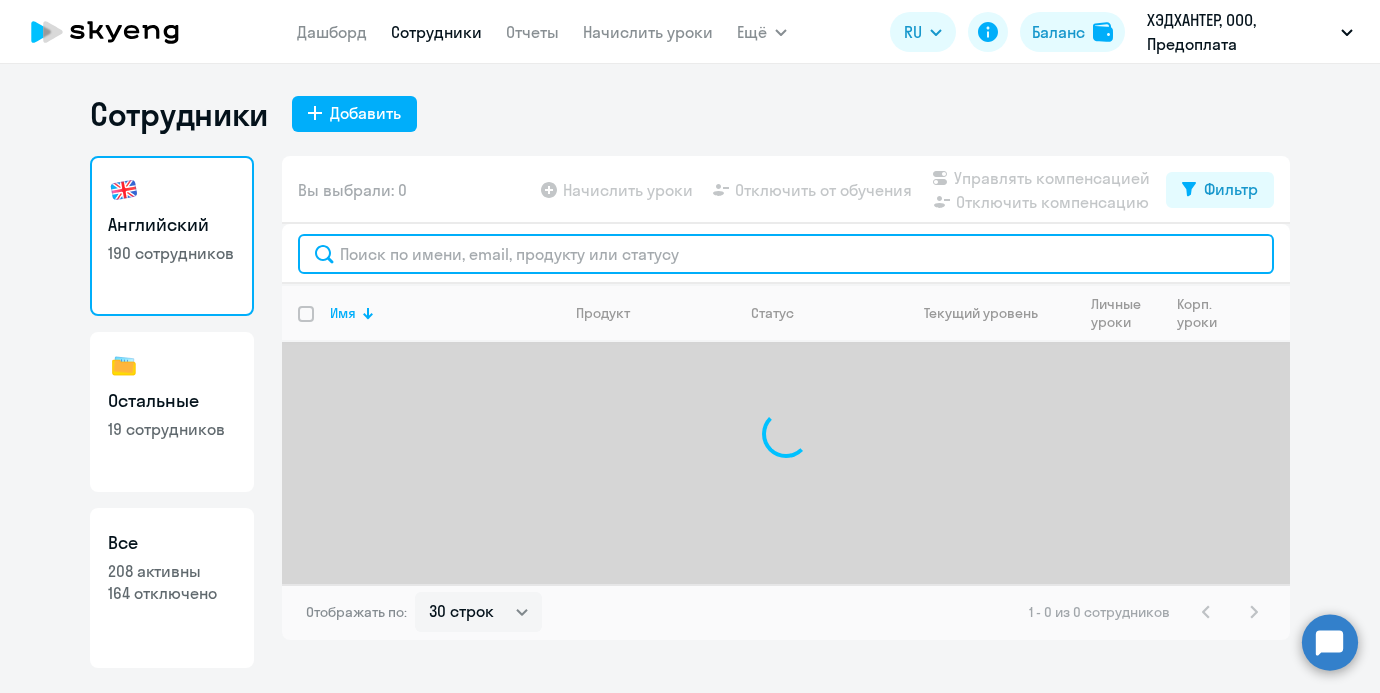 click 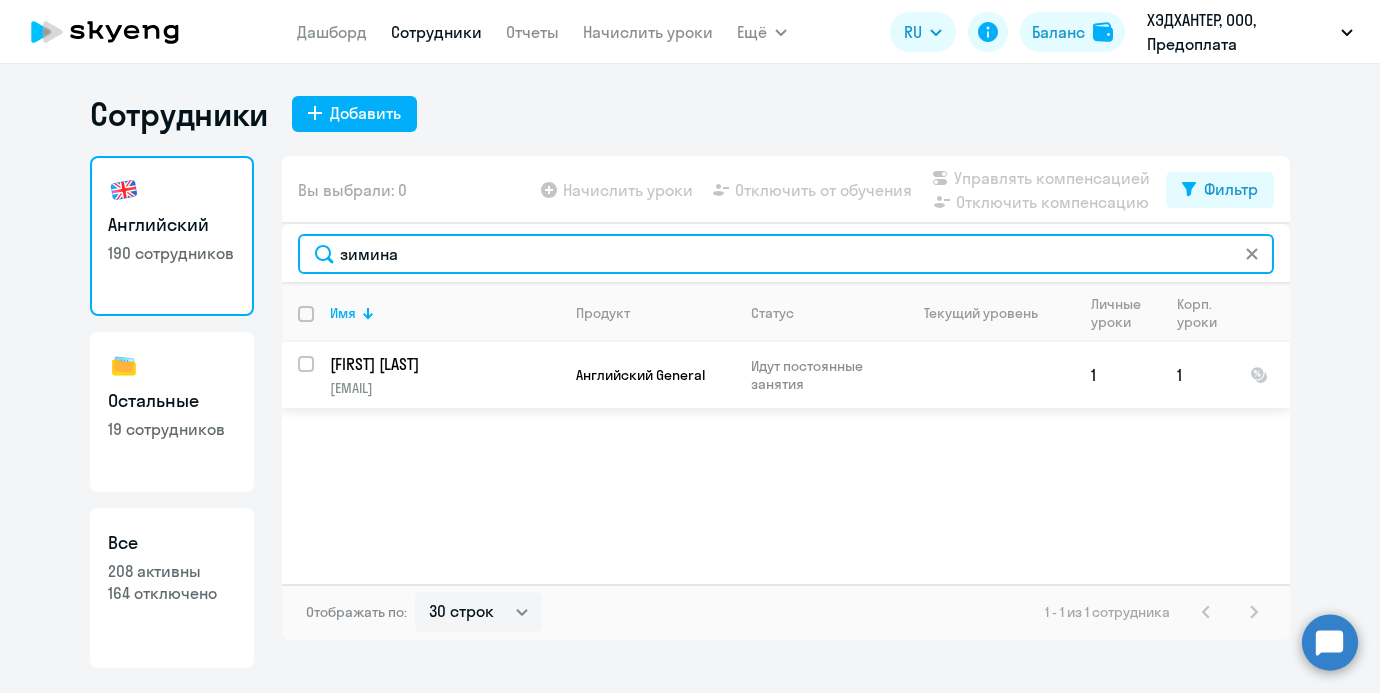 type on "зимина" 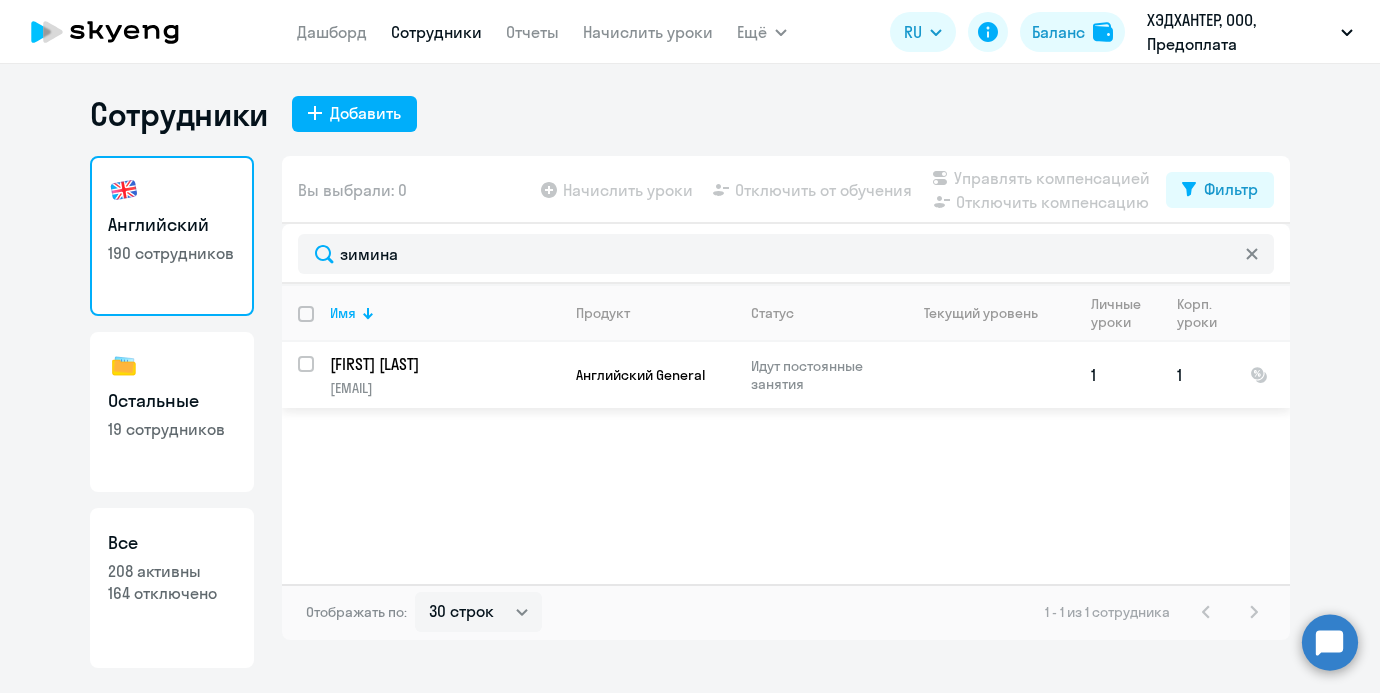 click at bounding box center (318, 376) 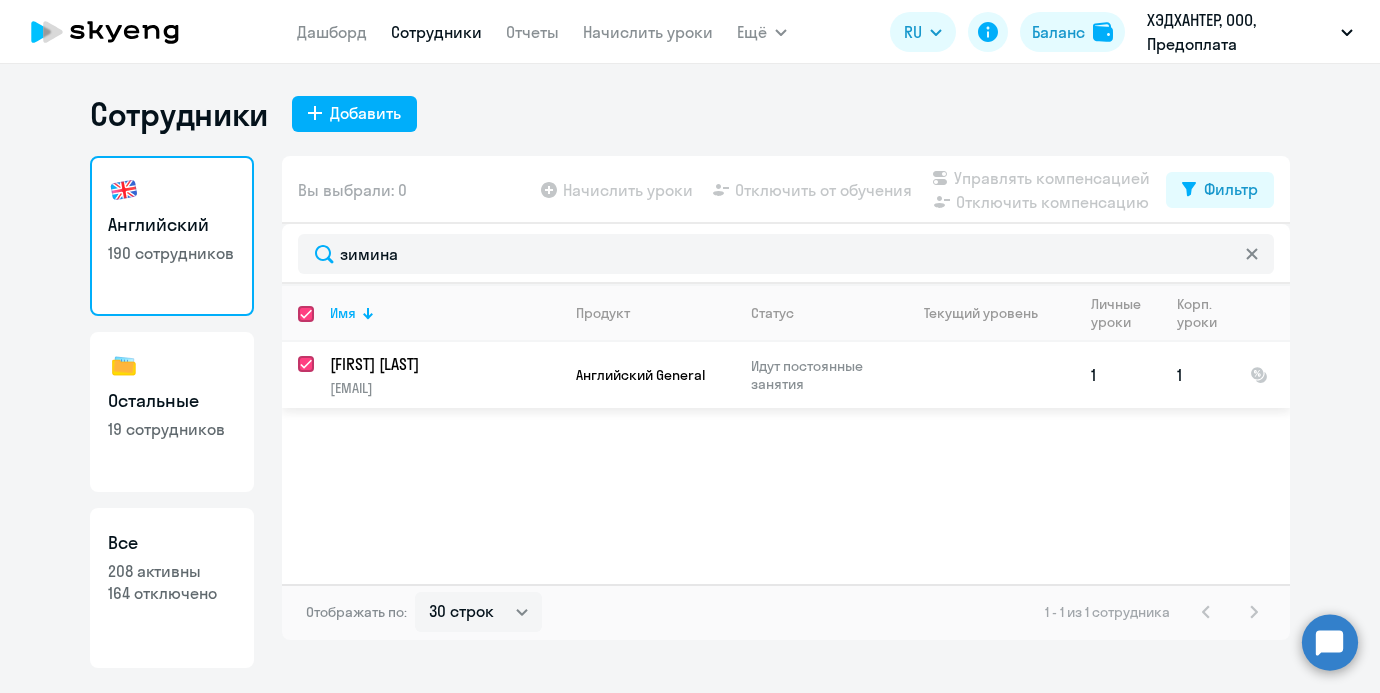 checkbox on "true" 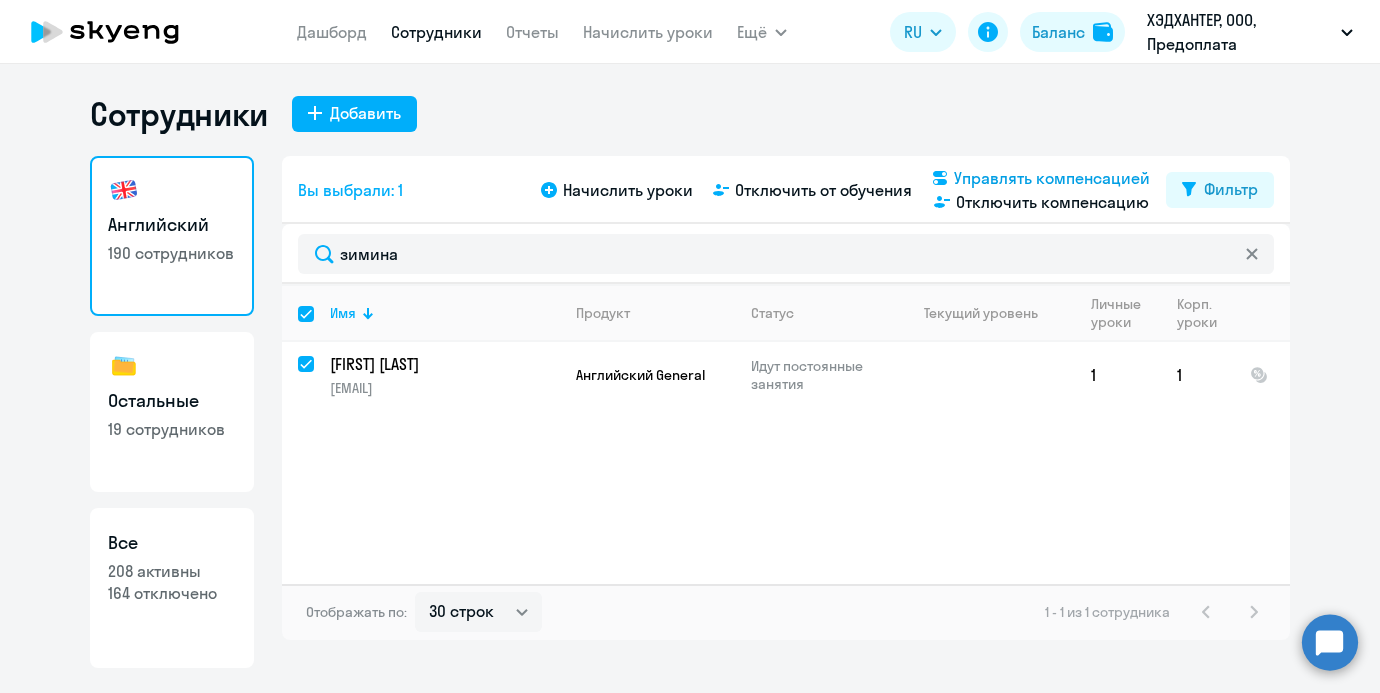 click on "Управлять компенсацией" 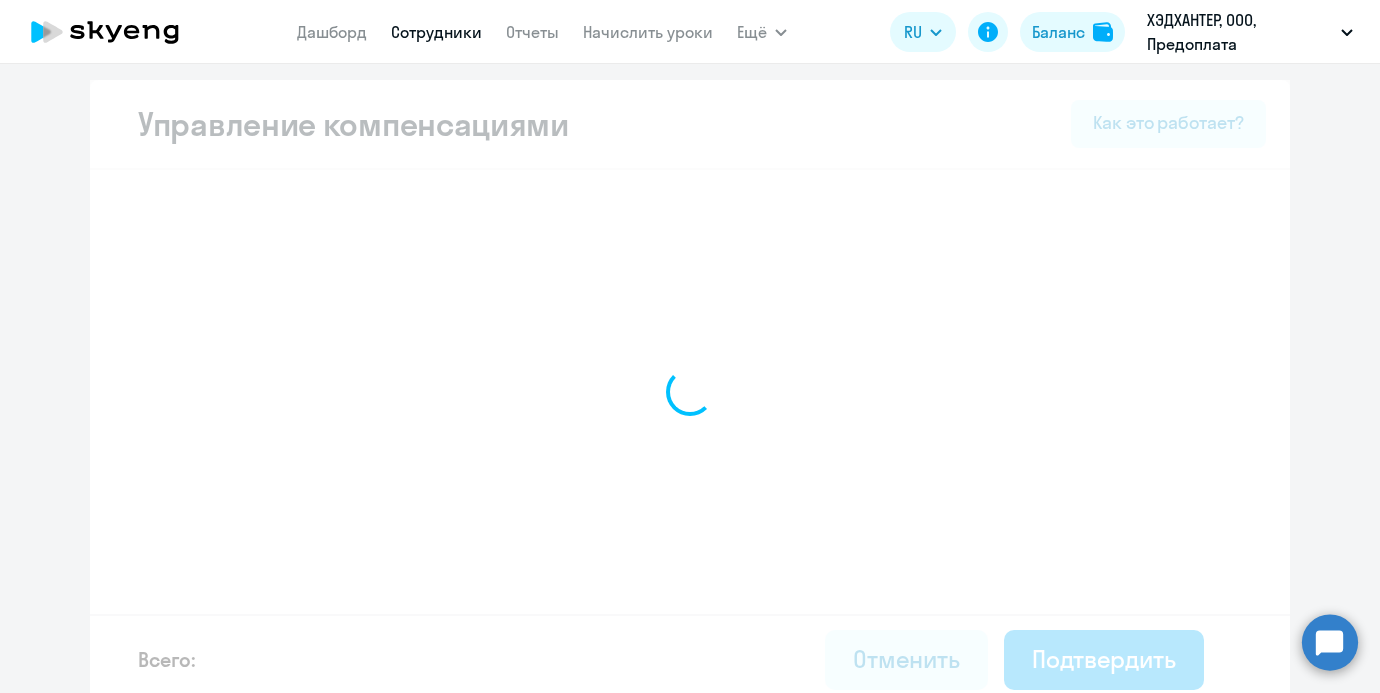 select on "MONTHLY" 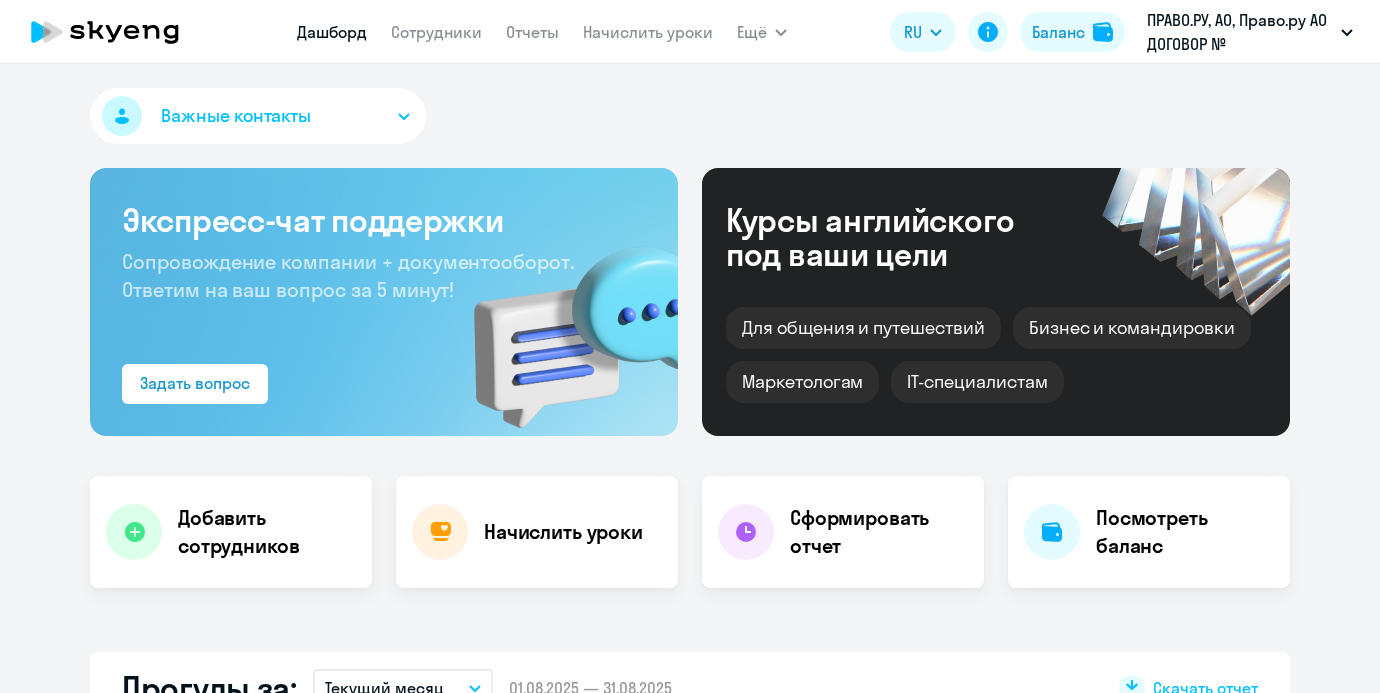 scroll, scrollTop: 0, scrollLeft: 0, axis: both 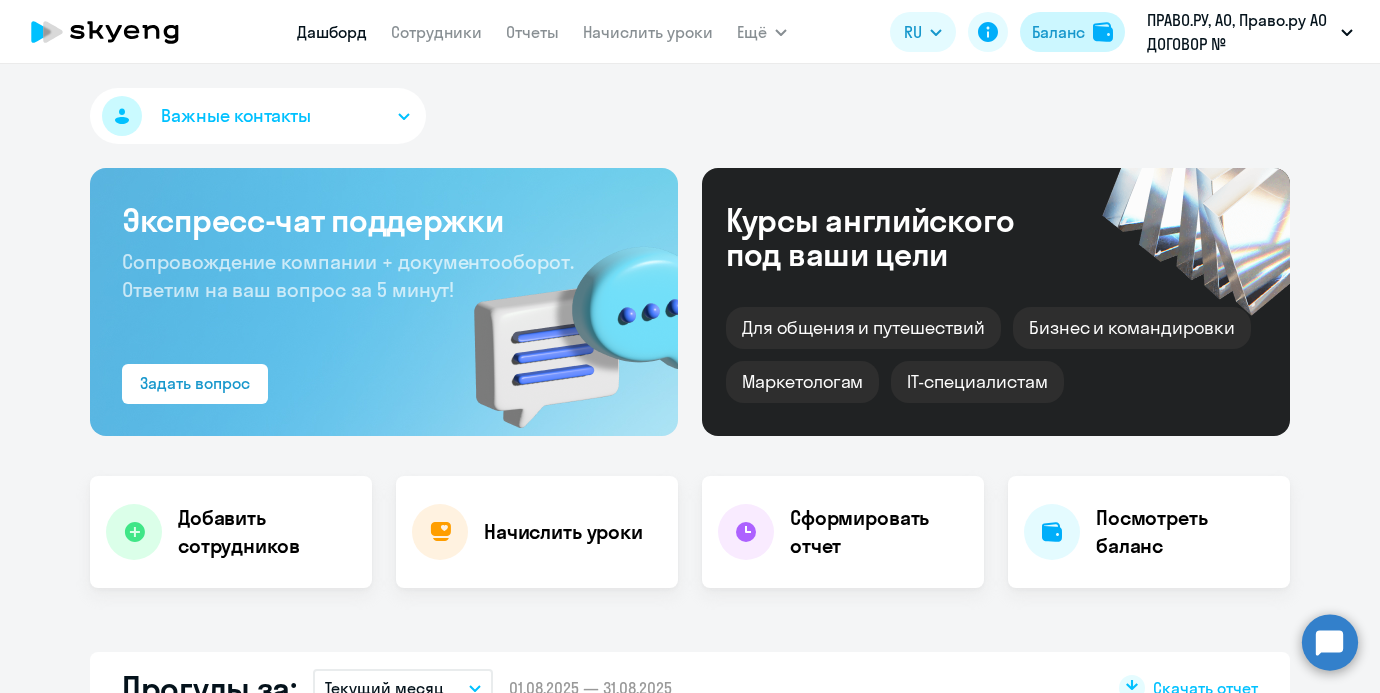 click on "Баланс" 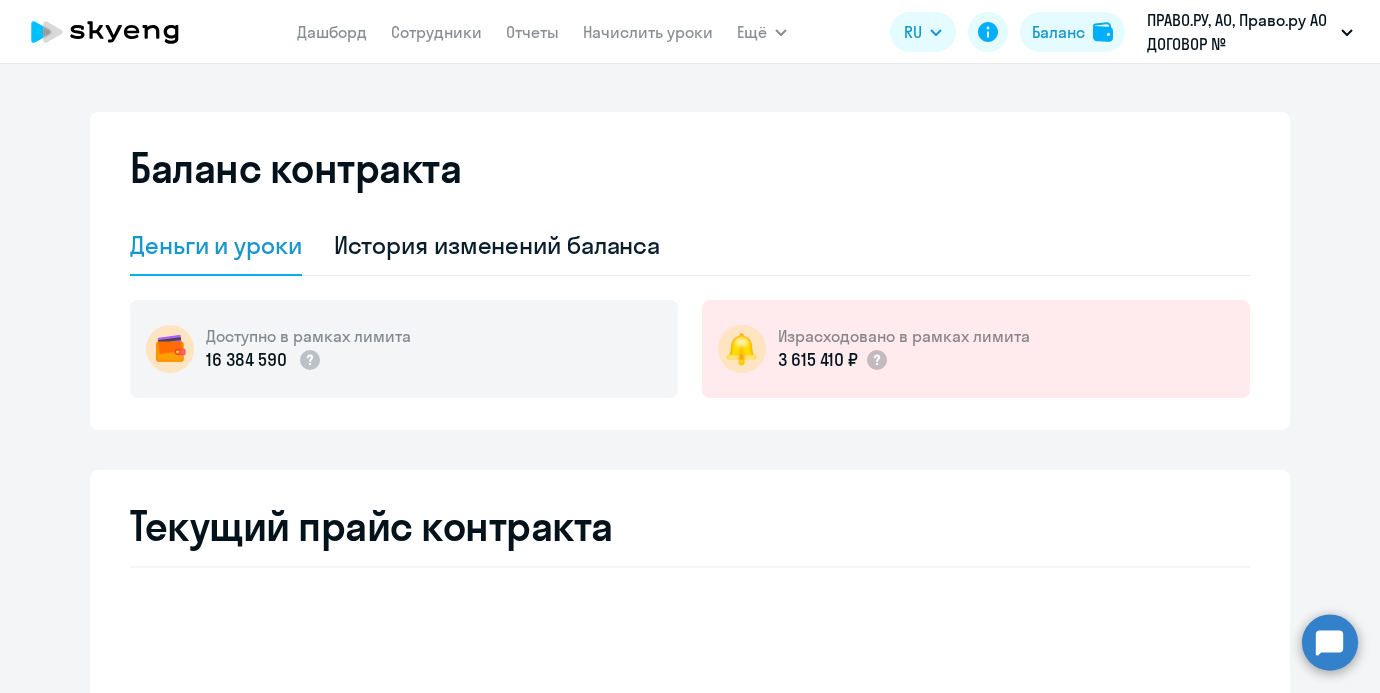 select on "english_adult_not_native_speaker" 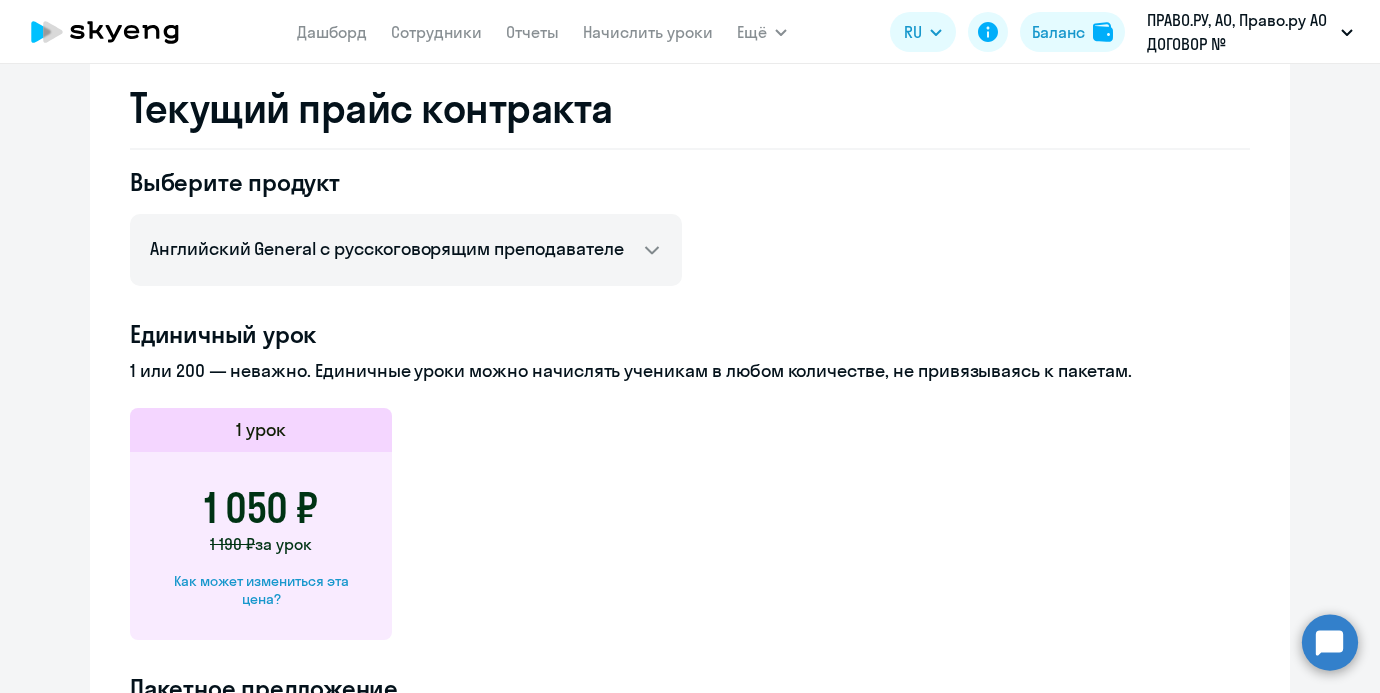 scroll, scrollTop: 0, scrollLeft: 0, axis: both 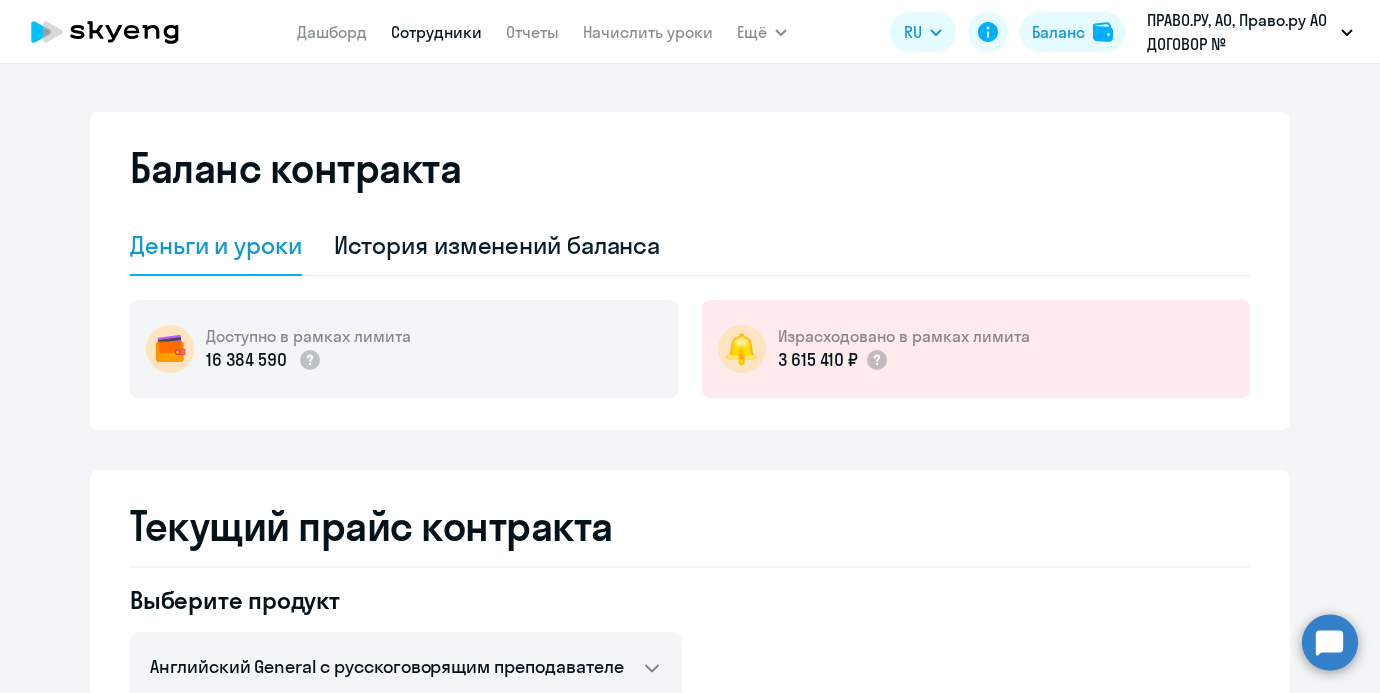 click on "Сотрудники" at bounding box center [436, 32] 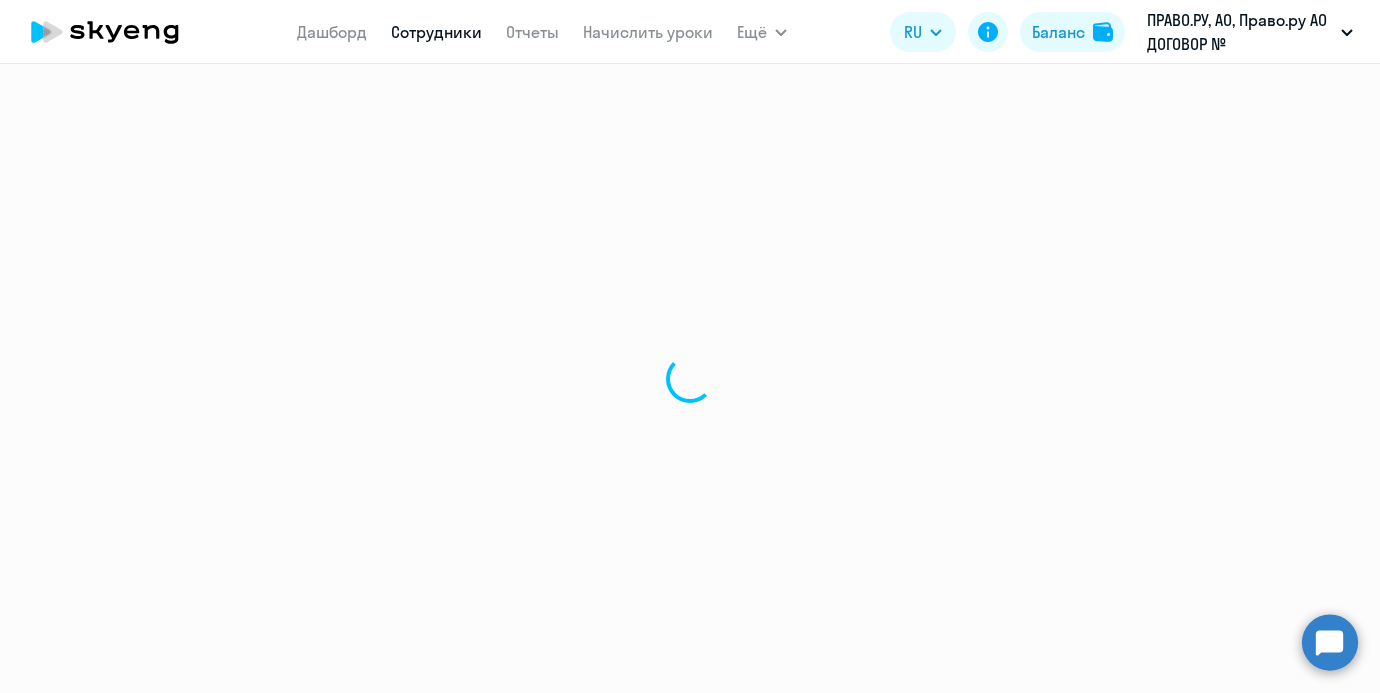 select on "30" 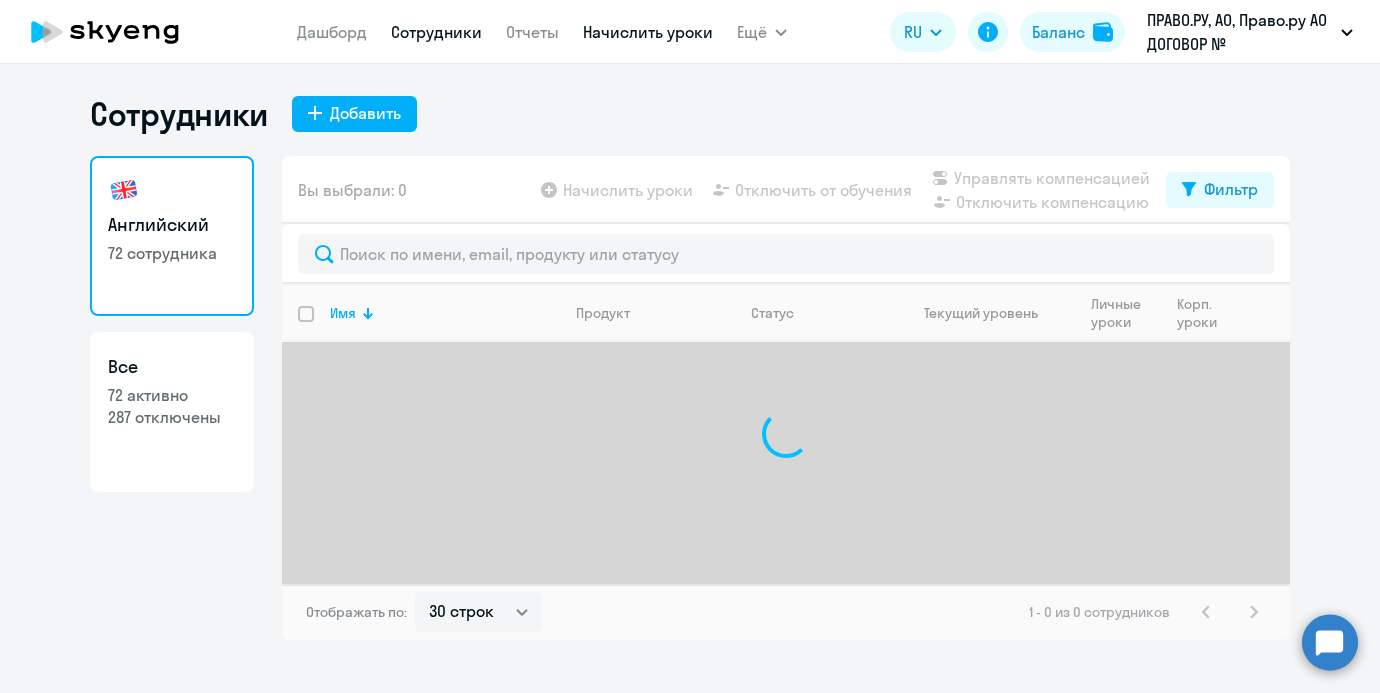 click on "Начислить уроки" at bounding box center (648, 32) 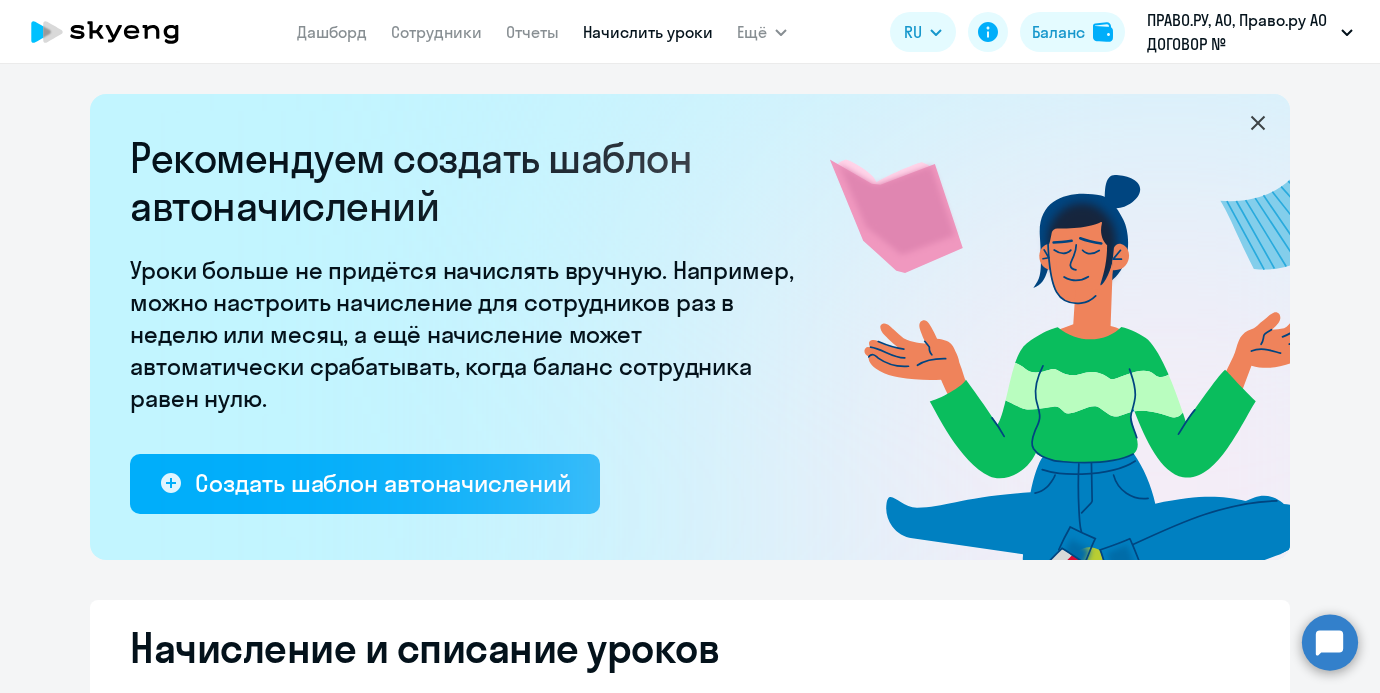 select on "10" 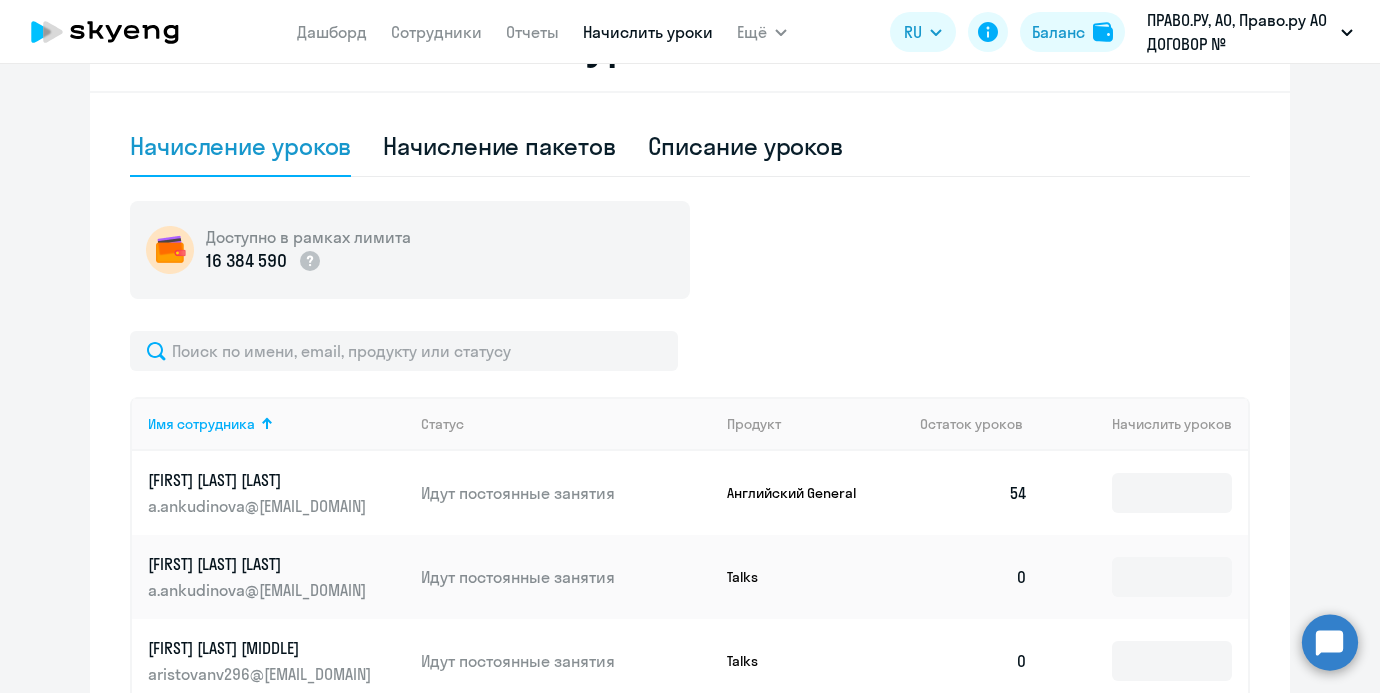 scroll, scrollTop: 607, scrollLeft: 0, axis: vertical 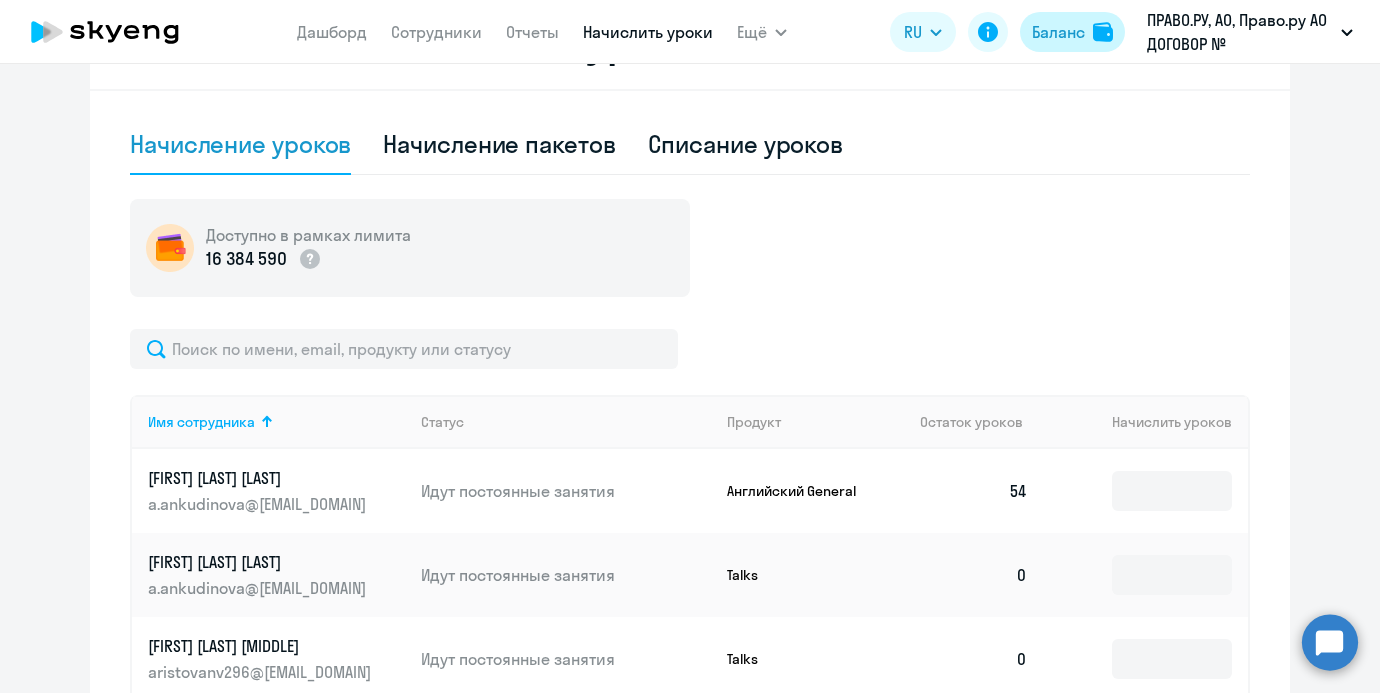 click on "Баланс" 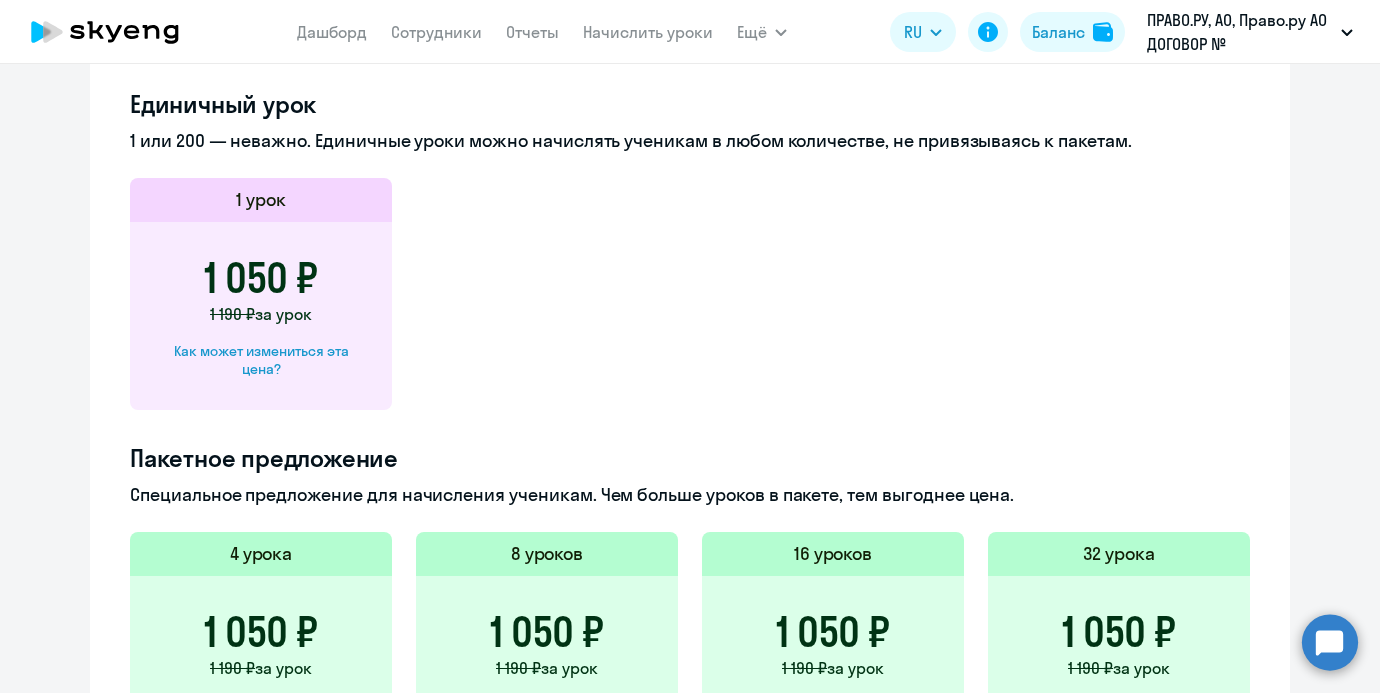 scroll, scrollTop: 263, scrollLeft: 0, axis: vertical 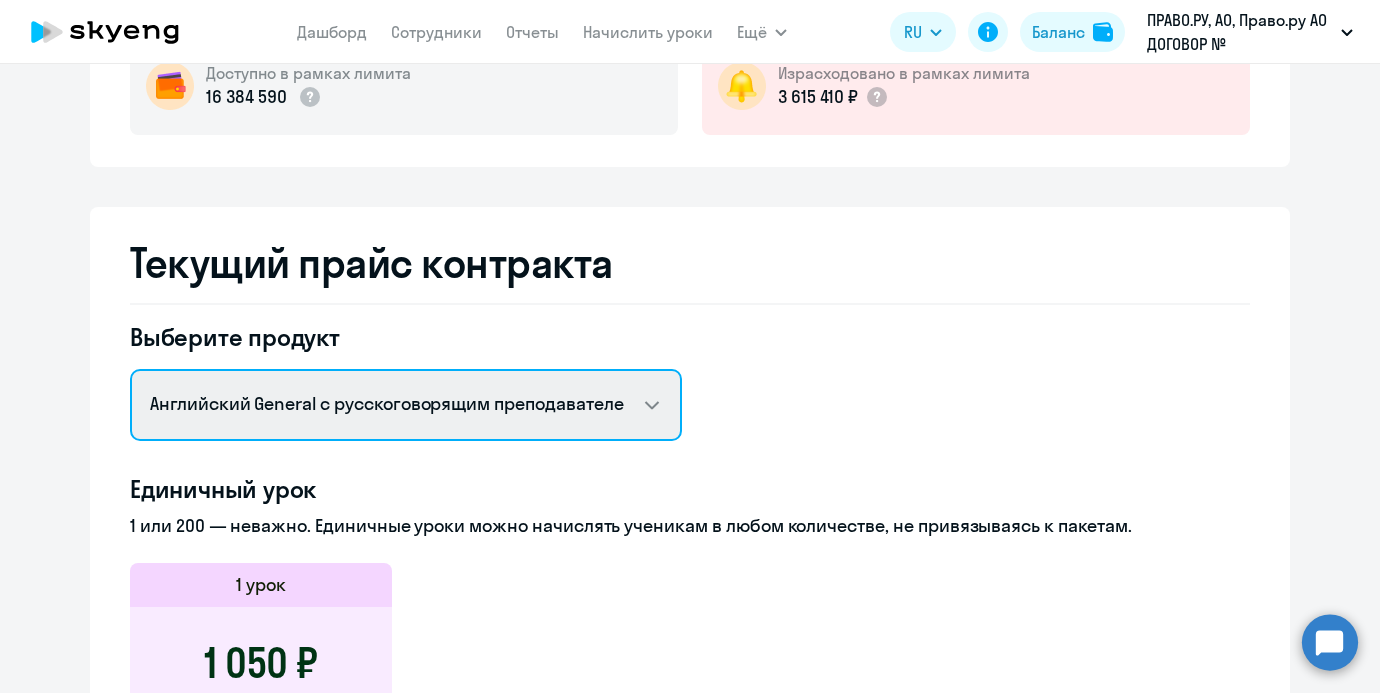 click on "Английский General с русскоговорящим преподавателем   Премиум английский с русскоговорящим преподавателем   Talks 15 минутные разговоры на английском" 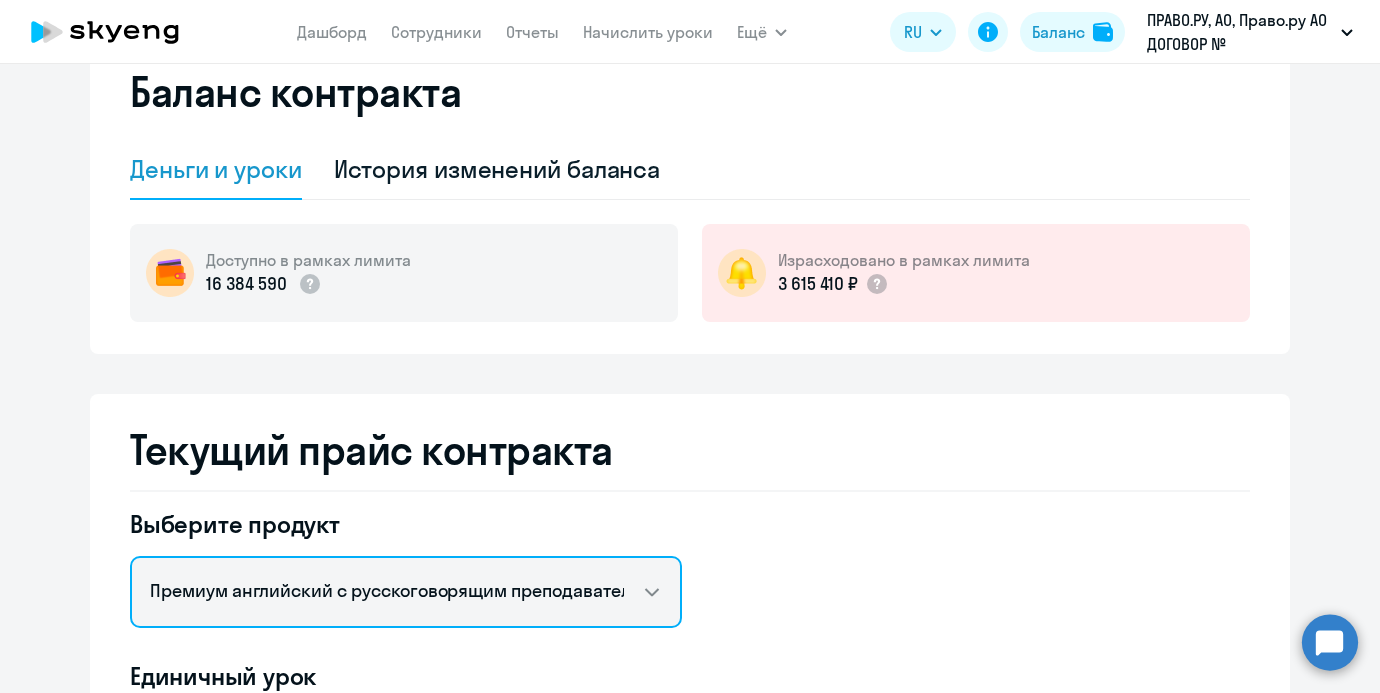 scroll, scrollTop: 0, scrollLeft: 0, axis: both 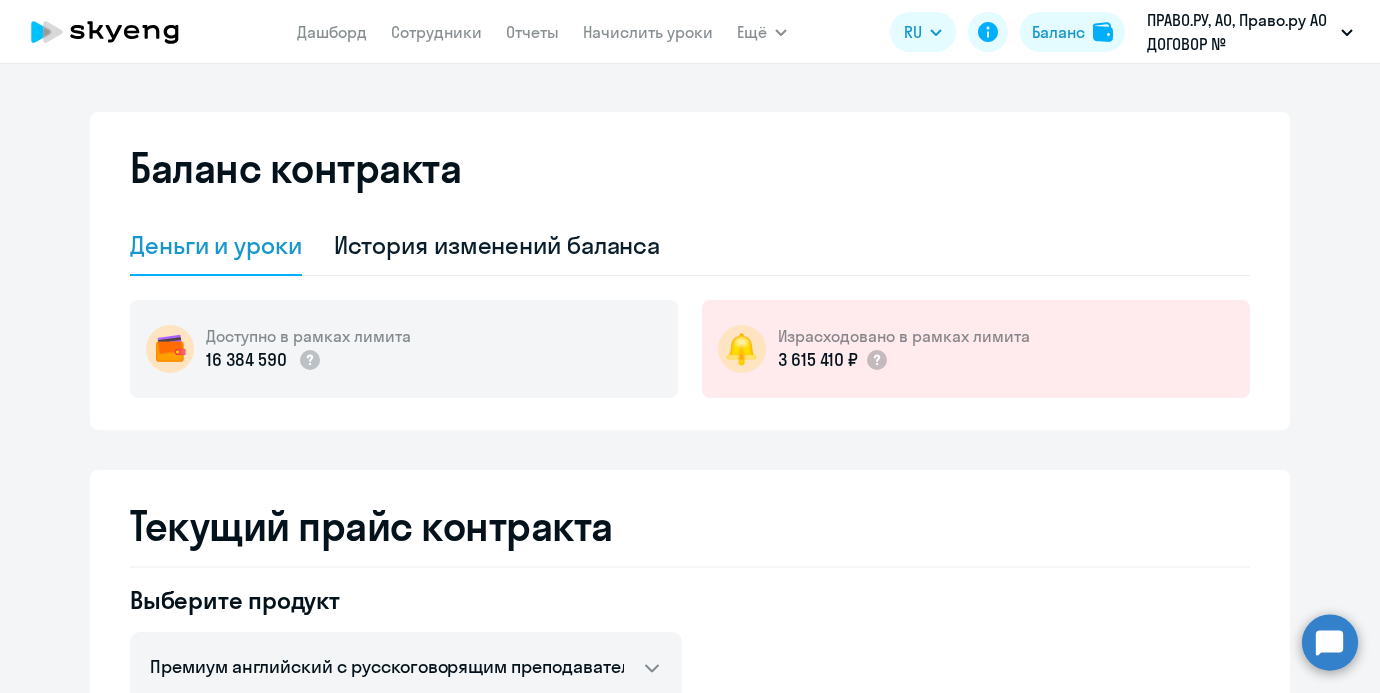 click on "Дашборд
Сотрудники
Отчеты
Начислить уроки" 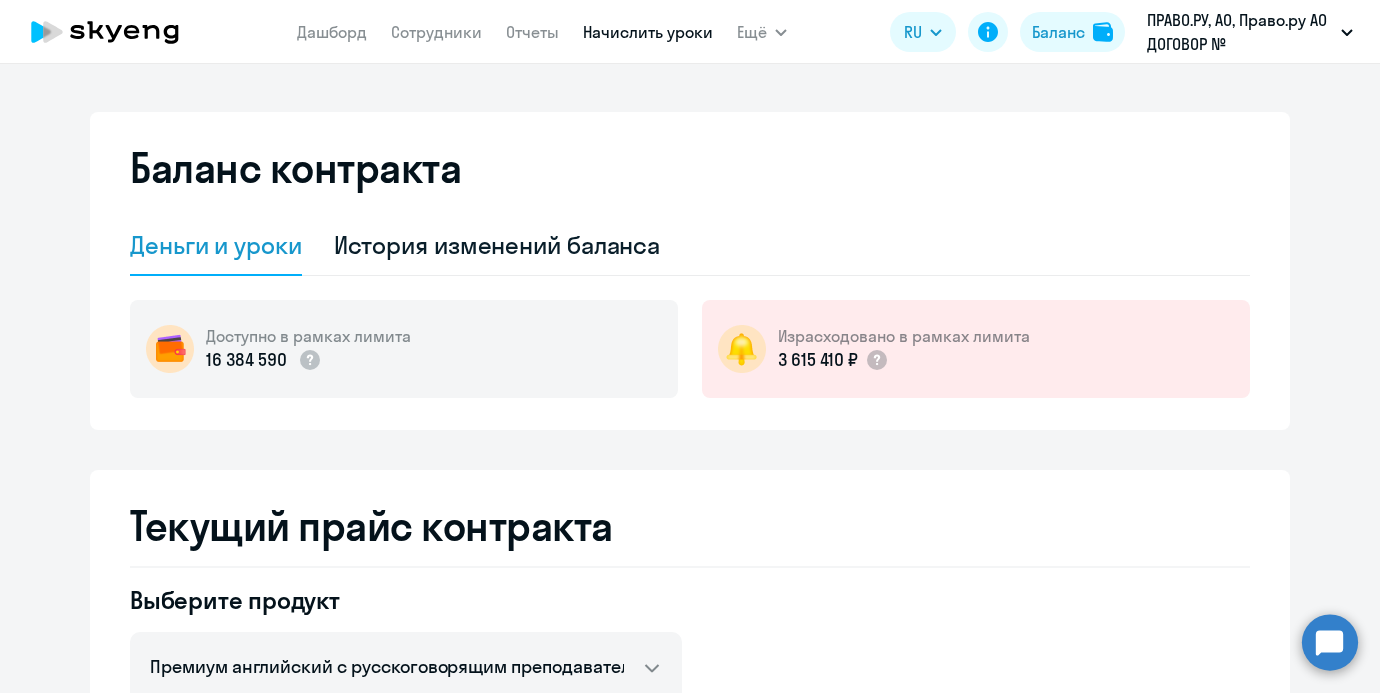 click on "Начислить уроки" at bounding box center [648, 32] 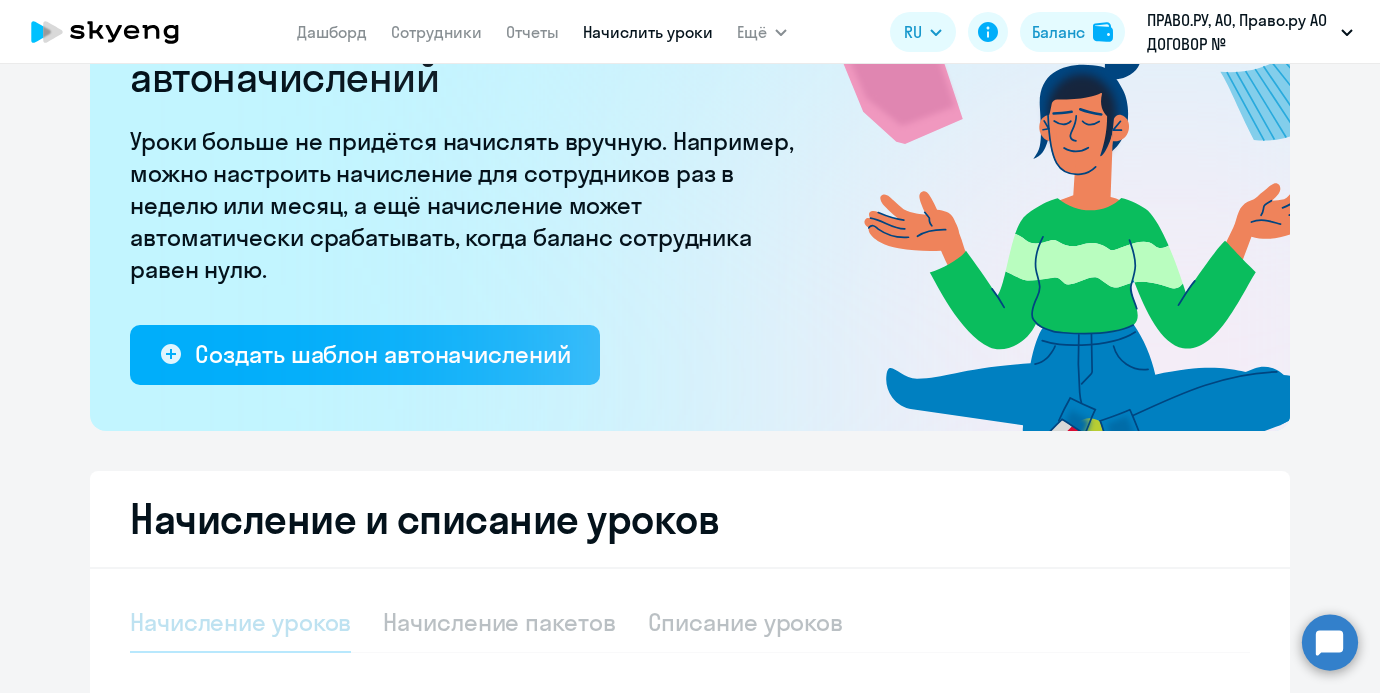 select on "10" 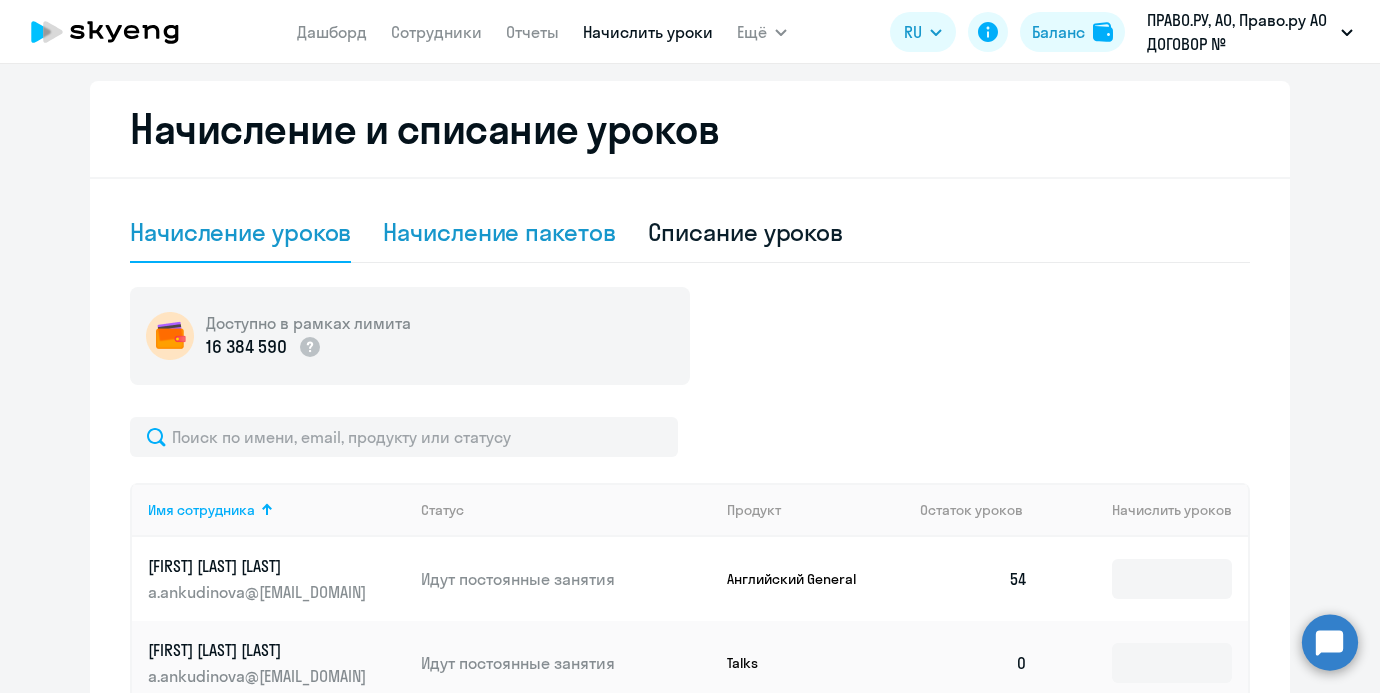 scroll, scrollTop: 546, scrollLeft: 0, axis: vertical 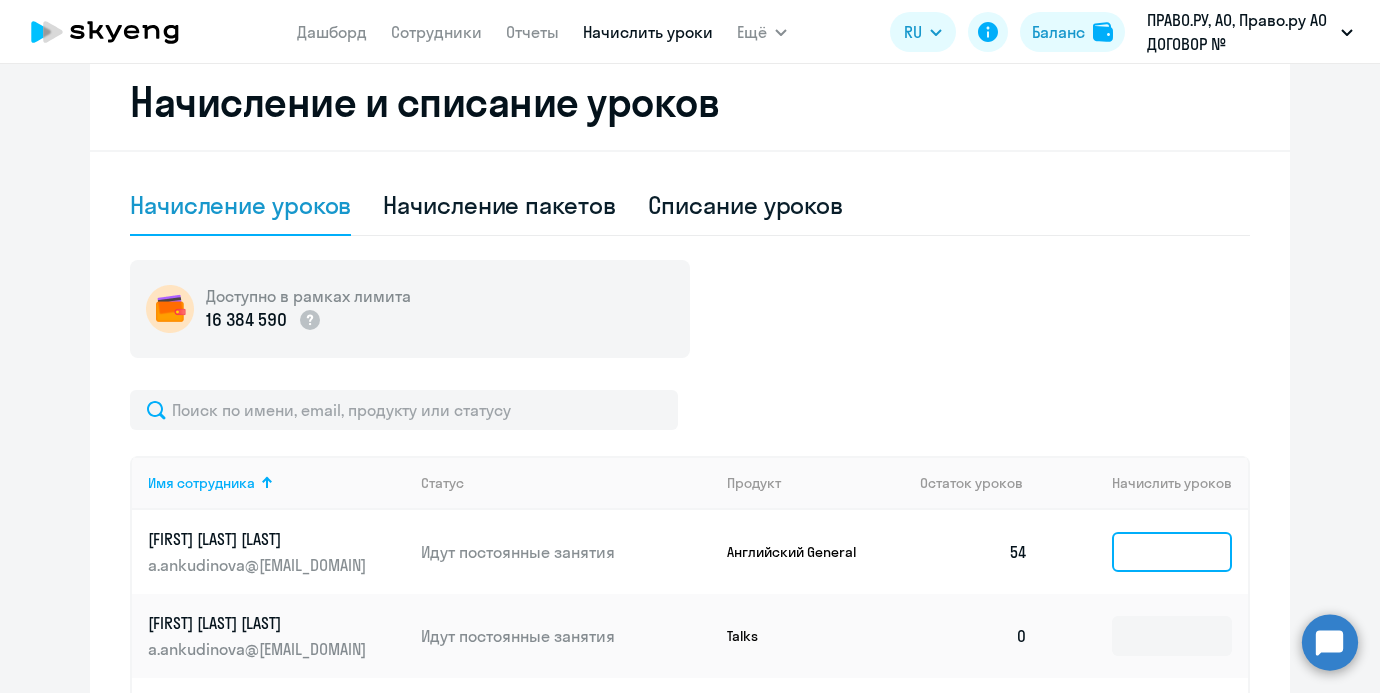 click 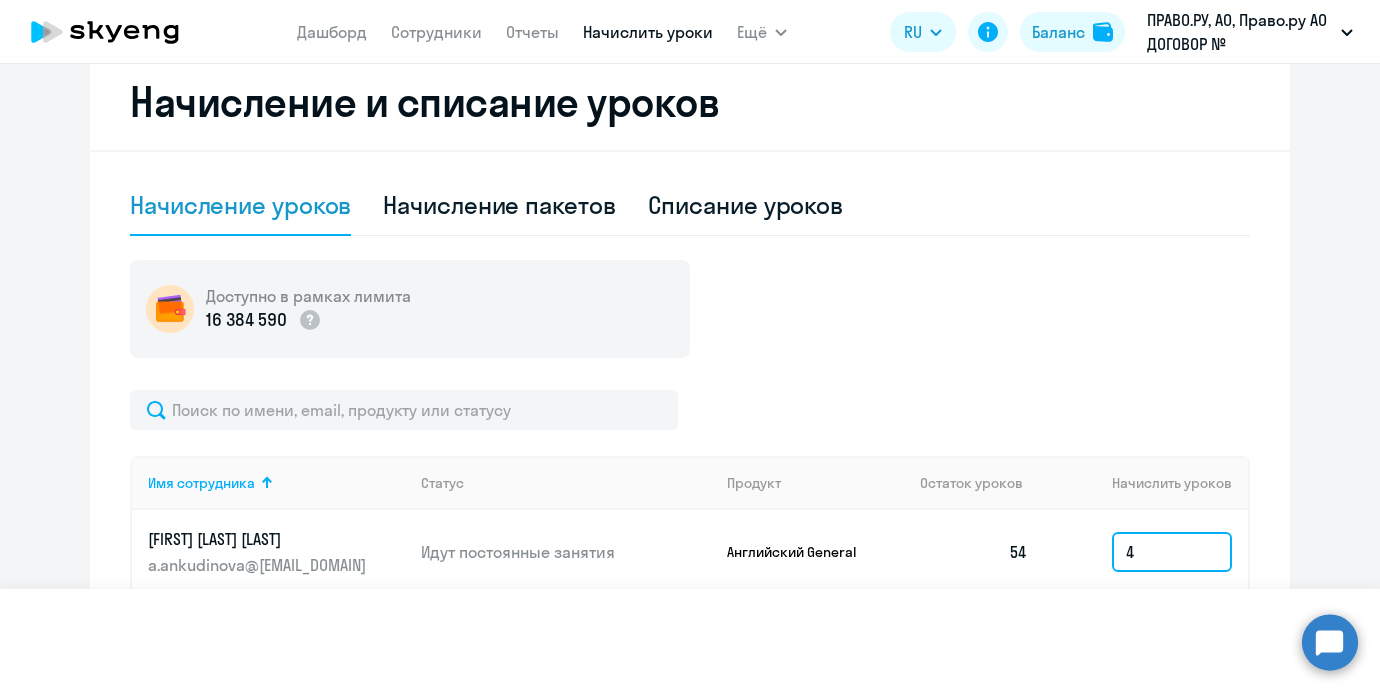 type 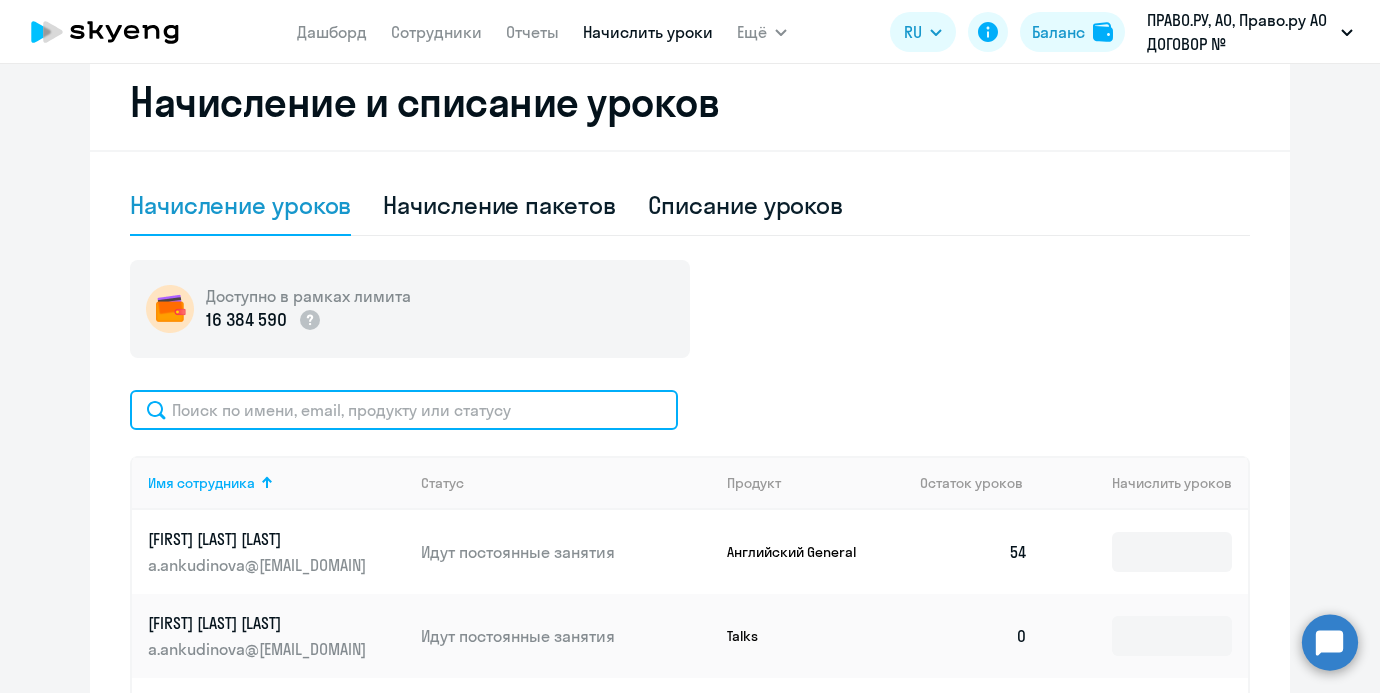 click 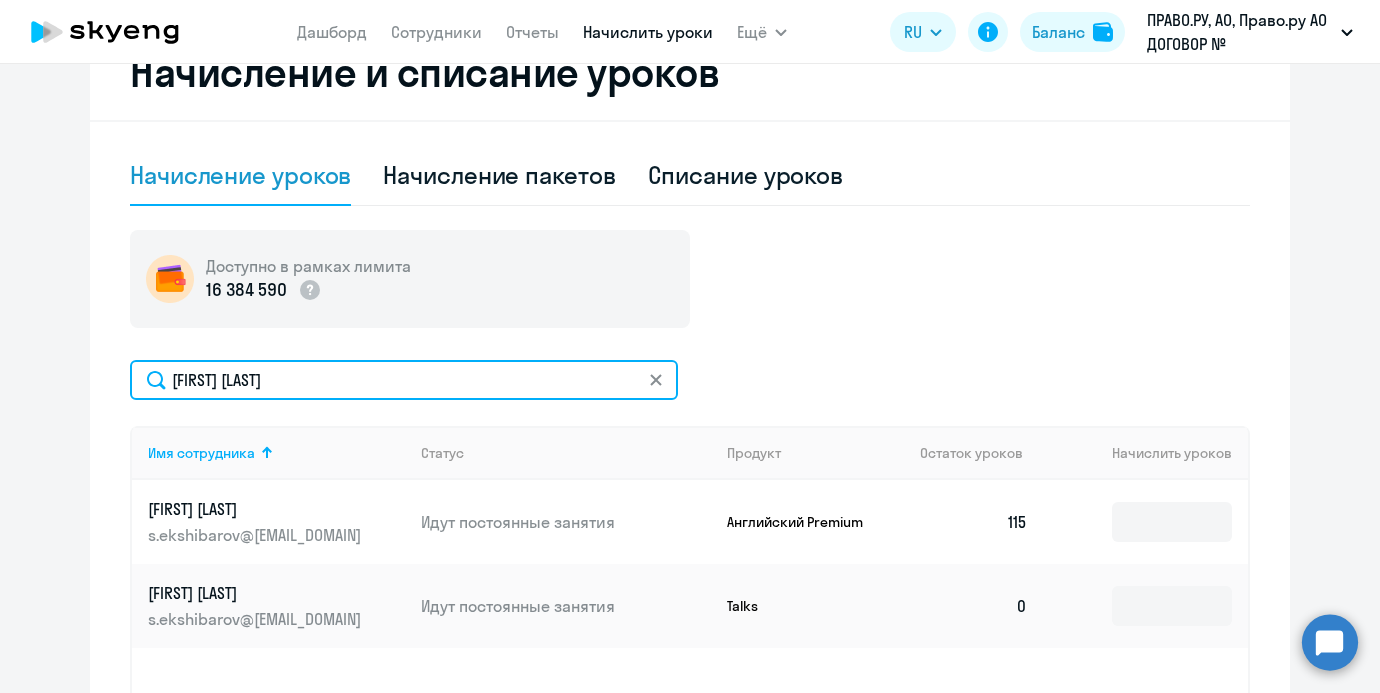 scroll, scrollTop: 585, scrollLeft: 0, axis: vertical 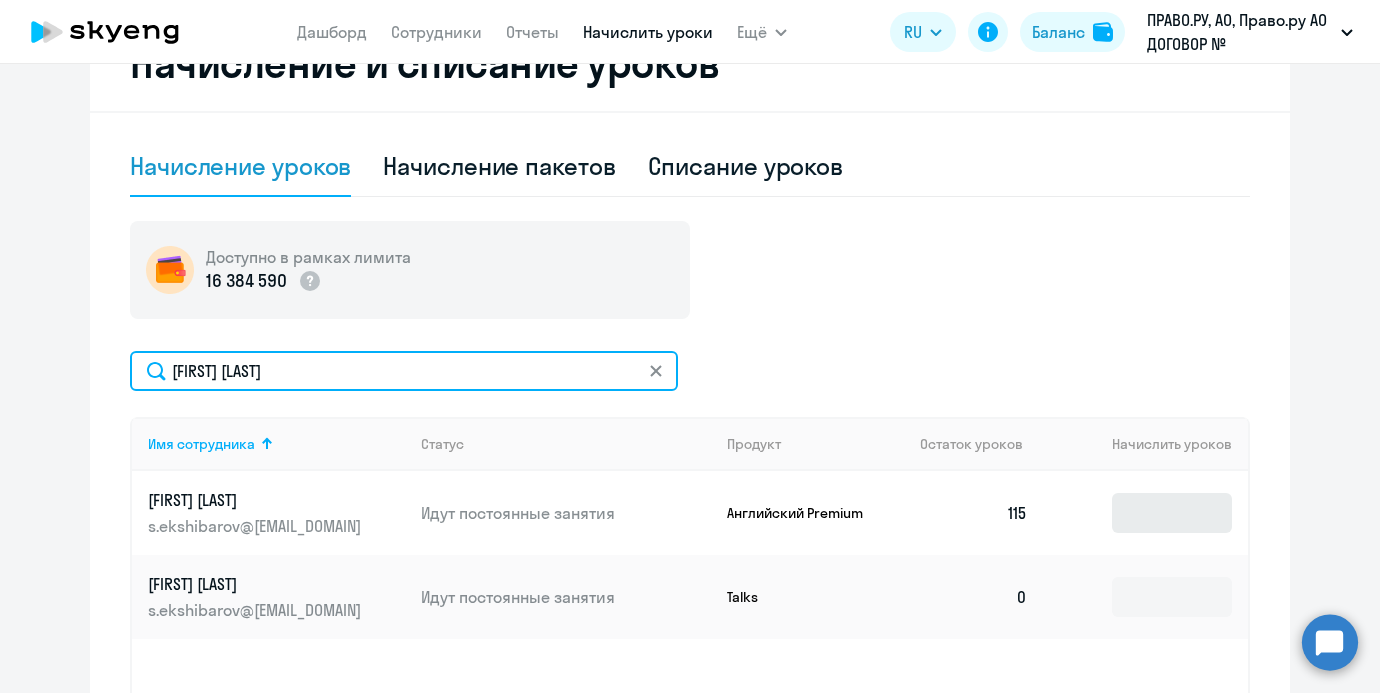 type on "[FIRST] [LAST]" 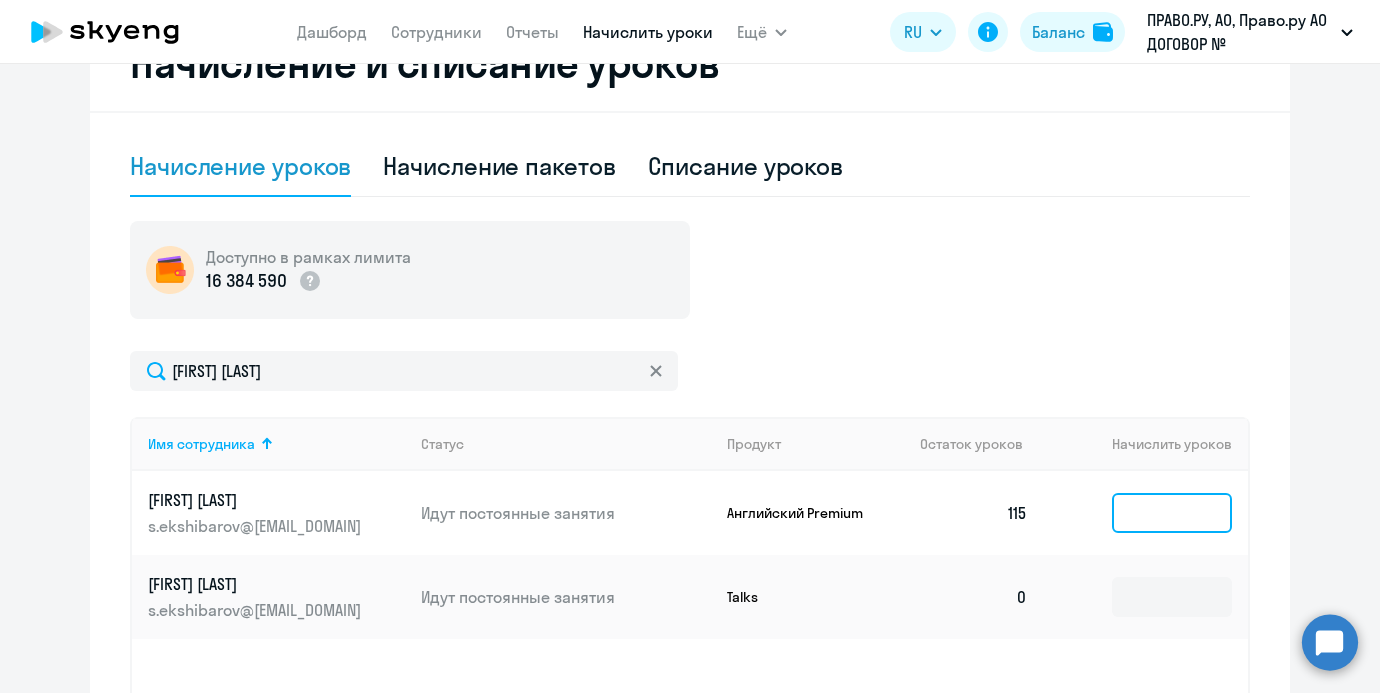 click 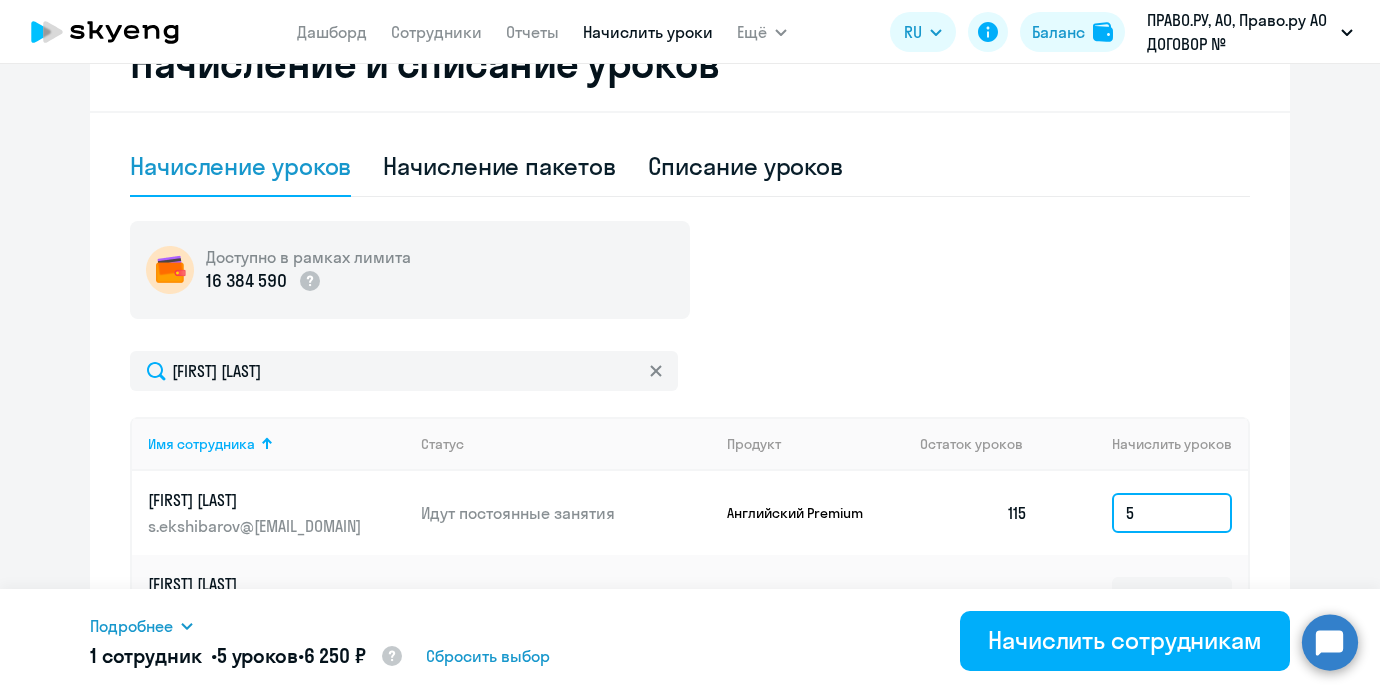 type on "5" 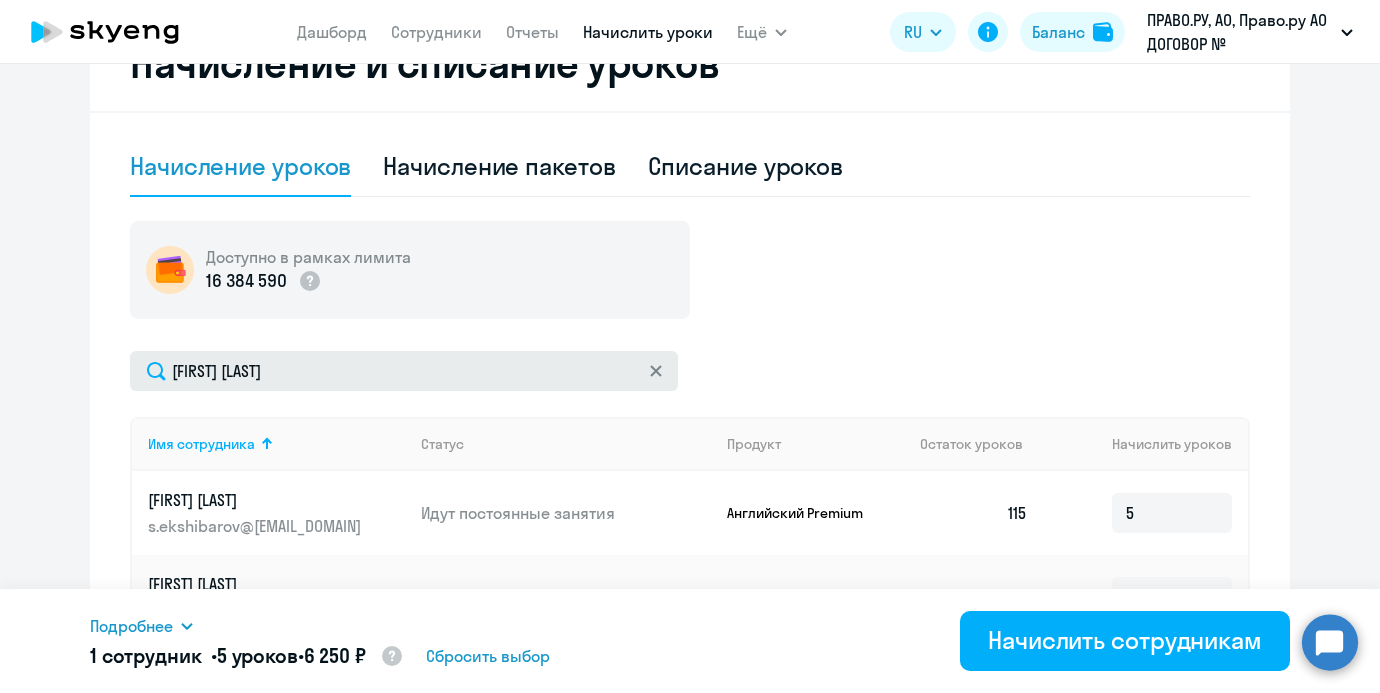 click 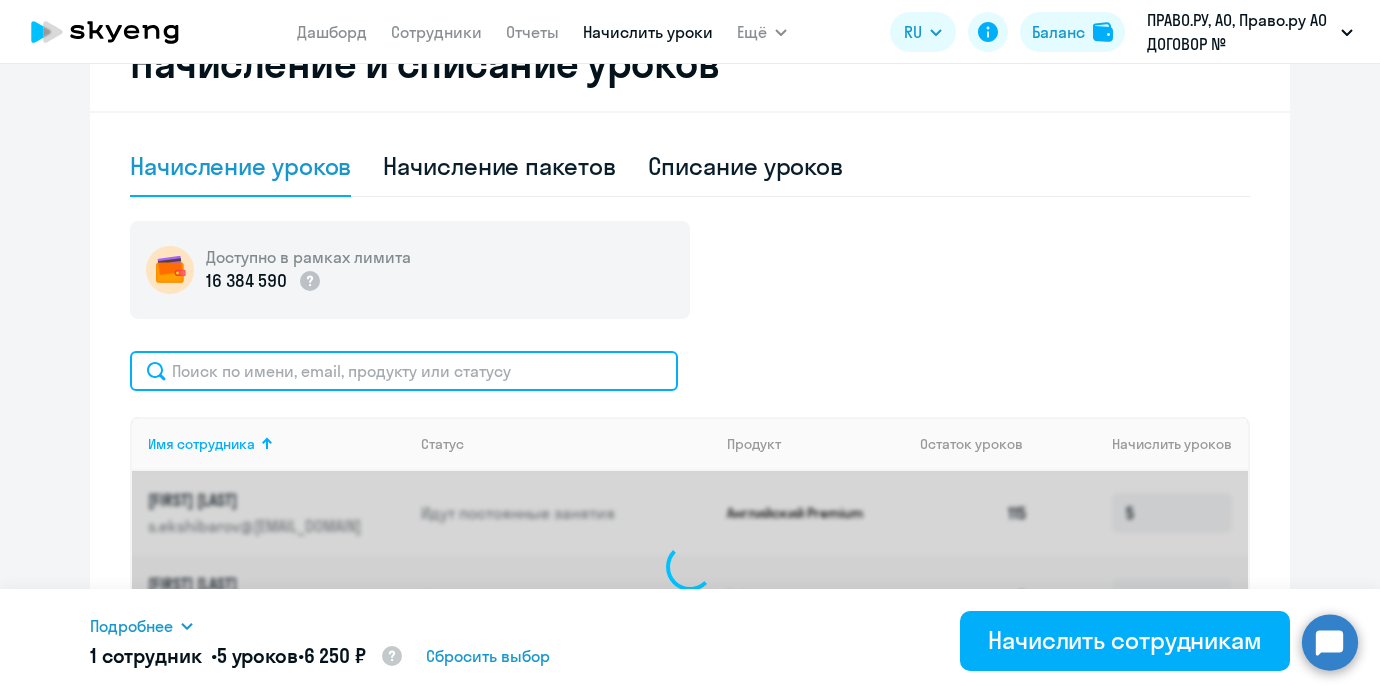 click 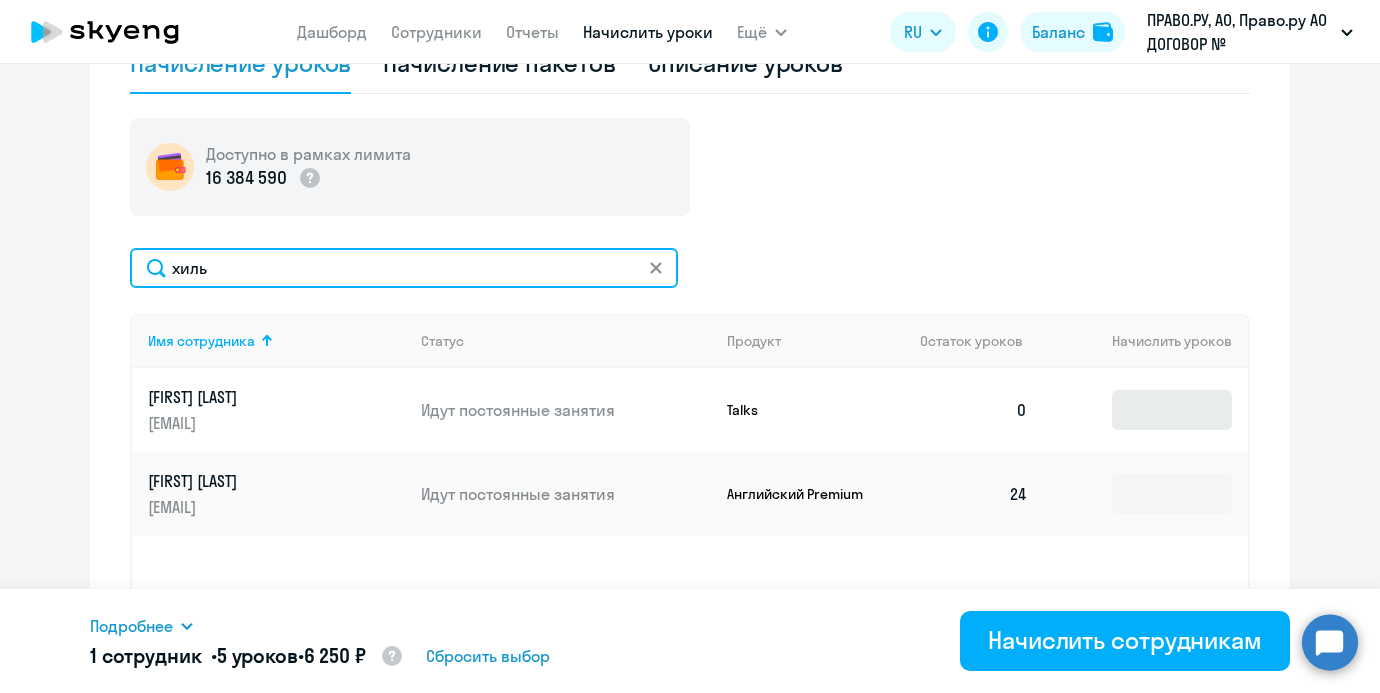 scroll, scrollTop: 691, scrollLeft: 0, axis: vertical 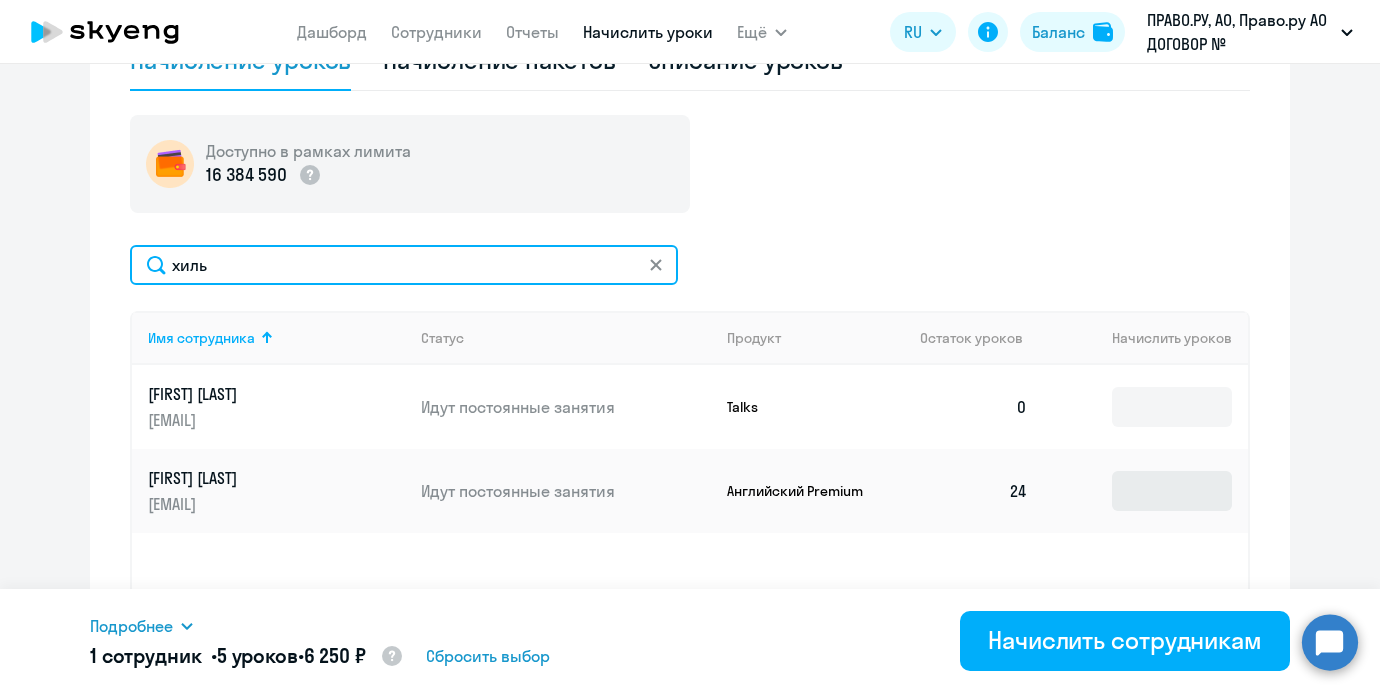 type on "хиль" 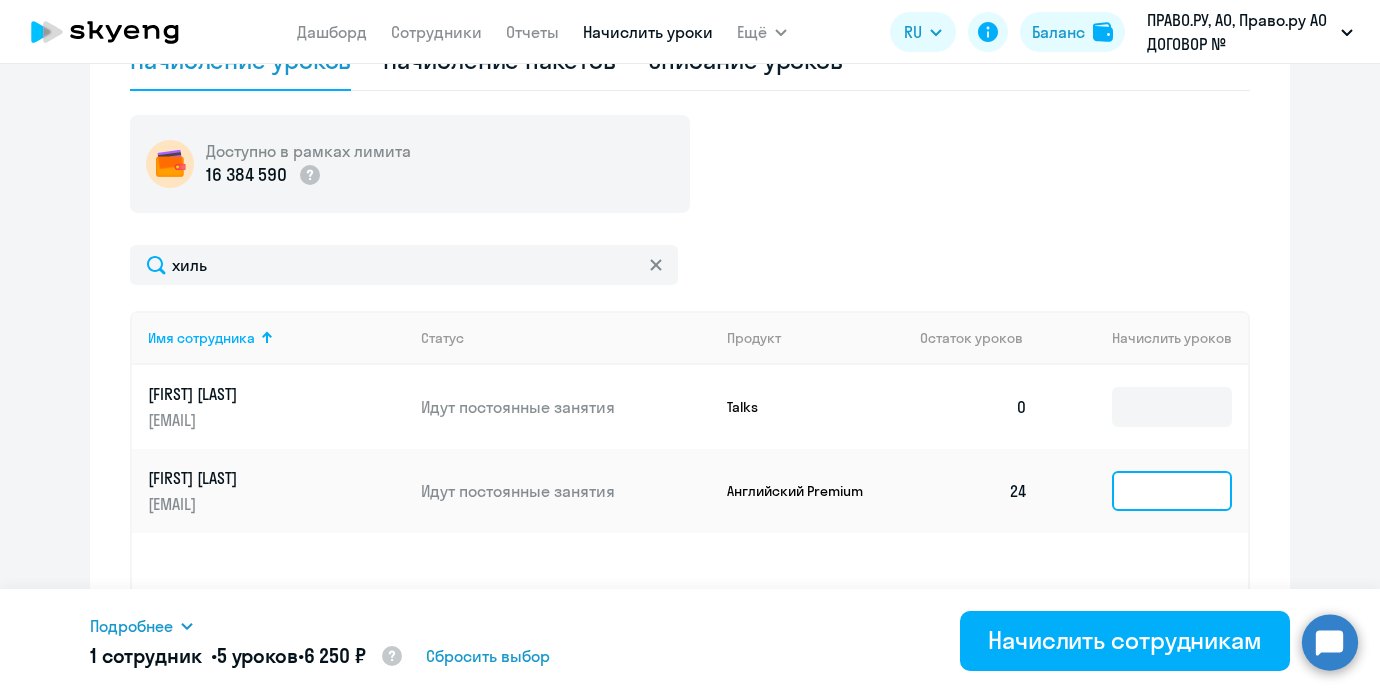 click 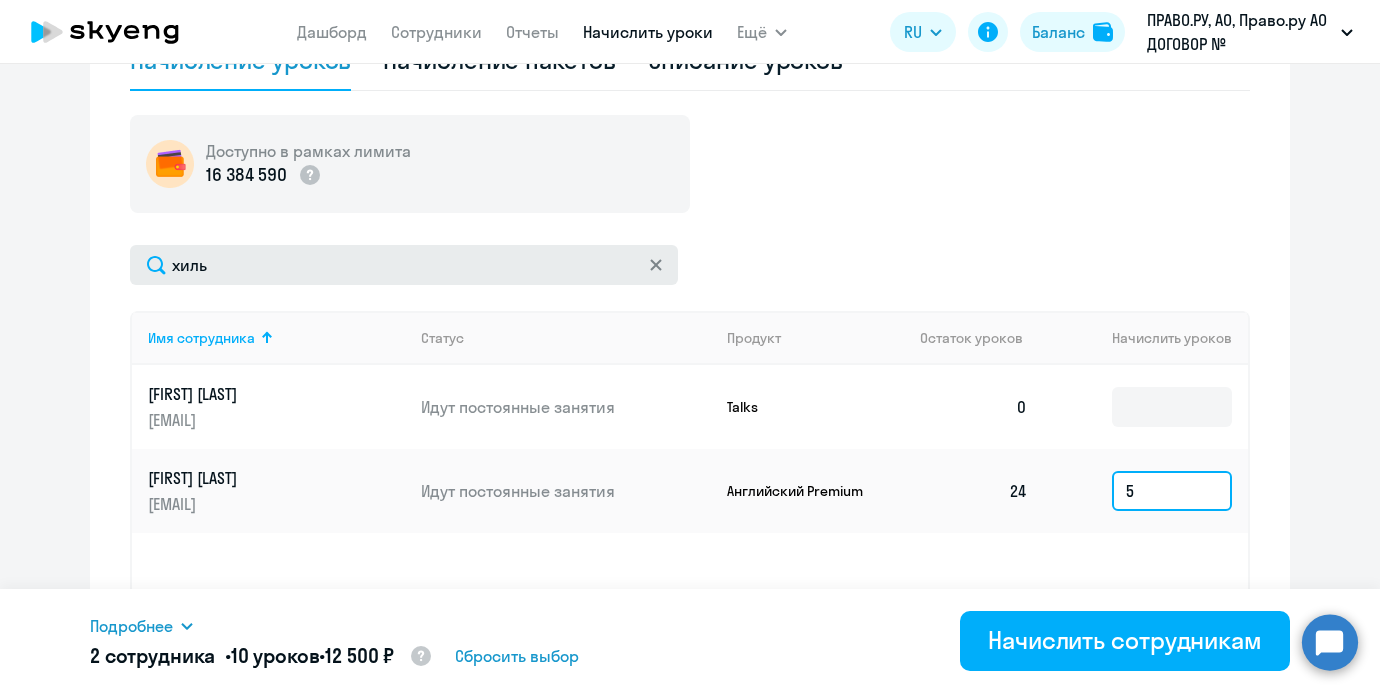 type on "5" 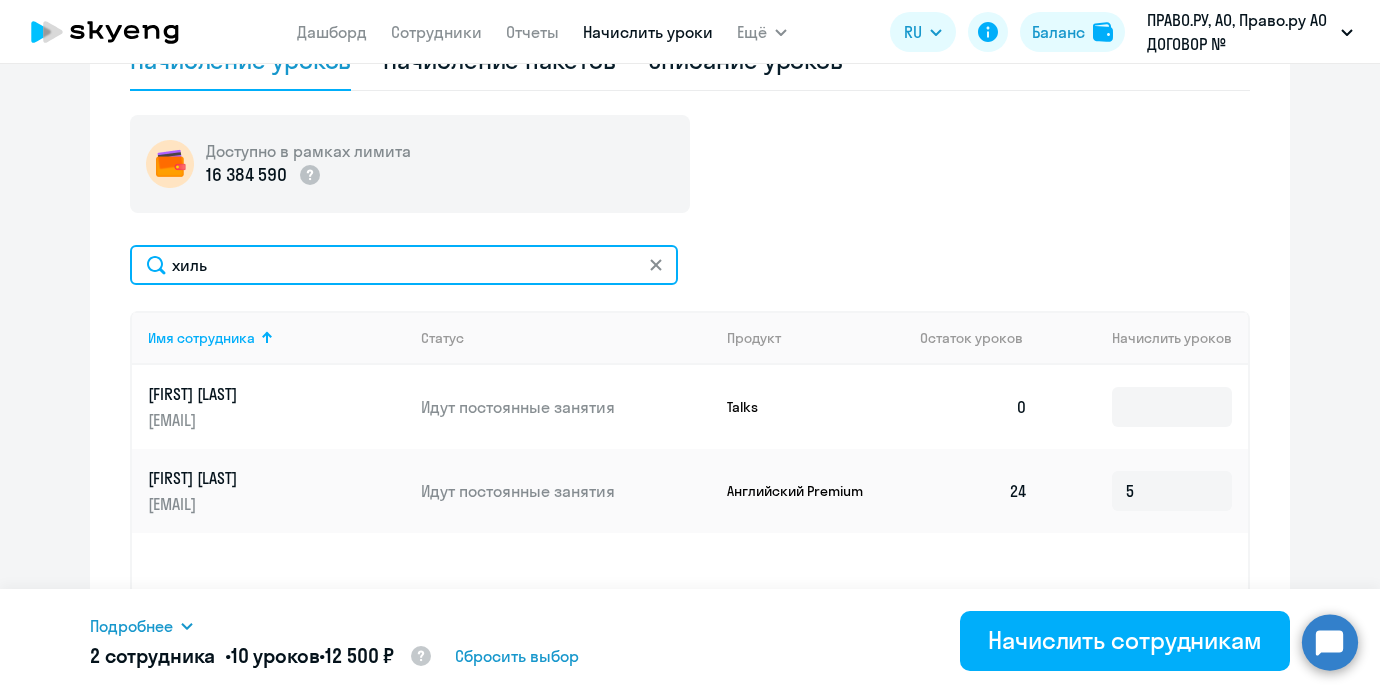 drag, startPoint x: 358, startPoint y: 273, endPoint x: 78, endPoint y: 264, distance: 280.1446 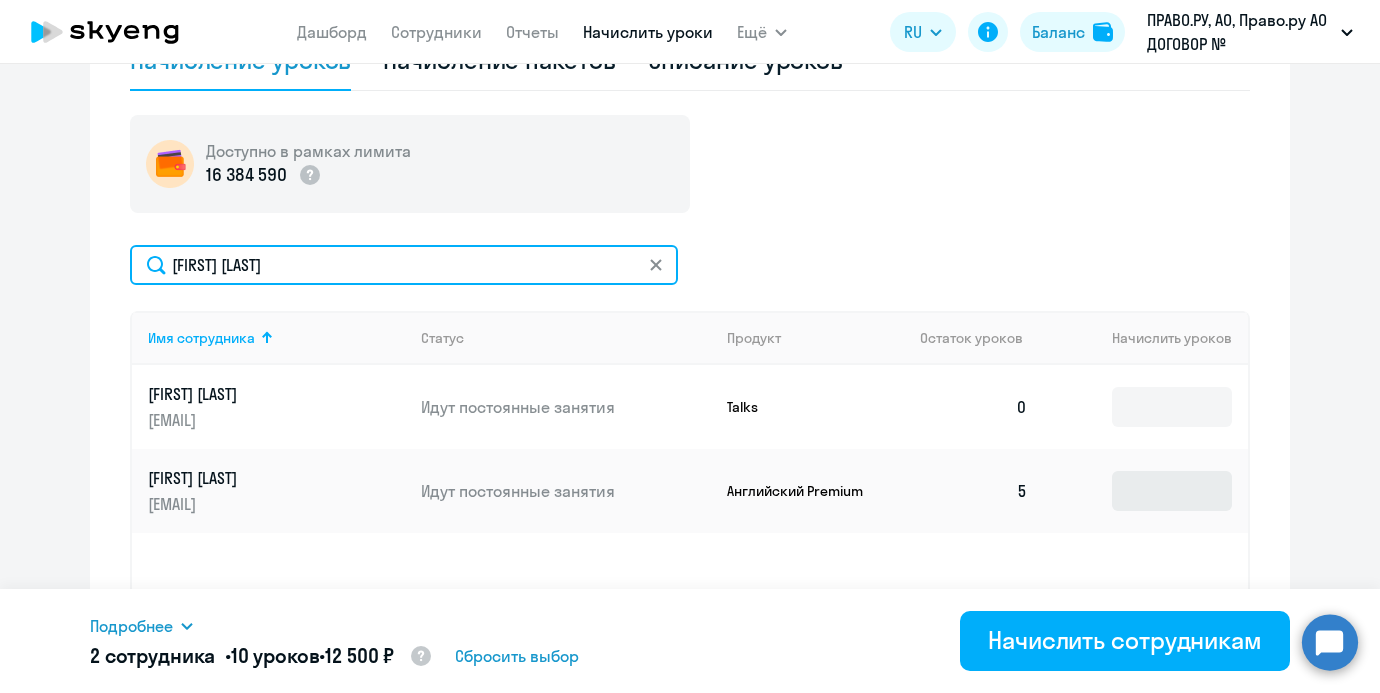 type on "[FIRST] [LAST]" 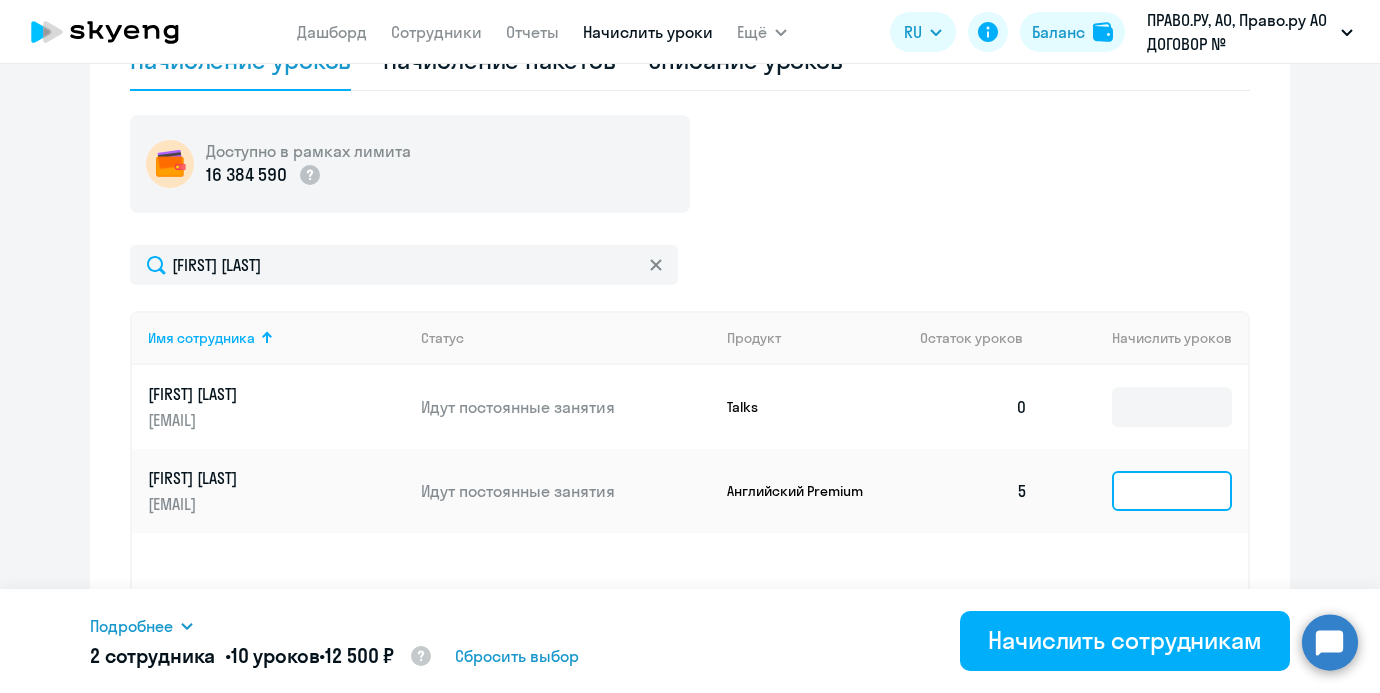 click 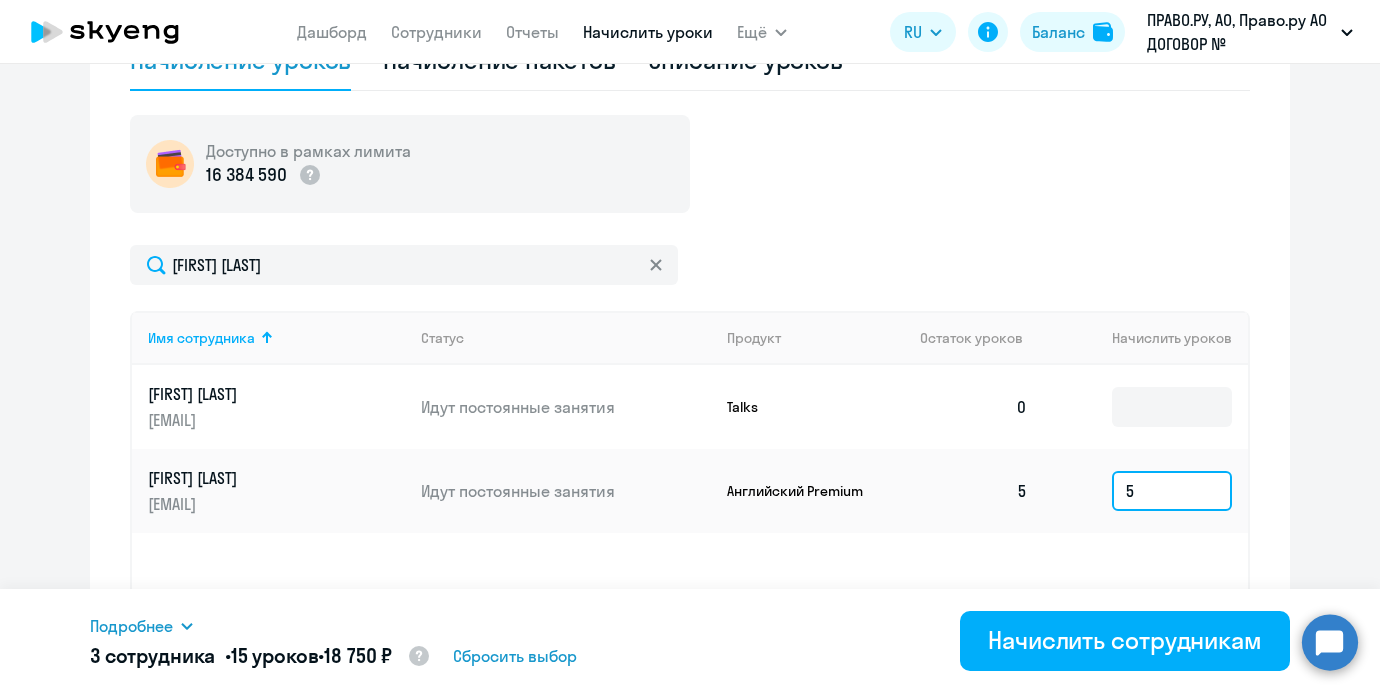 type on "5" 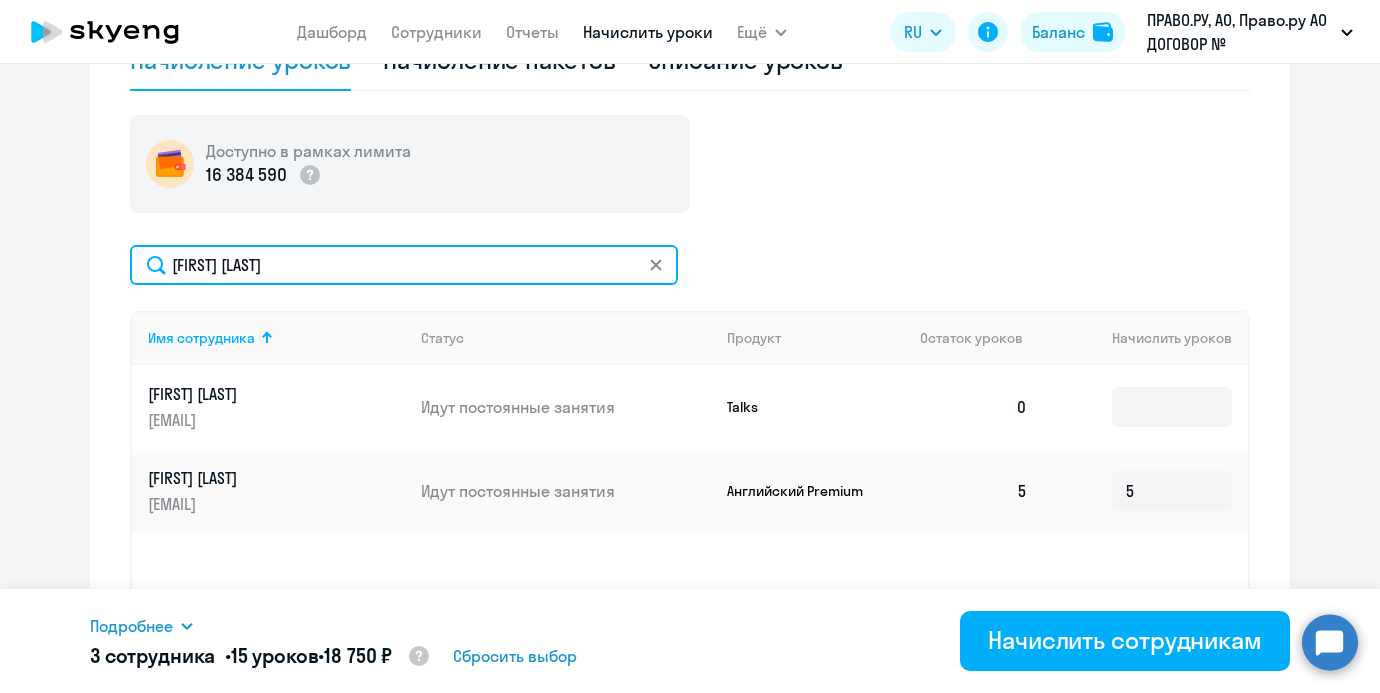 drag, startPoint x: 262, startPoint y: 272, endPoint x: -56, endPoint y: 227, distance: 321.16818 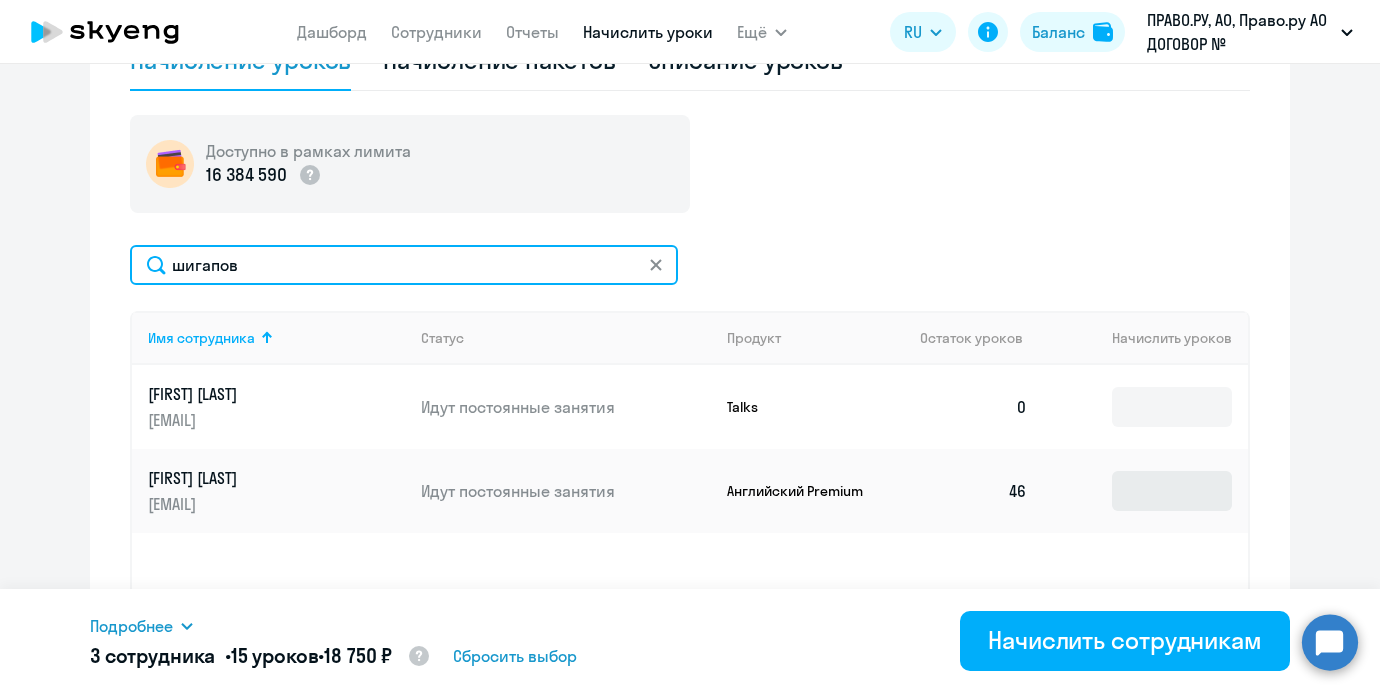 type on "шигапов" 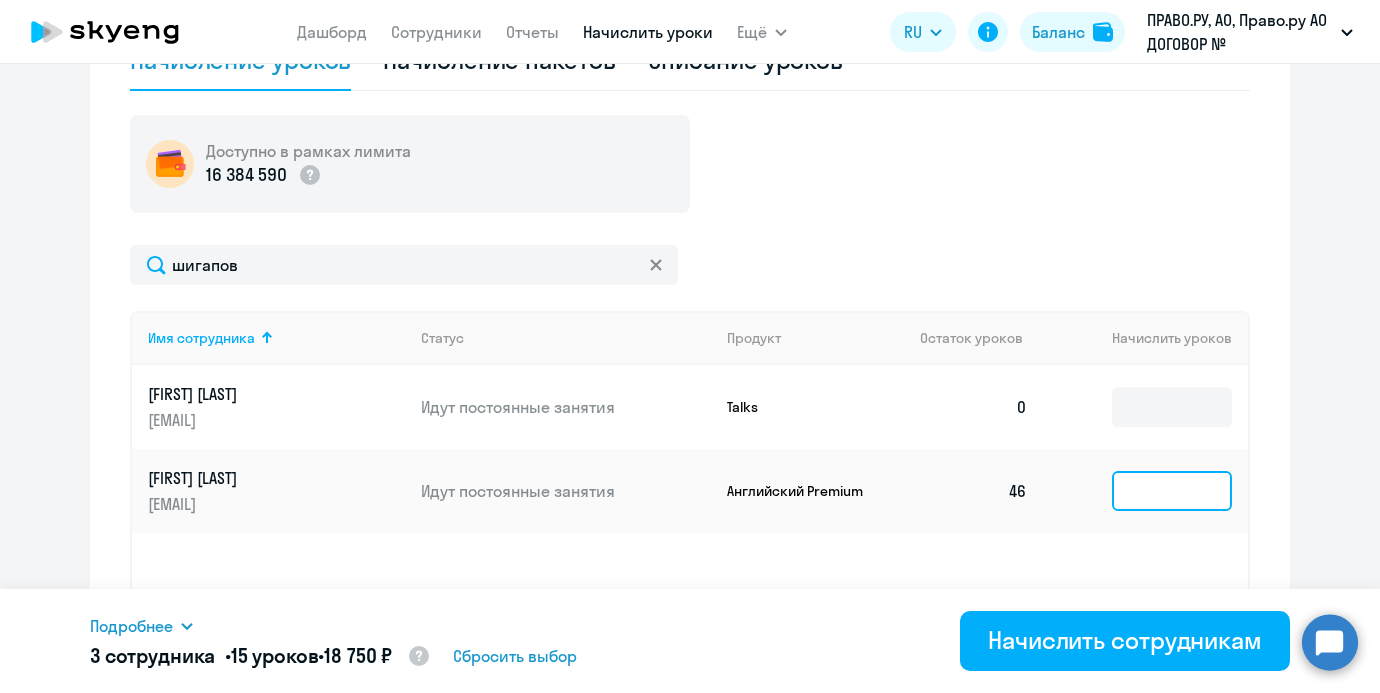 click 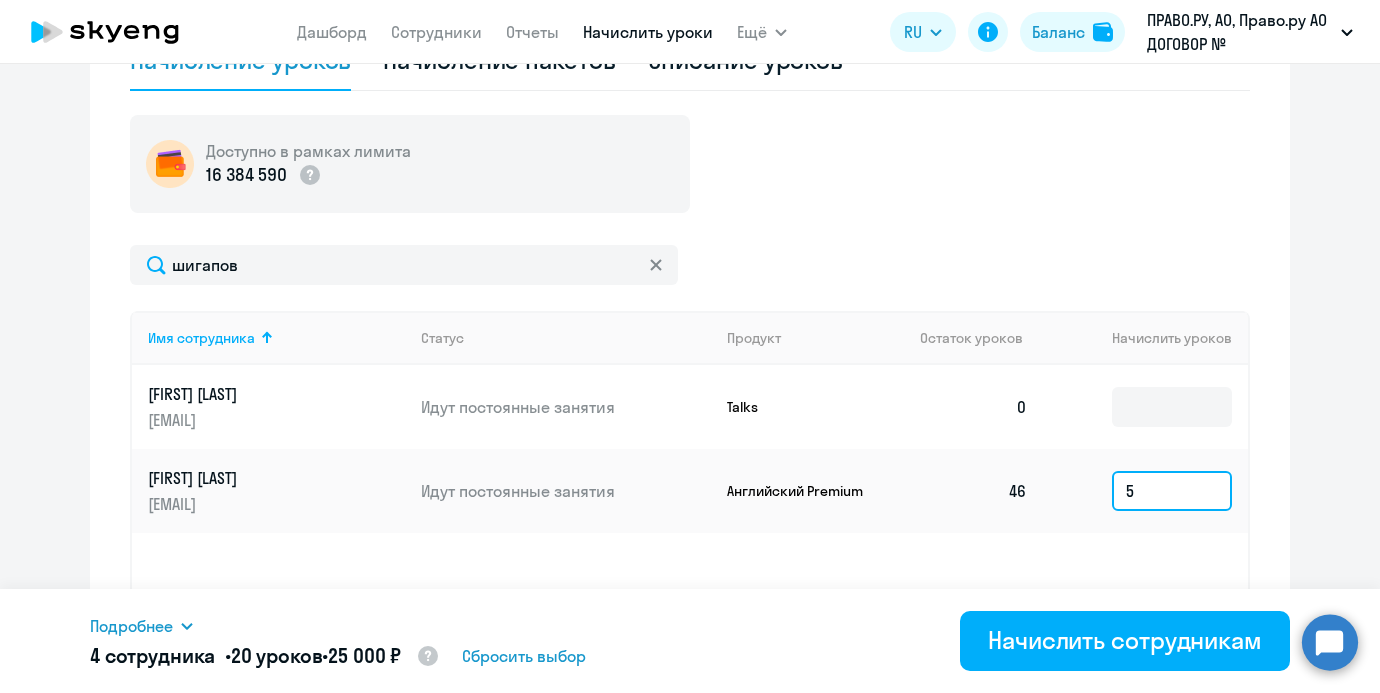 type on "5" 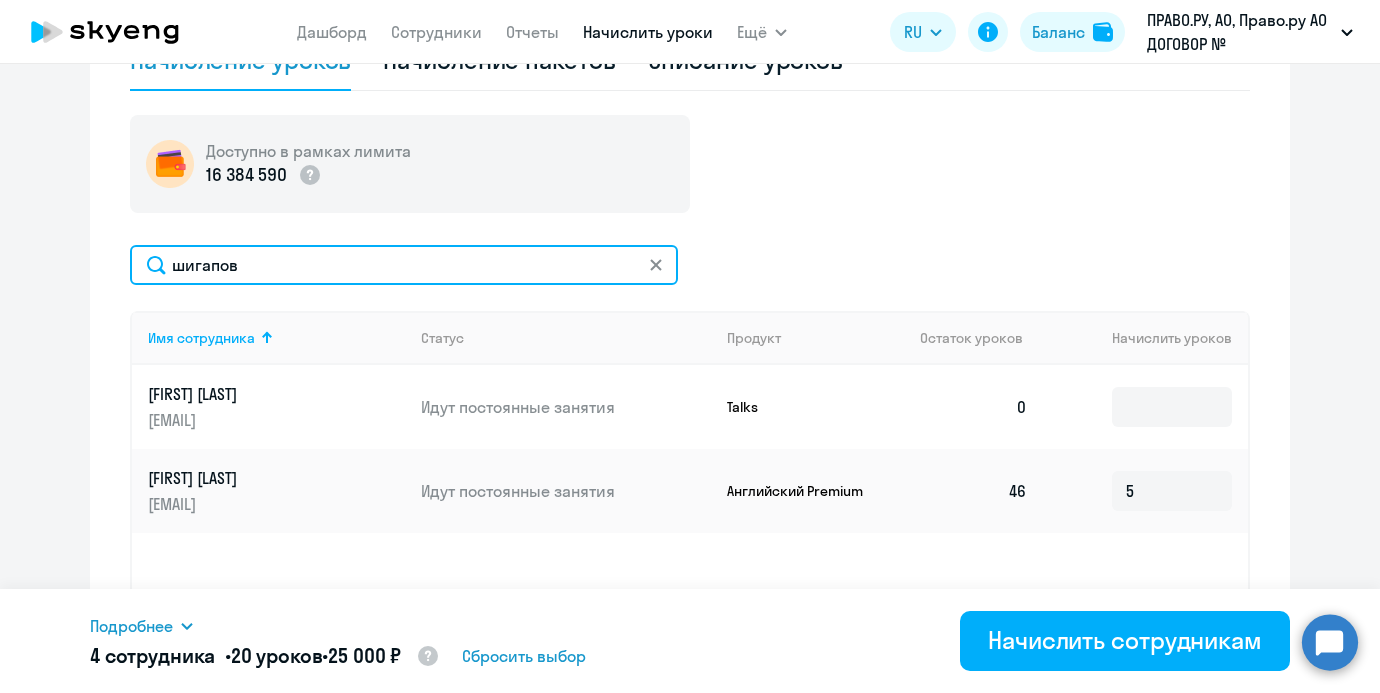 drag, startPoint x: 337, startPoint y: 255, endPoint x: 63, endPoint y: 255, distance: 274 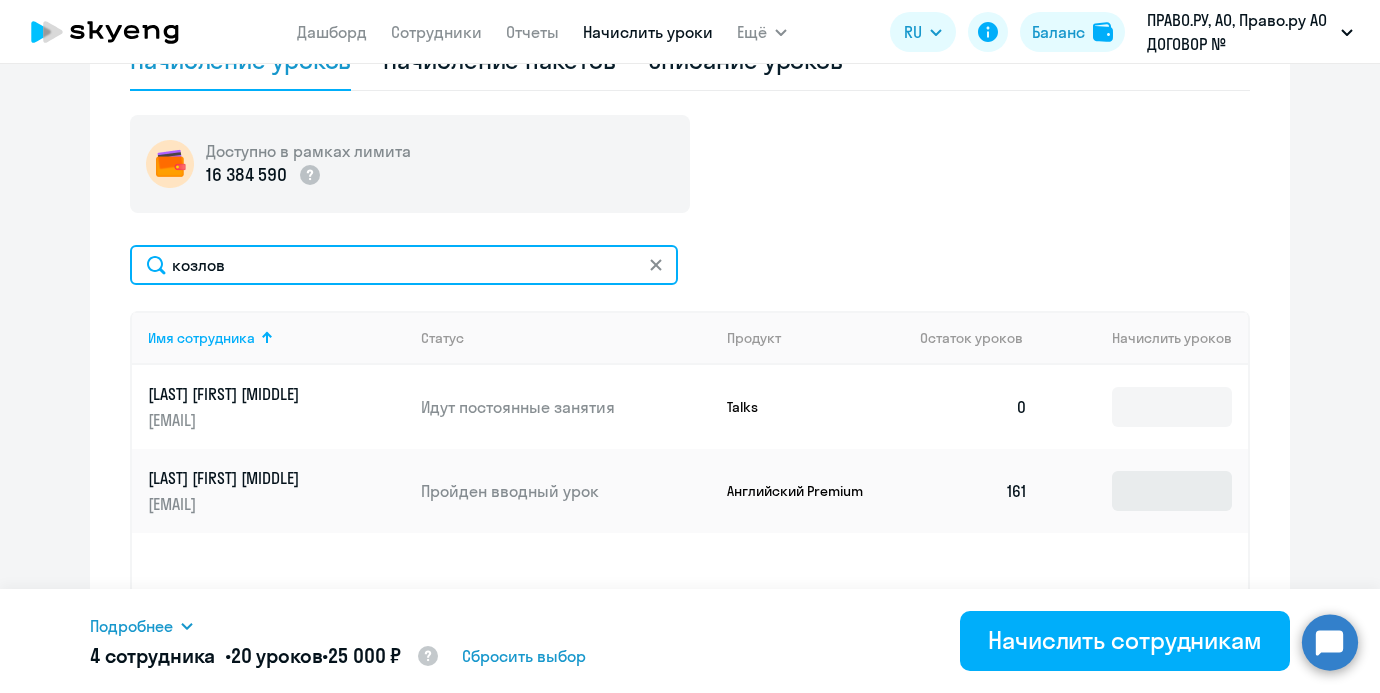 type on "козлов" 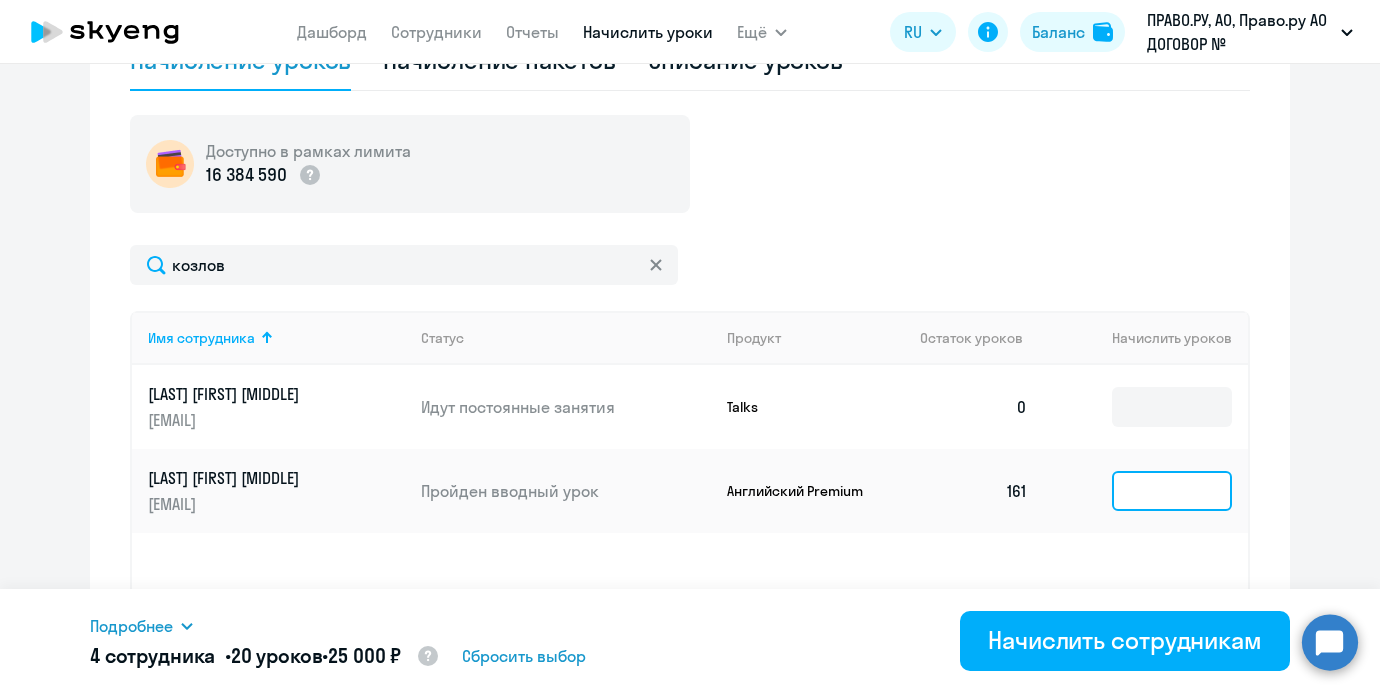 click 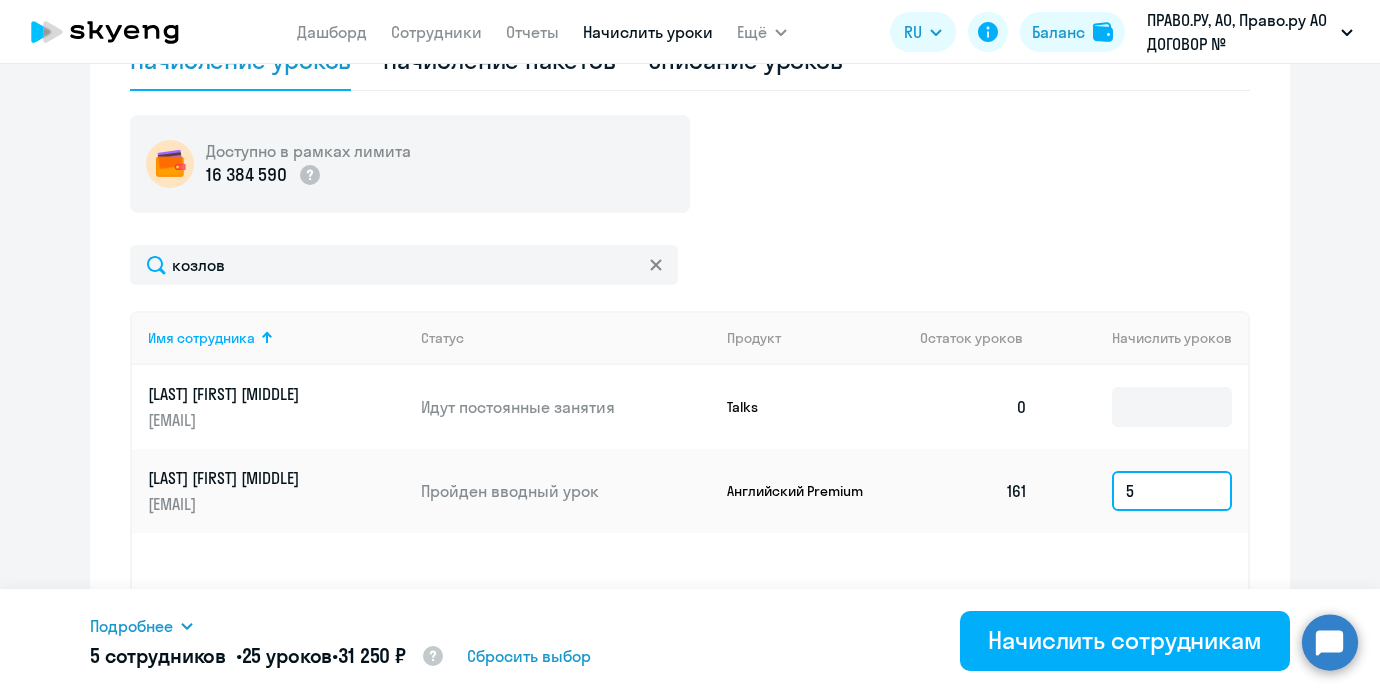 type on "5" 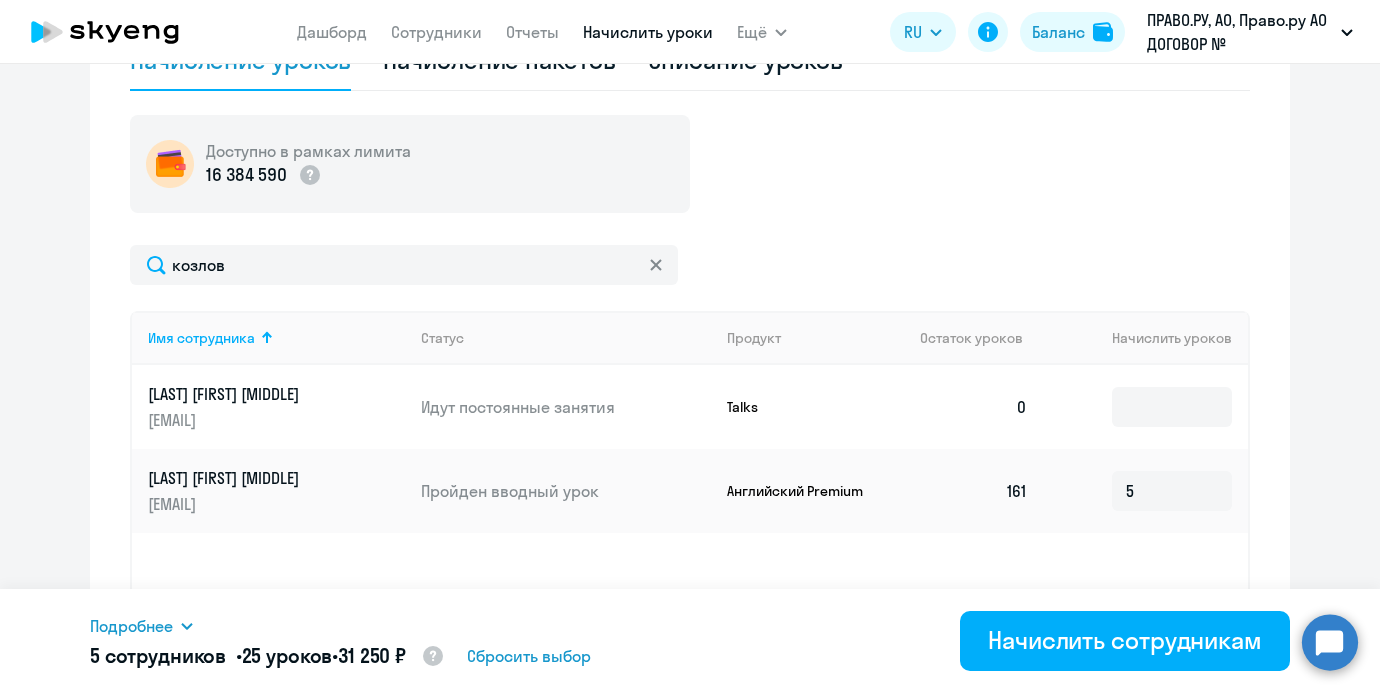 click on "Подробнее
Имя сотрудника   Продукт   Начислить уроков   Цена за 1   Сумма  [LAST] [LAST] Английский Premium 5 1 250 ​₽ 6 250 ​₽
[LAST] [LAST] Английский Premium 5 1 250 ​₽ 6 250 ​₽
[LAST] [LAST] Английский Premium 5 1 250 ​₽ 6 250 ​₽
[LAST] [LAST] Английский Premium 5 1 250 ​₽ 6 250 ​₽
[LAST] [LAST] Английский Premium 5 1 250 ​₽ 6 250 ​₽
5 сотрудников  •    25 уроков    •    31 250 ​₽
Сбросить выбор   Начислить сотрудникам" at bounding box center [690, 641] 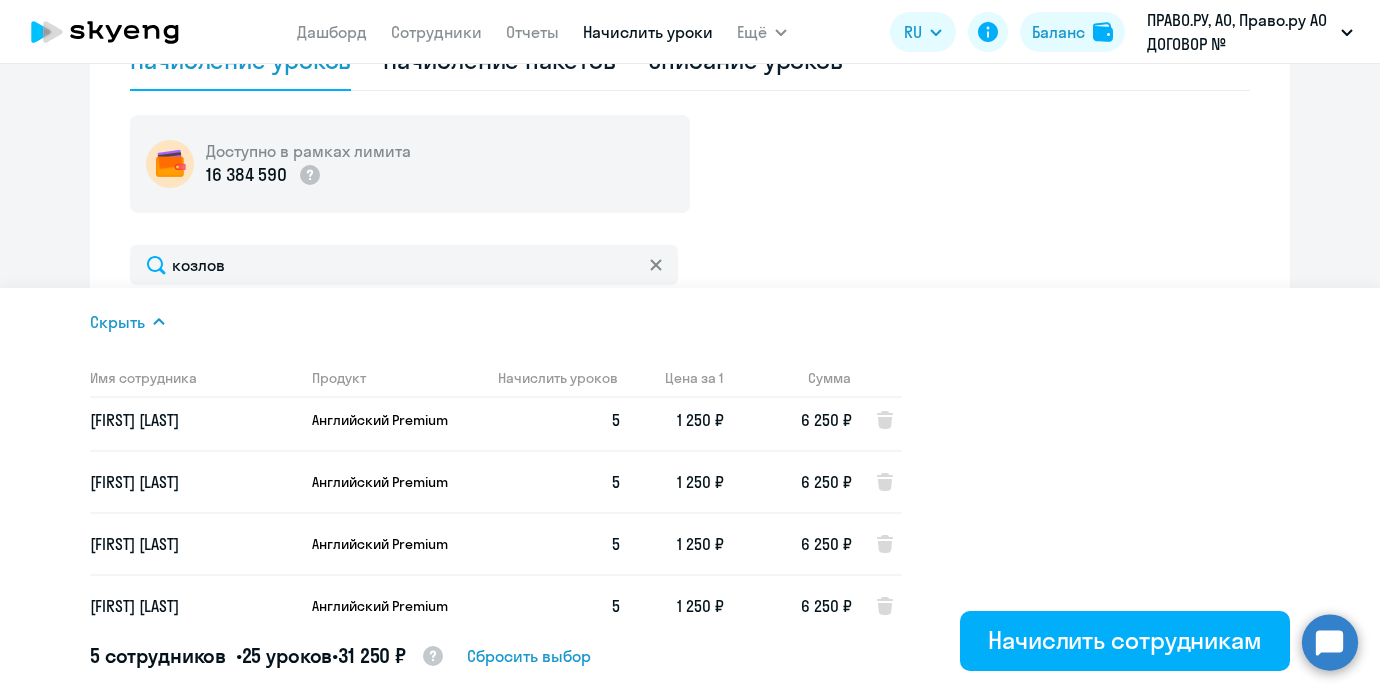 scroll, scrollTop: 0, scrollLeft: 0, axis: both 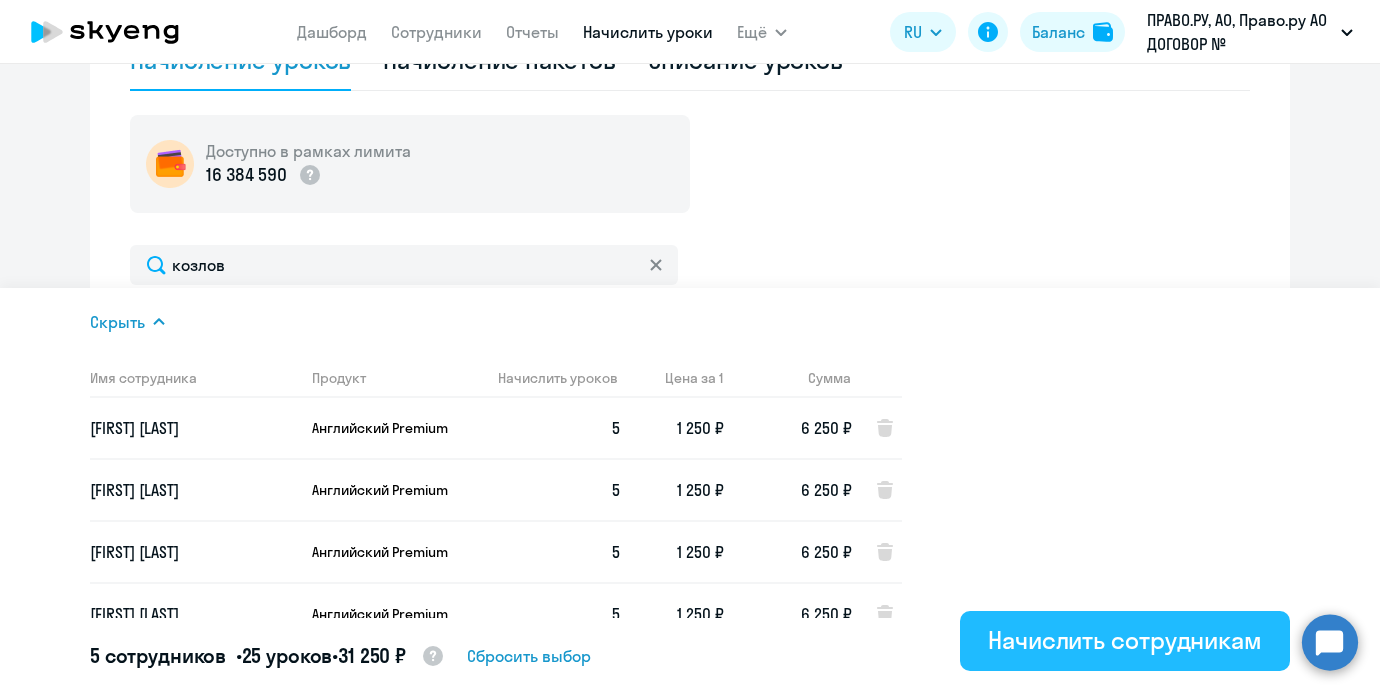 click on "Начислить сотрудникам" at bounding box center [1125, 641] 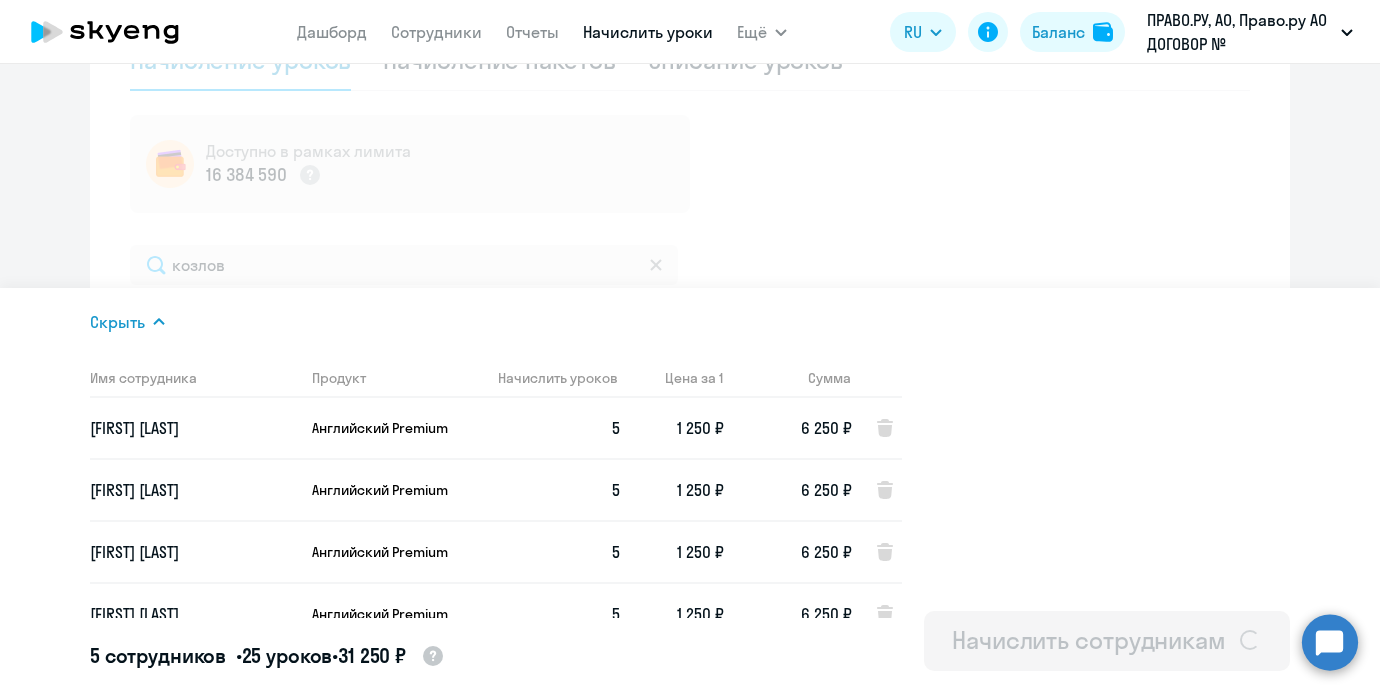 type 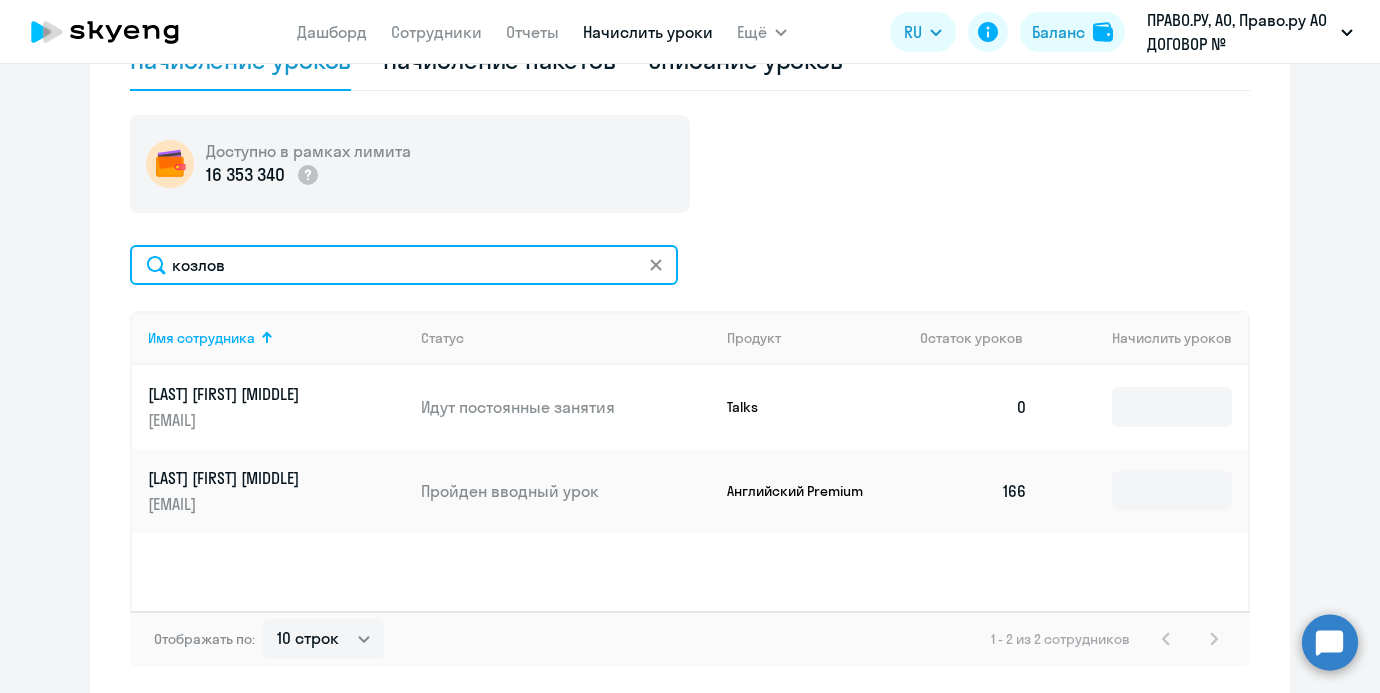 drag, startPoint x: 319, startPoint y: 268, endPoint x: -56, endPoint y: 268, distance: 375 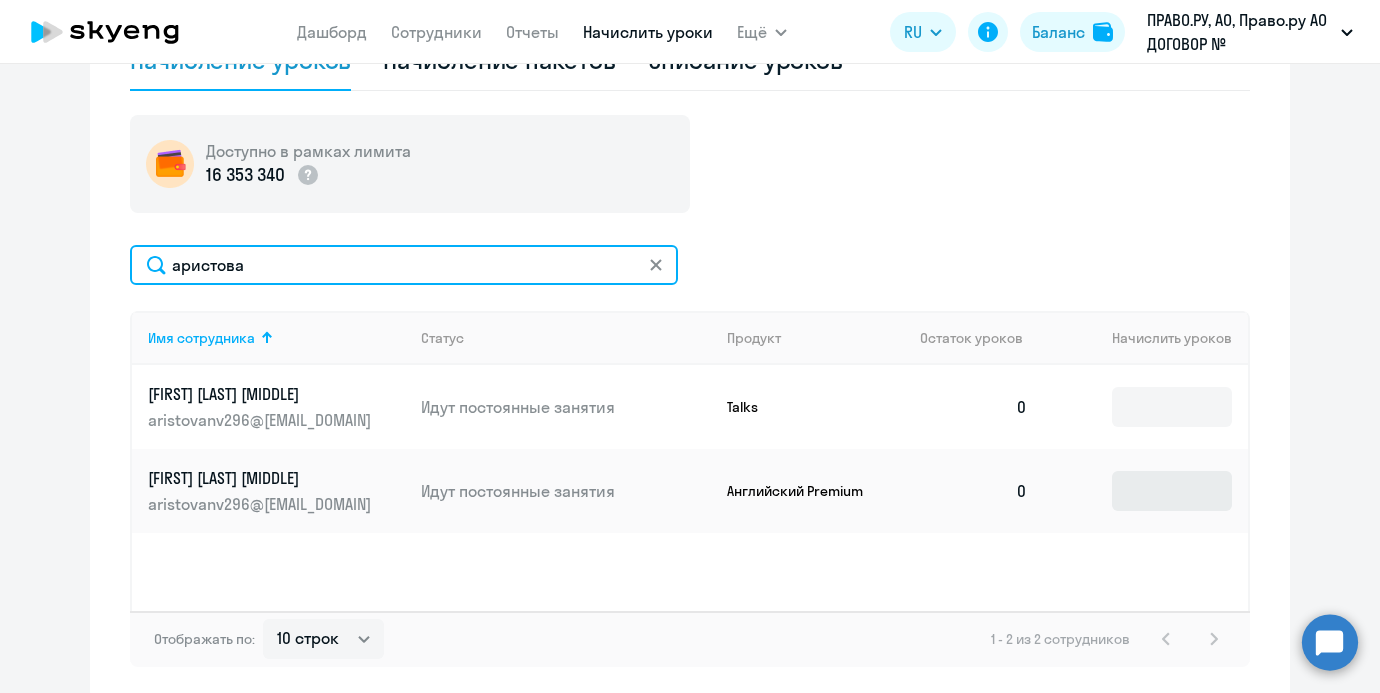 type on "аристова" 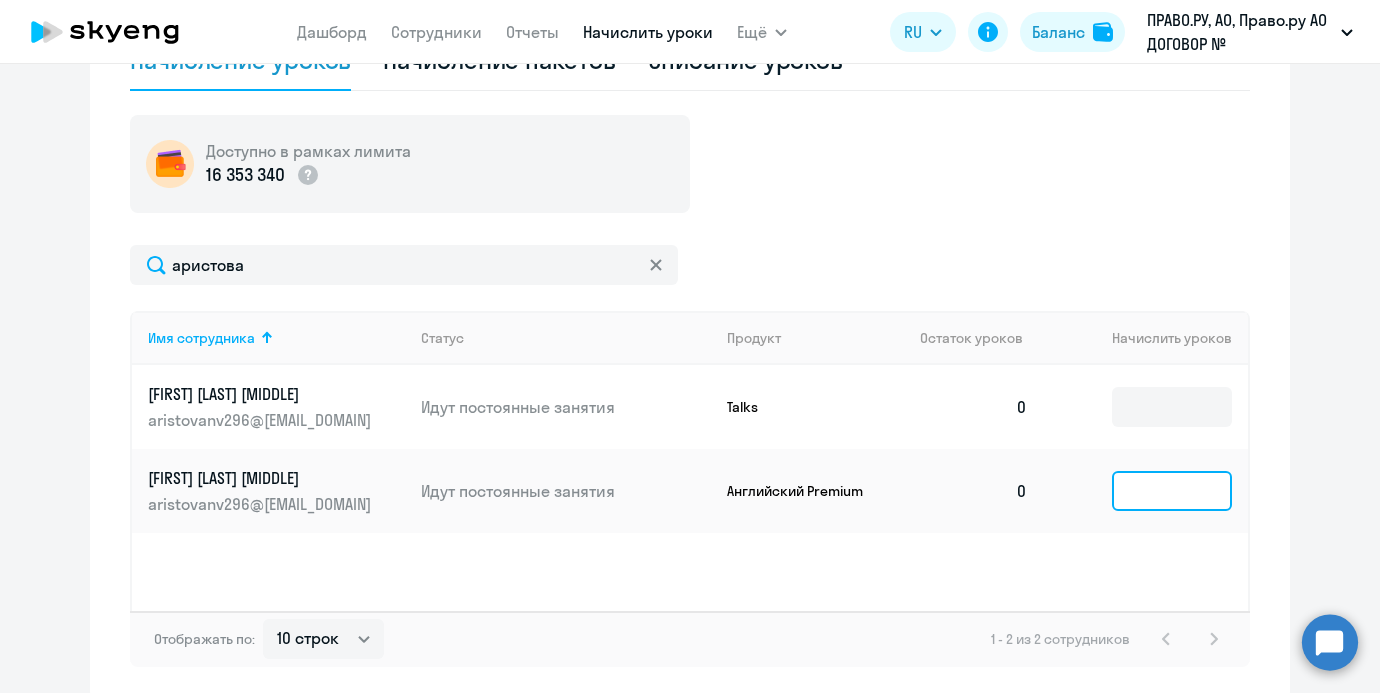 click 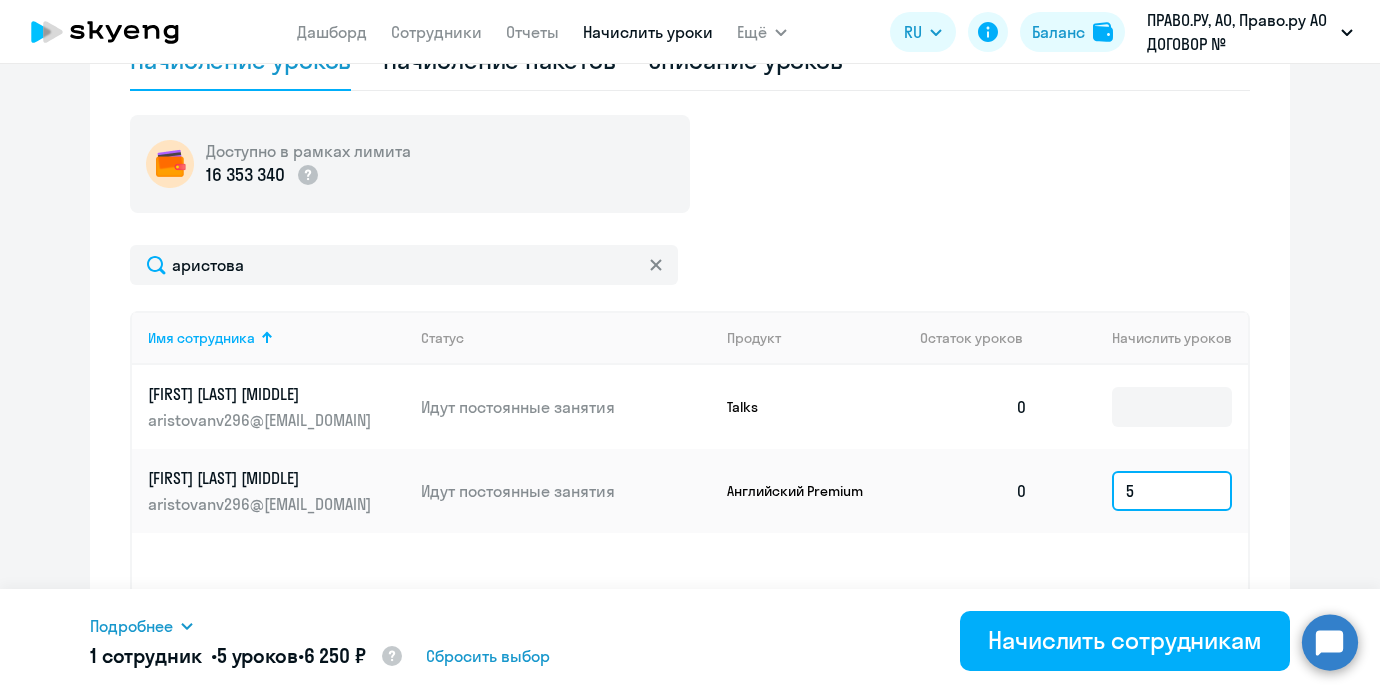type on "5" 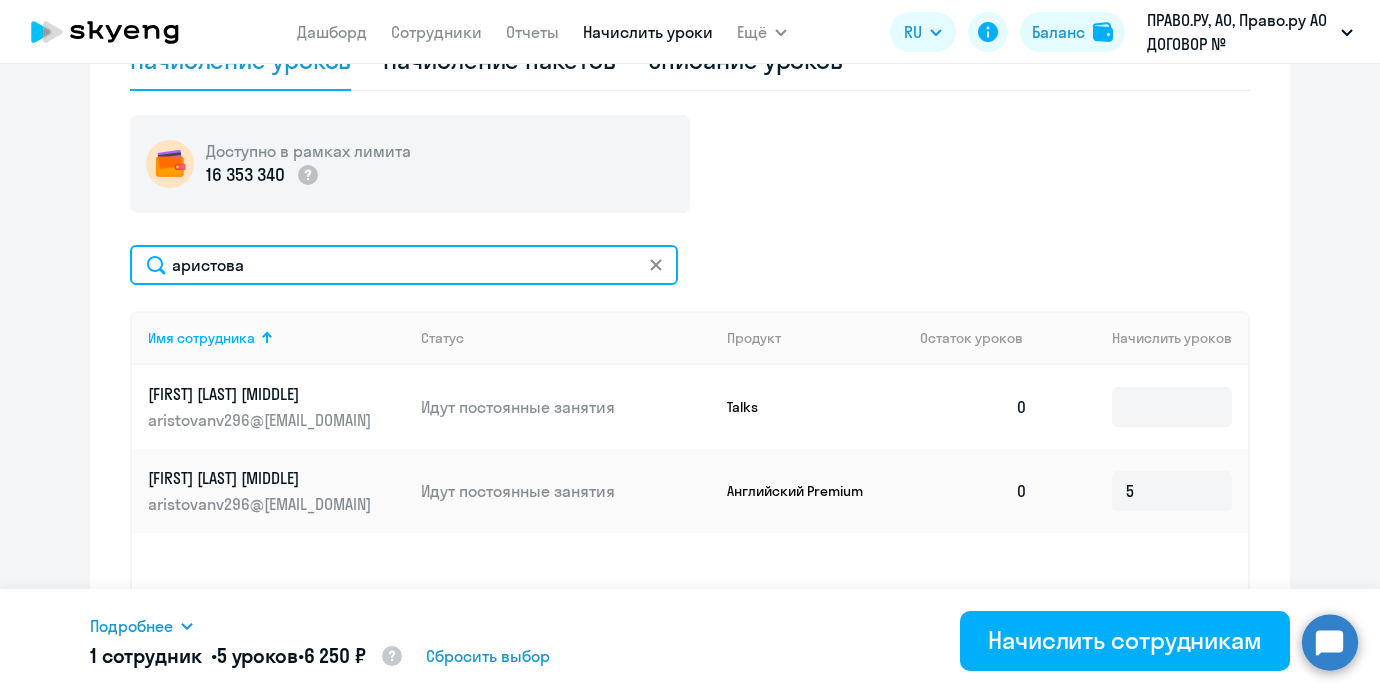 drag, startPoint x: 432, startPoint y: 264, endPoint x: 90, endPoint y: 264, distance: 342 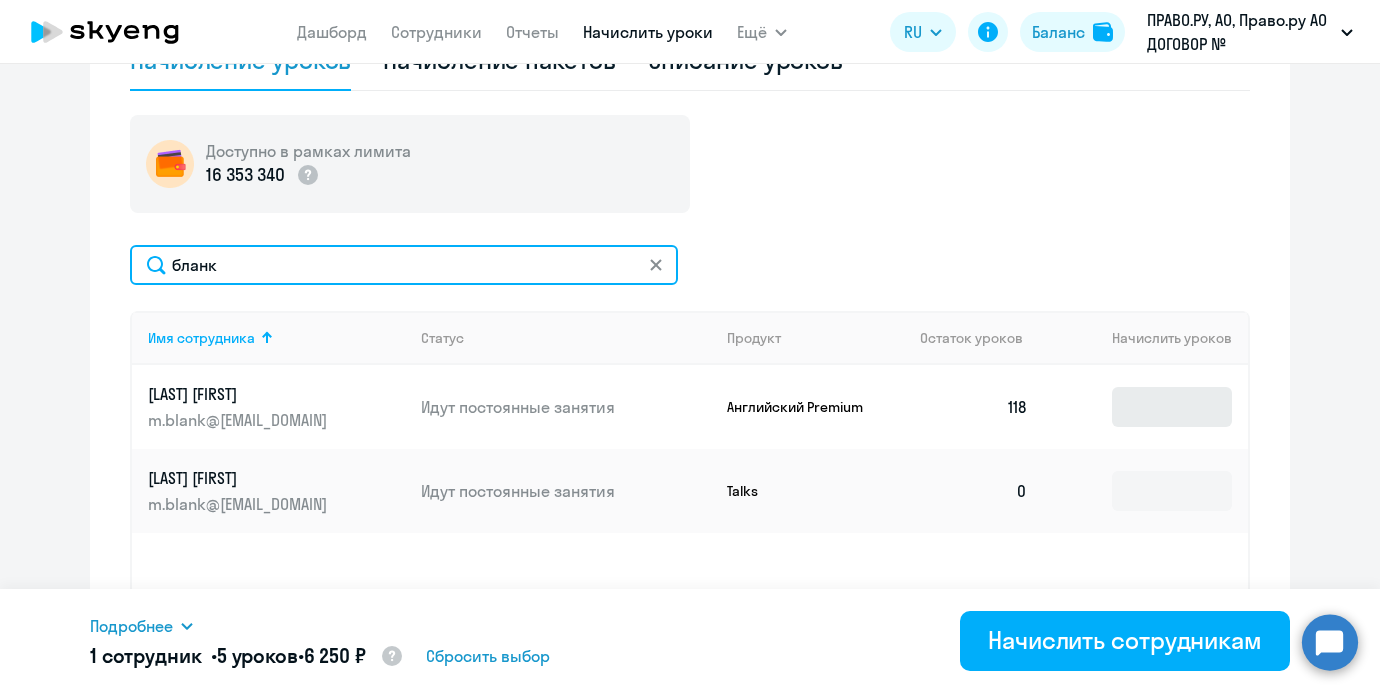 type on "бланк" 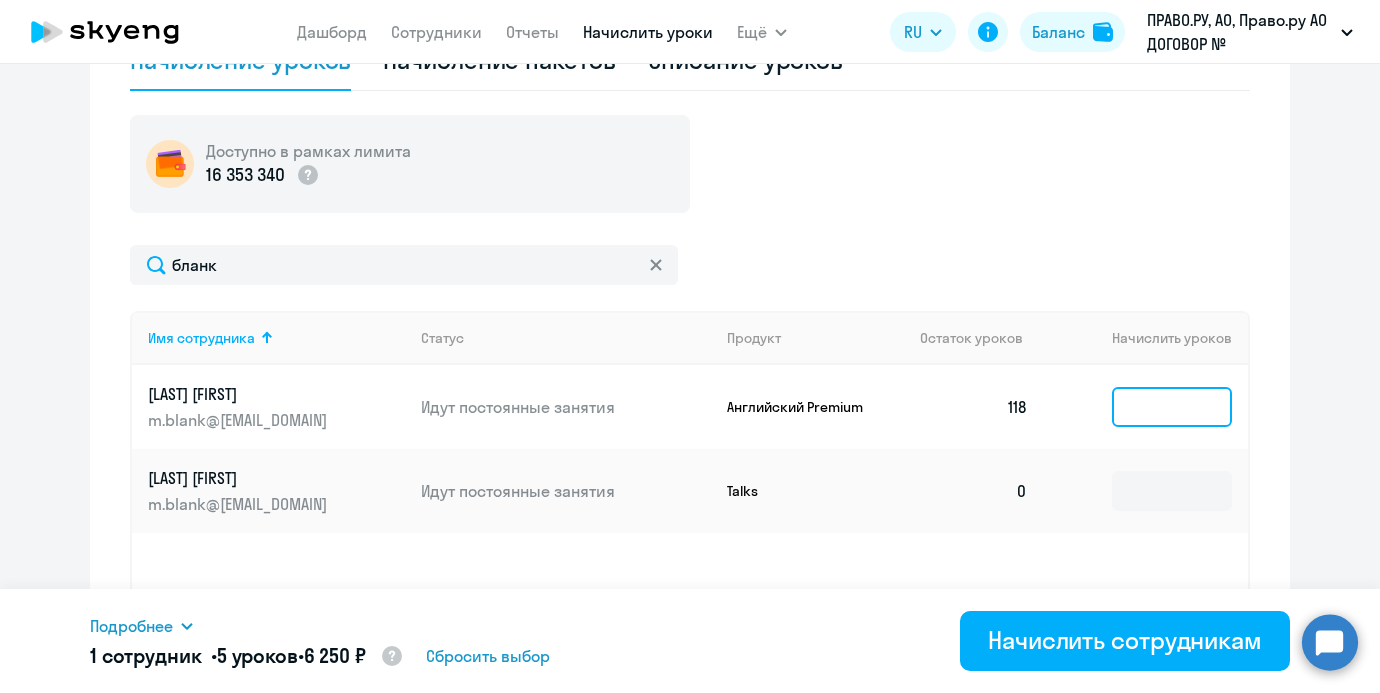 click 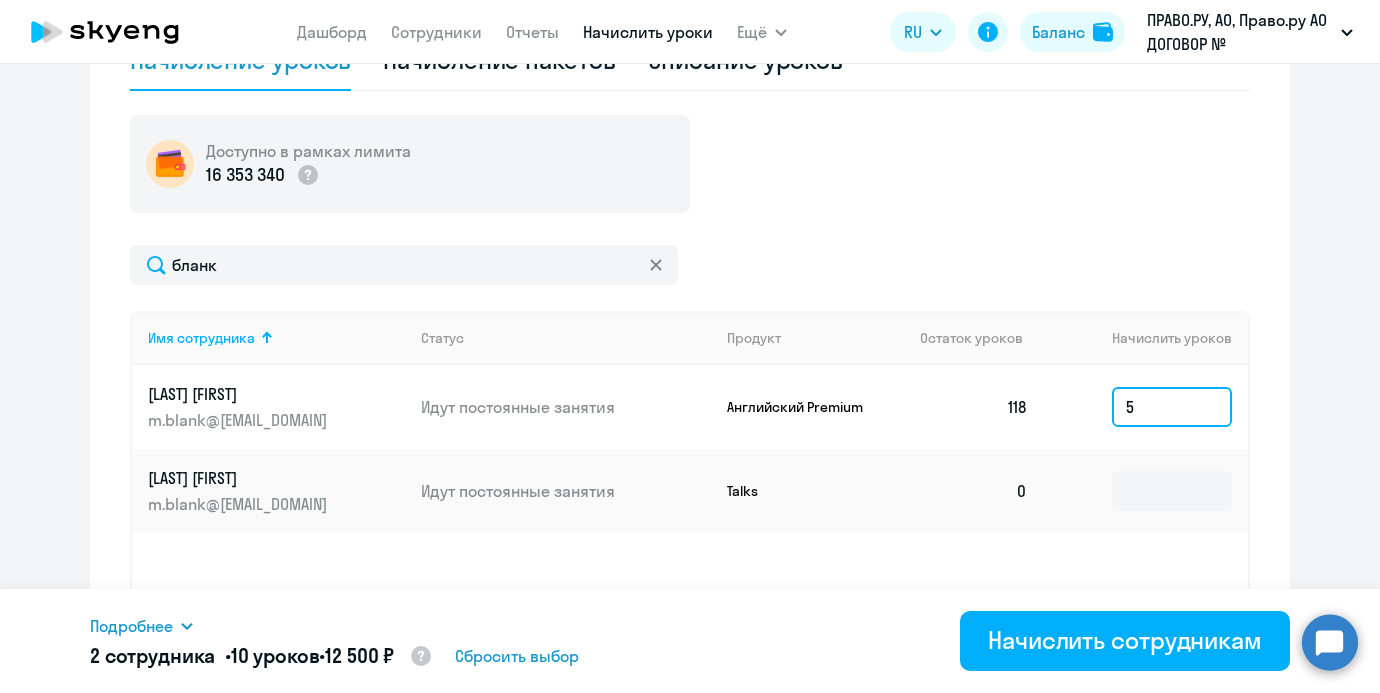 type on "5" 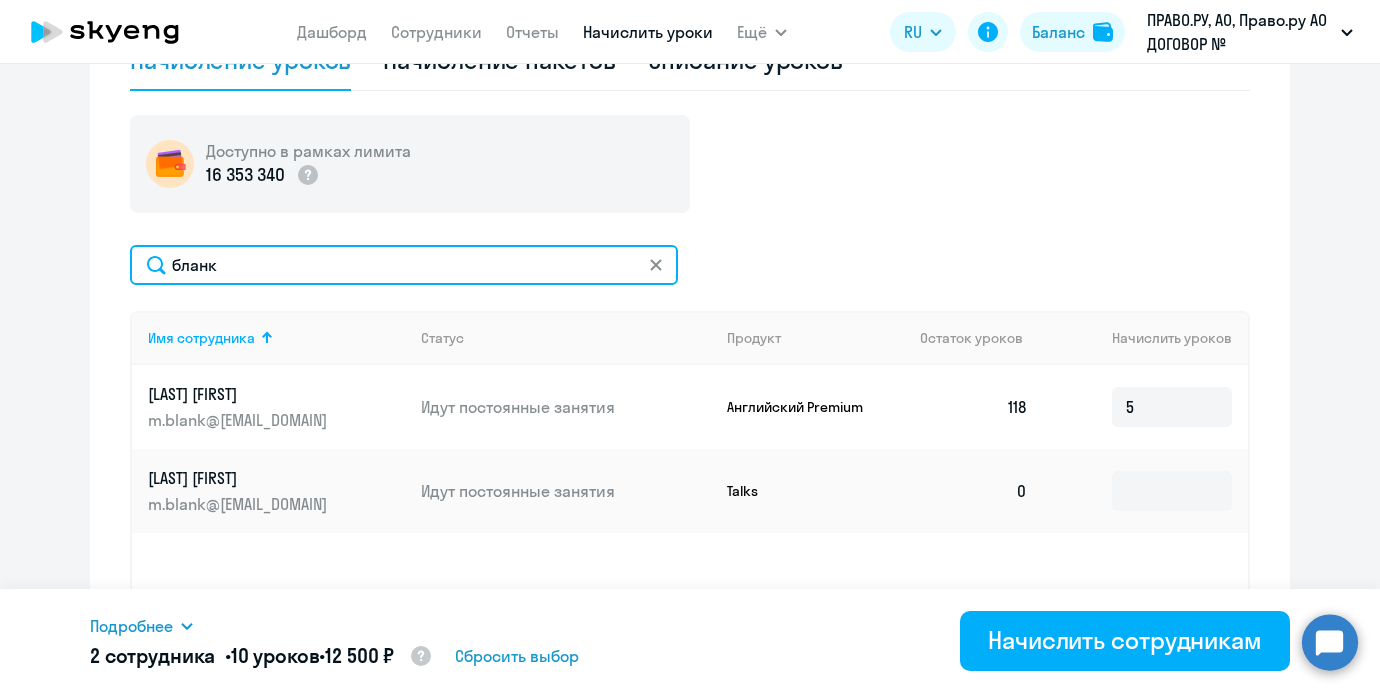 drag, startPoint x: 383, startPoint y: 274, endPoint x: 112, endPoint y: 243, distance: 272.7673 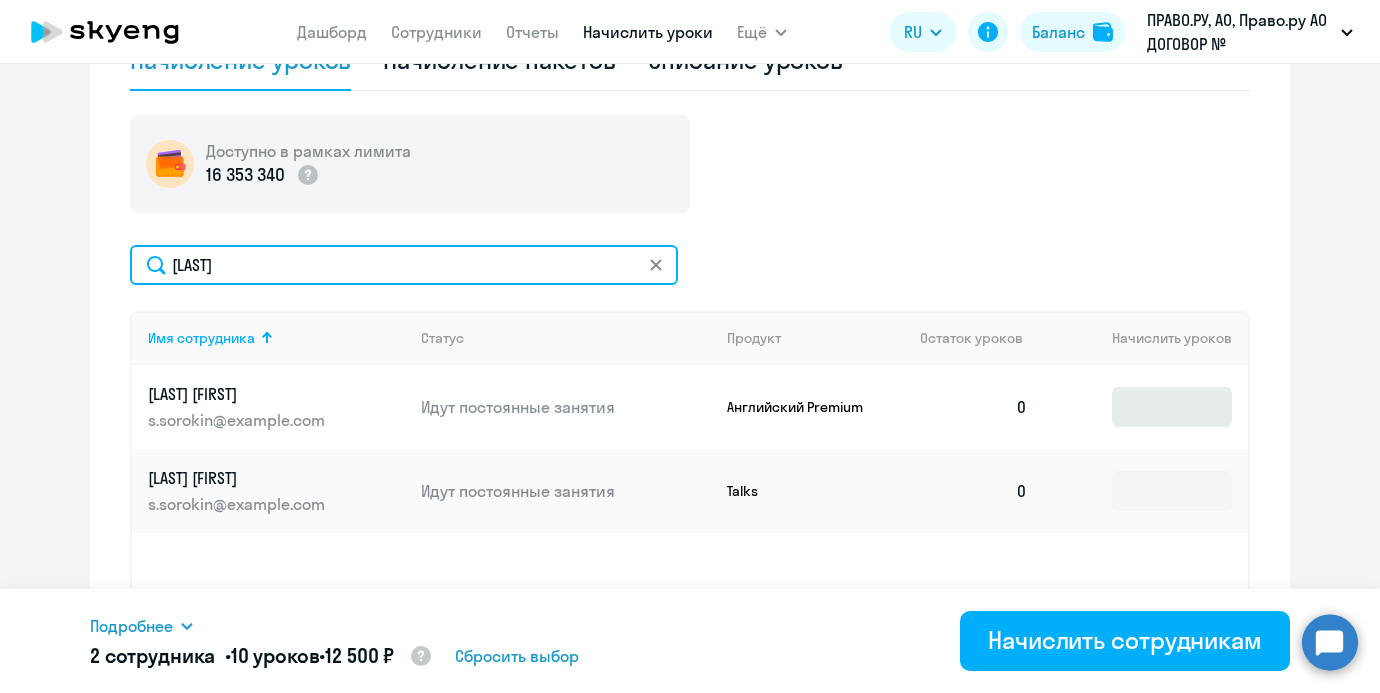 type on "[LAST]" 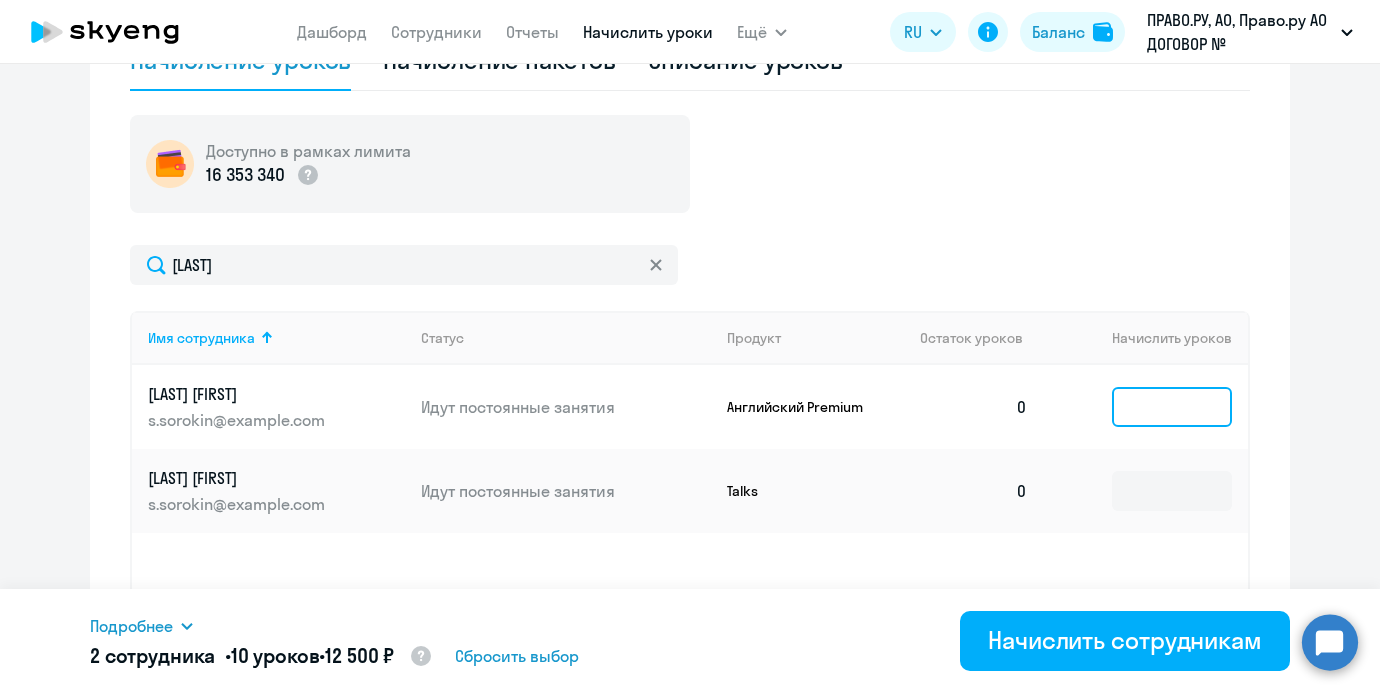 click 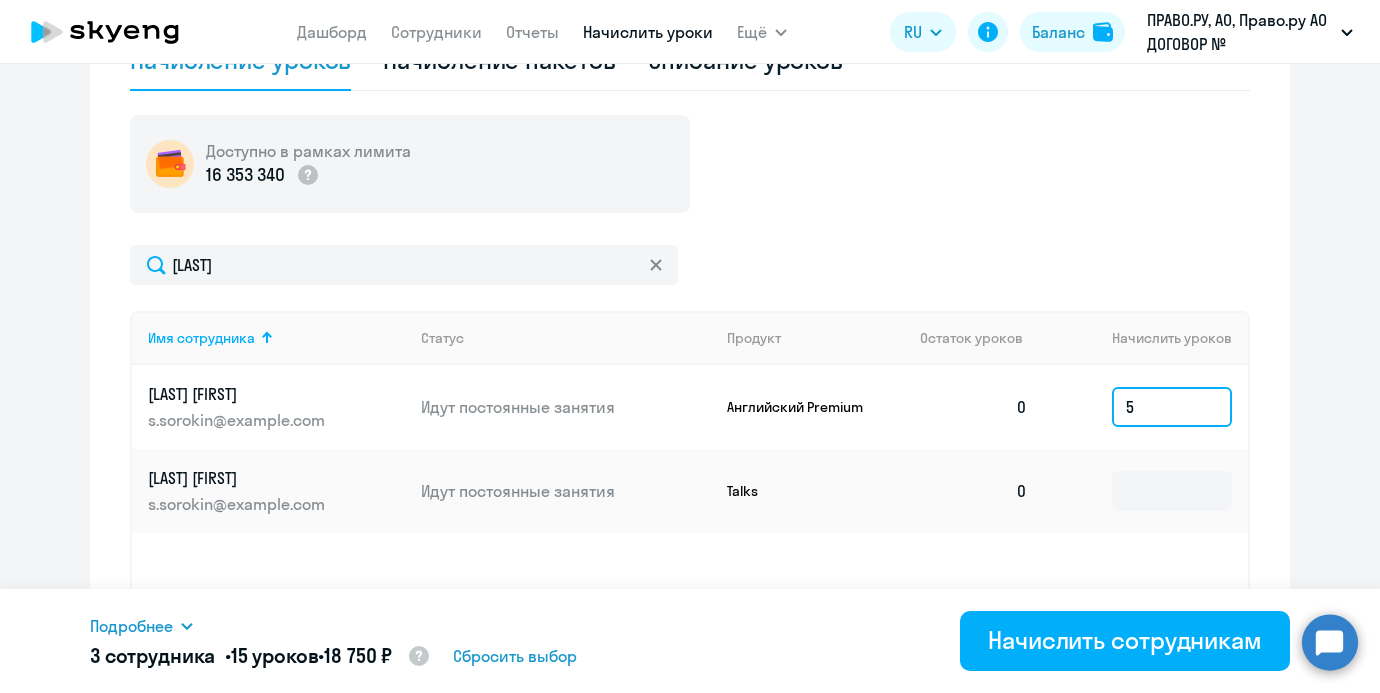 type on "5" 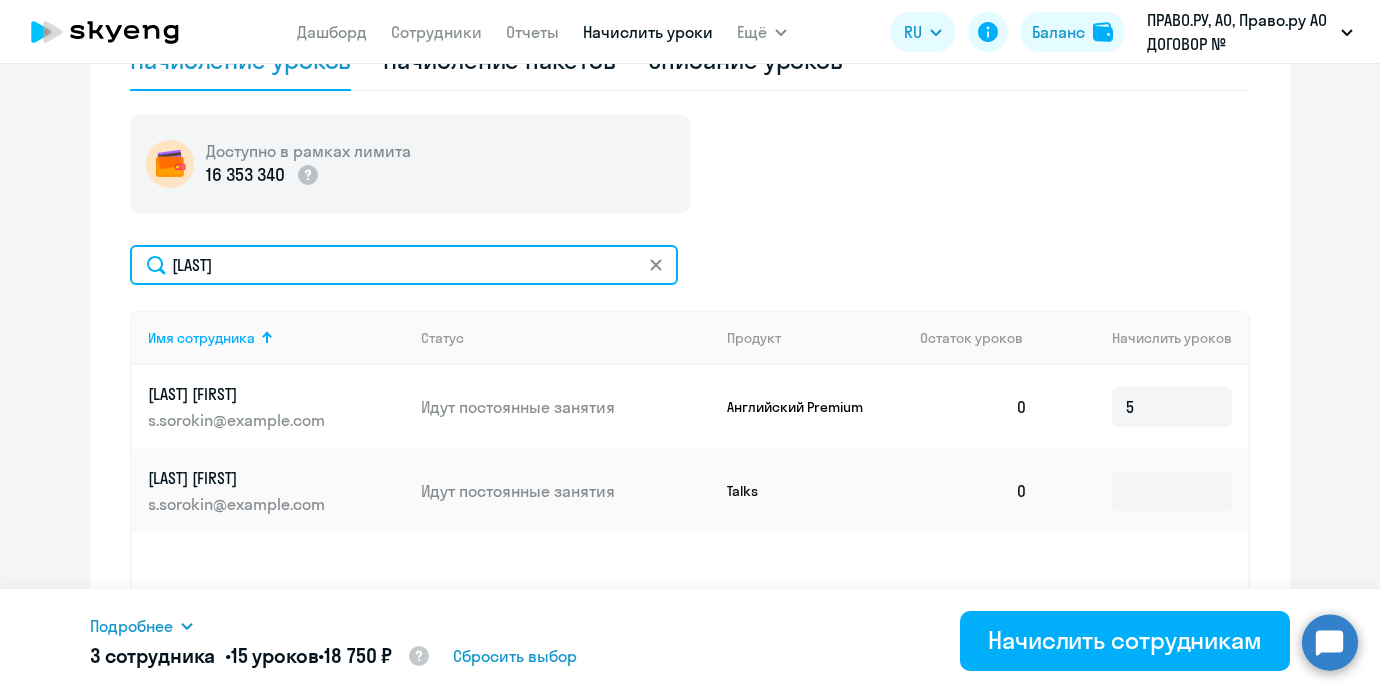 drag, startPoint x: 307, startPoint y: 272, endPoint x: 146, endPoint y: 272, distance: 161 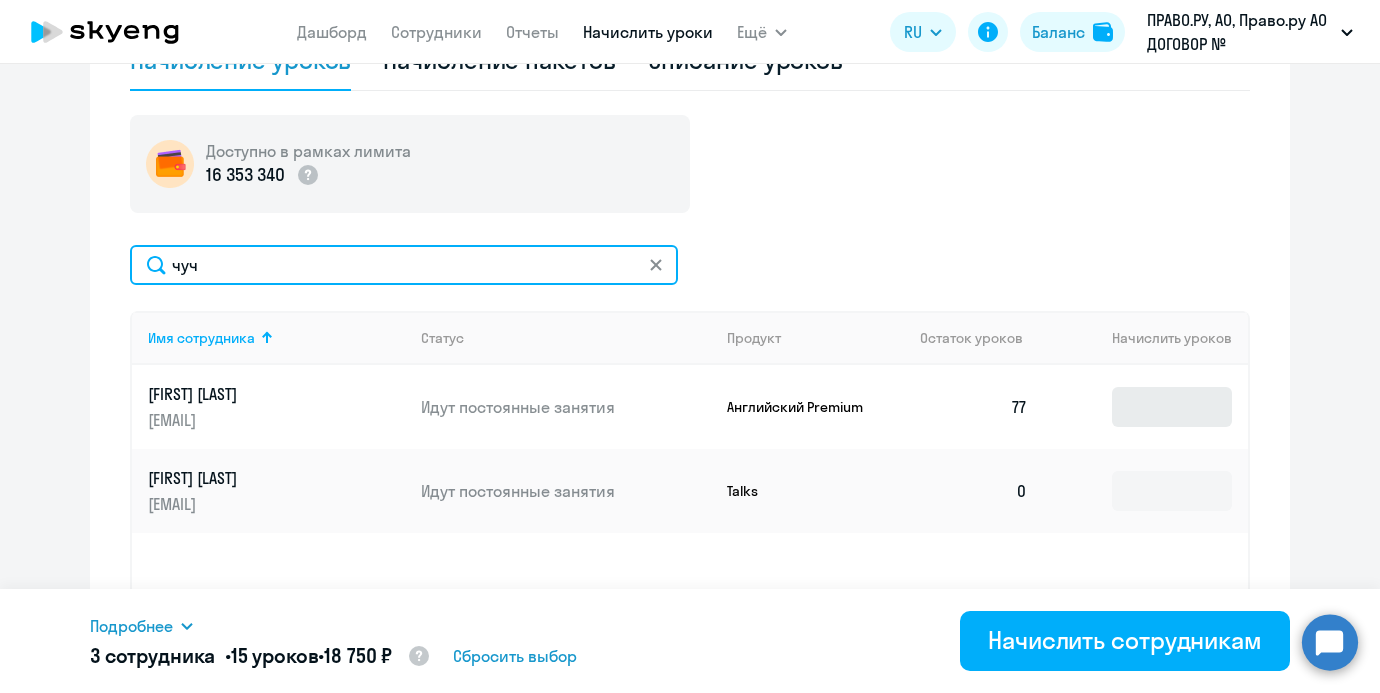 type on "чуч" 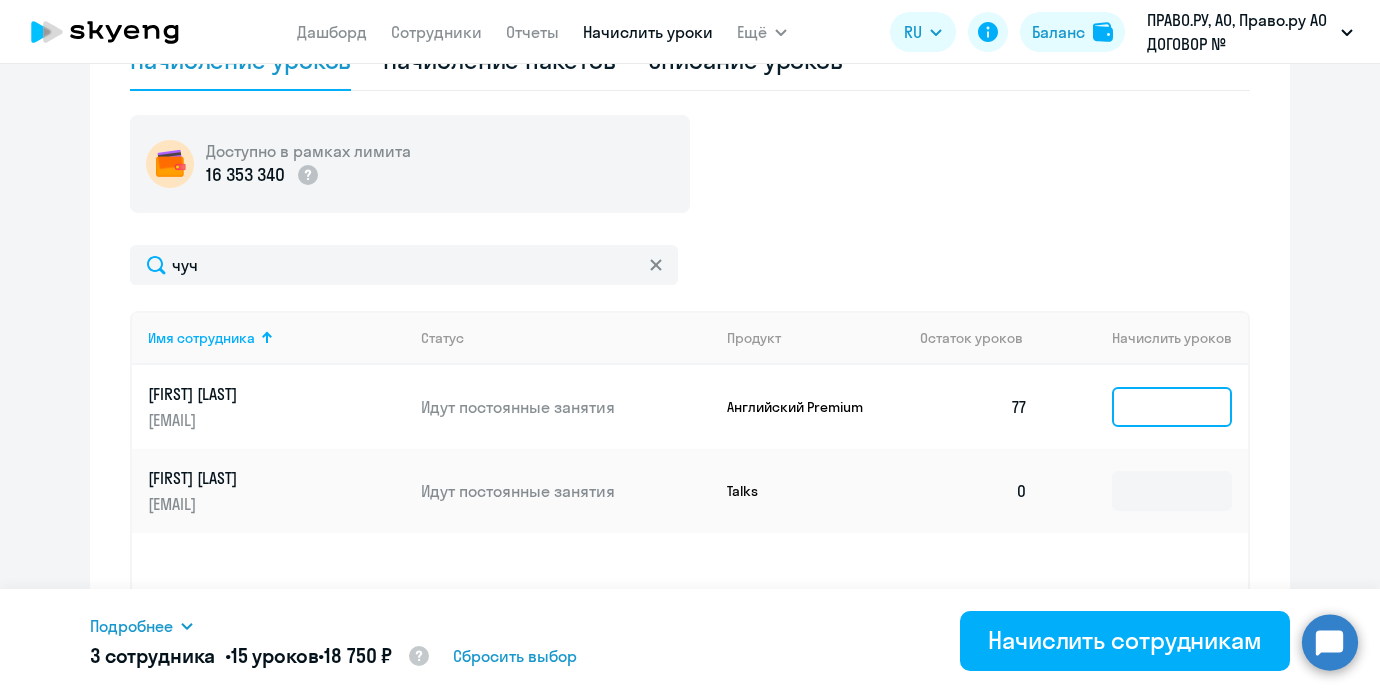 click 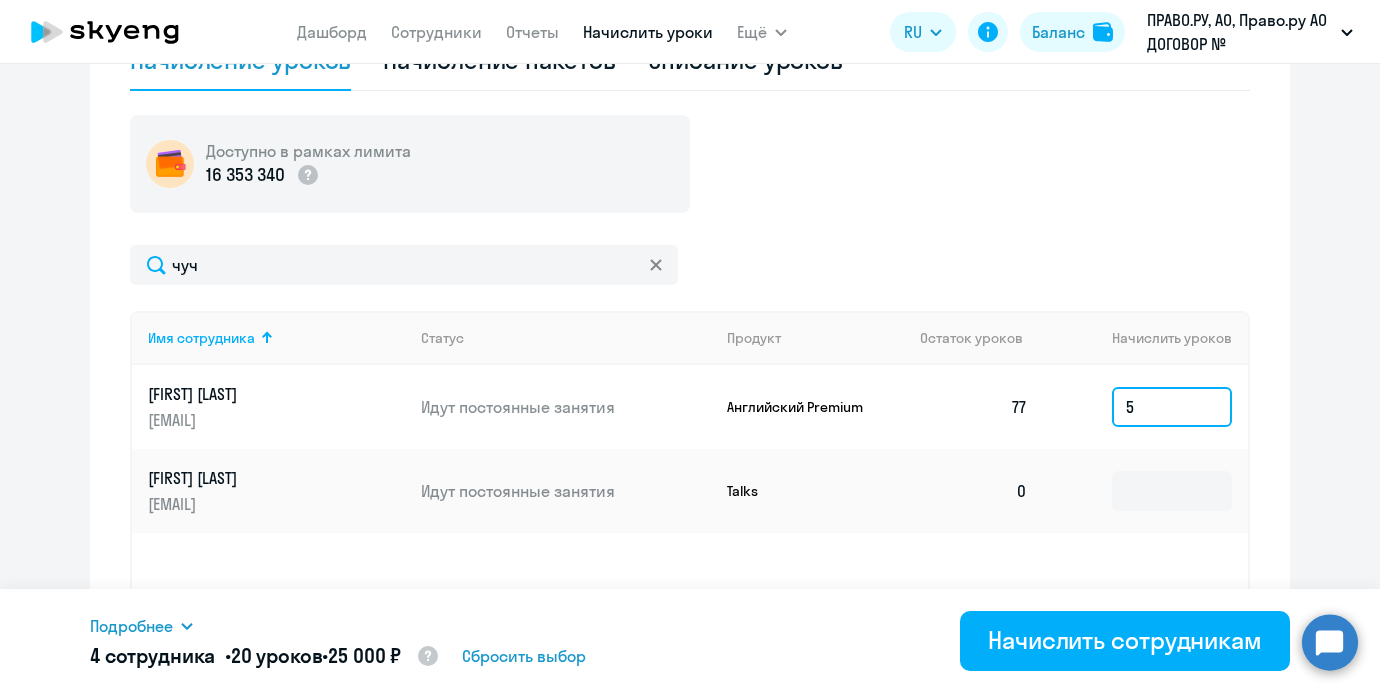 type on "5" 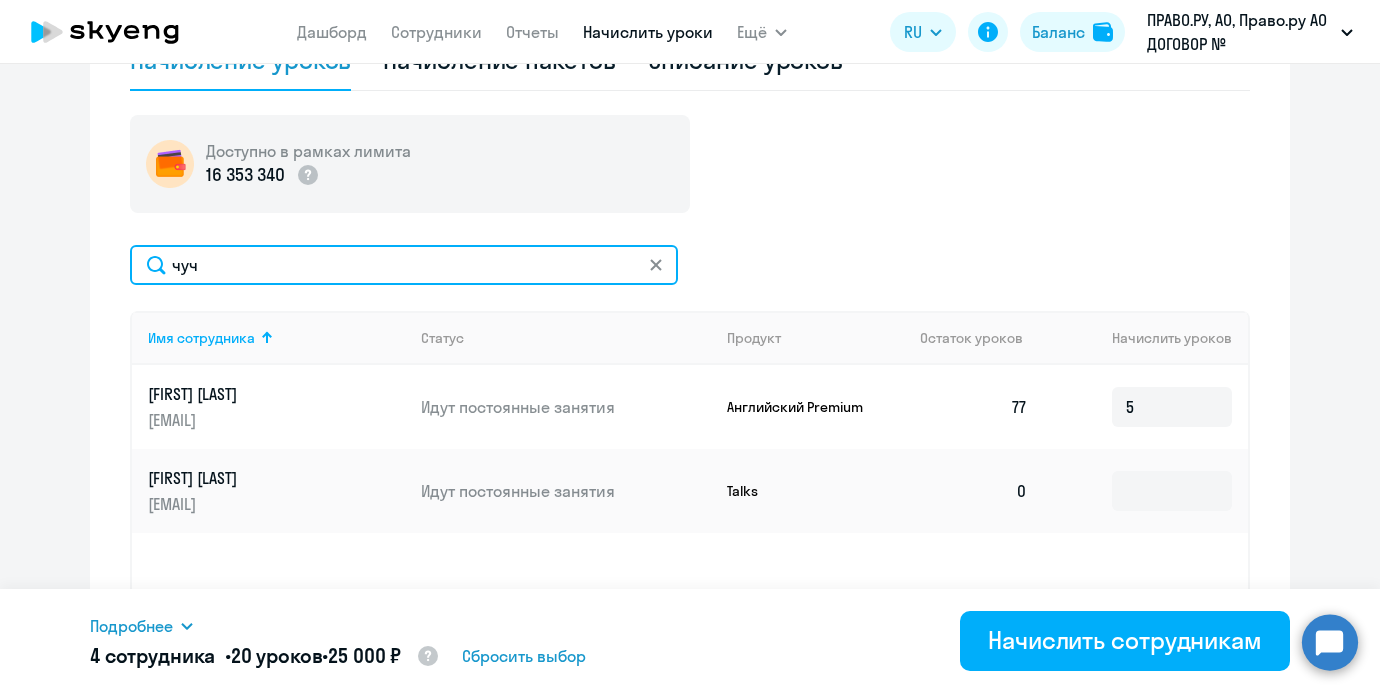 drag, startPoint x: 379, startPoint y: 267, endPoint x: -21, endPoint y: 250, distance: 400.36108 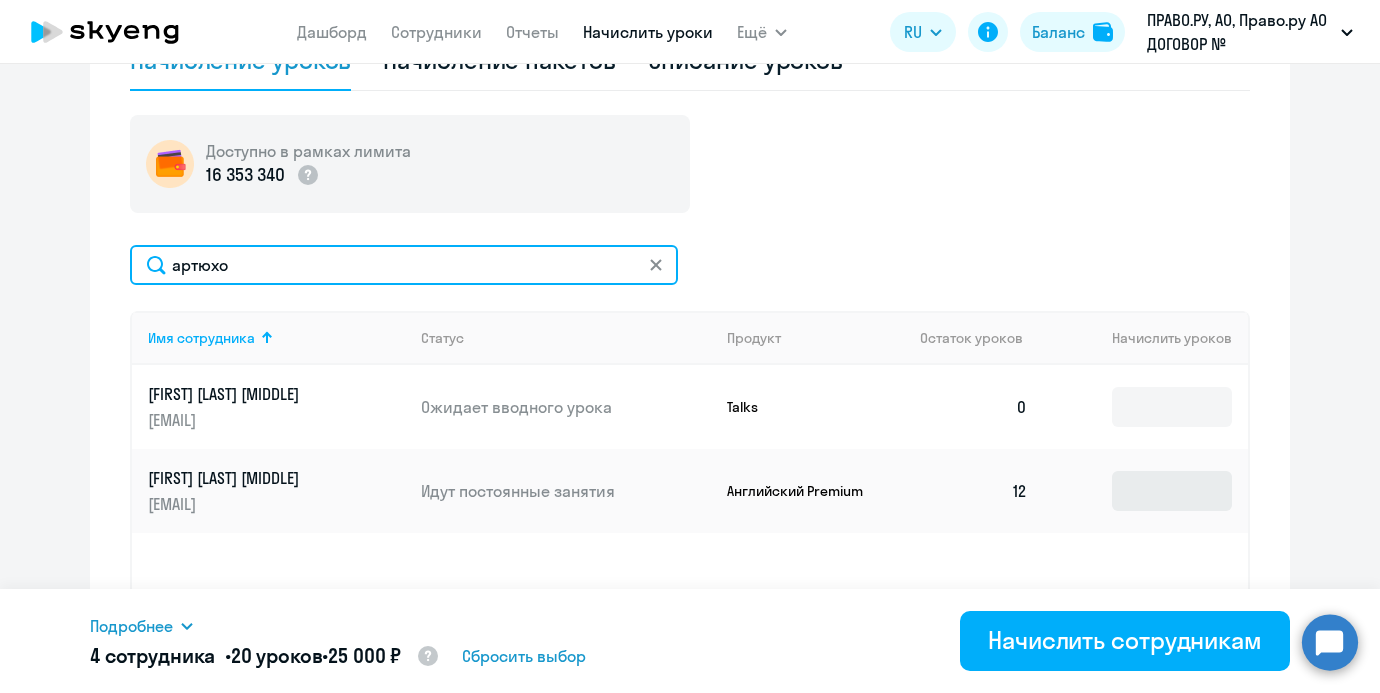 type on "артюхо" 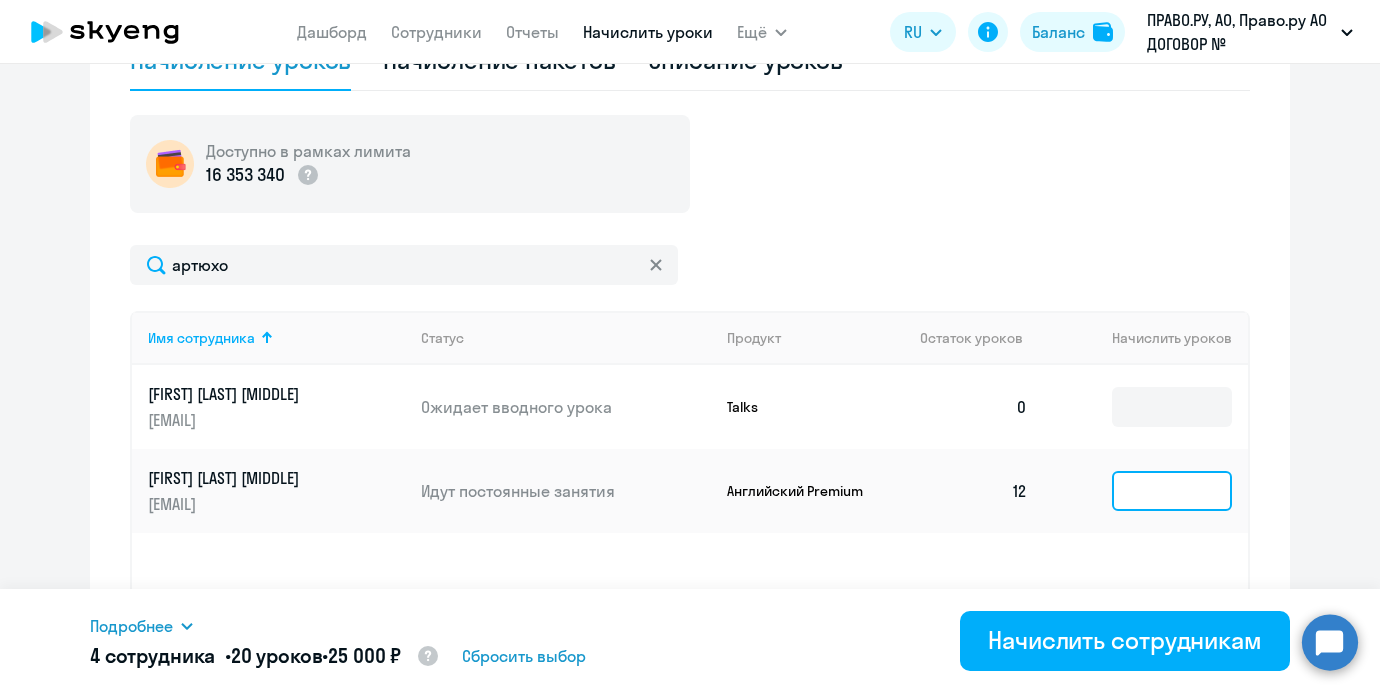 click 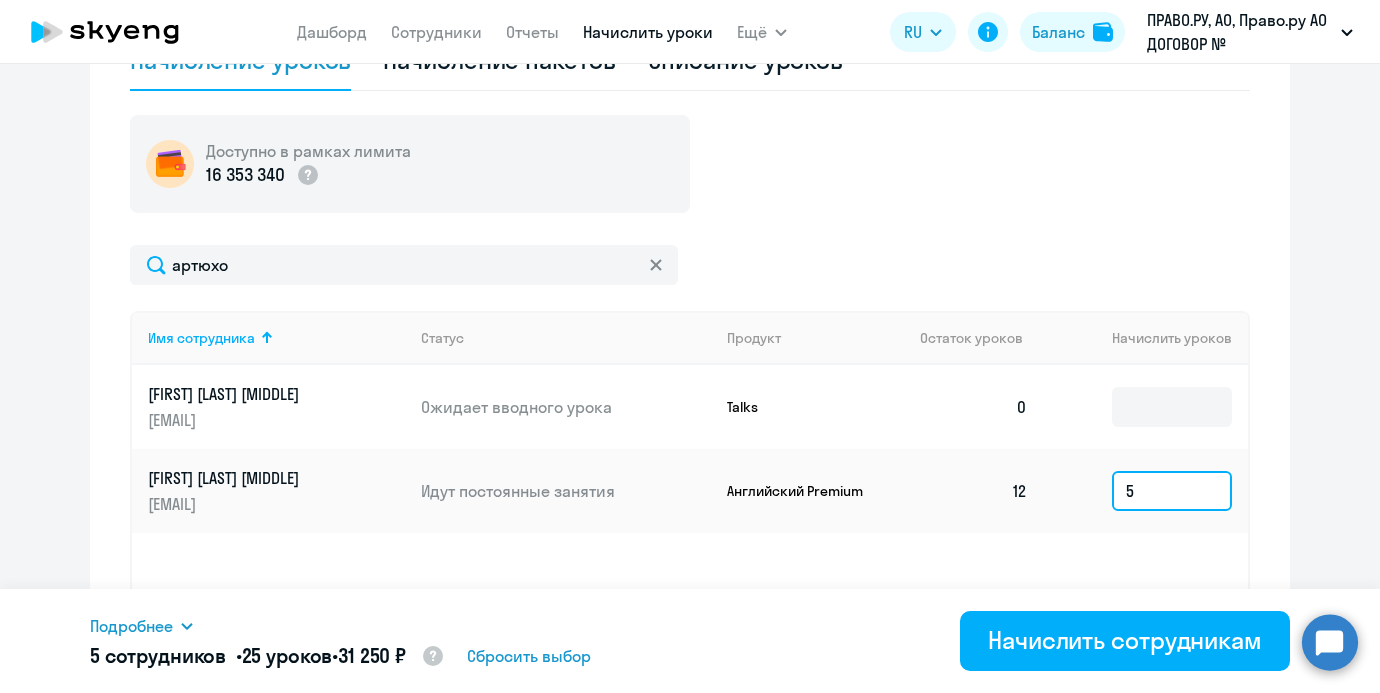 type on "5" 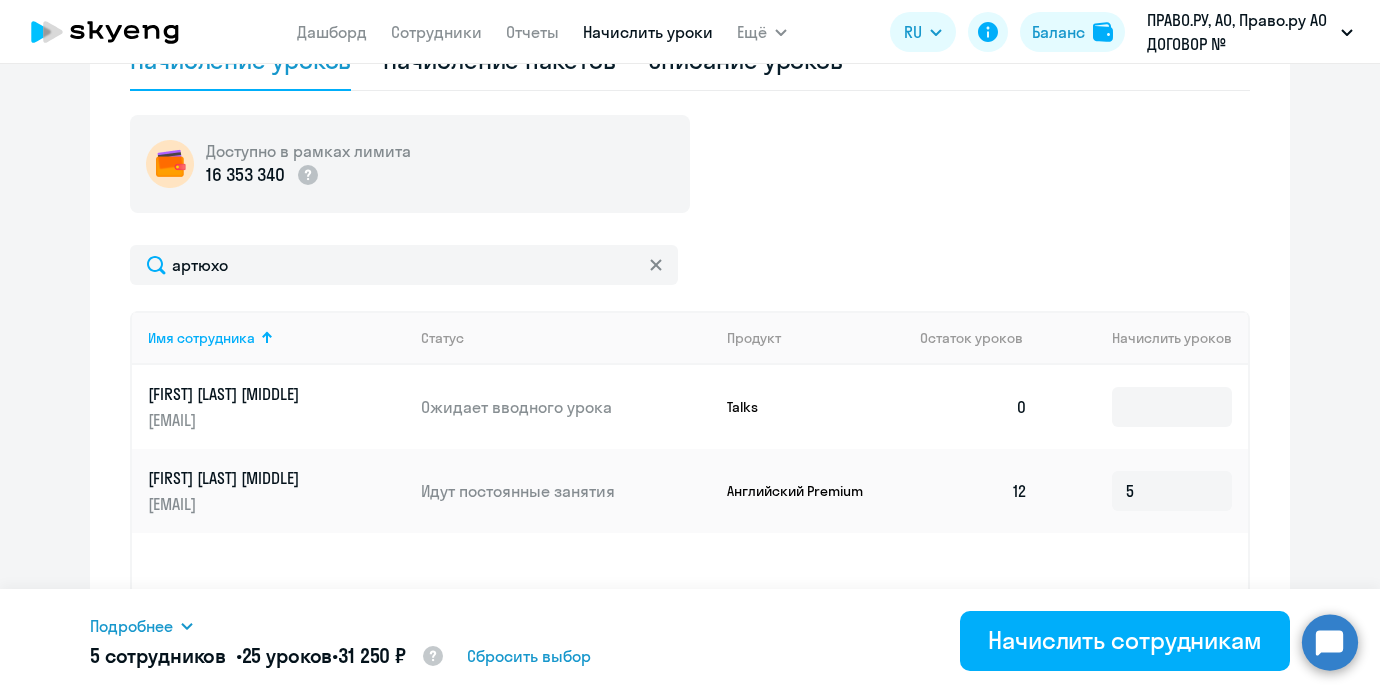 click on "Подробнее" at bounding box center [131, 626] 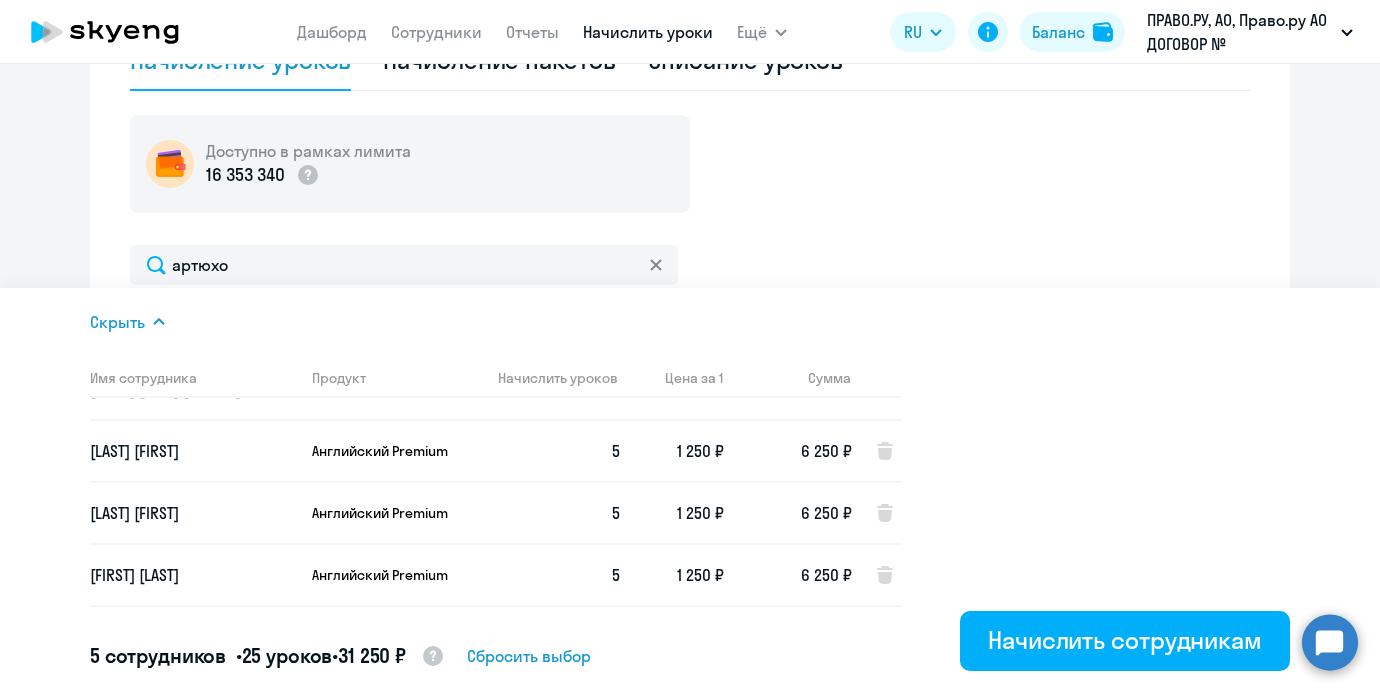 scroll, scrollTop: 0, scrollLeft: 0, axis: both 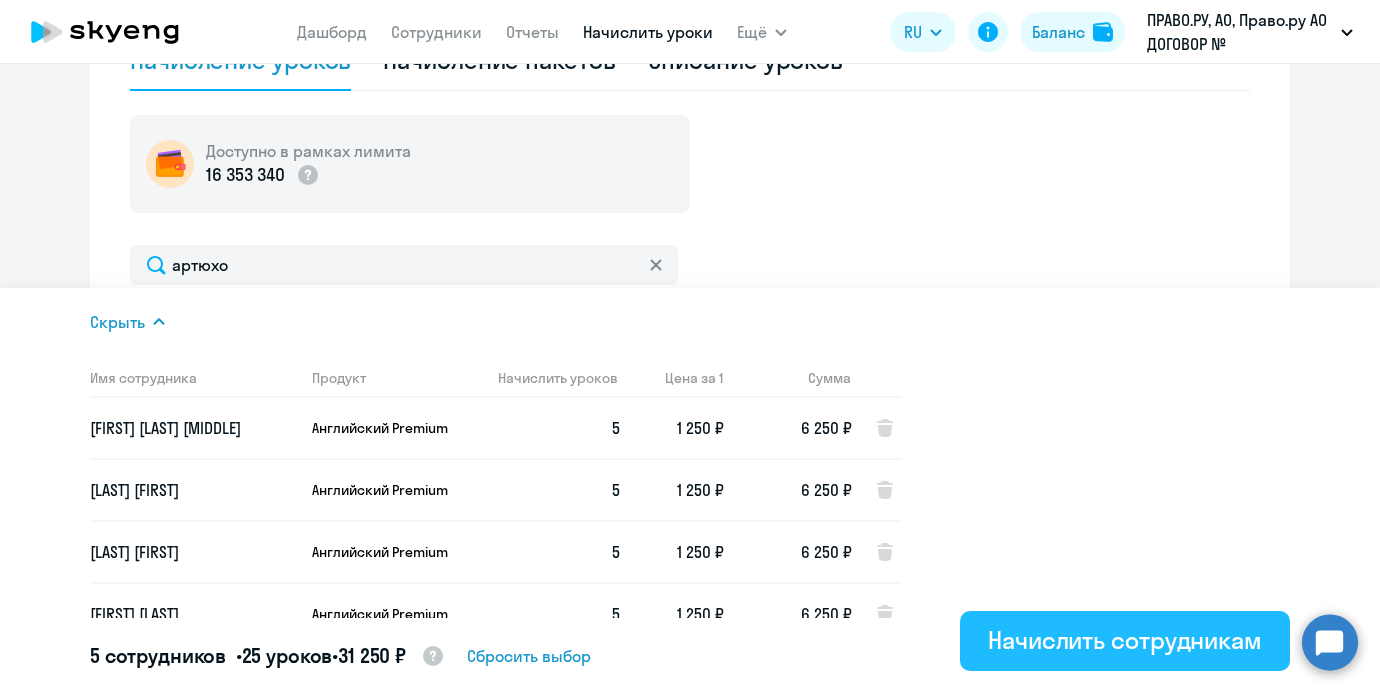 click on "Начислить сотрудникам" at bounding box center [1125, 640] 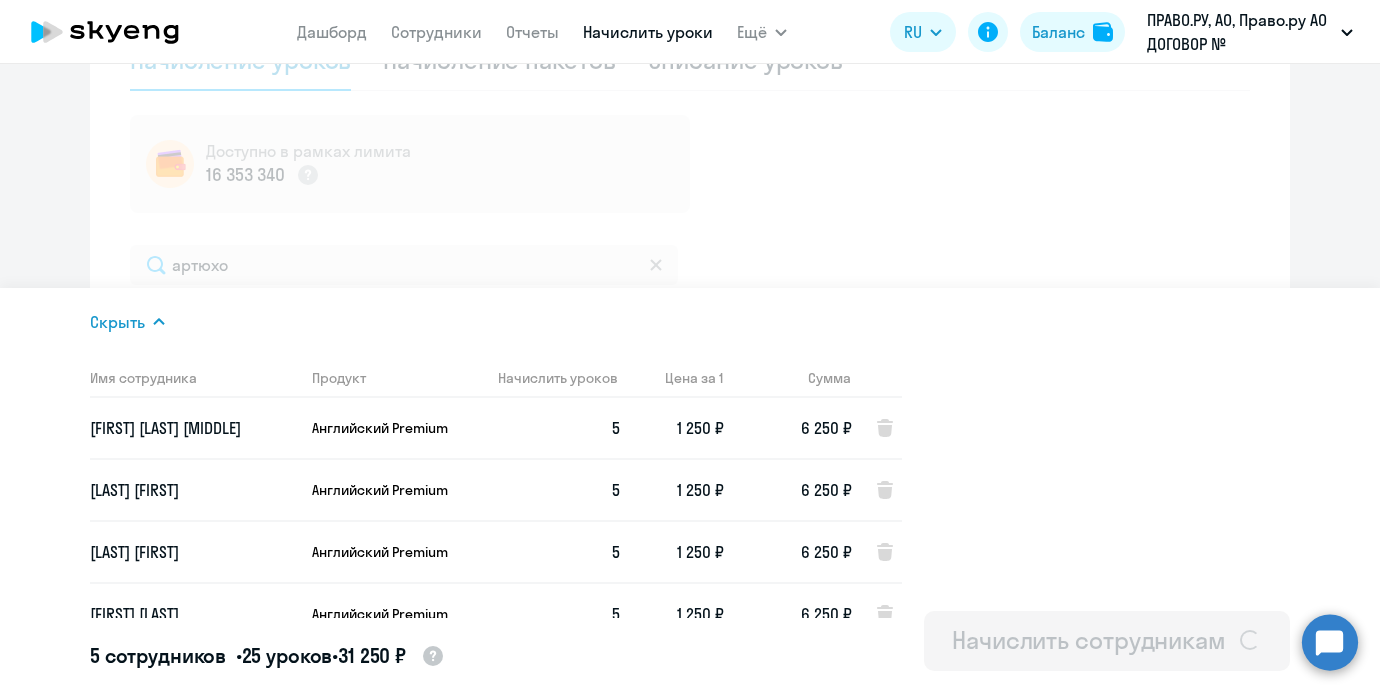 type 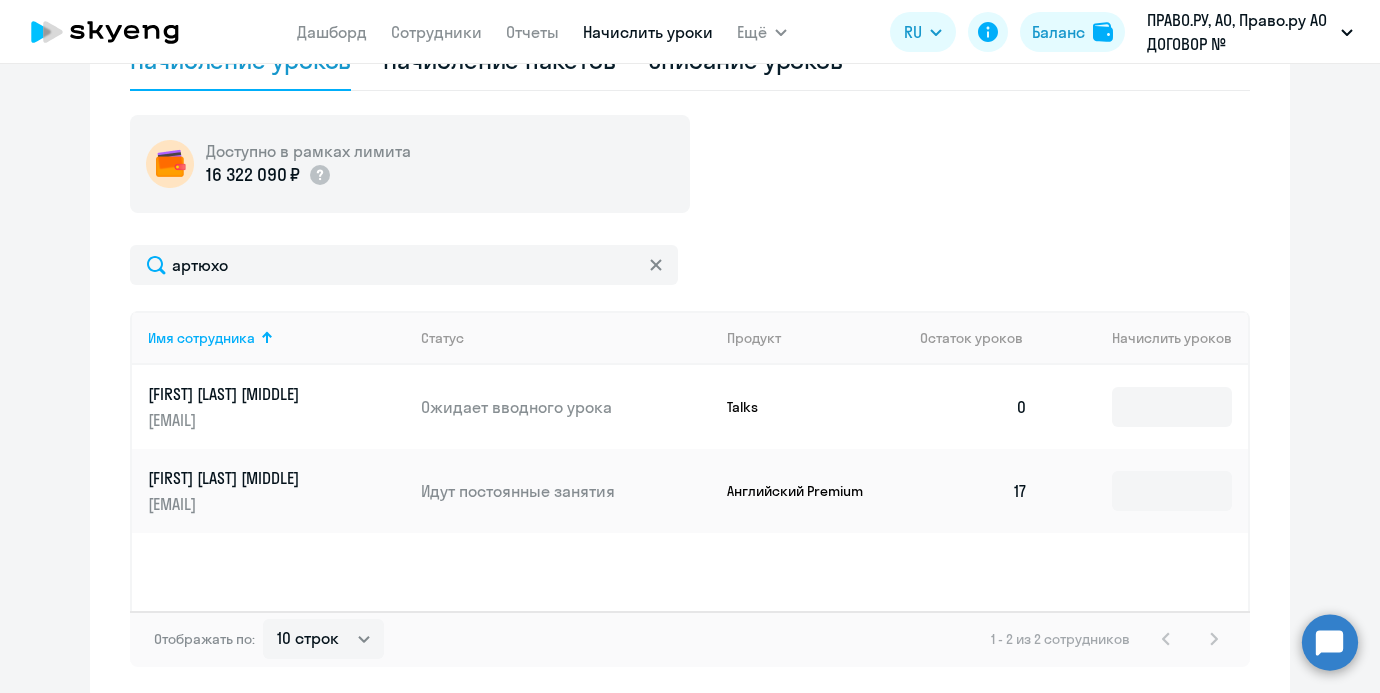 drag, startPoint x: 263, startPoint y: 242, endPoint x: 127, endPoint y: 242, distance: 136 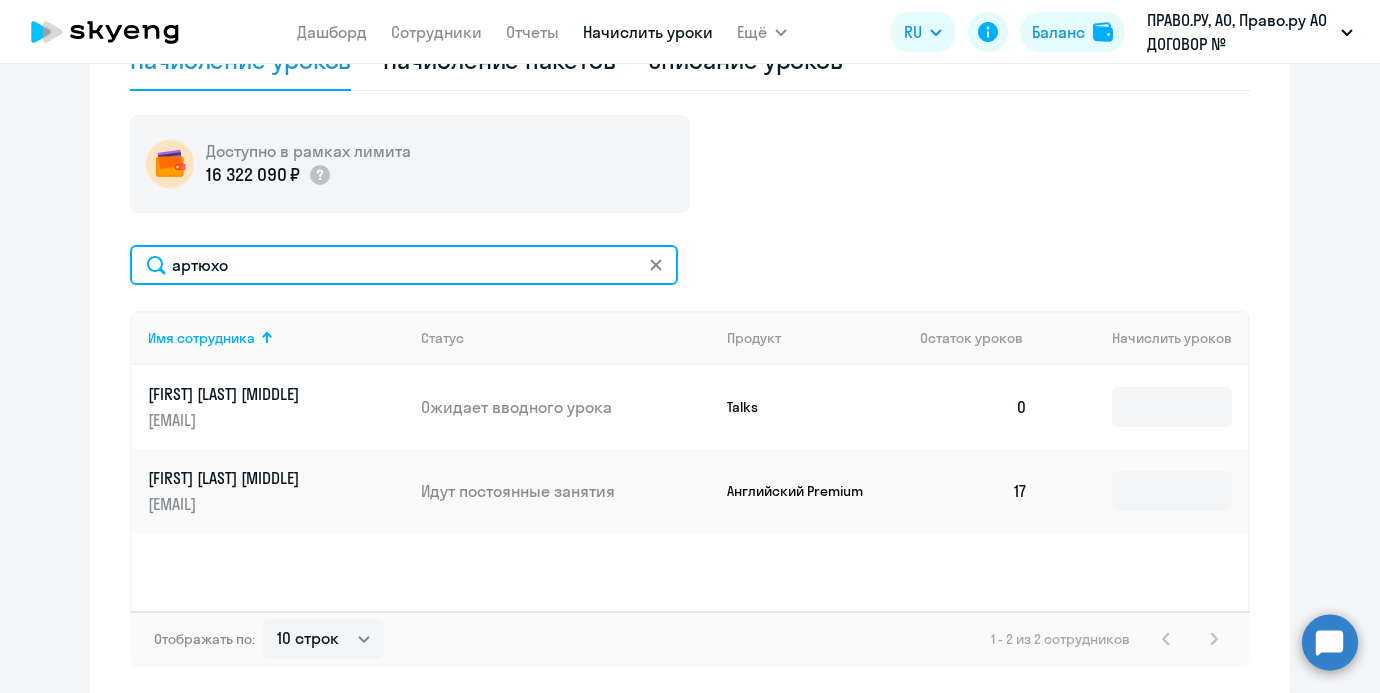 drag, startPoint x: 246, startPoint y: 259, endPoint x: 95, endPoint y: 258, distance: 151.00331 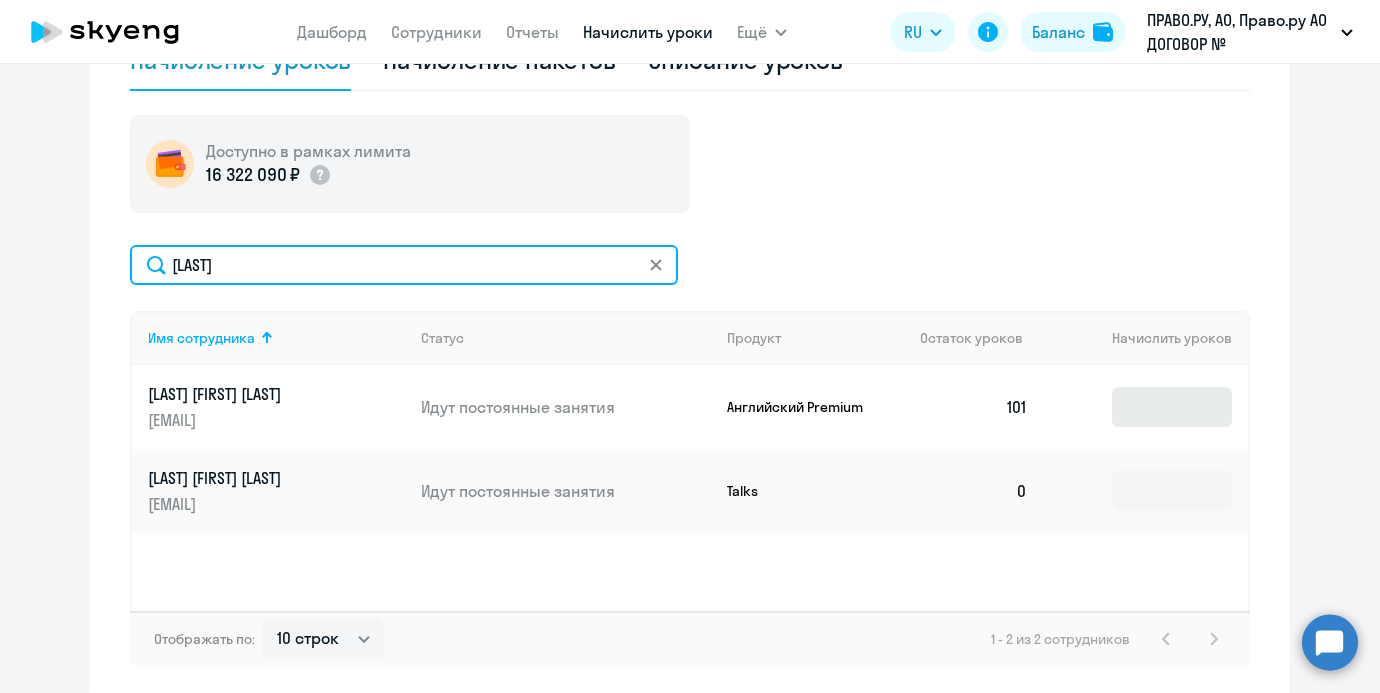 type on "[LAST]" 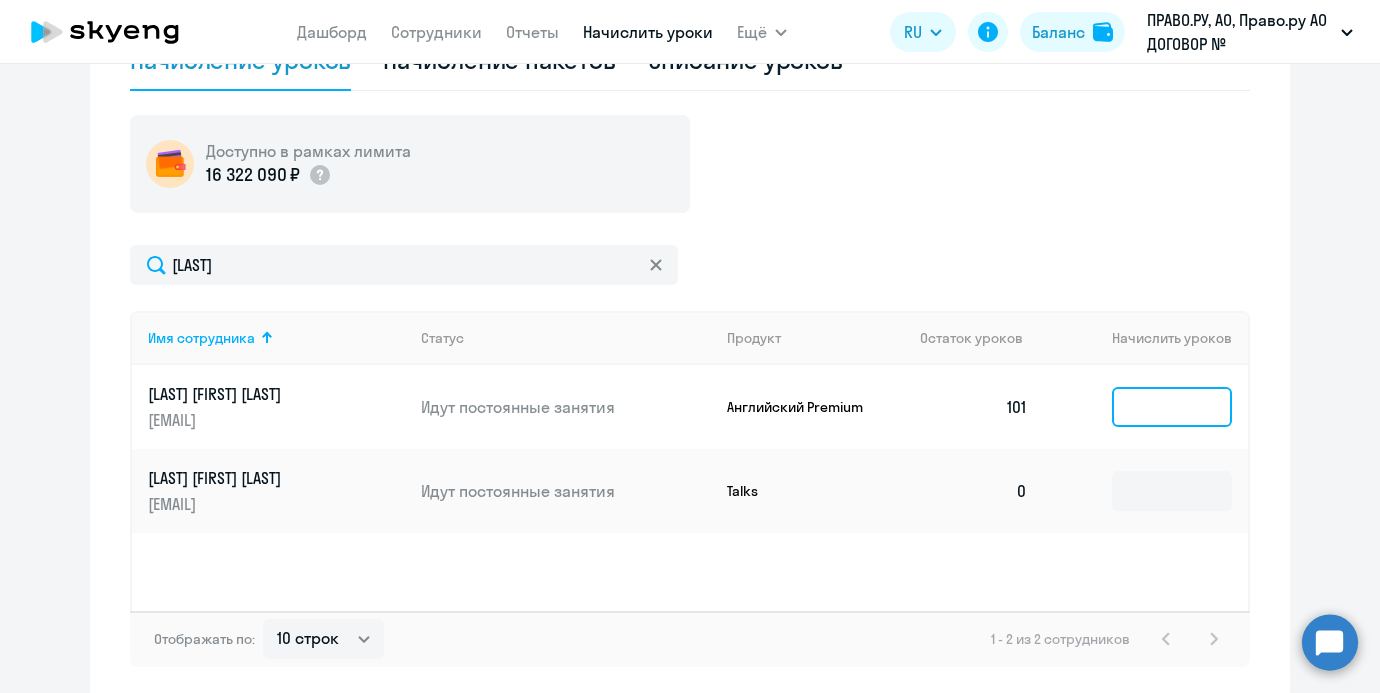 click 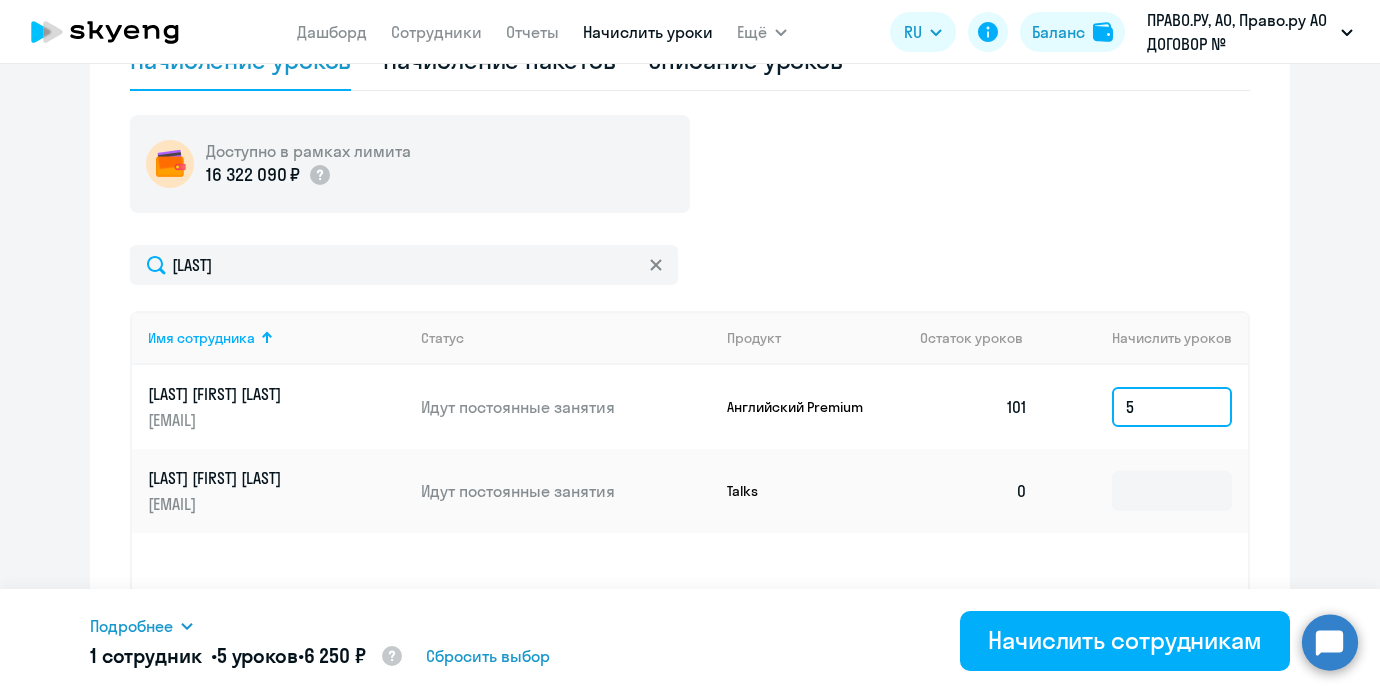 type on "5" 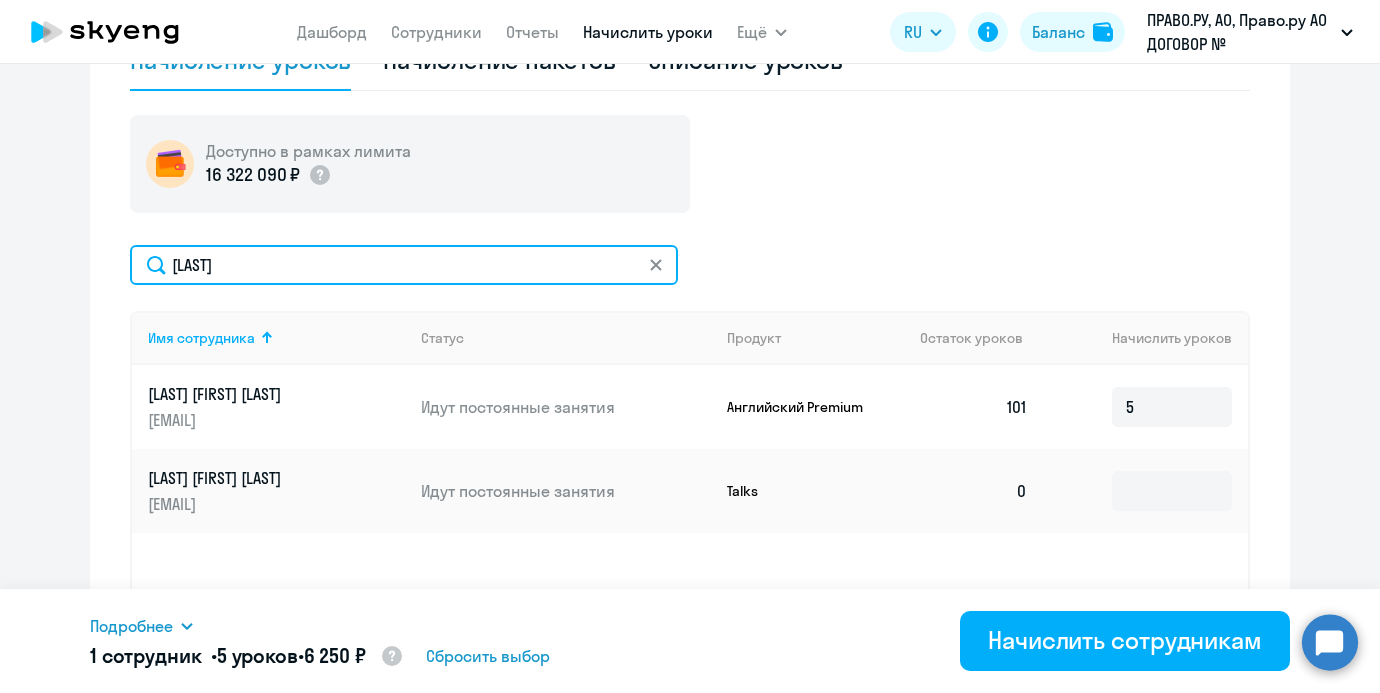 drag, startPoint x: 304, startPoint y: 266, endPoint x: 65, endPoint y: 250, distance: 239.53497 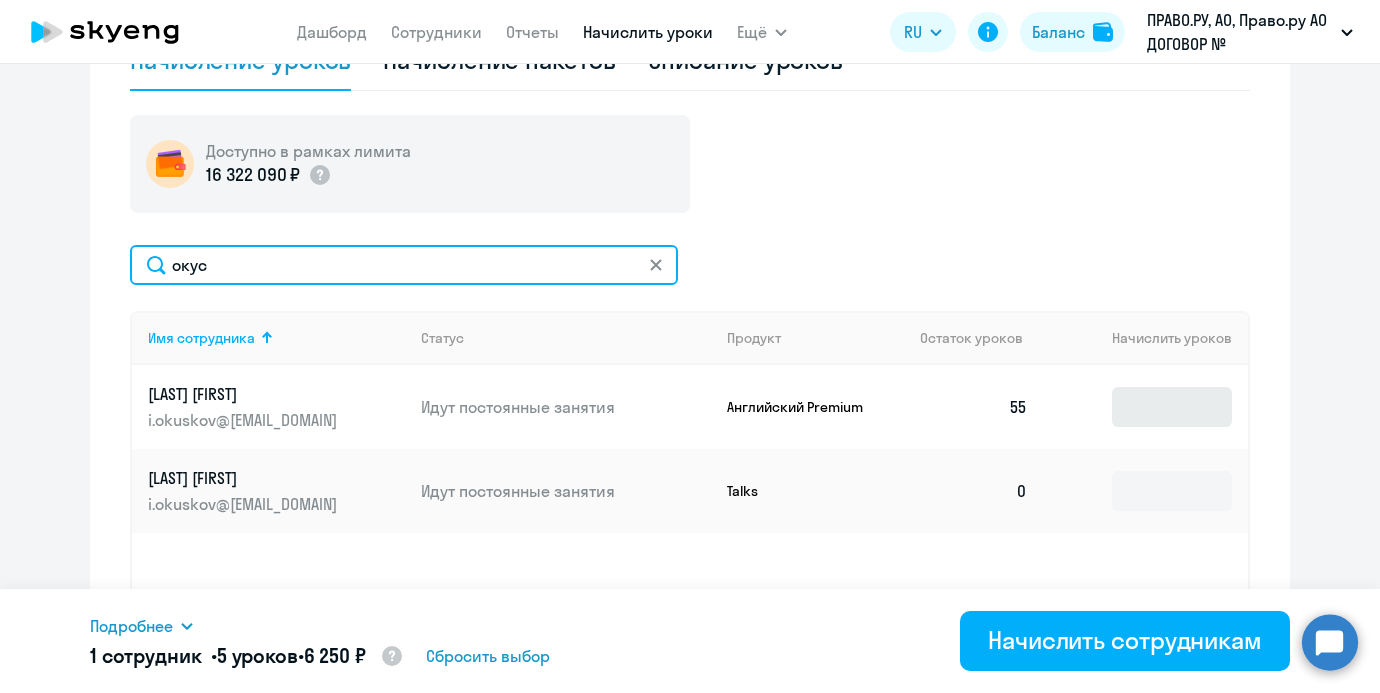 type on "окус" 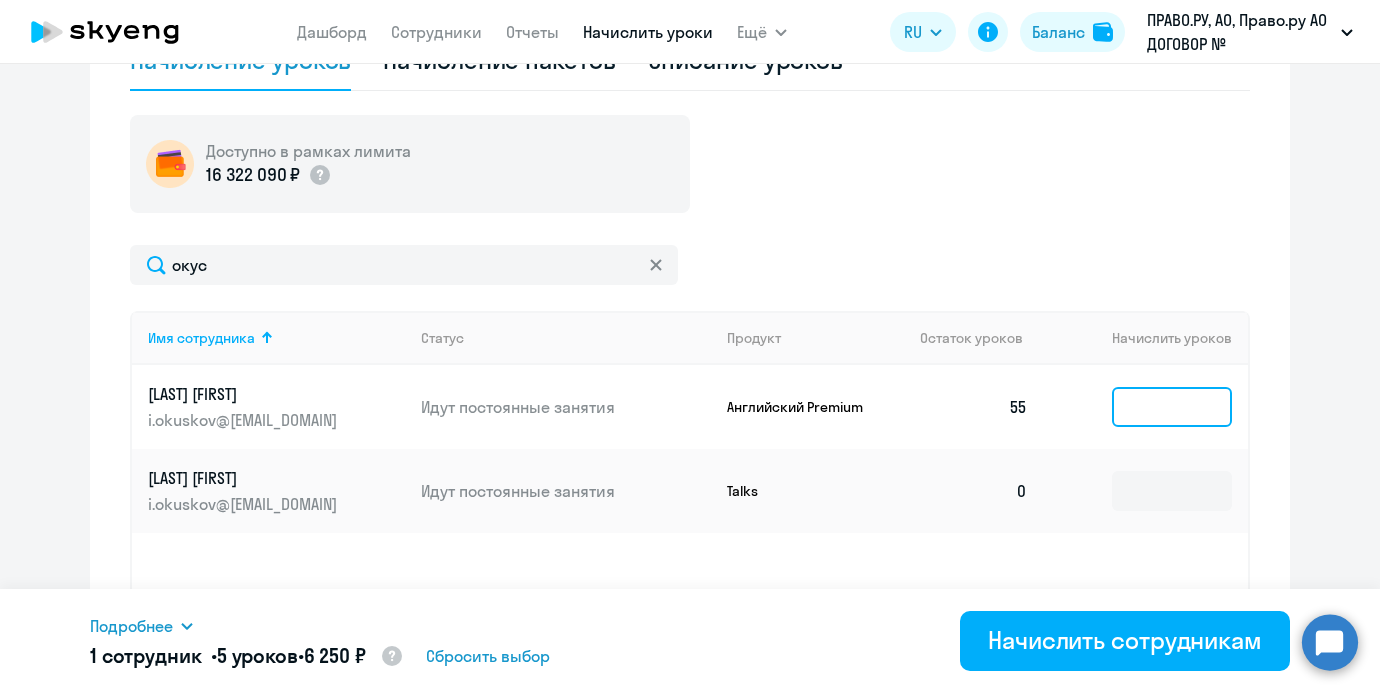 click 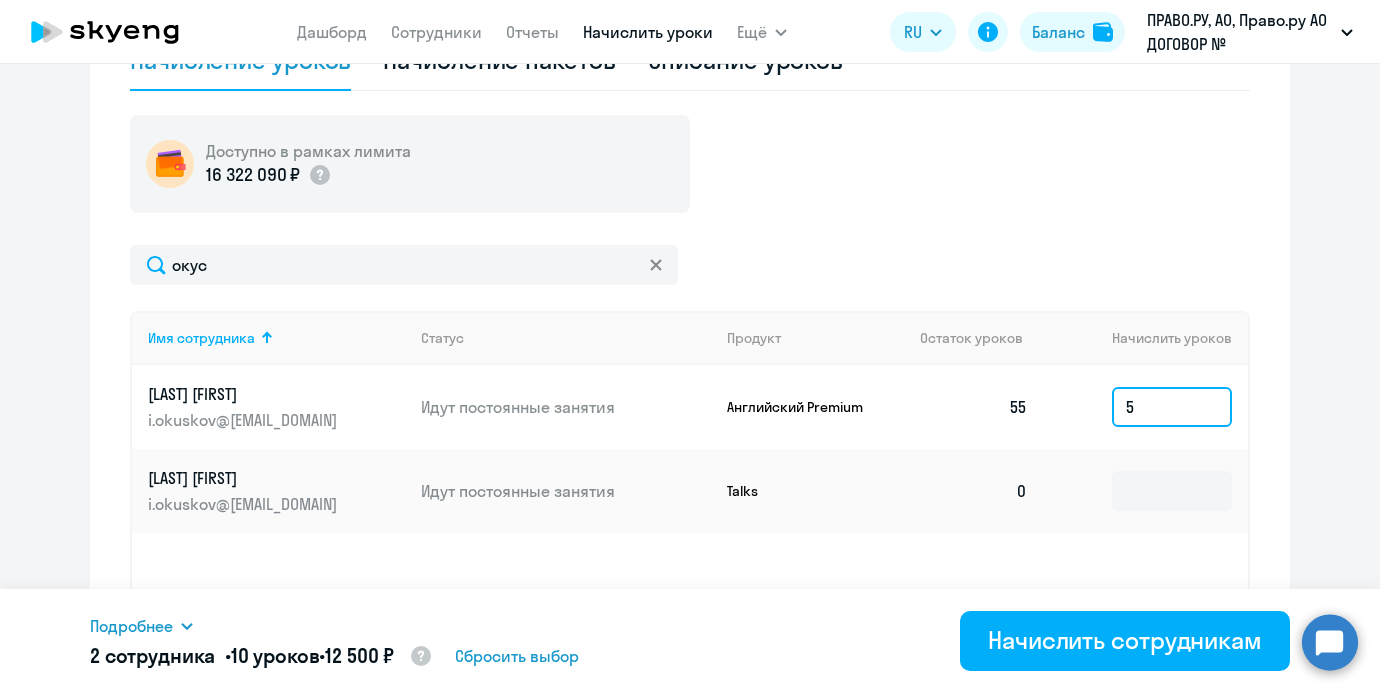type on "5" 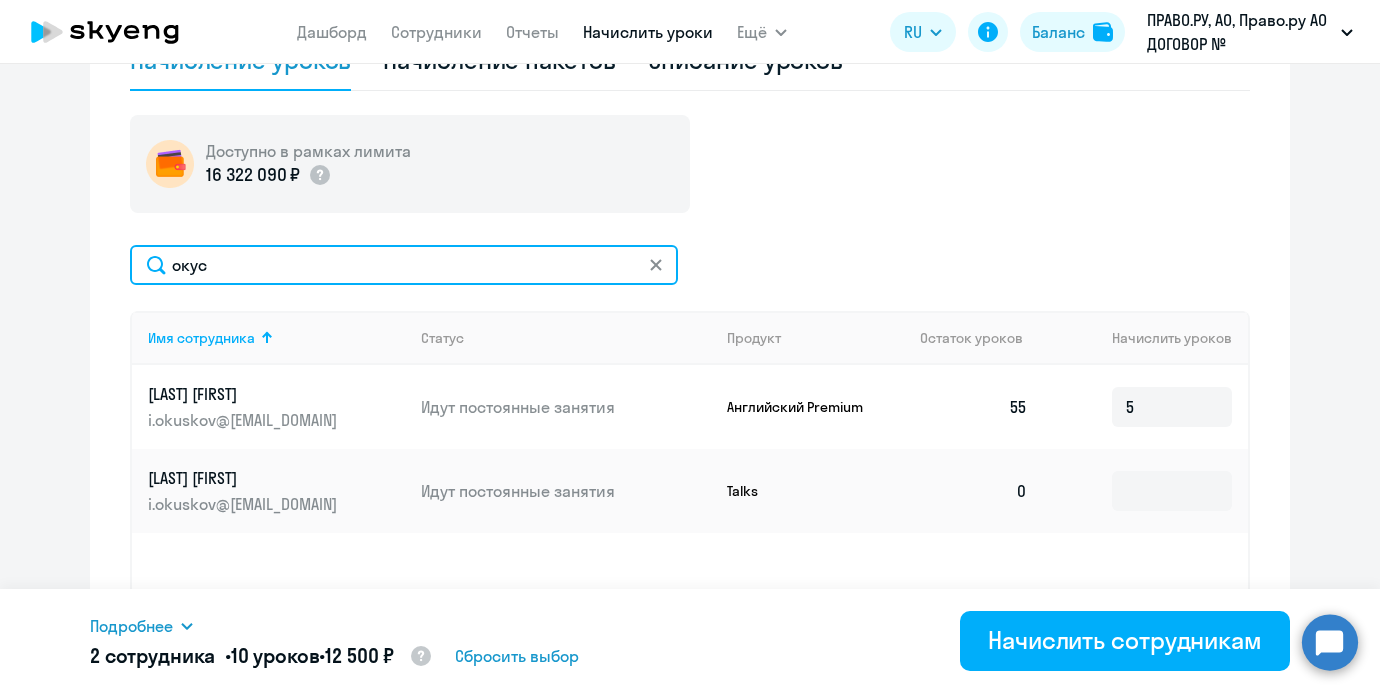 drag, startPoint x: 228, startPoint y: 262, endPoint x: 47, endPoint y: 262, distance: 181 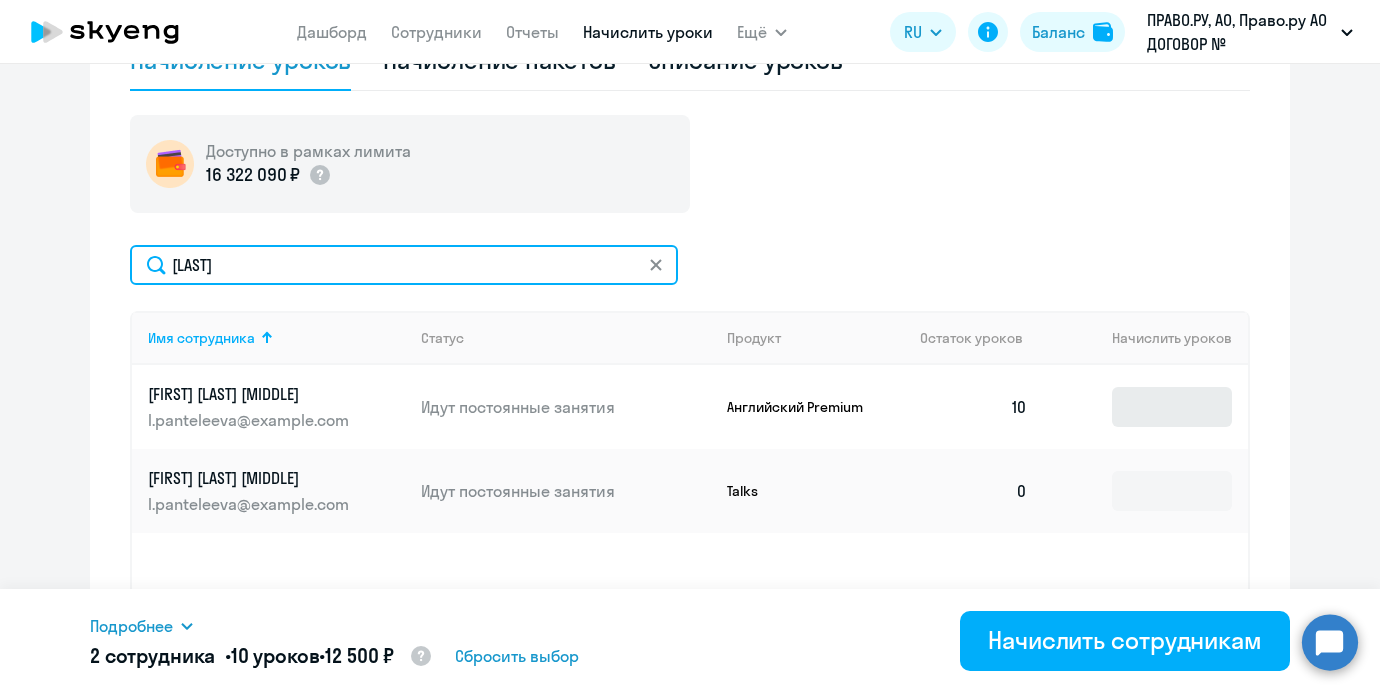 type on "[LAST]" 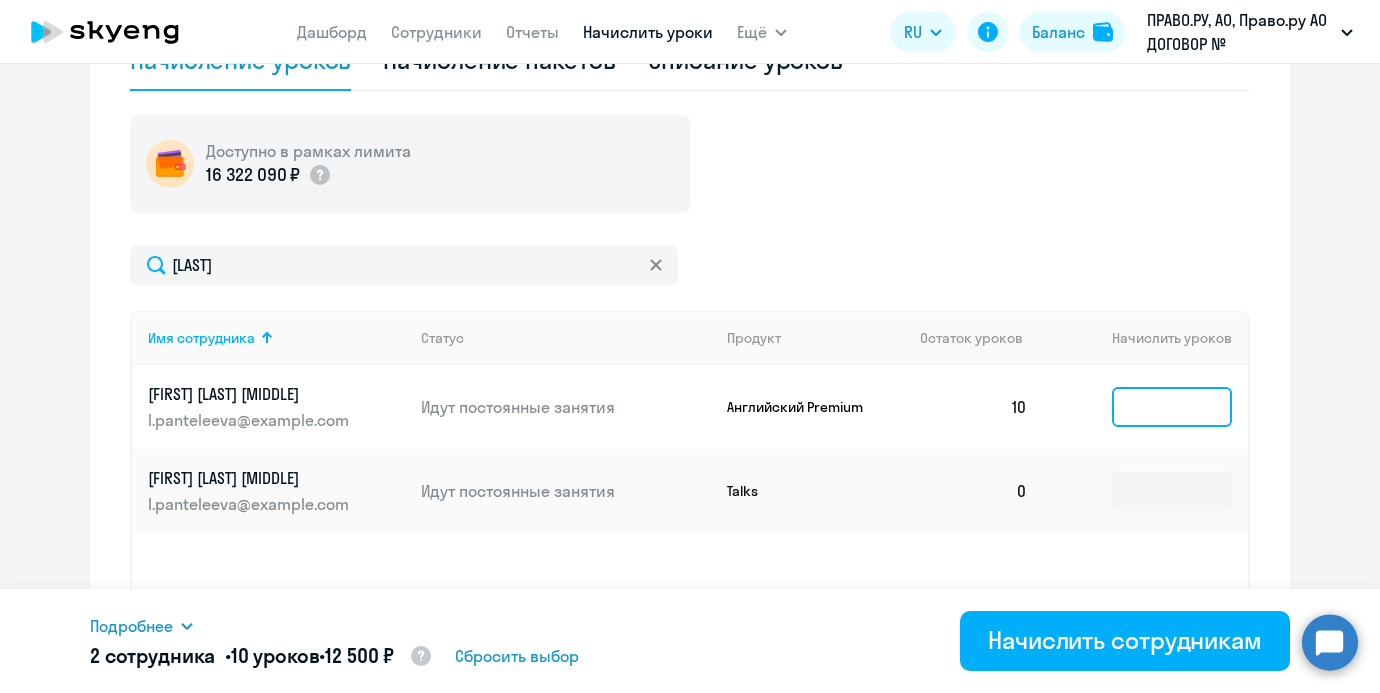click 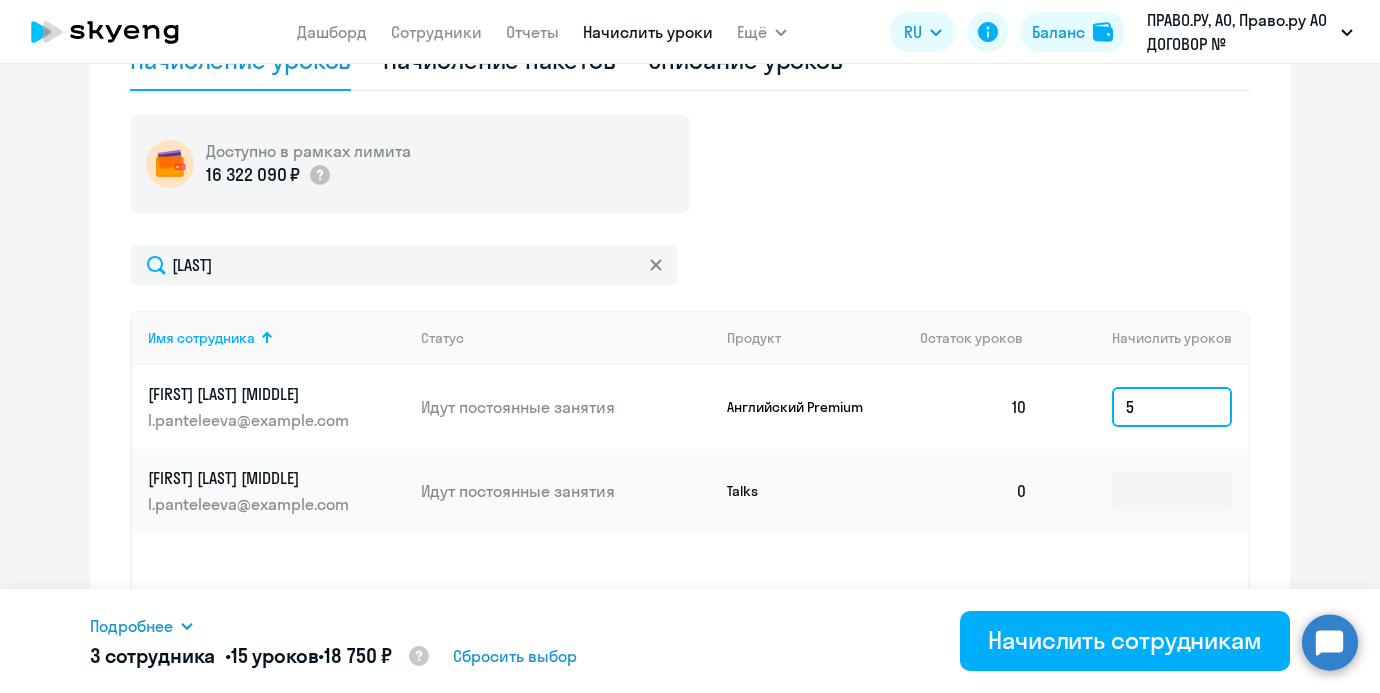 type on "5" 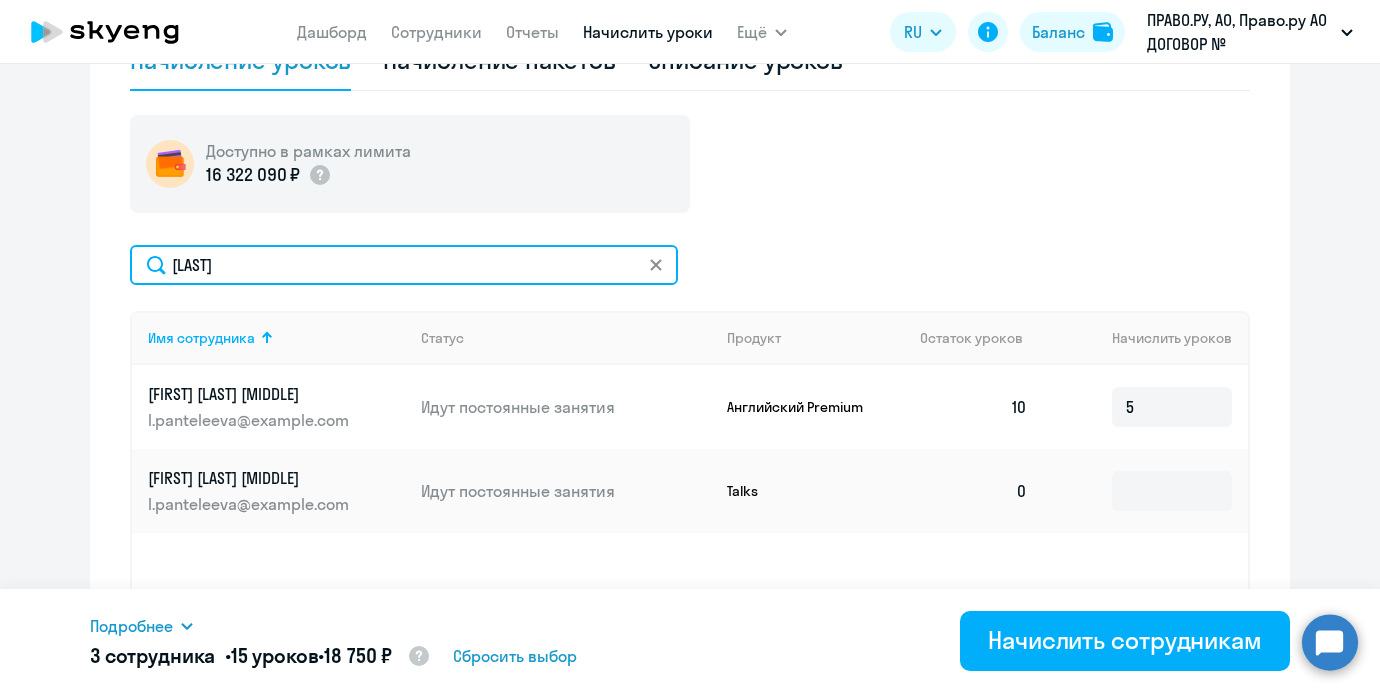 drag, startPoint x: 250, startPoint y: 265, endPoint x: 4, endPoint y: 265, distance: 246 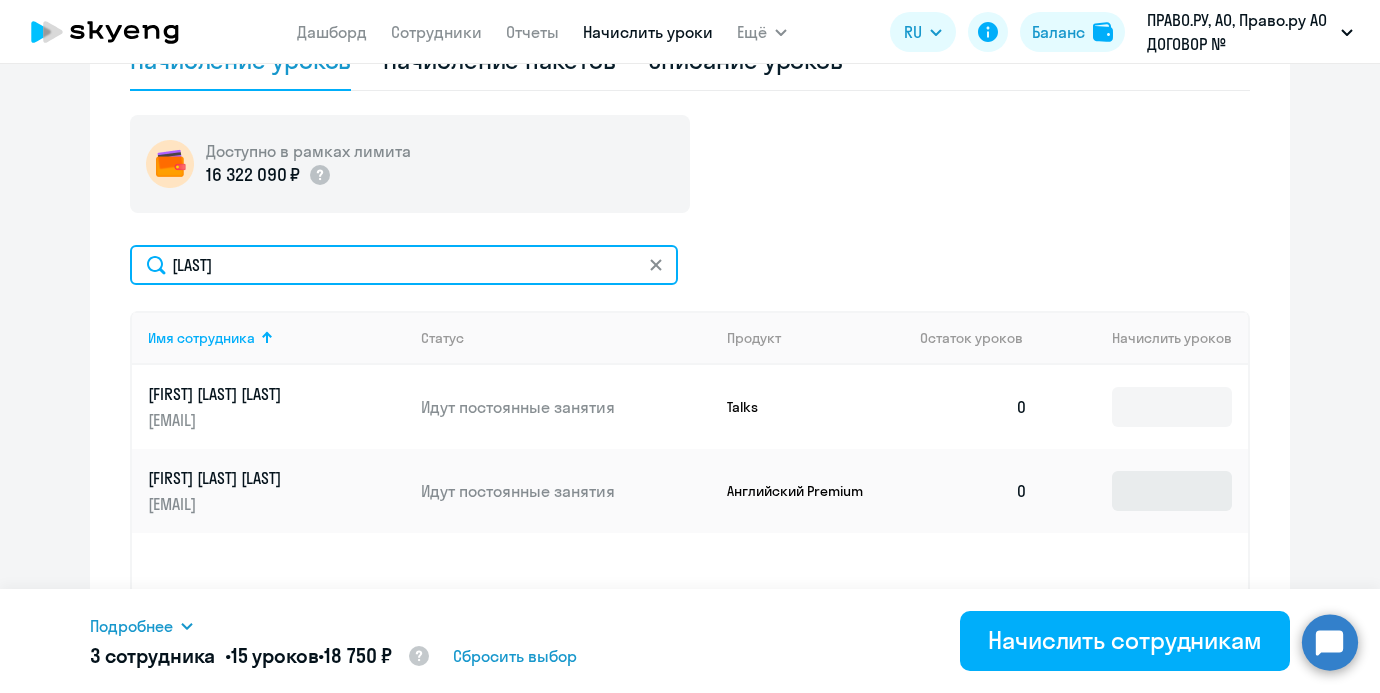 type on "[LAST]" 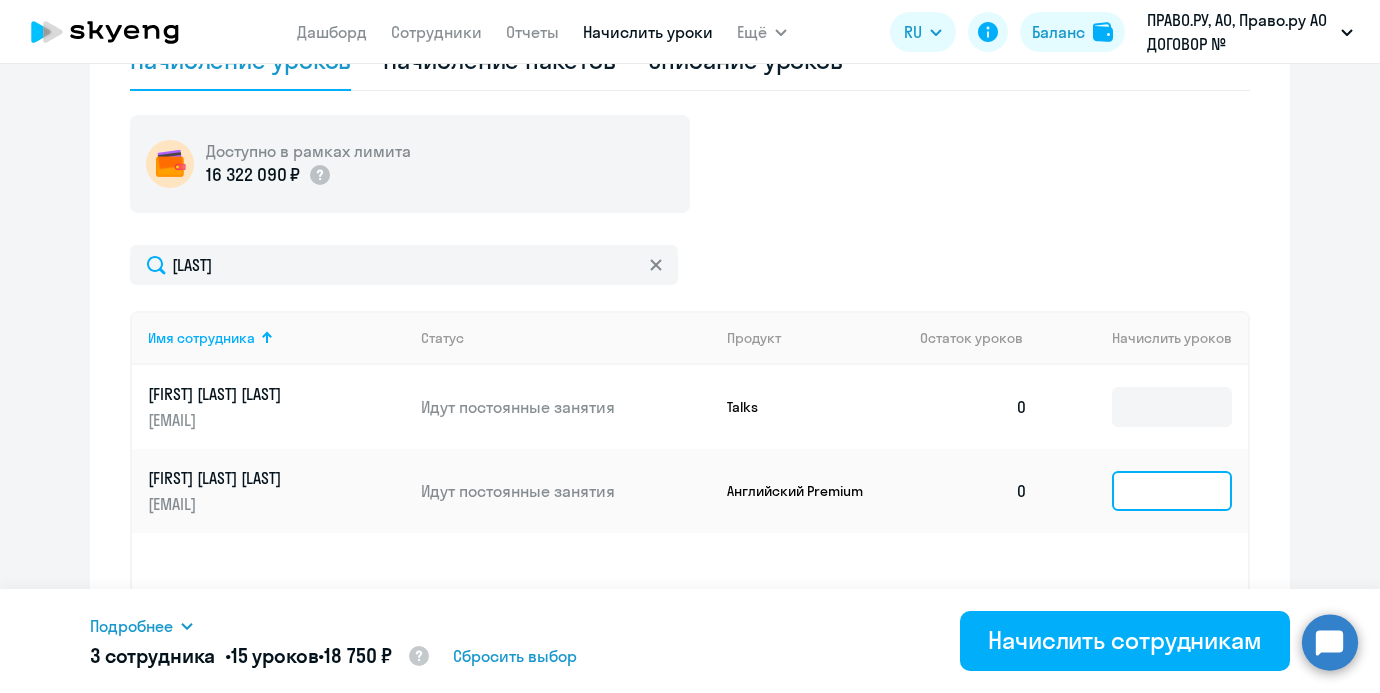 click 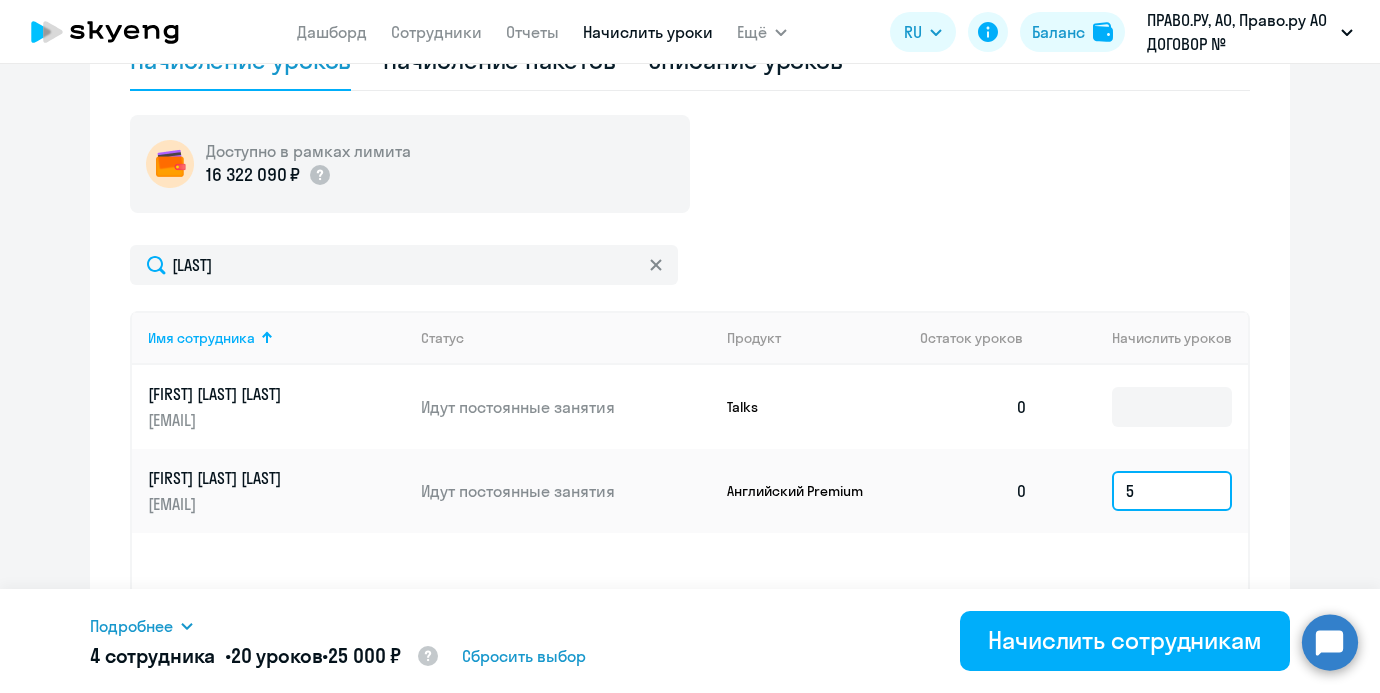 type on "5" 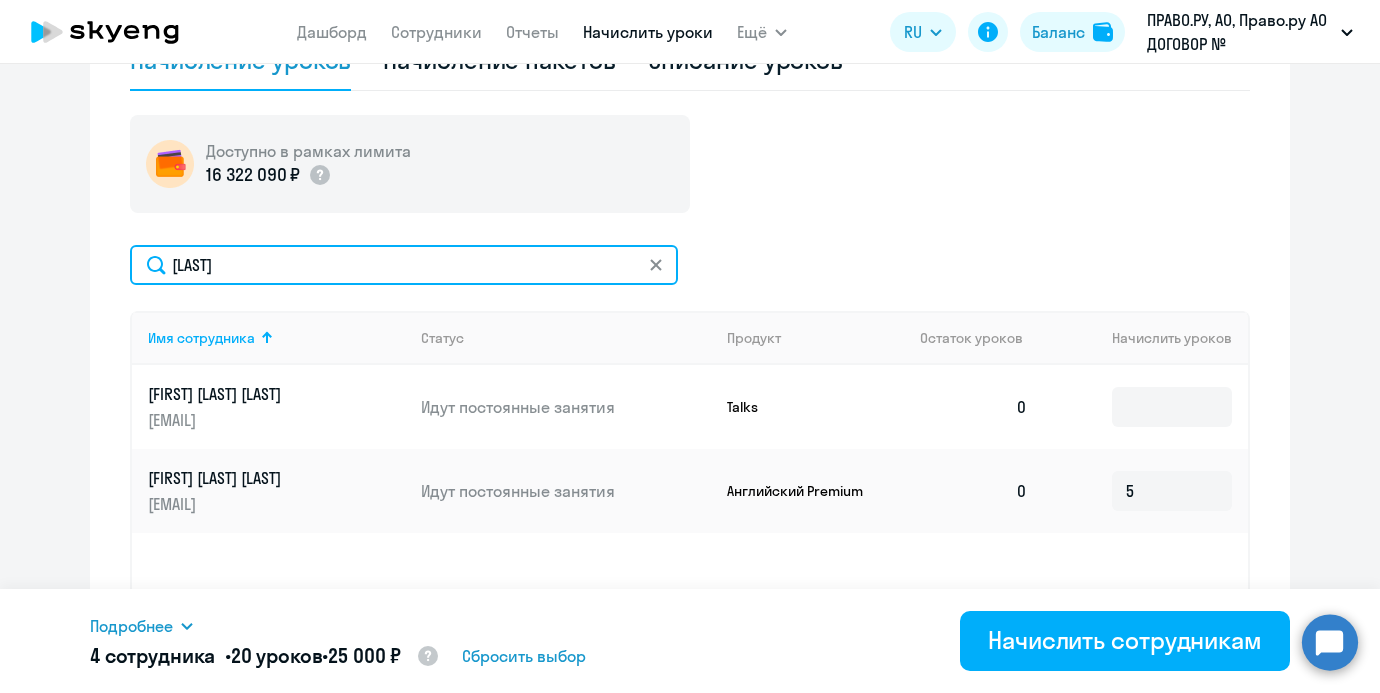 drag, startPoint x: 306, startPoint y: 269, endPoint x: -44, endPoint y: 268, distance: 350.00143 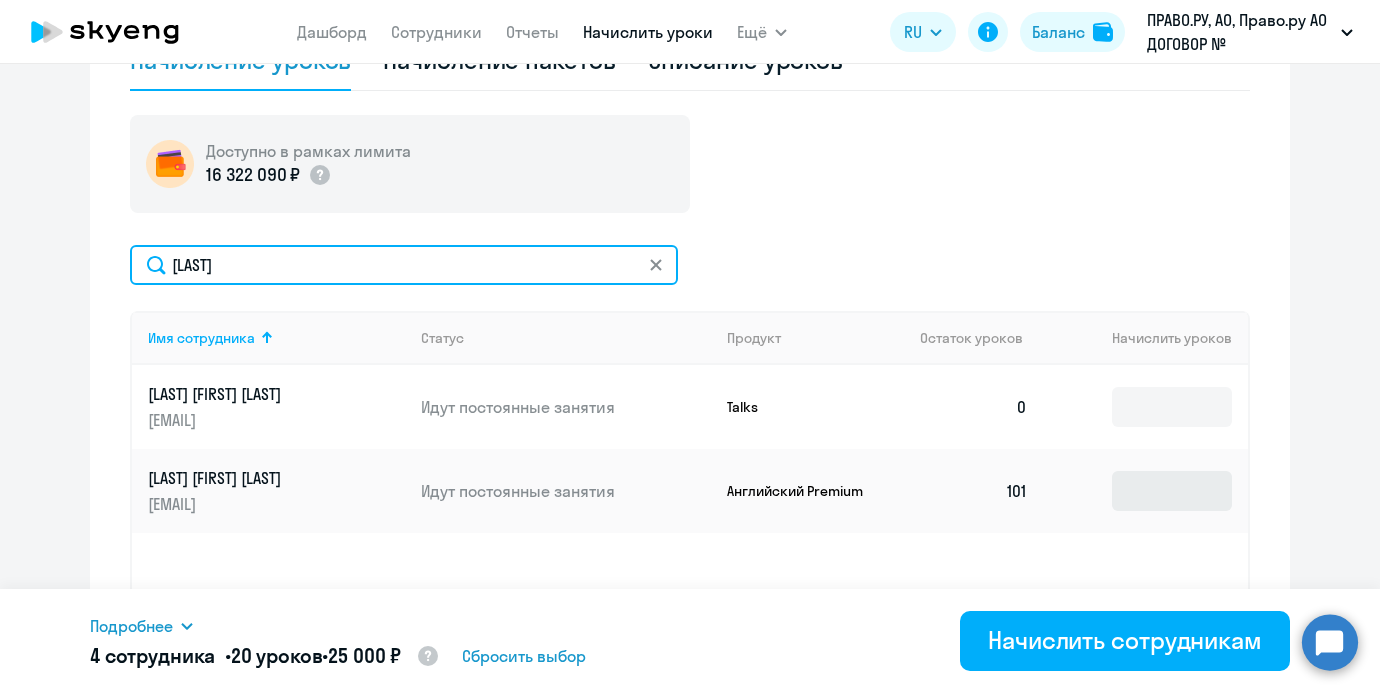 type on "[LAST]" 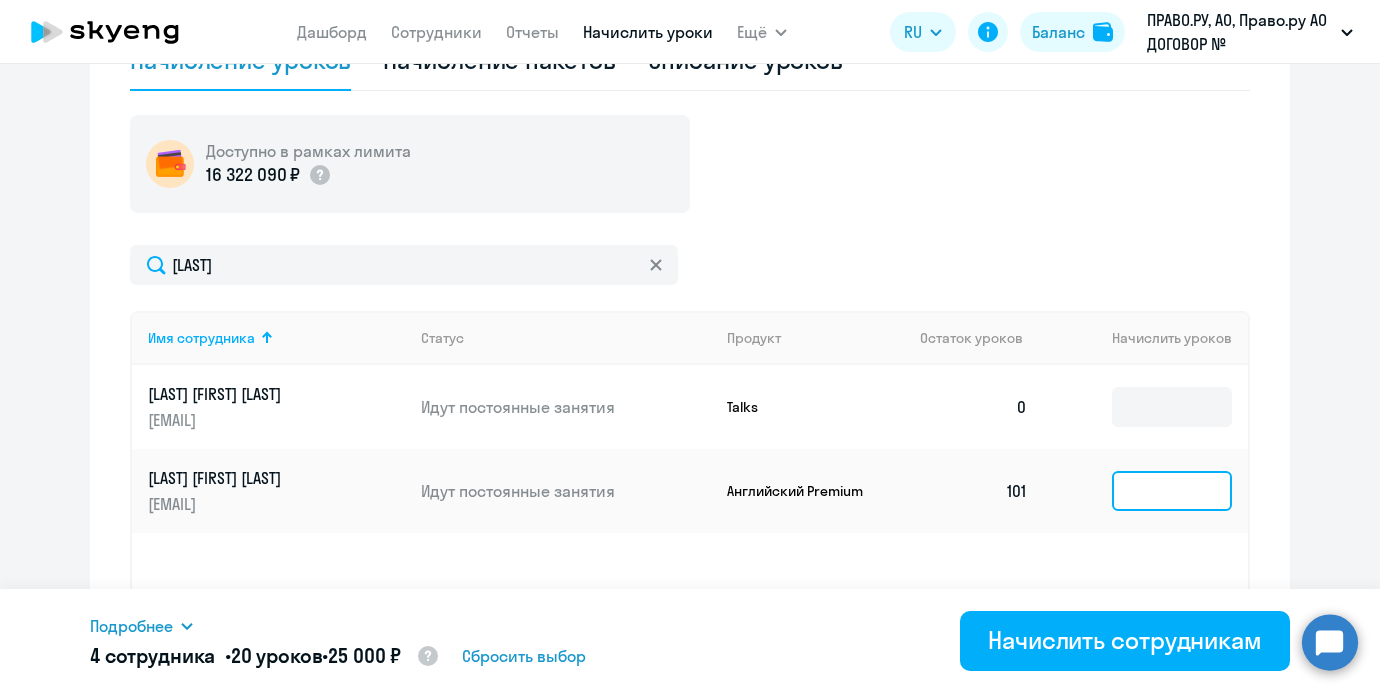 click 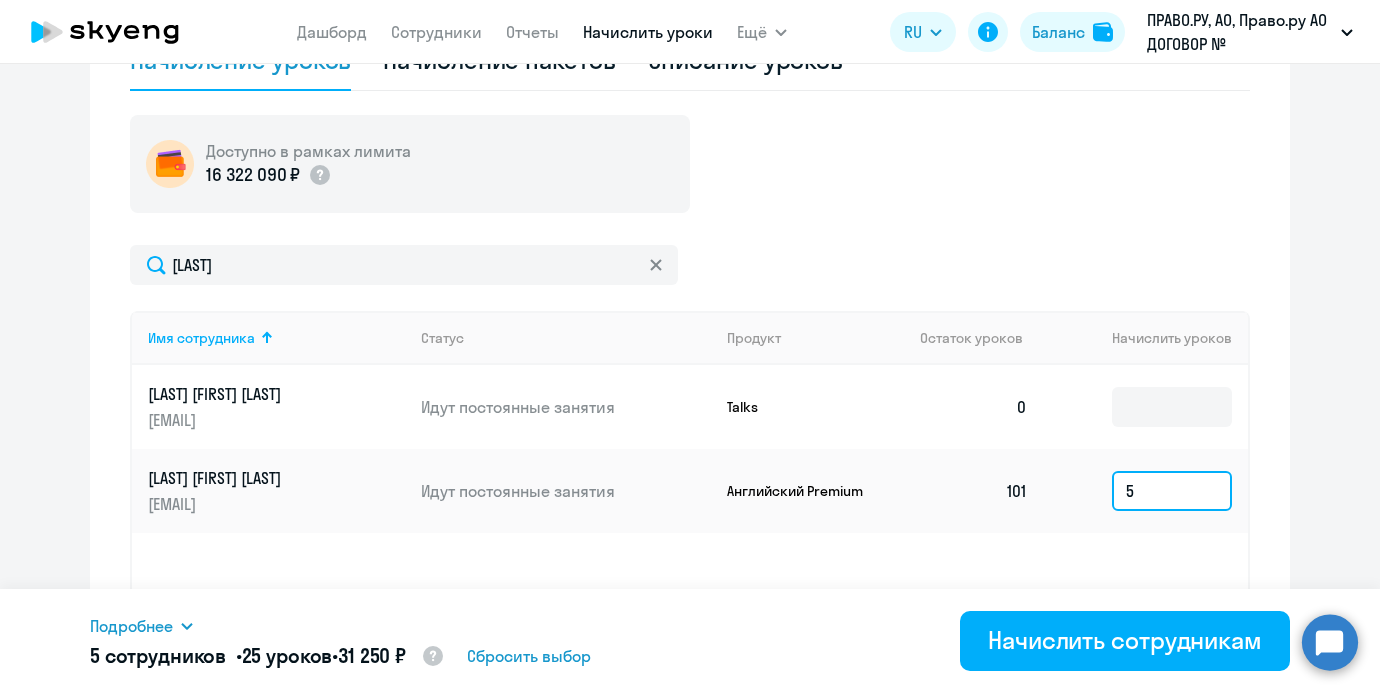 type on "5" 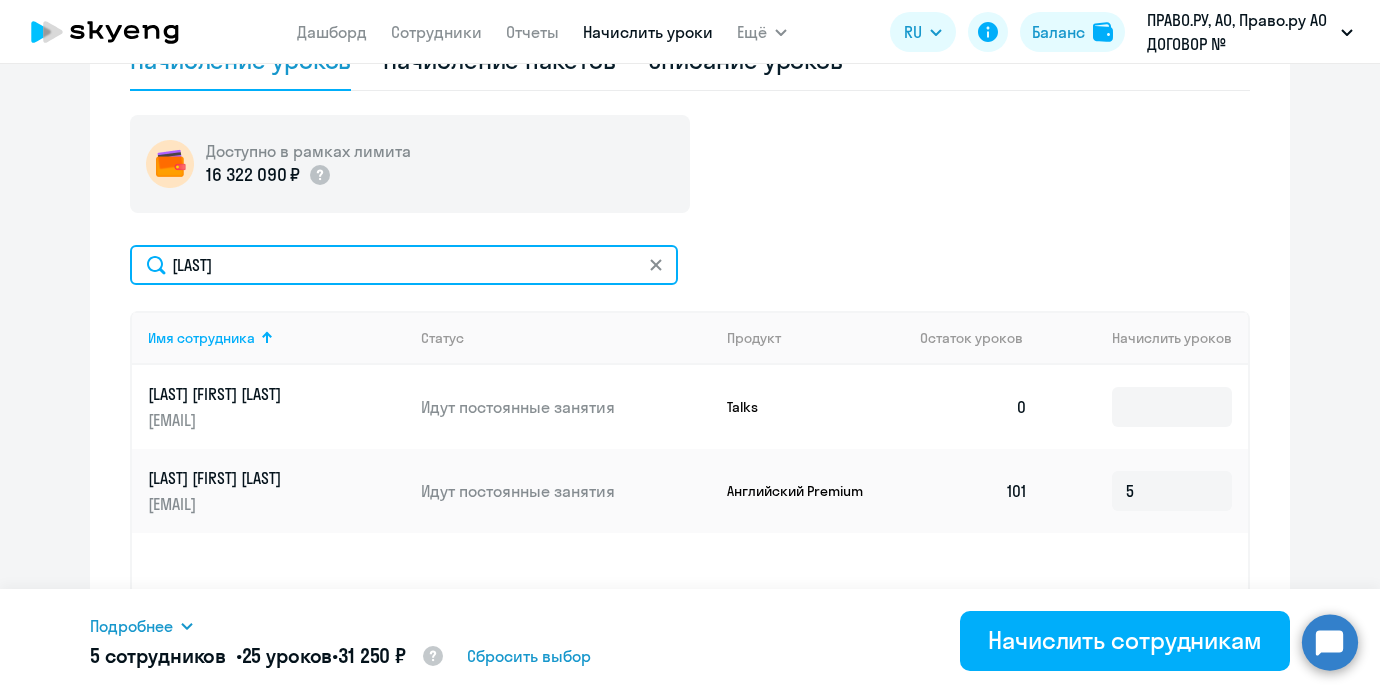 drag, startPoint x: 338, startPoint y: 276, endPoint x: 19, endPoint y: 229, distance: 322.4438 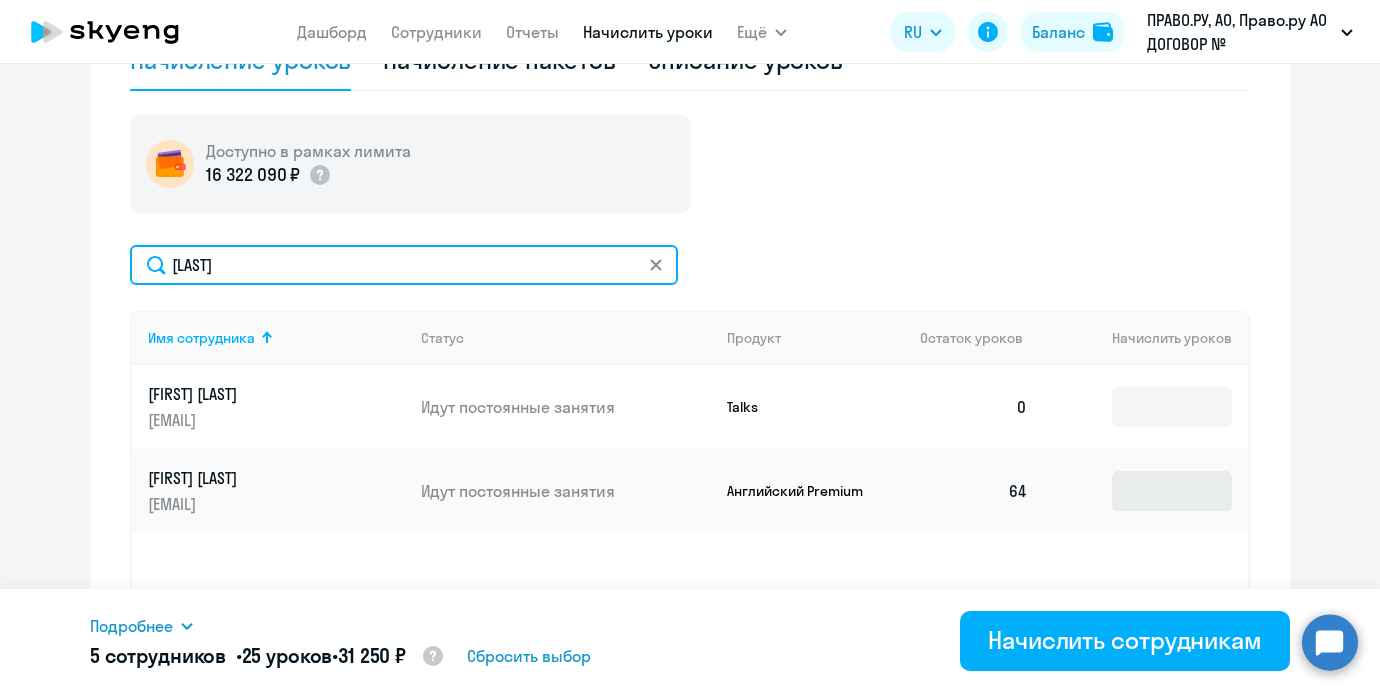type on "[LAST]" 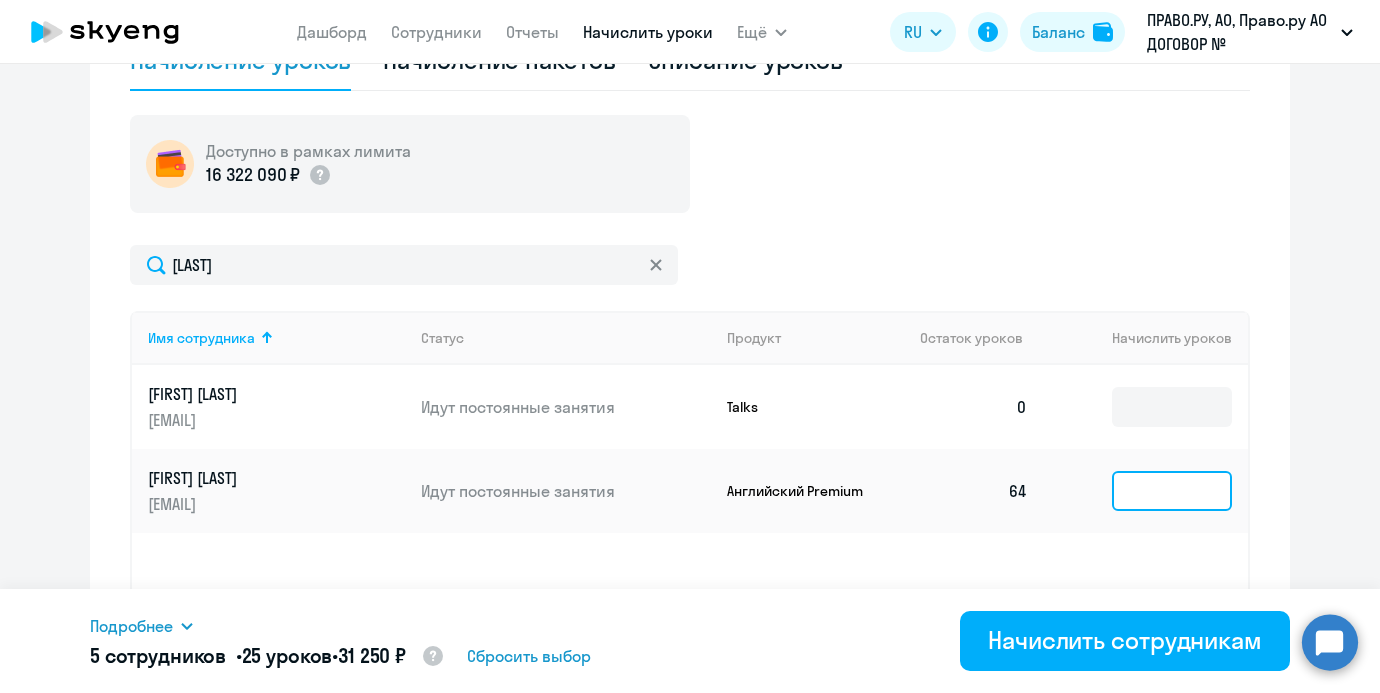 click 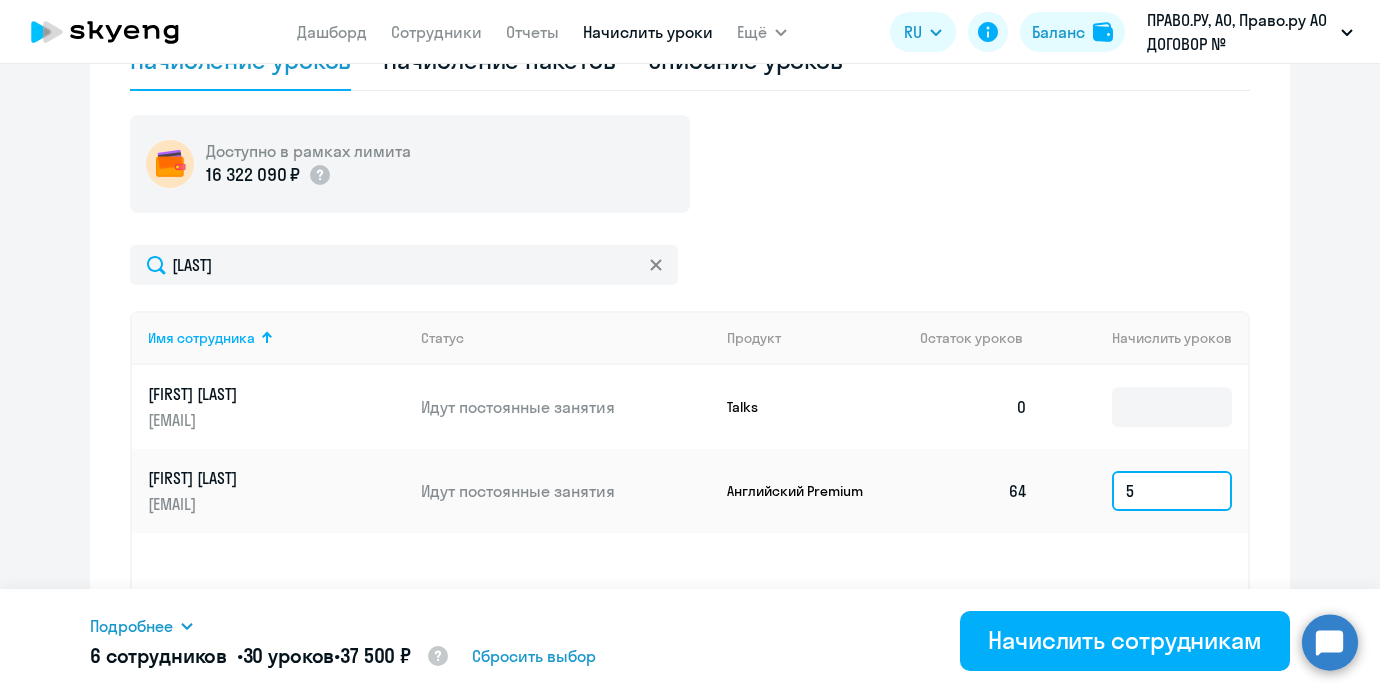 type on "5" 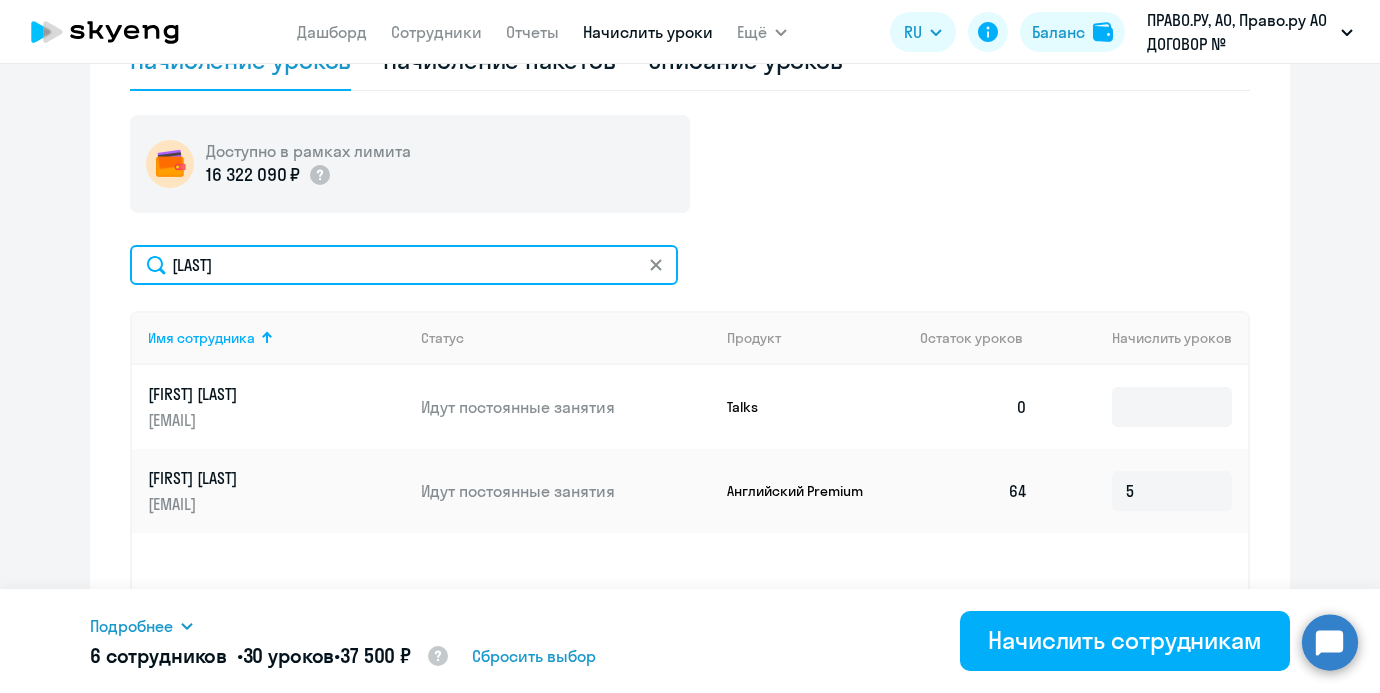 drag, startPoint x: 301, startPoint y: 272, endPoint x: 71, endPoint y: 272, distance: 230 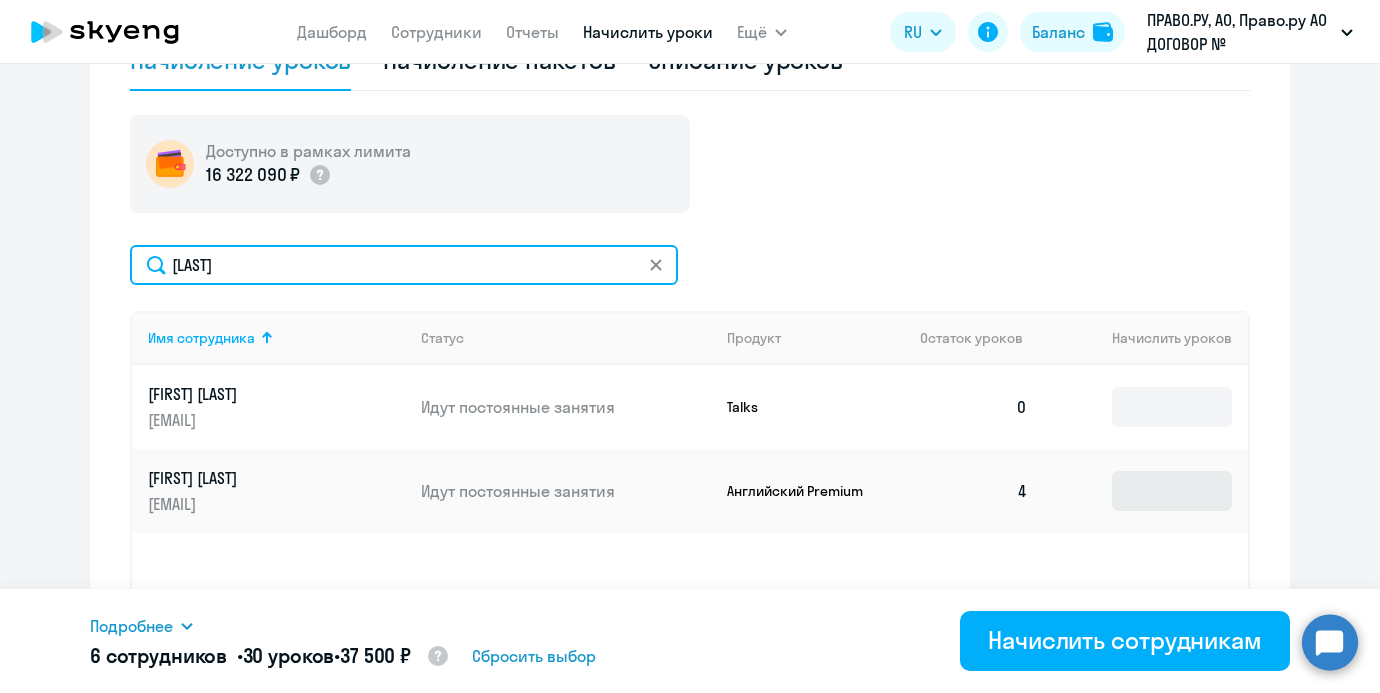 type on "[LAST]" 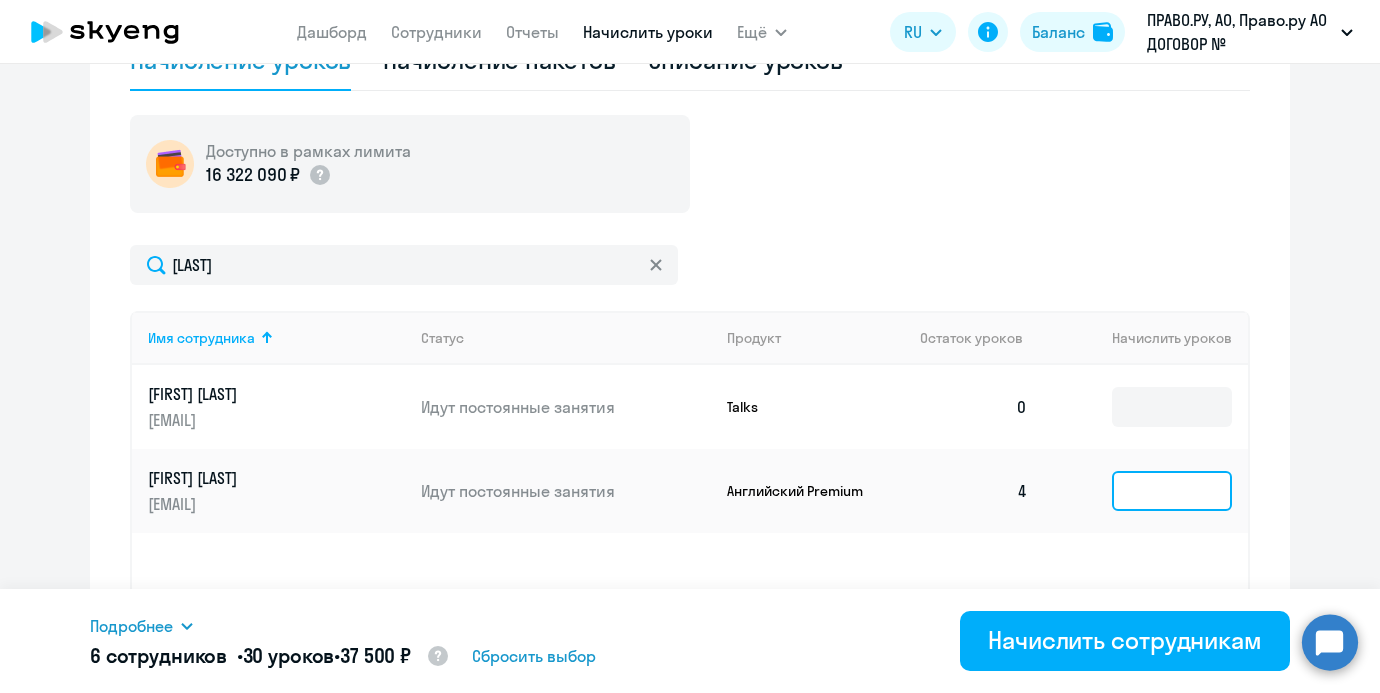 click 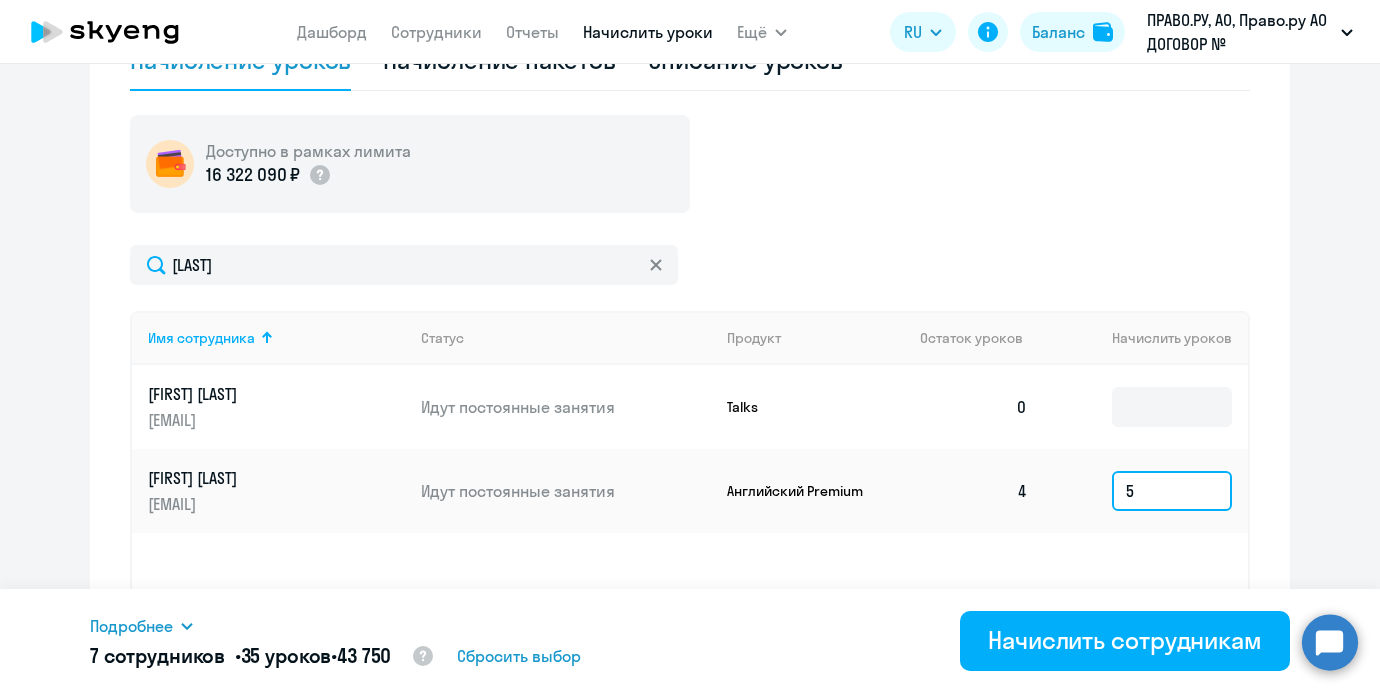type on "5" 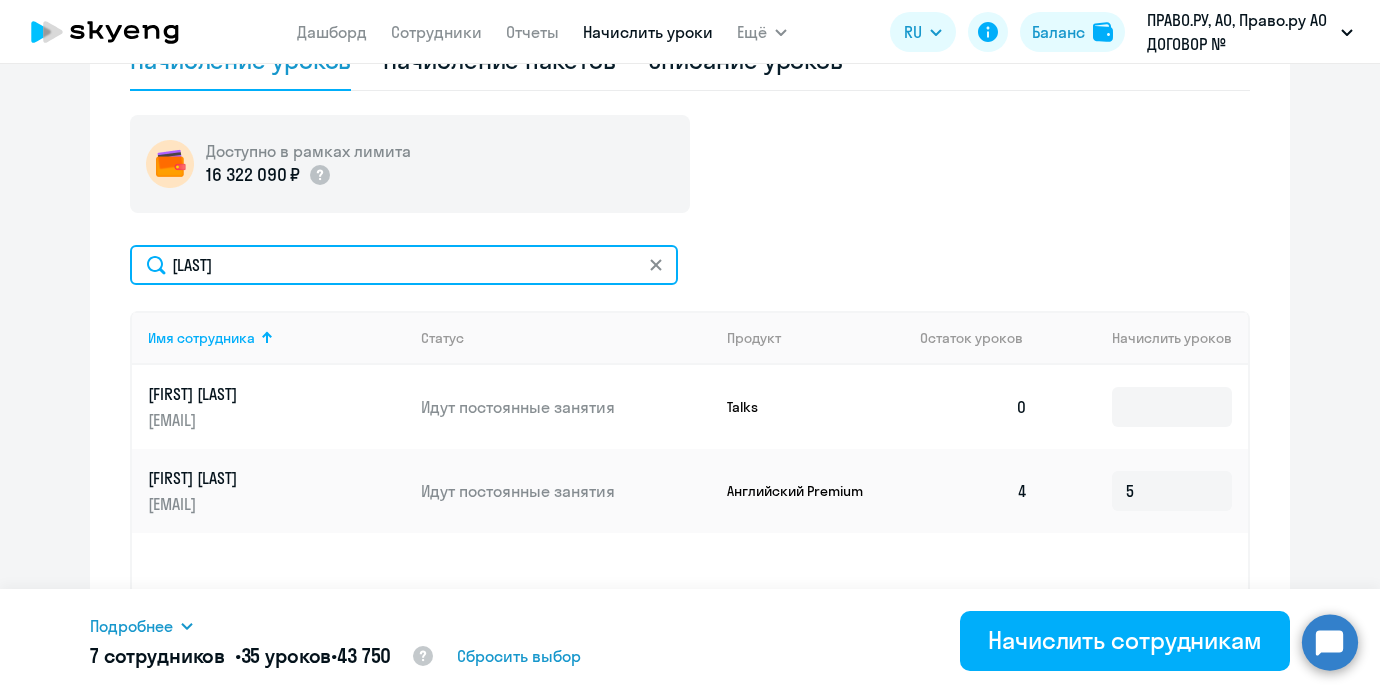 drag, startPoint x: 308, startPoint y: 273, endPoint x: 76, endPoint y: 268, distance: 232.05388 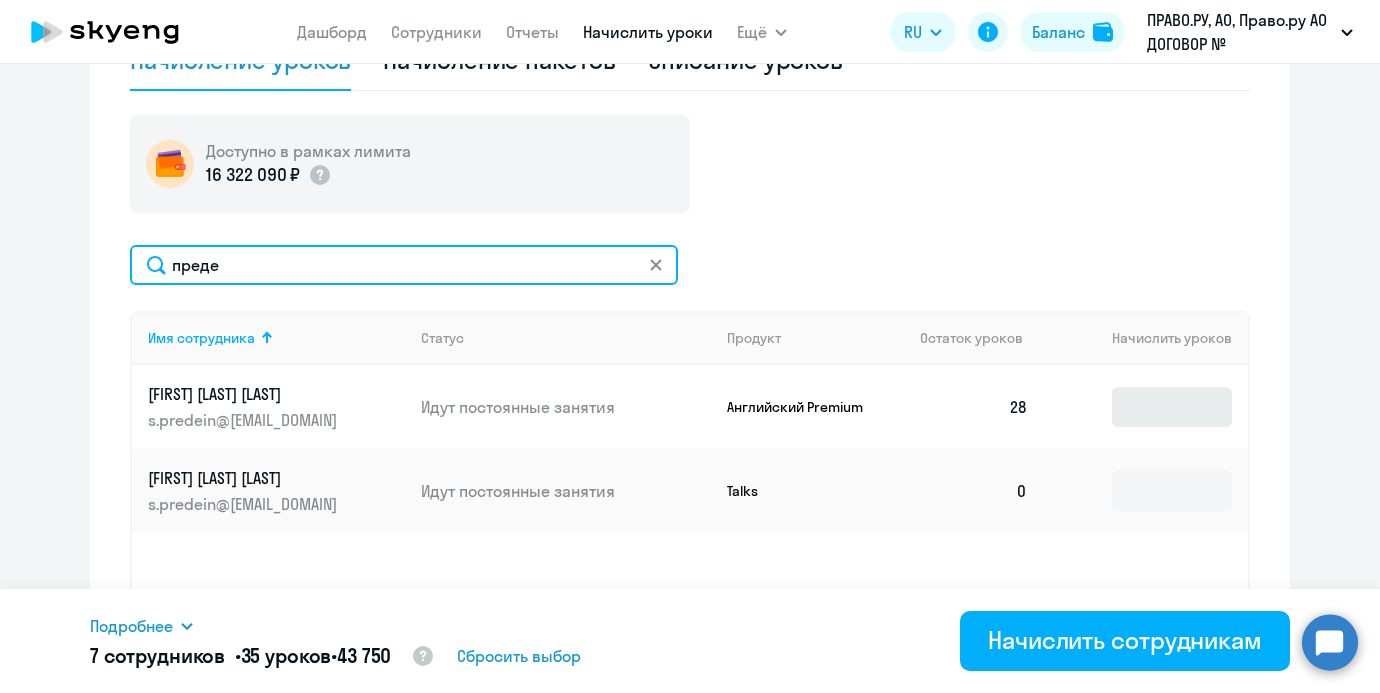 type on "преде" 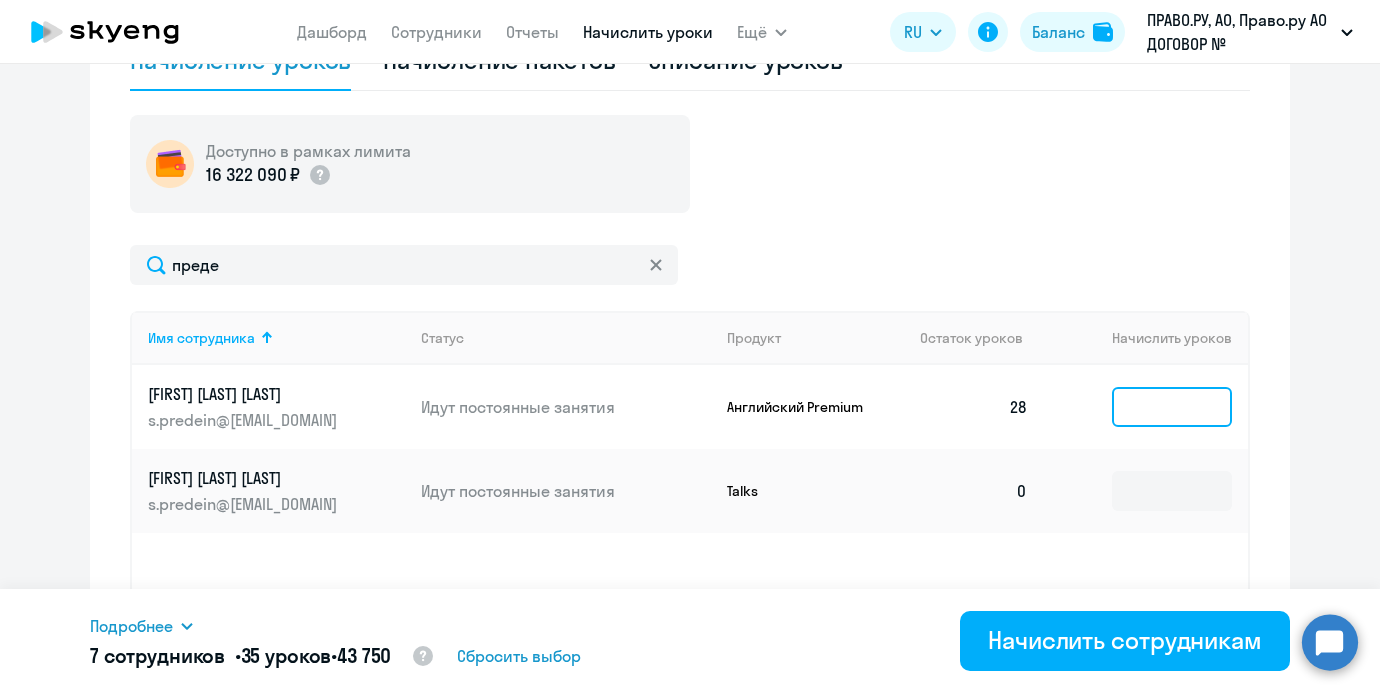 click 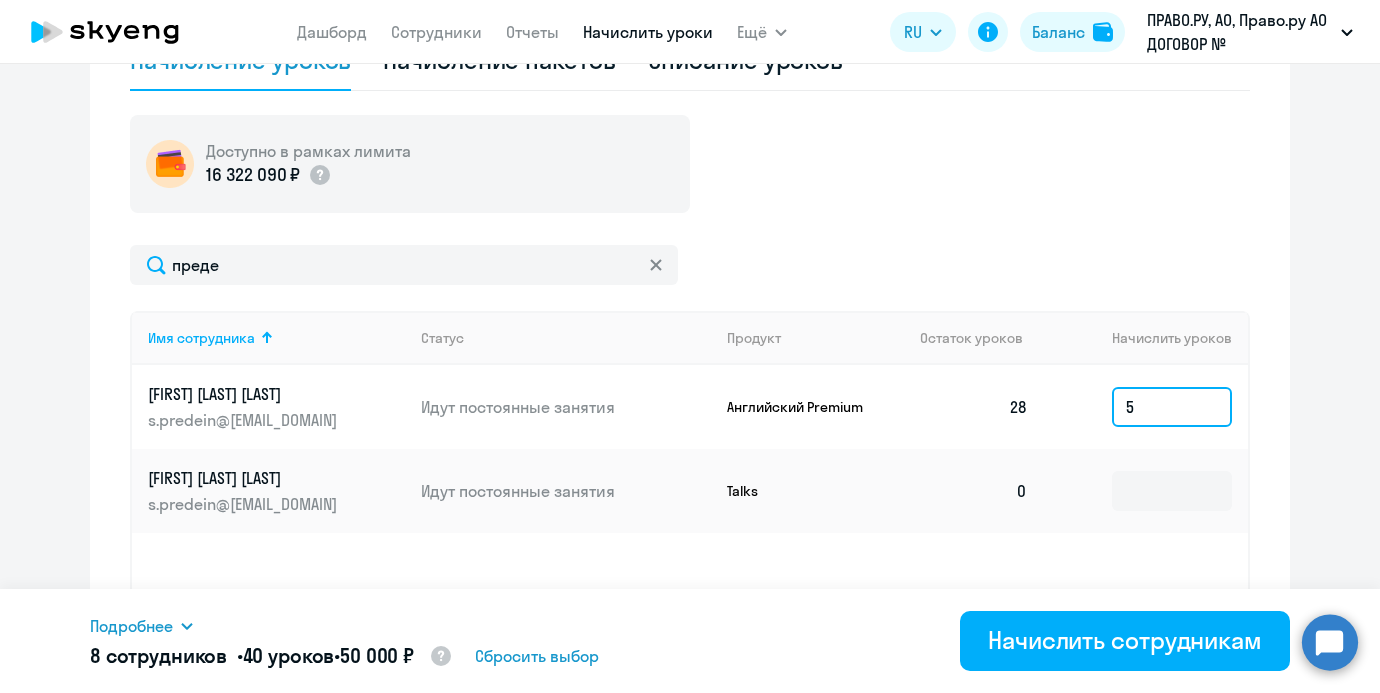 type on "5" 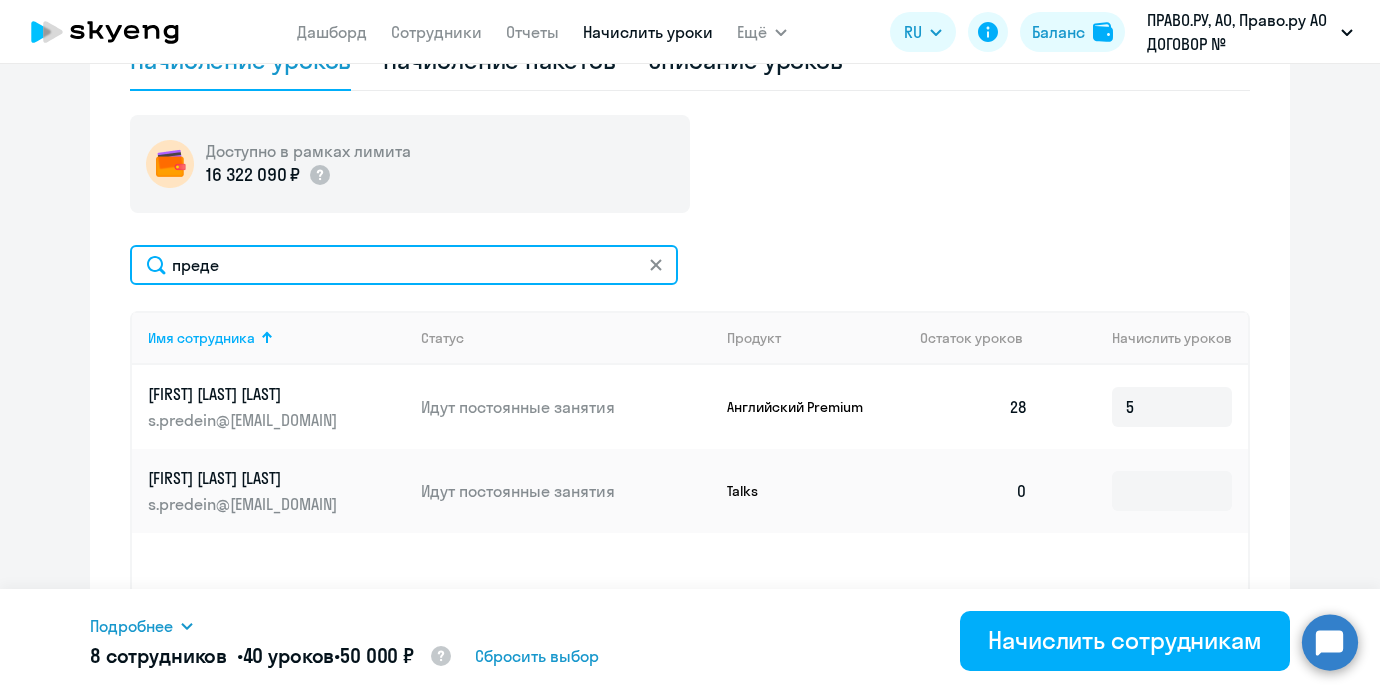 drag, startPoint x: 369, startPoint y: 258, endPoint x: -56, endPoint y: 252, distance: 425.04236 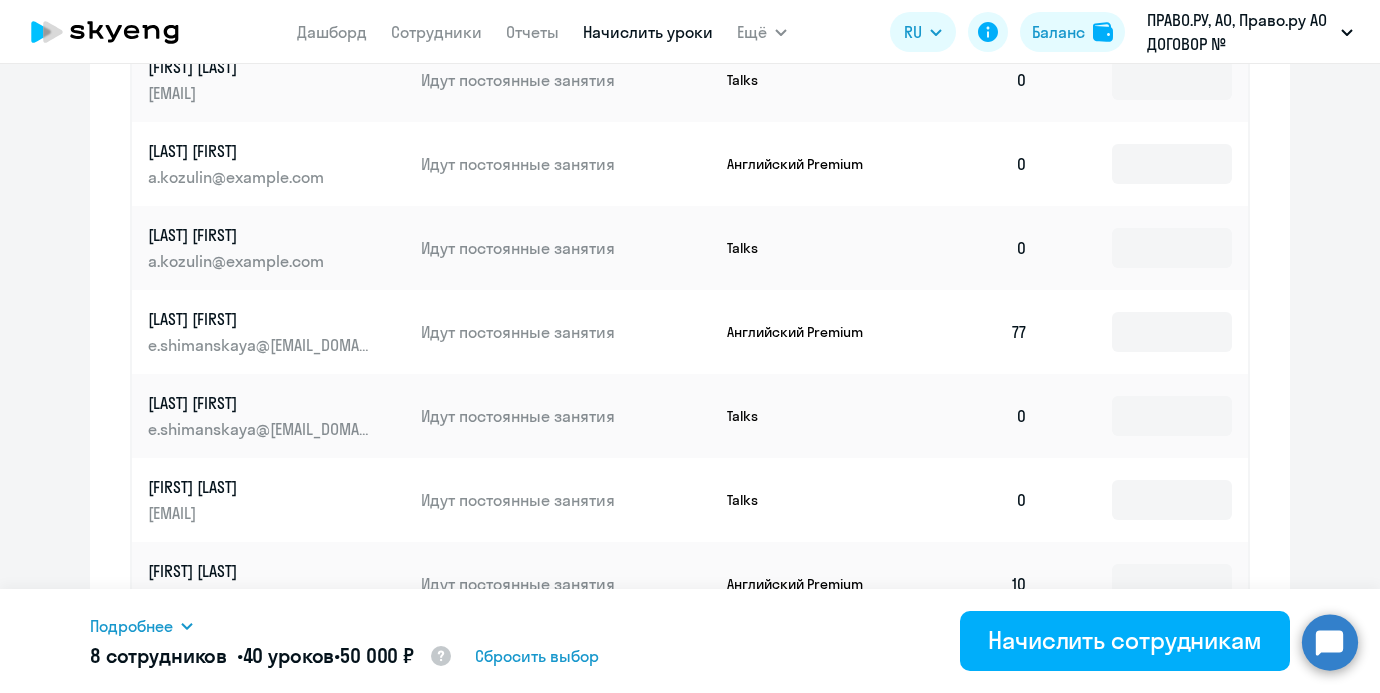 scroll, scrollTop: 1276, scrollLeft: 0, axis: vertical 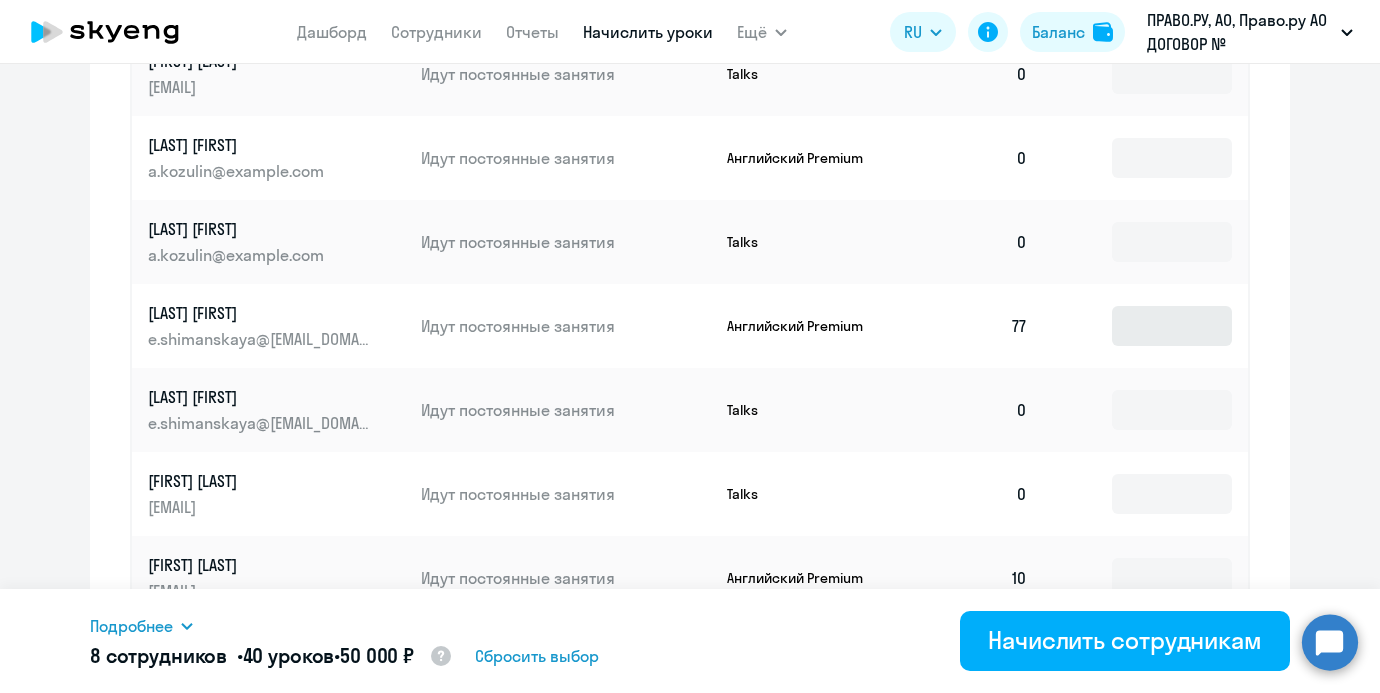 type on "ли" 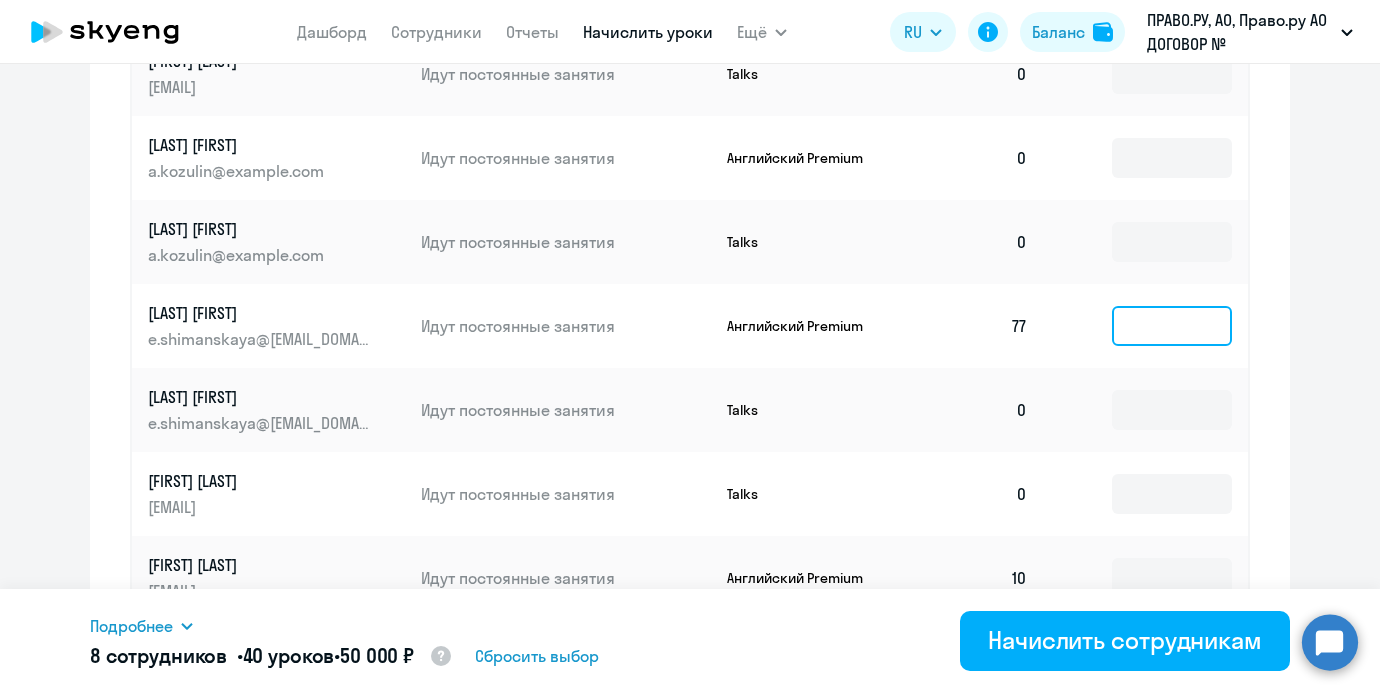 click 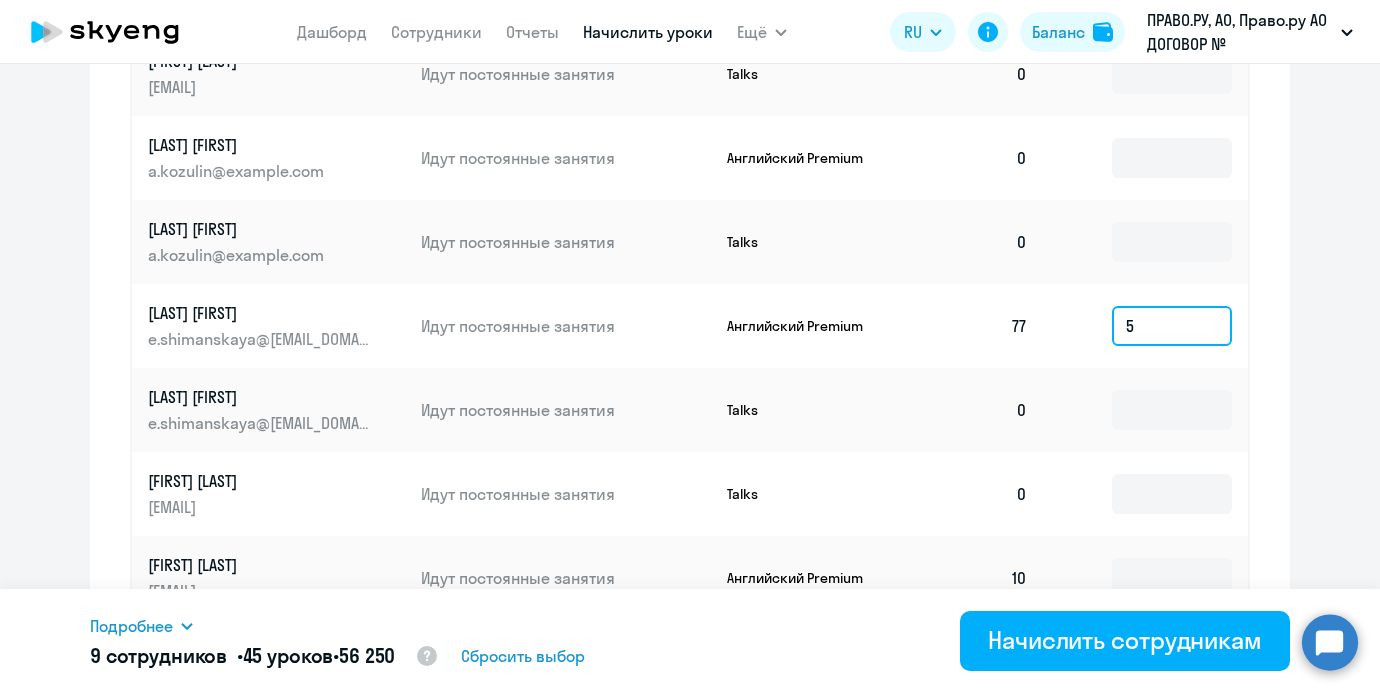 type on "5" 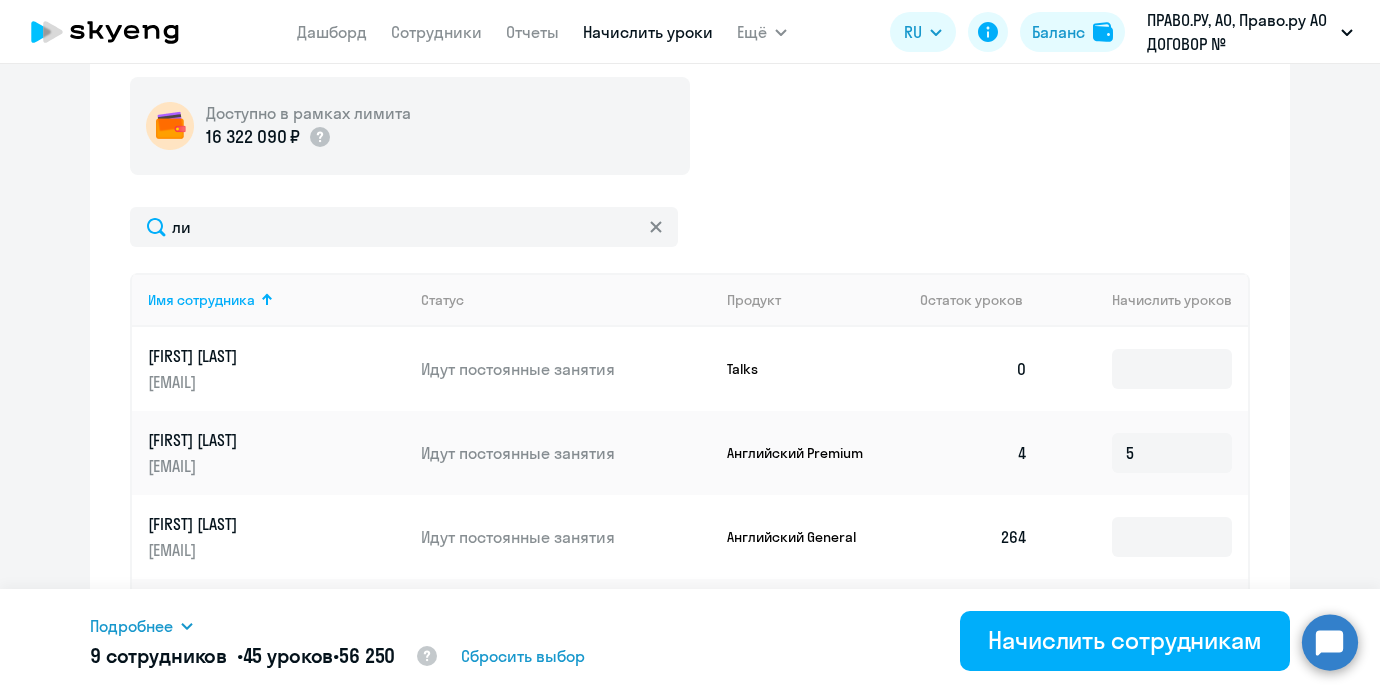 scroll, scrollTop: 609, scrollLeft: 0, axis: vertical 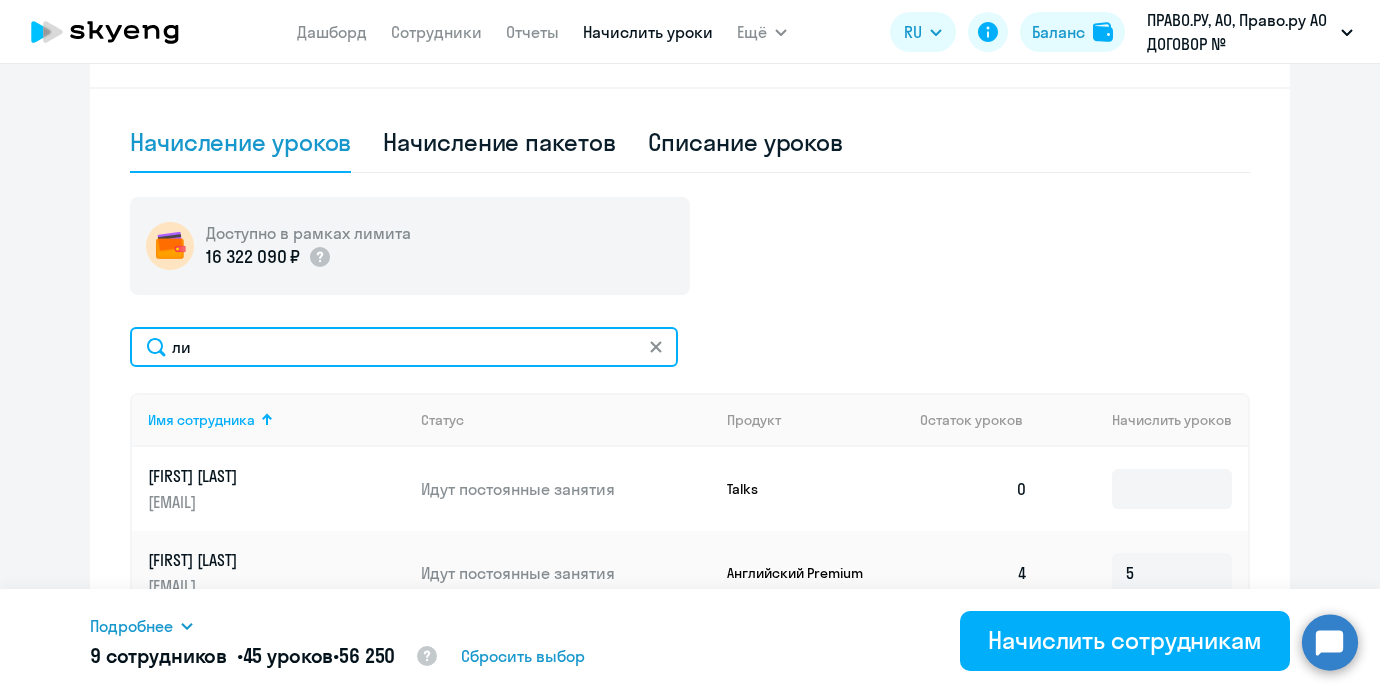 drag, startPoint x: 249, startPoint y: 340, endPoint x: 15, endPoint y: 326, distance: 234.41843 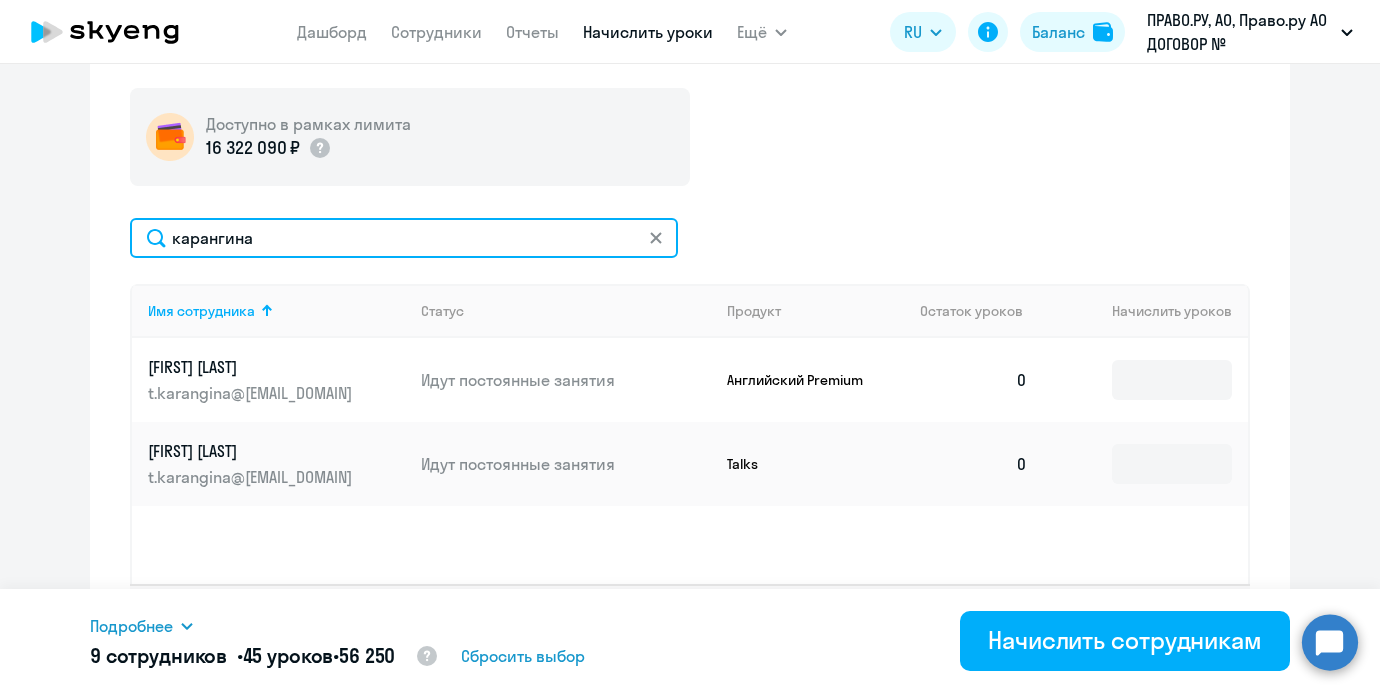 scroll, scrollTop: 724, scrollLeft: 0, axis: vertical 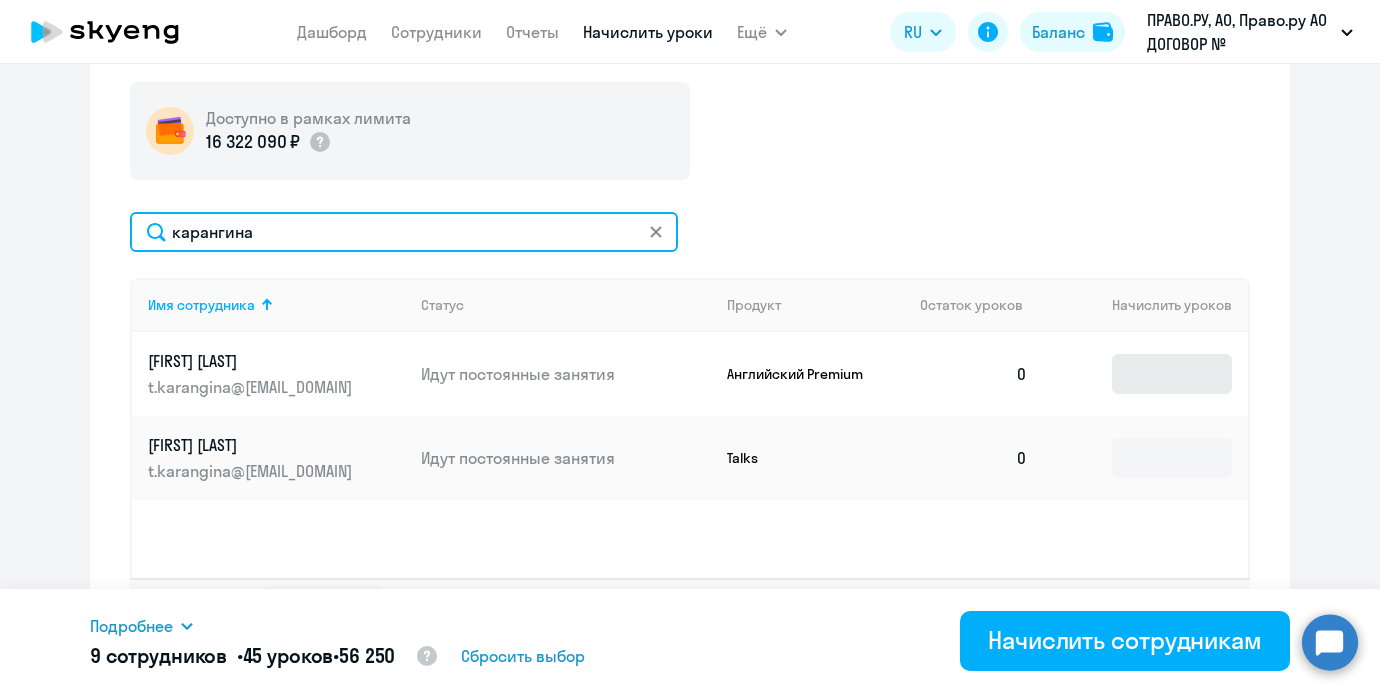 type on "карангина" 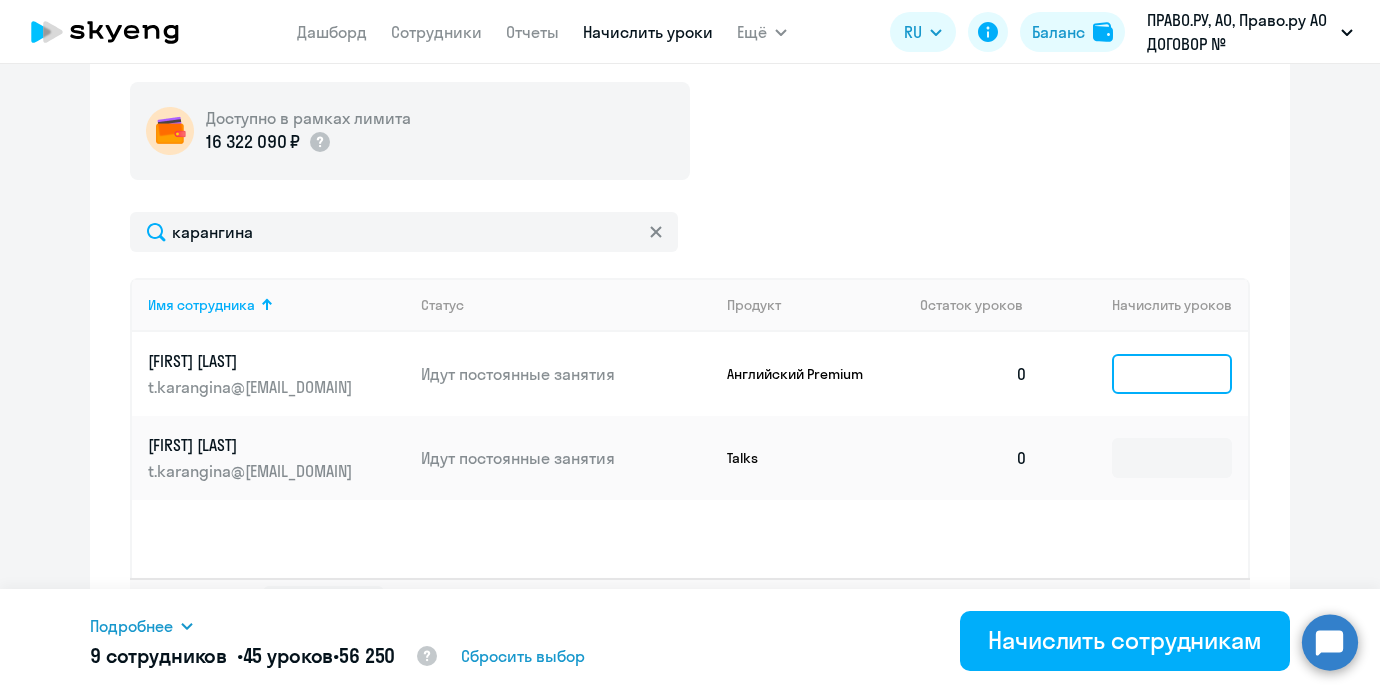 click 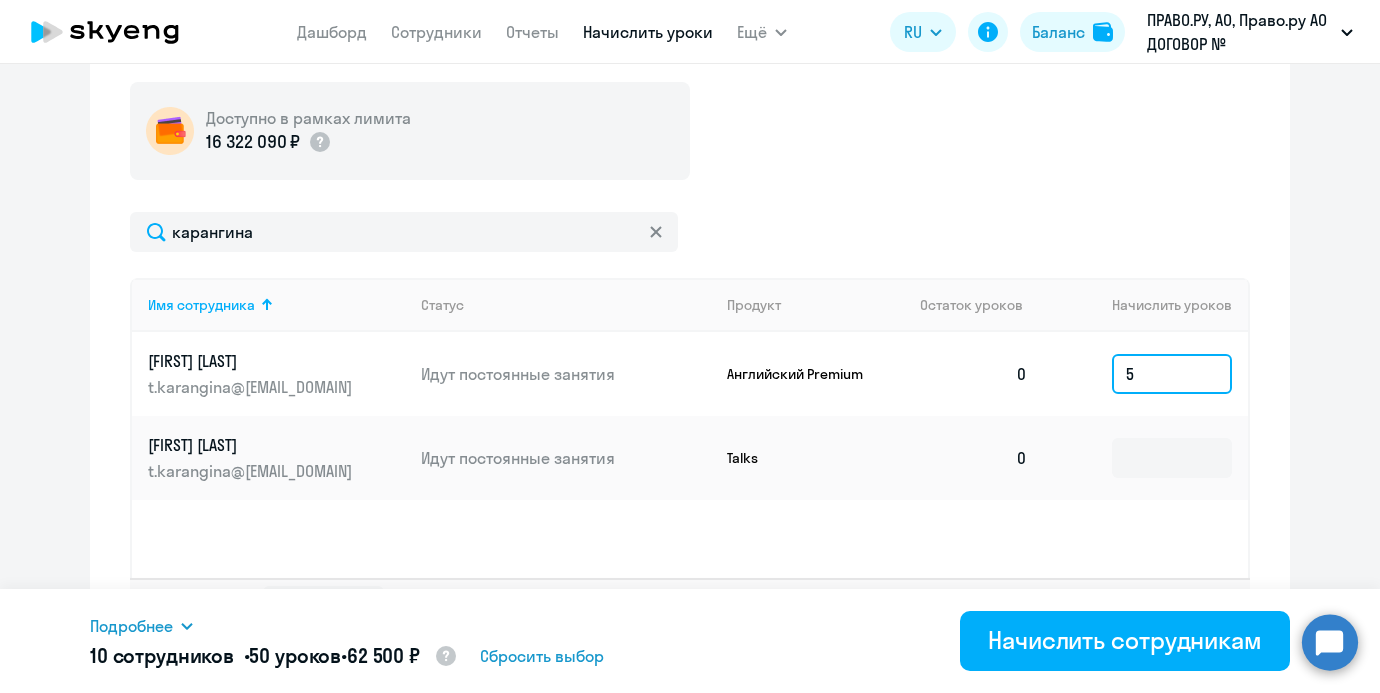 type on "5" 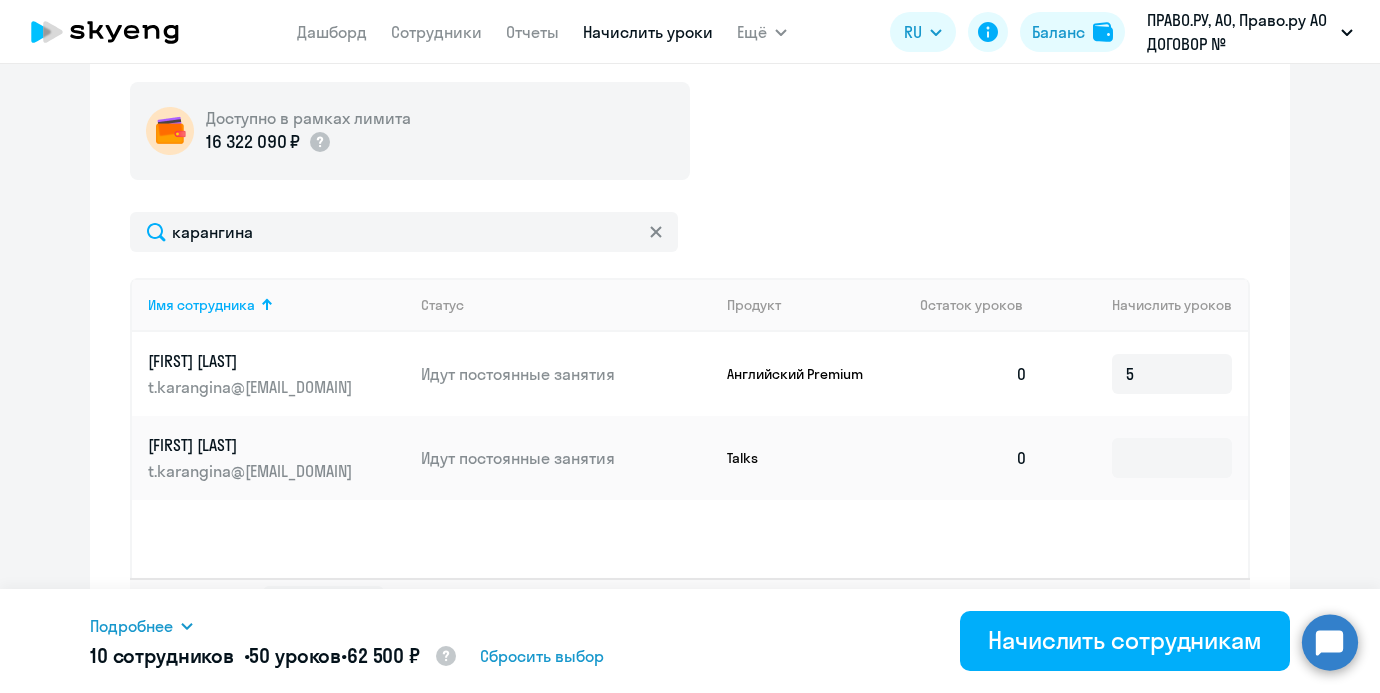 click on "Подробнее" at bounding box center (131, 626) 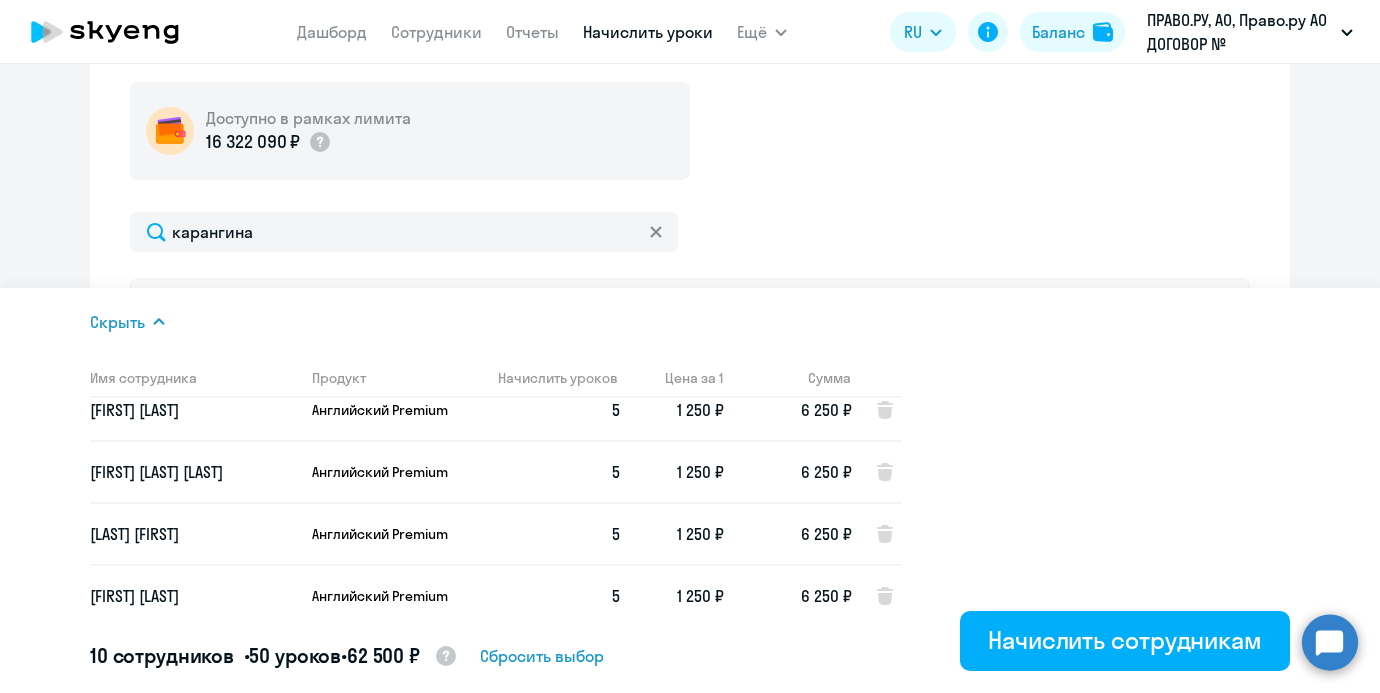 scroll, scrollTop: 398, scrollLeft: 0, axis: vertical 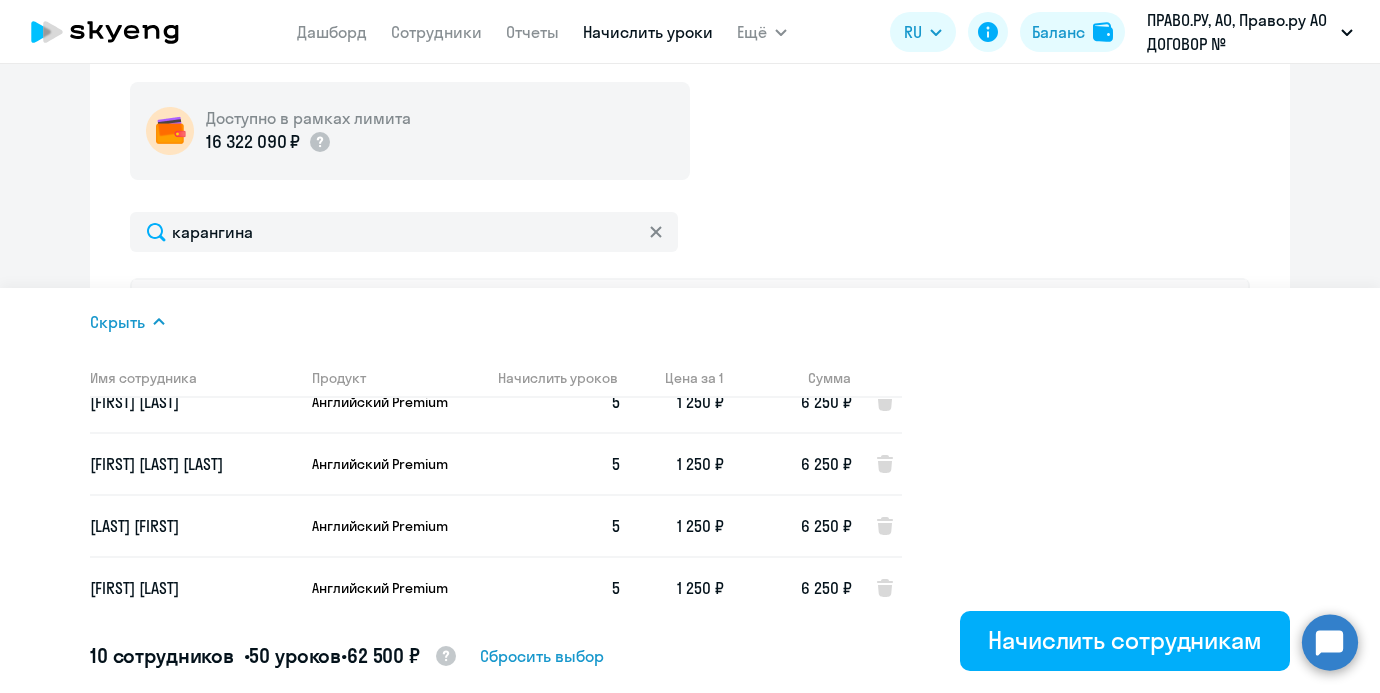 click on "Скрыть
Имя сотрудника   Продукт   Начислить уроков   Цена за 1   Сумма  [LAST] [FIRST] [LAST] Английский Premium 5 1 250 ​ 6 250 ​
[LAST] [FIRST] Английский Premium 5 1 250 ​ 6 250 ​
[LAST] [FIRST] [LAST] Английский Premium 5 1 250 ​ 6 250 ​
[LAST] [FIRST] [LAST] Английский Premium 5 1 250 ​ 6 250 ​
[LAST] [FIRST] [LAST] Английский Premium 5 1 250 ​ 6 250 ​
[LAST] [FIRST] Английский Premium 5 1 250 ​ 6 250 ​
[LAST] [FIRST] Английский Premium 5 1 250 ​ 6 250 ​
[LAST] [FIRST] [LAST] Английский Premium 5 1 250 ​ 6 250 ​
[LAST] [FIRST] Английский Premium 5 1 250 ​ 6 250 ​
5 1 250 ​ 6 250 ​" at bounding box center (690, 491) 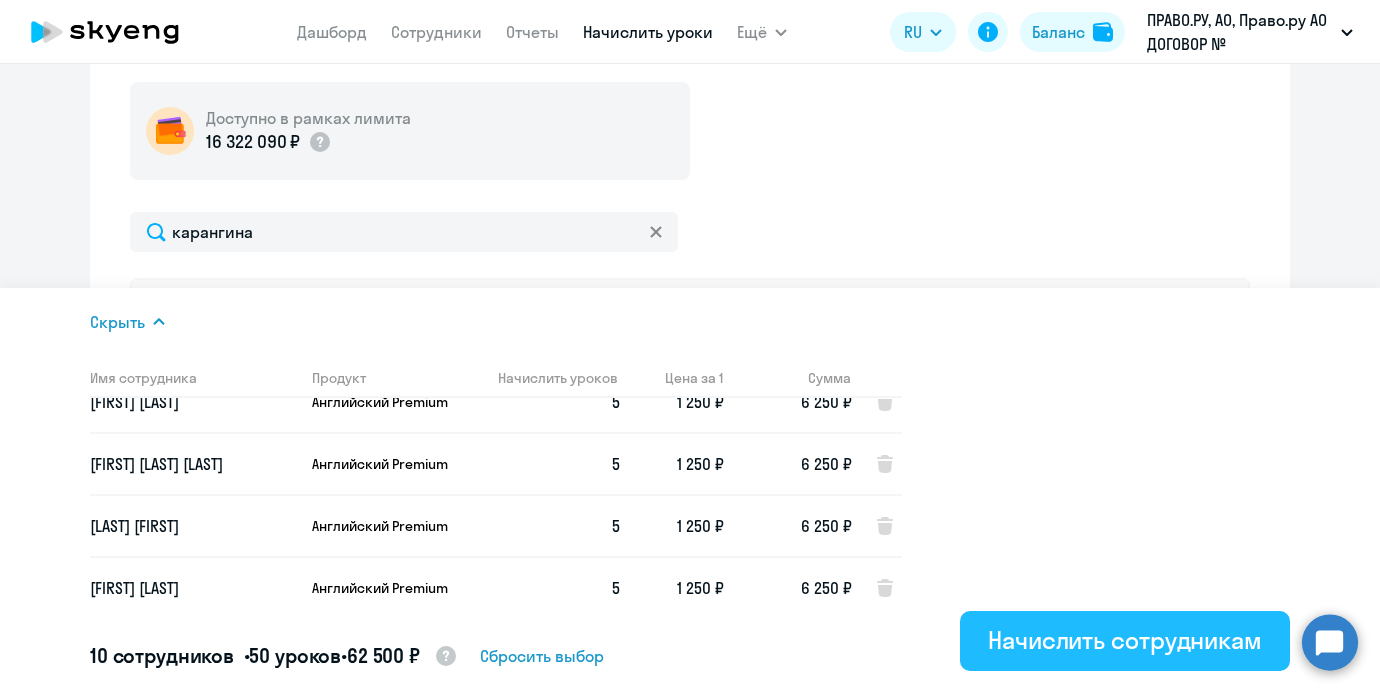 click on "Начислить сотрудникам" at bounding box center [1125, 640] 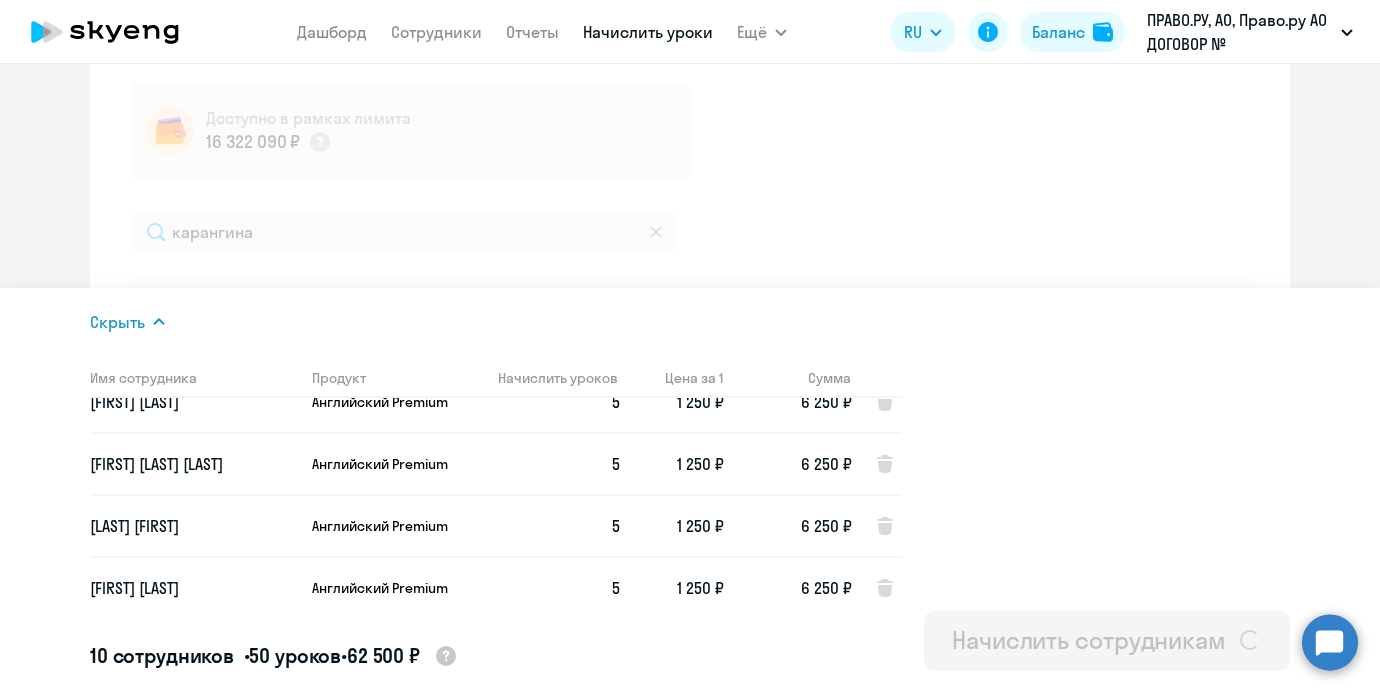 type 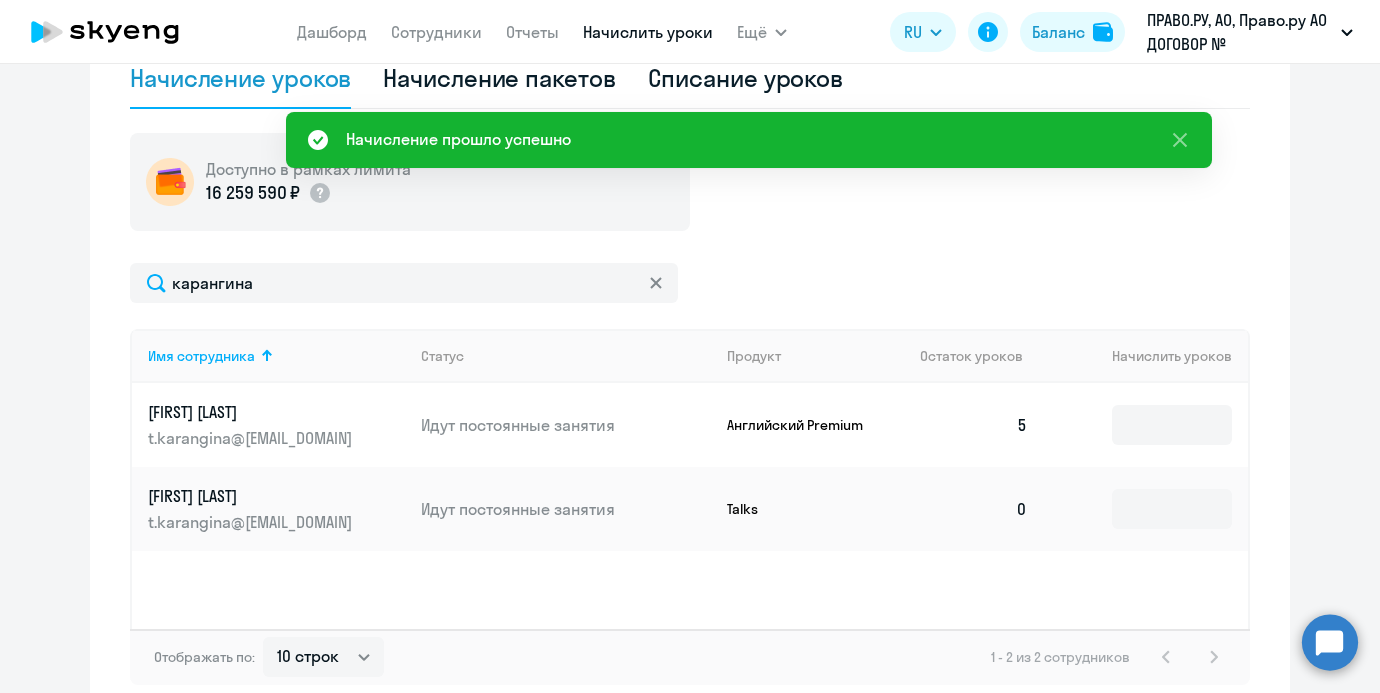 scroll, scrollTop: 777, scrollLeft: 0, axis: vertical 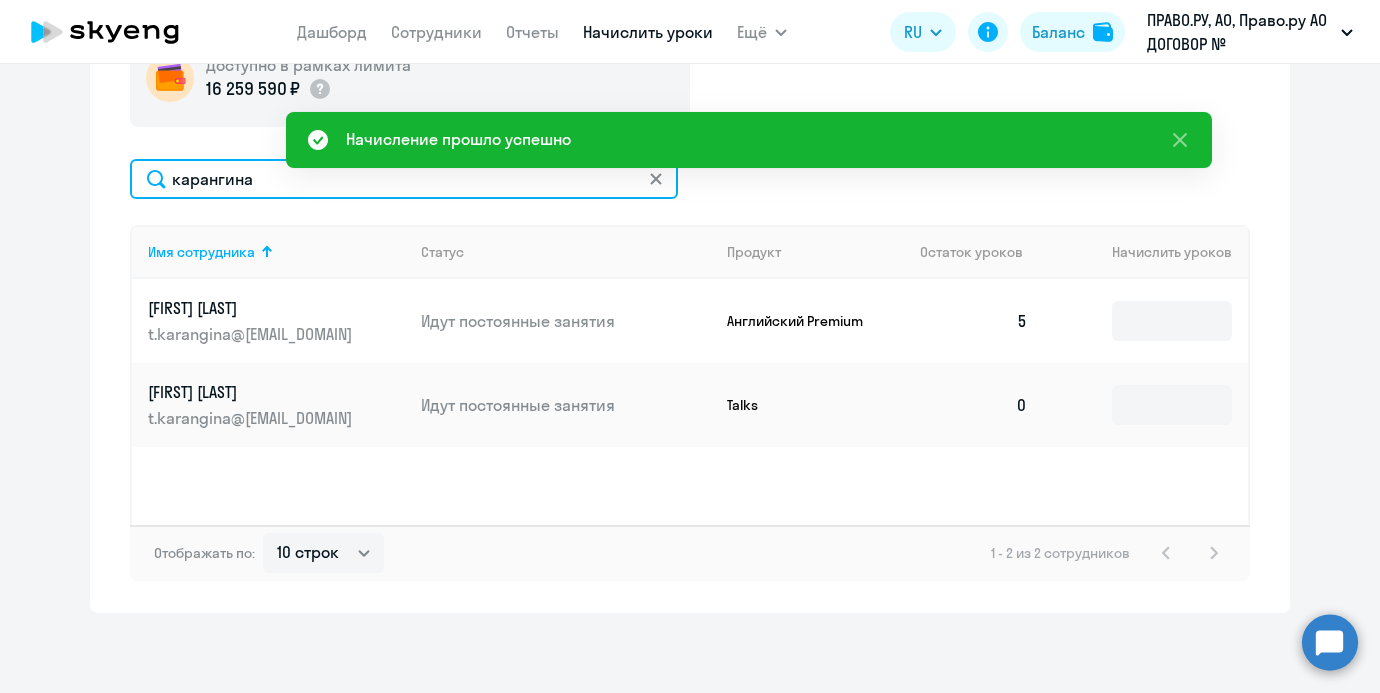 click on "карангина" 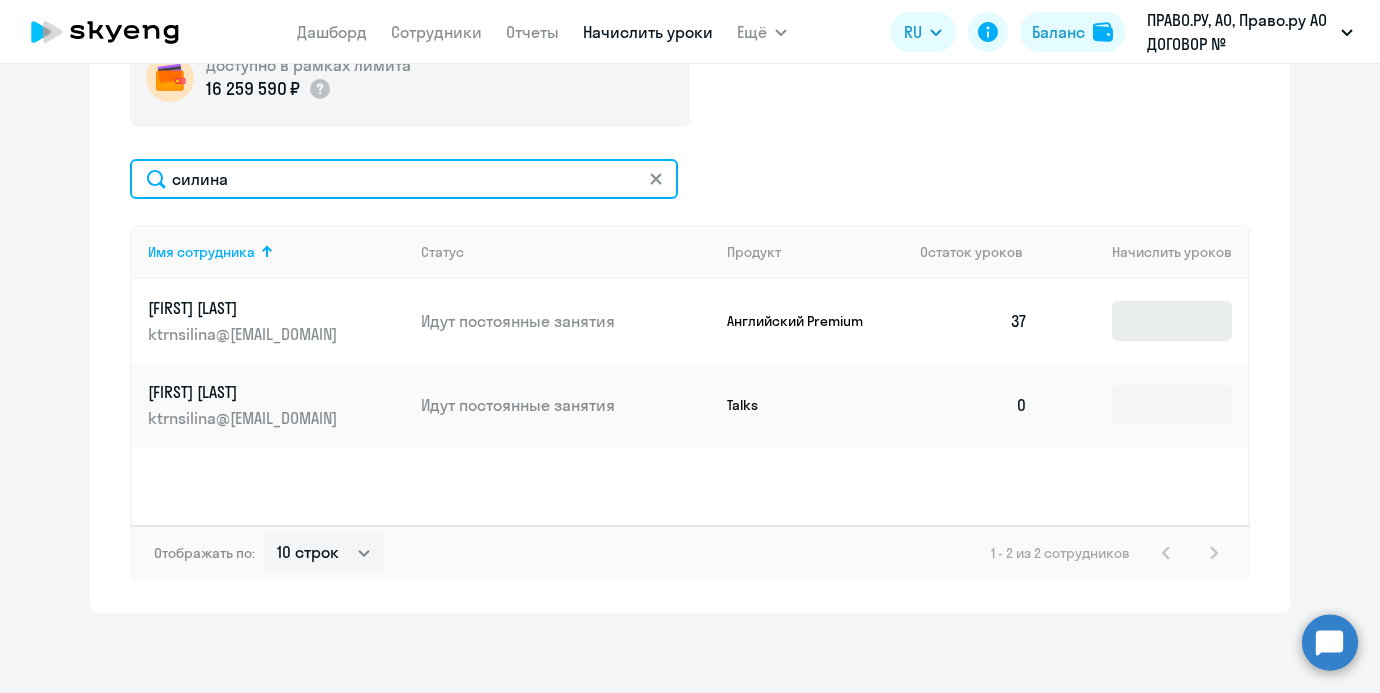 type on "силина" 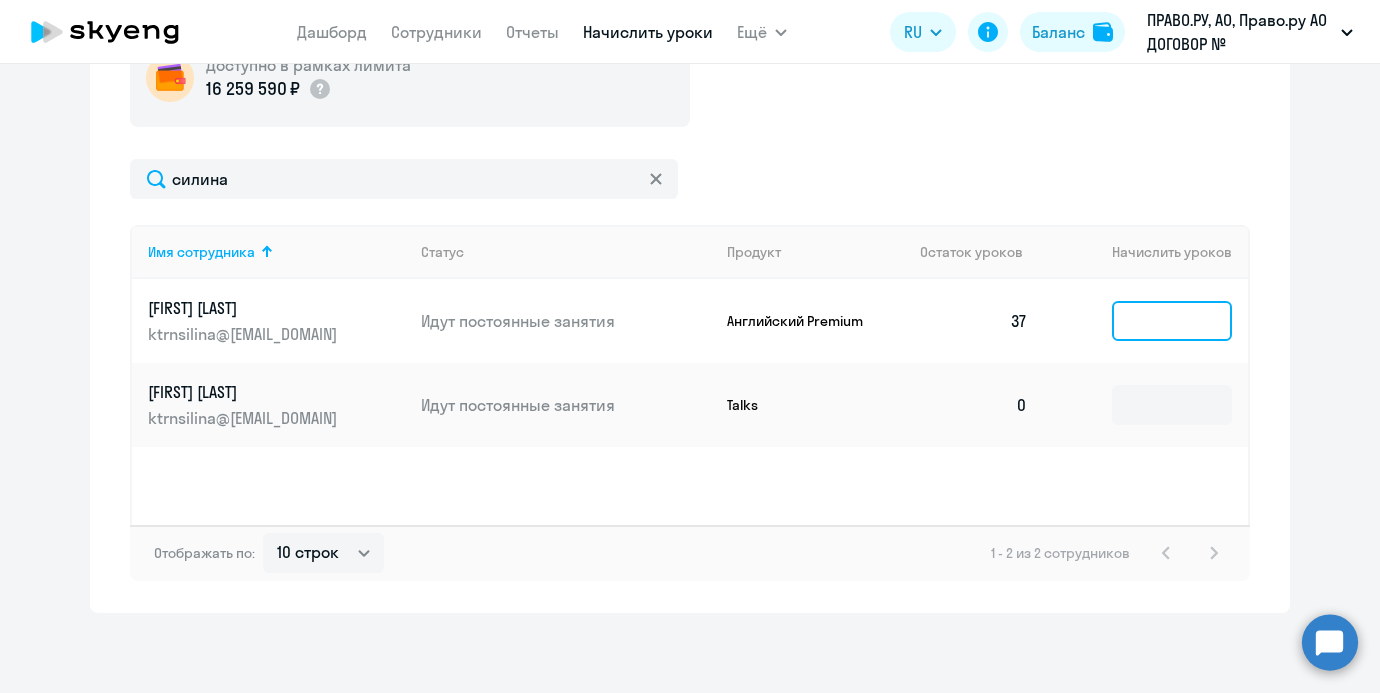 click 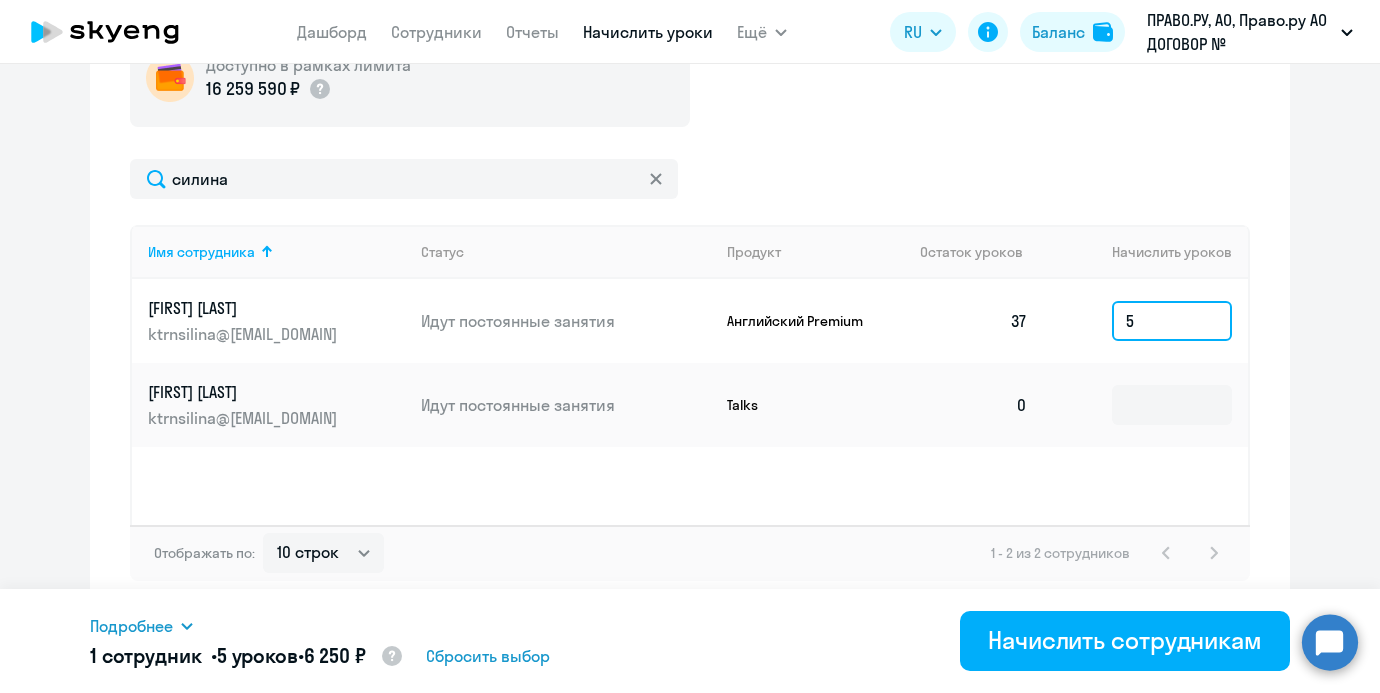 type on "5" 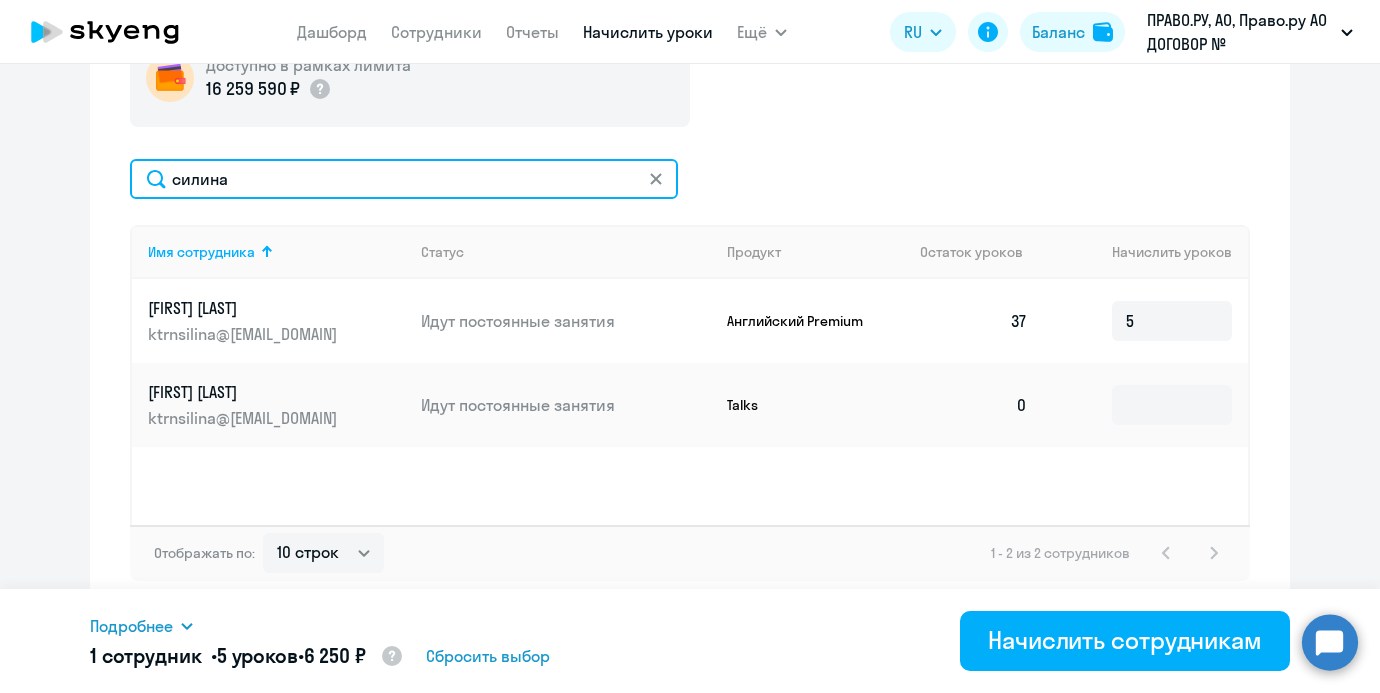 click on "силина" 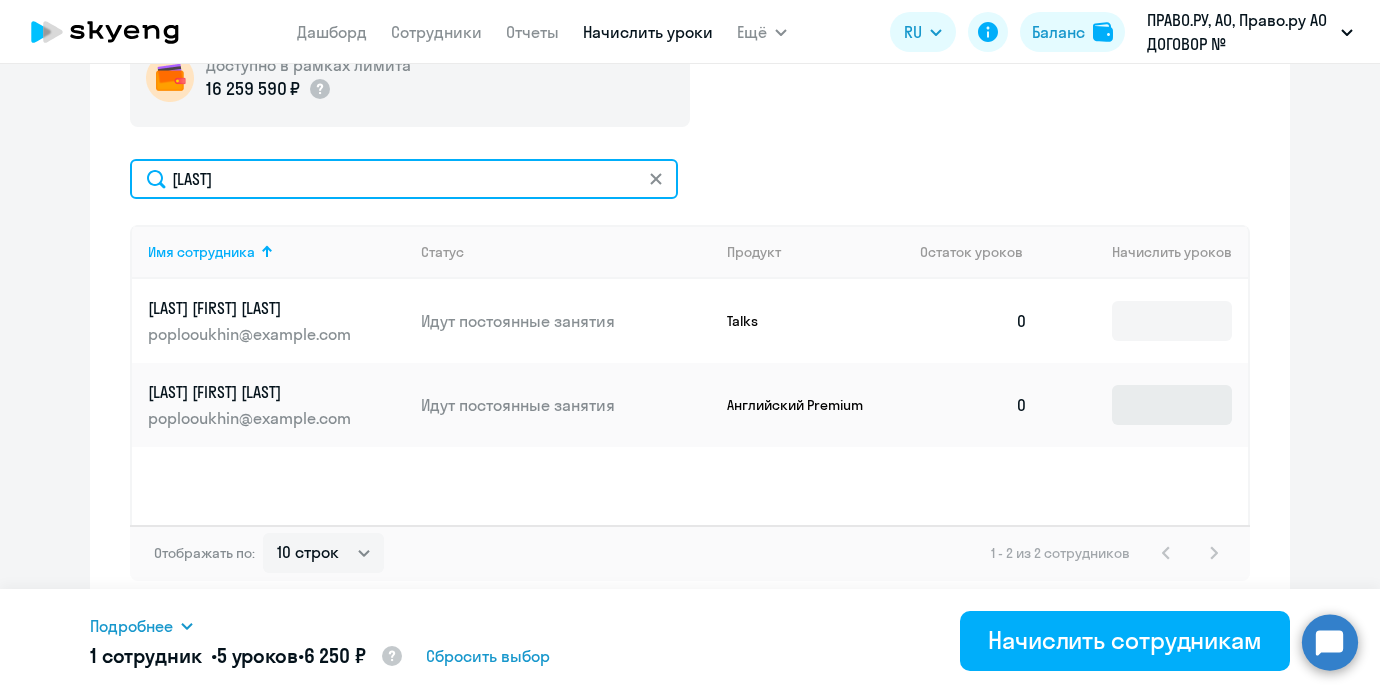 type on "[LAST]" 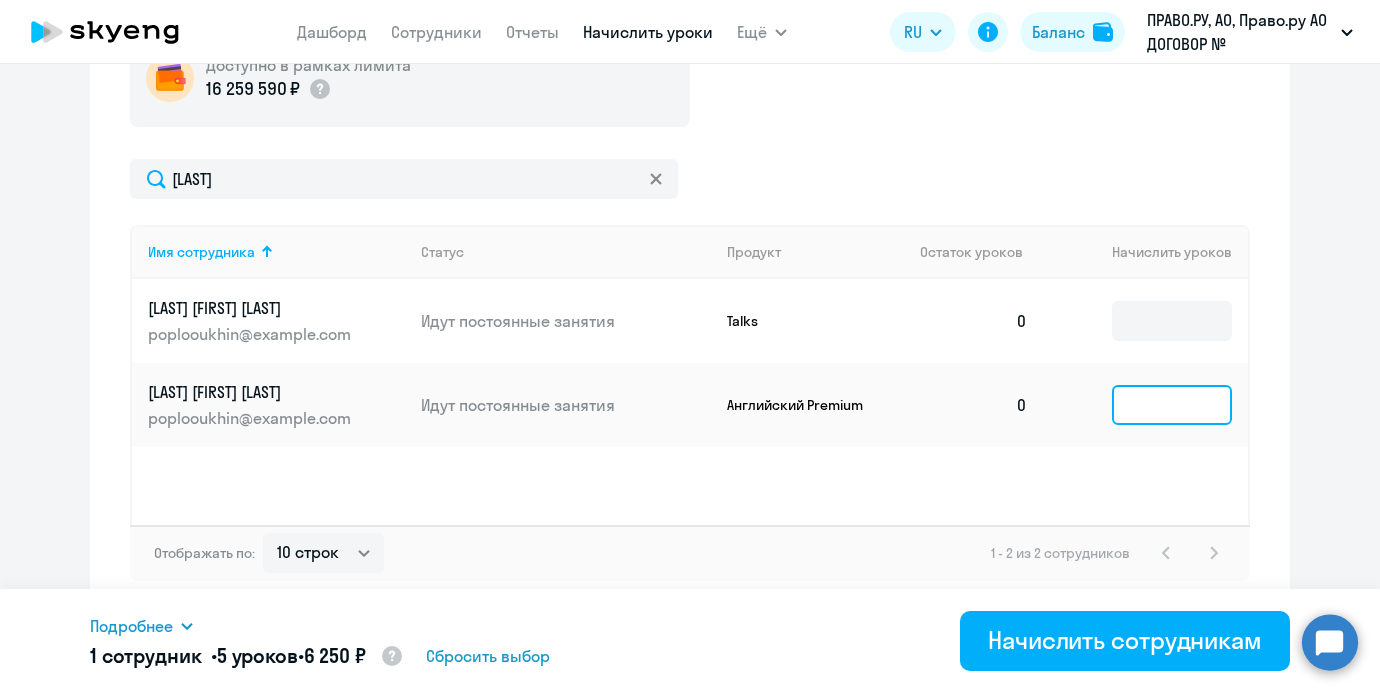 click 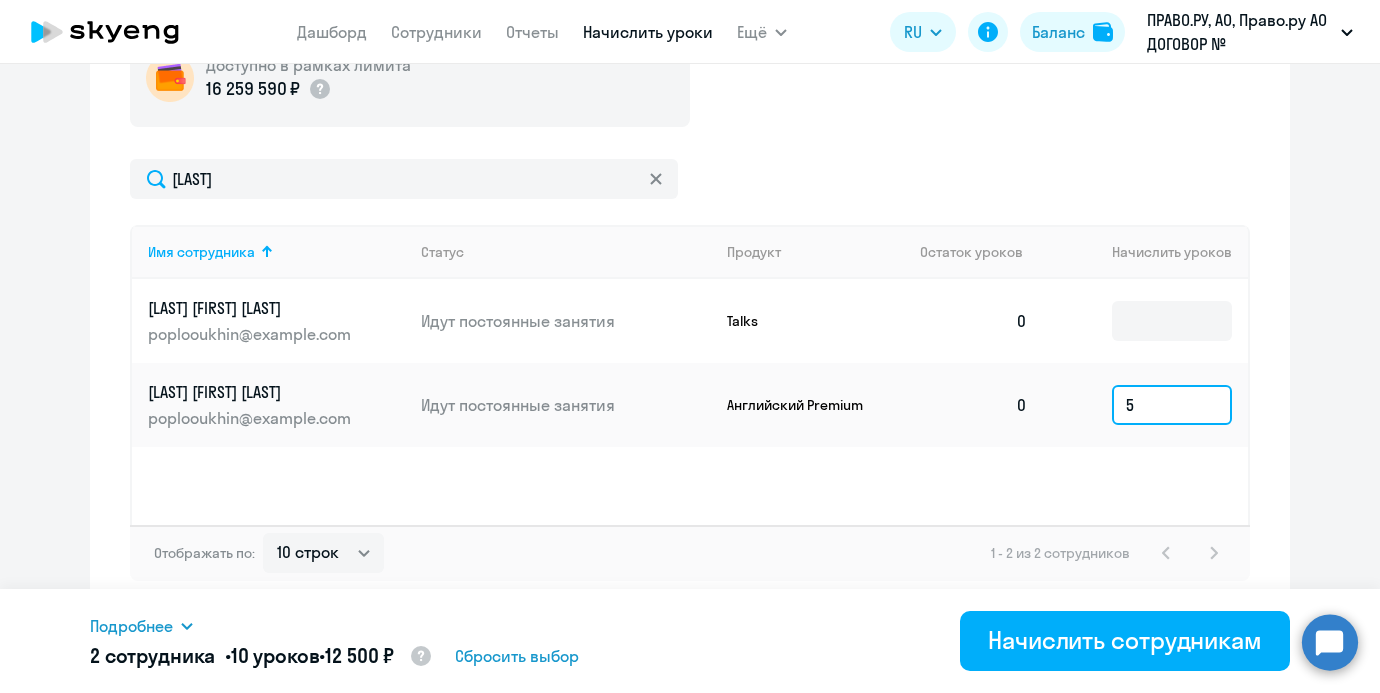 type on "5" 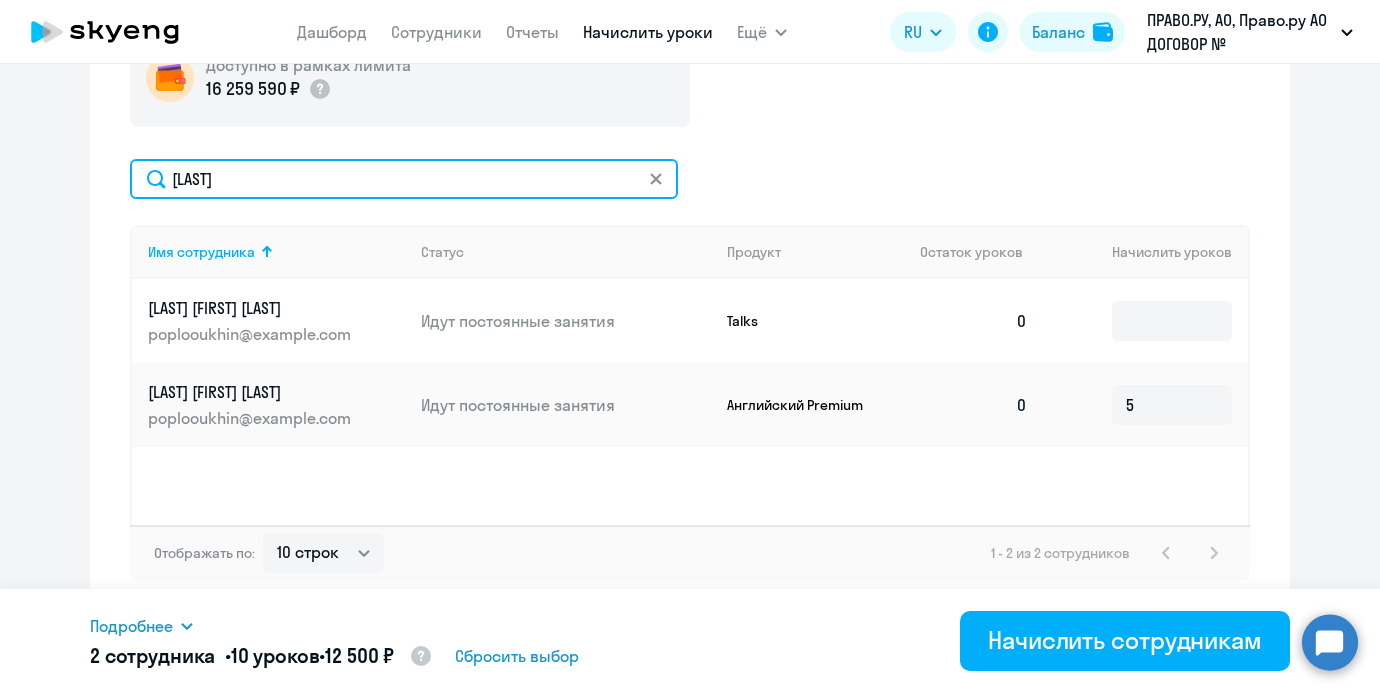 click on "[LAST]" 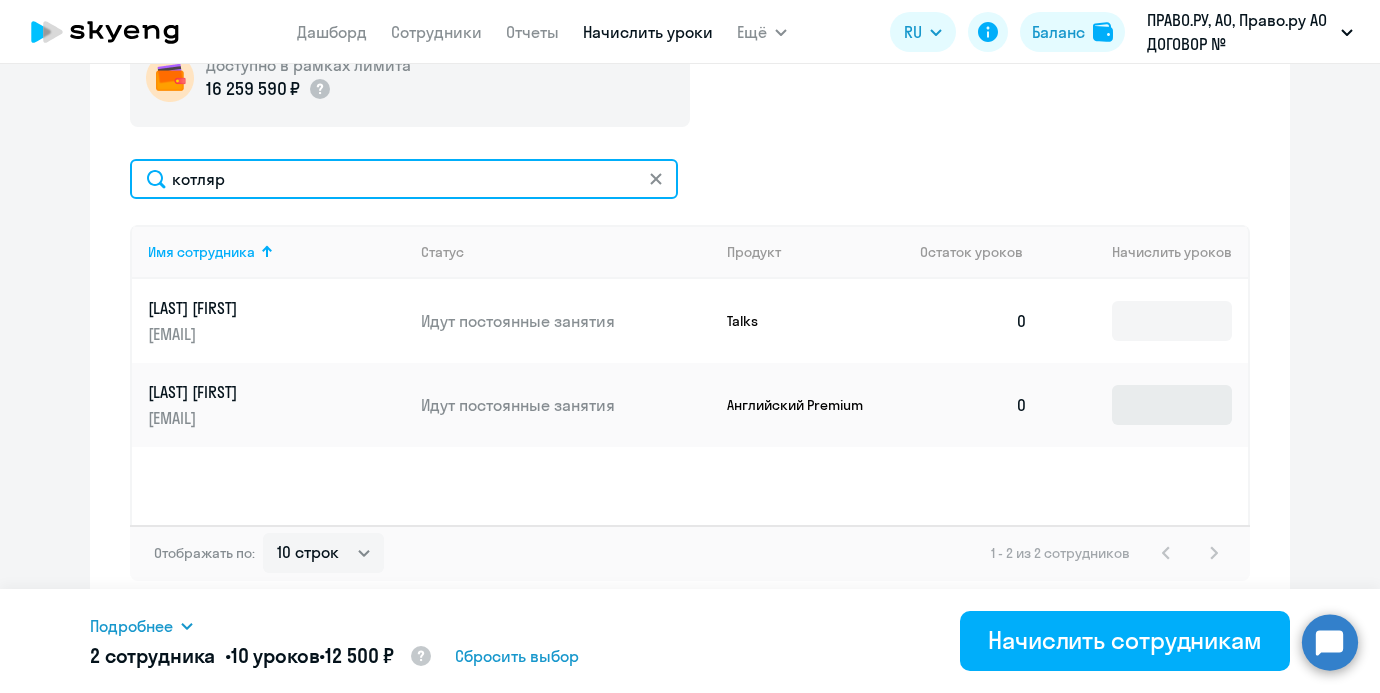 type on "котляр" 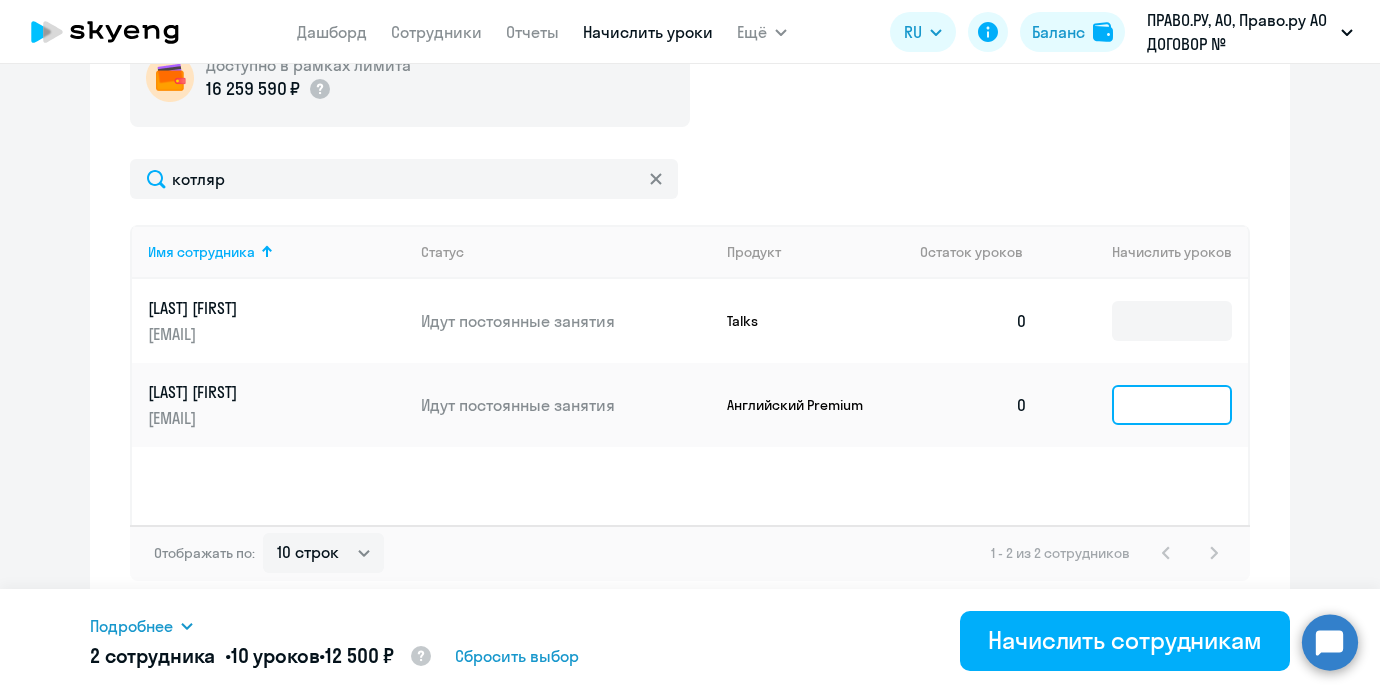 click 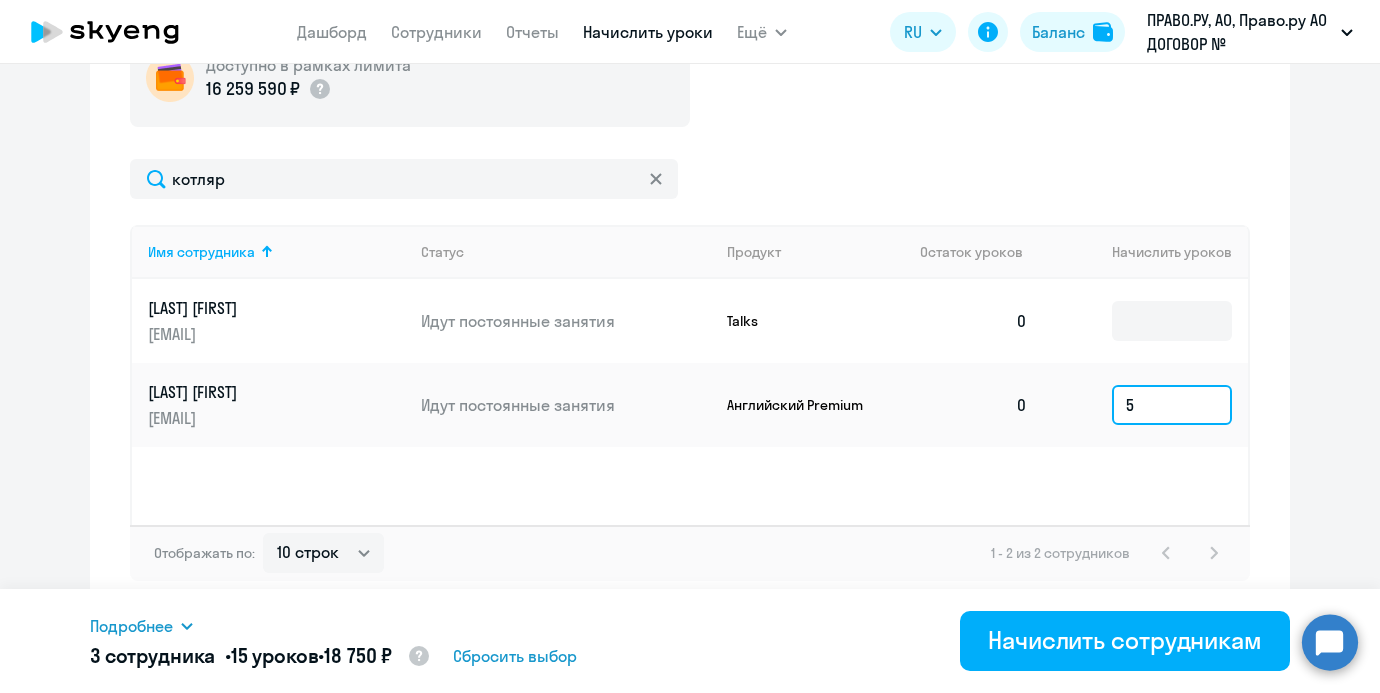 type on "5" 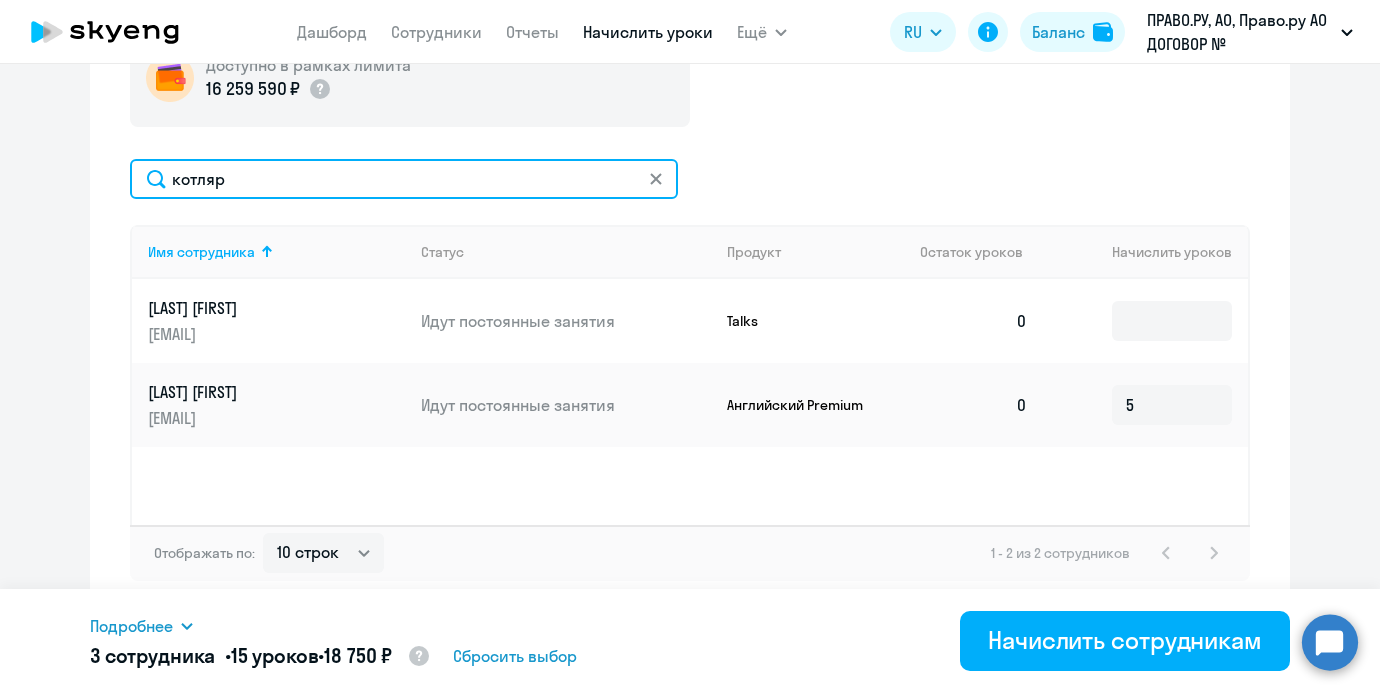 click on "котляр" 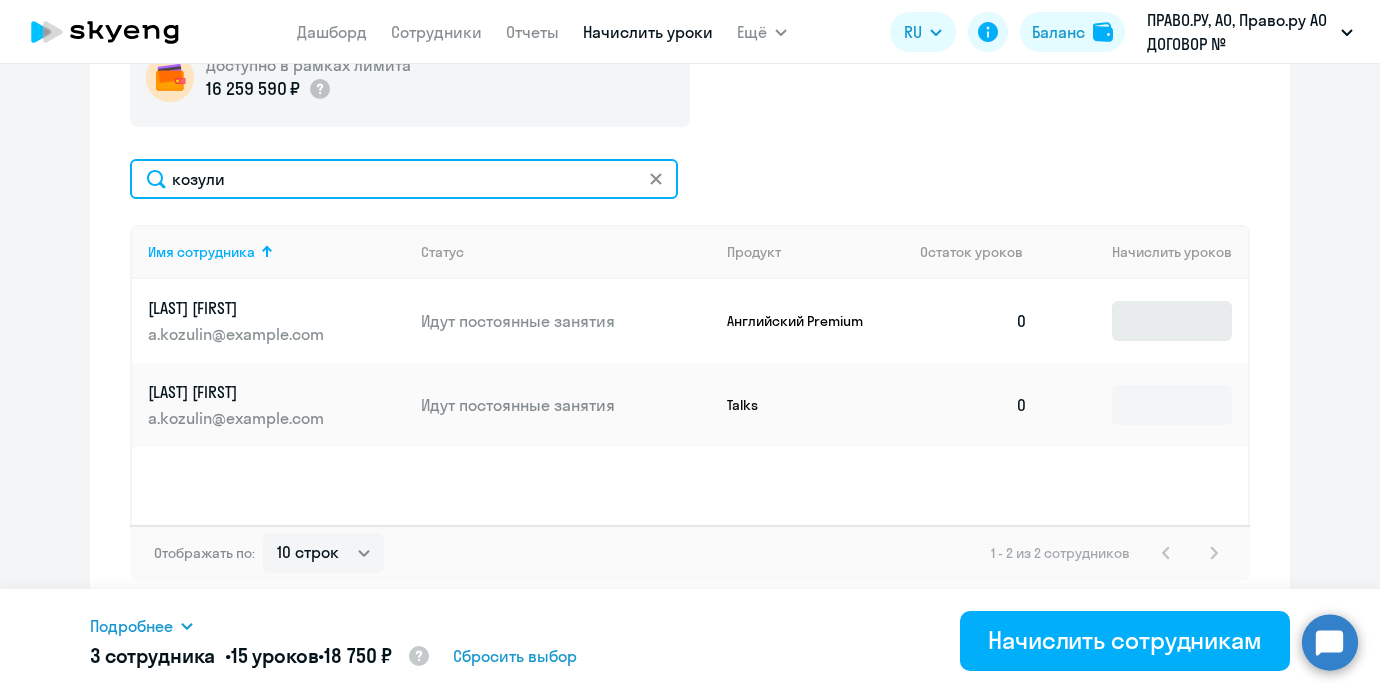 type on "козули" 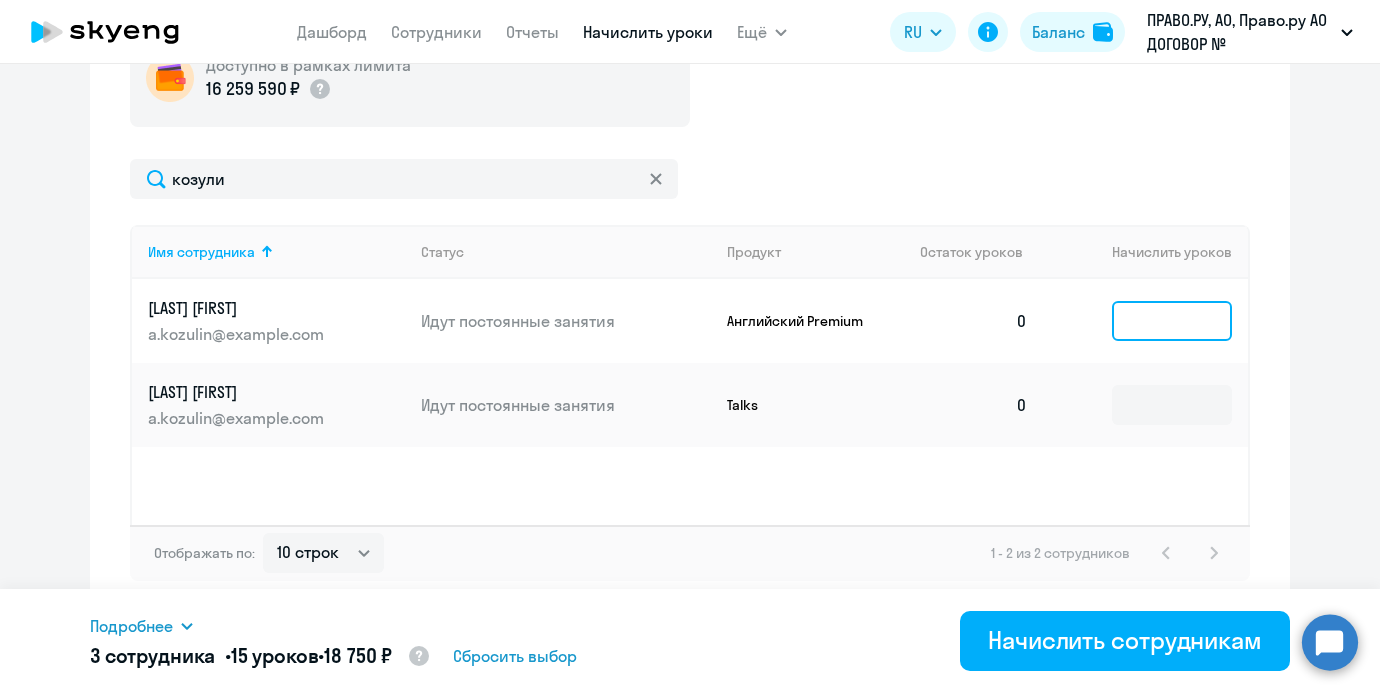 click 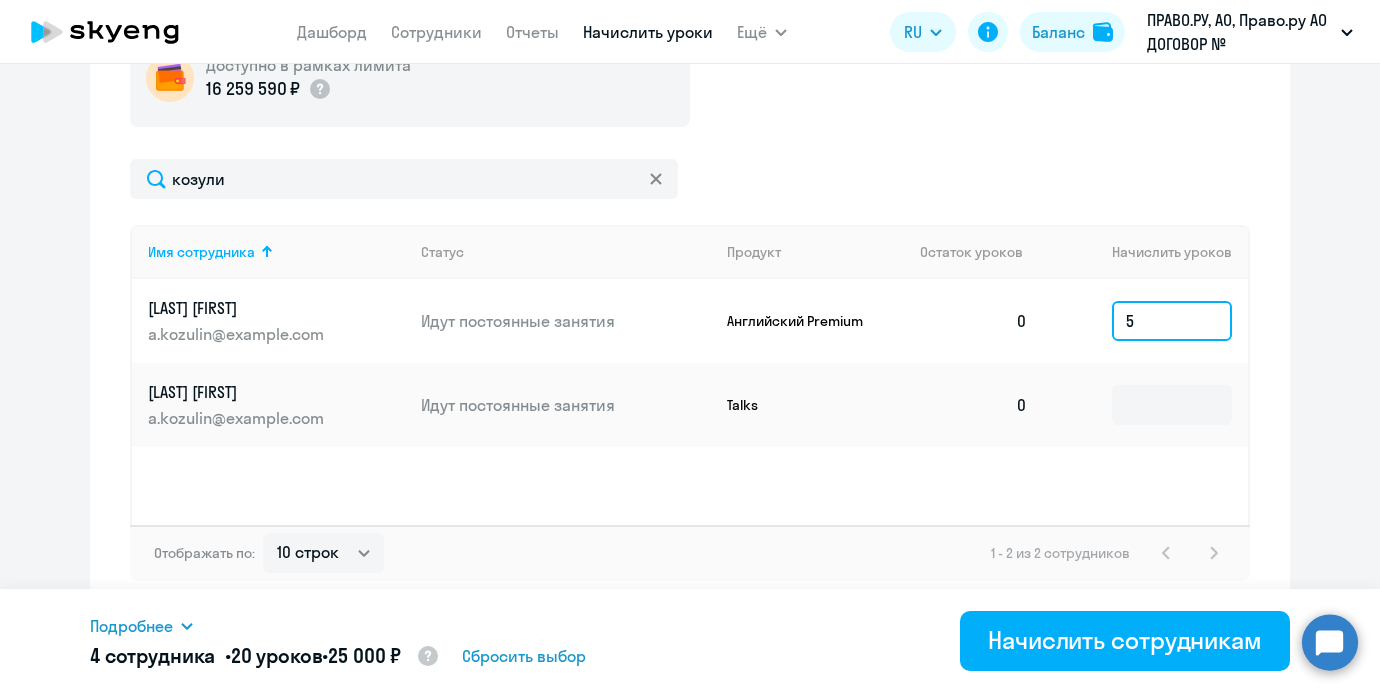 type on "5" 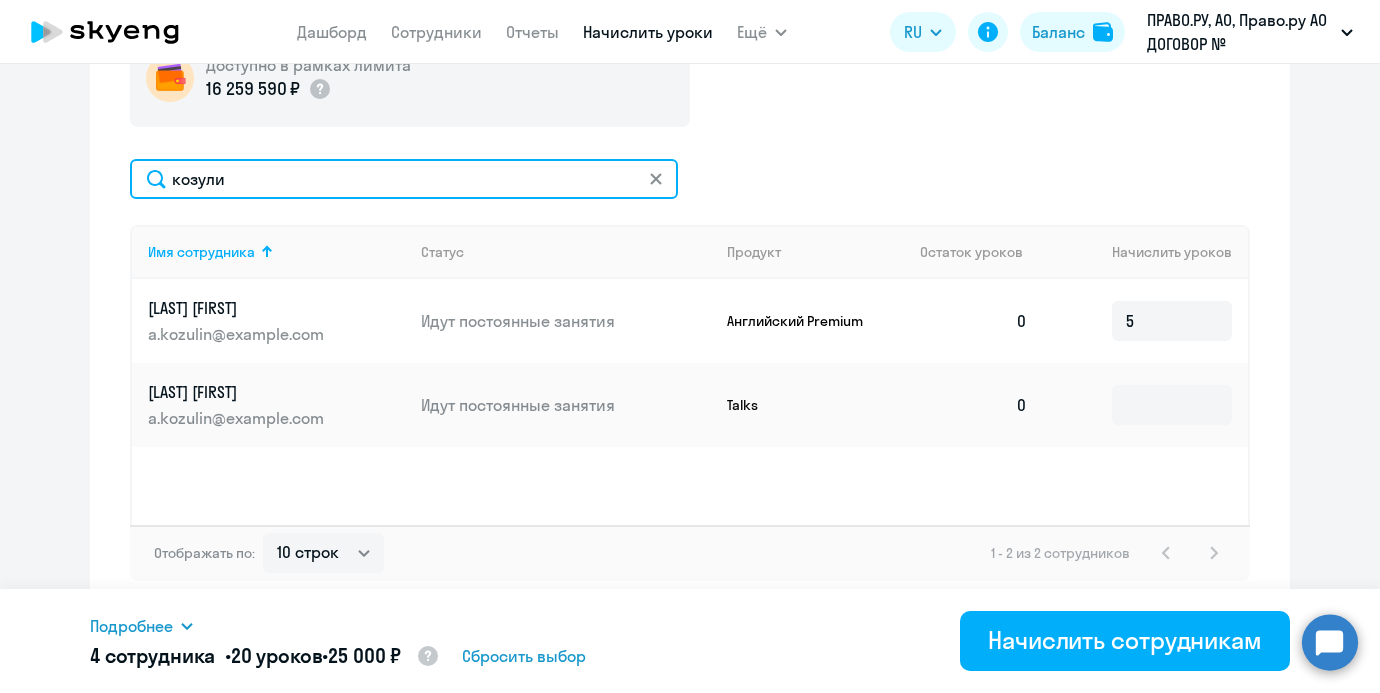 click on "козули" 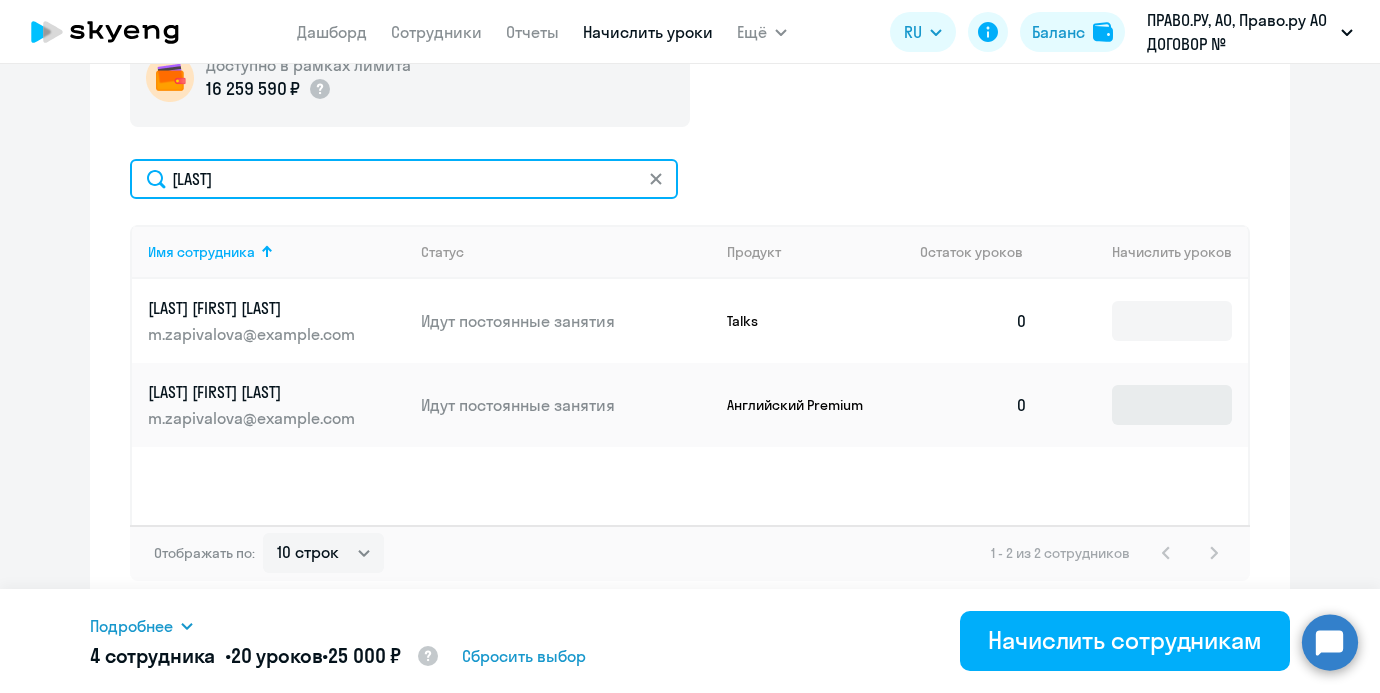 type on "[LAST]" 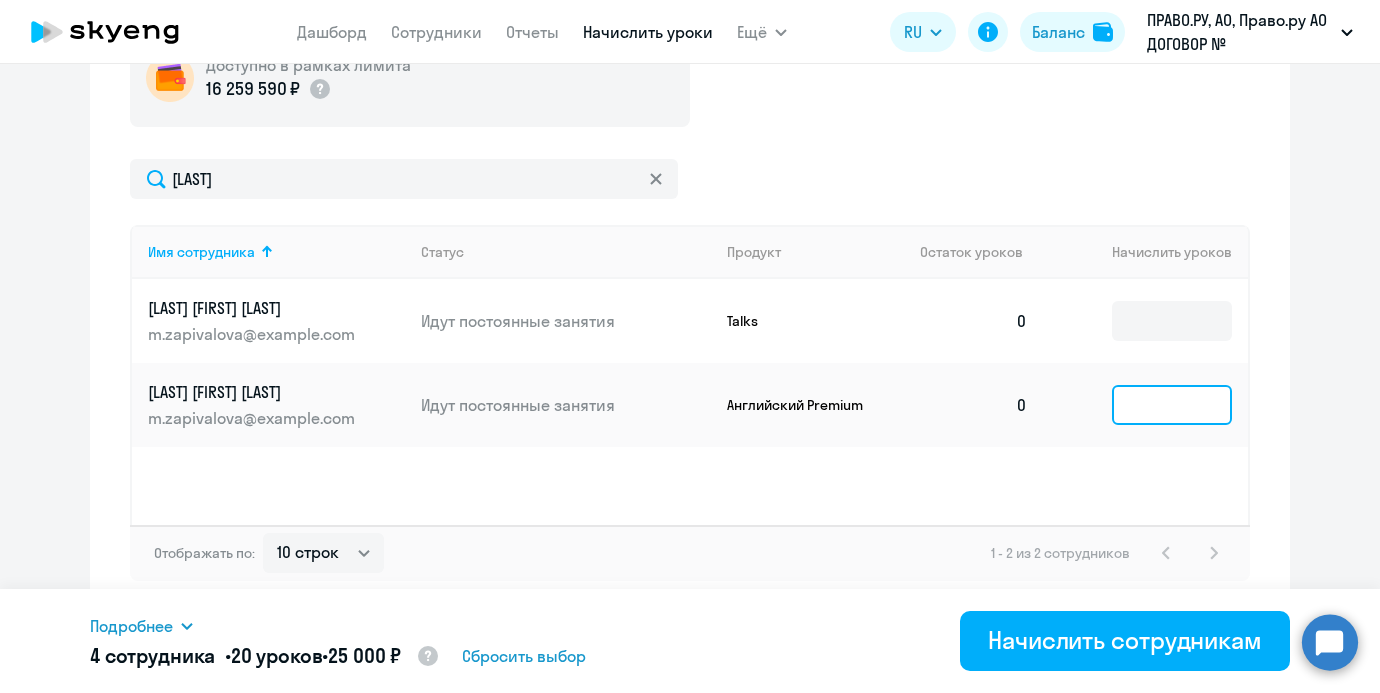 click 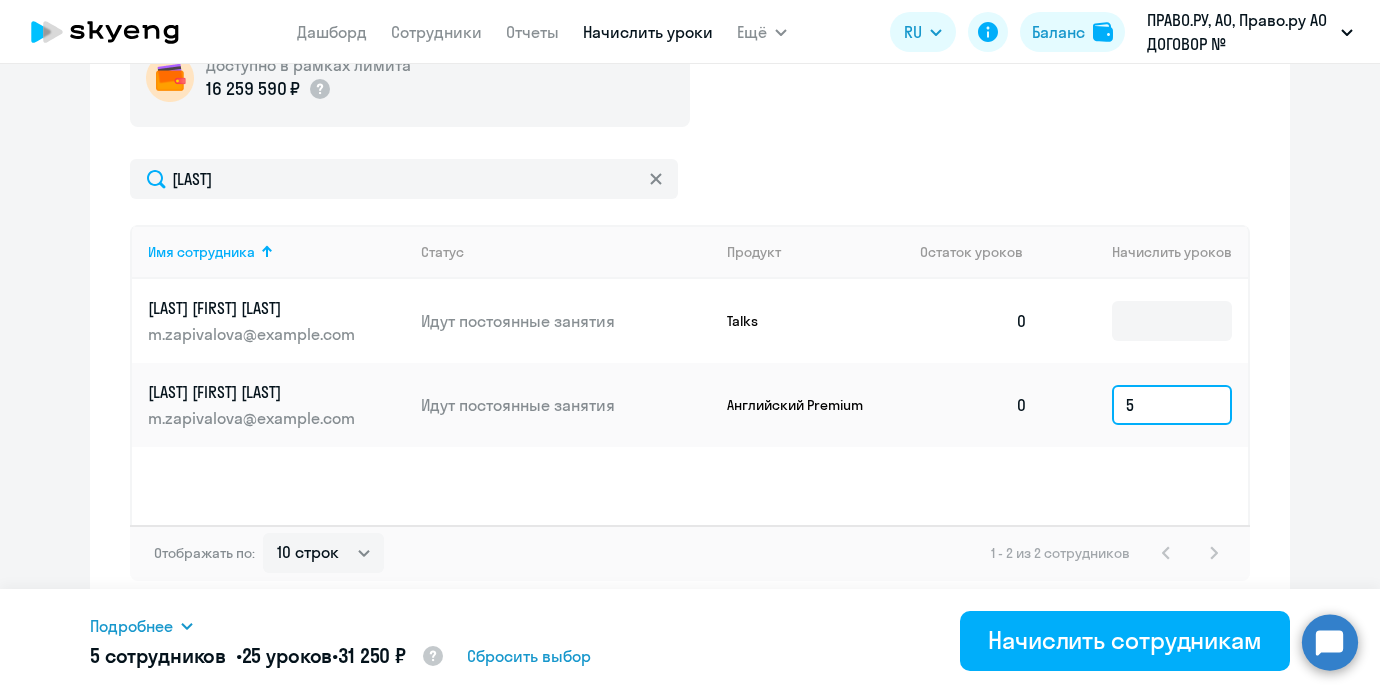type on "5" 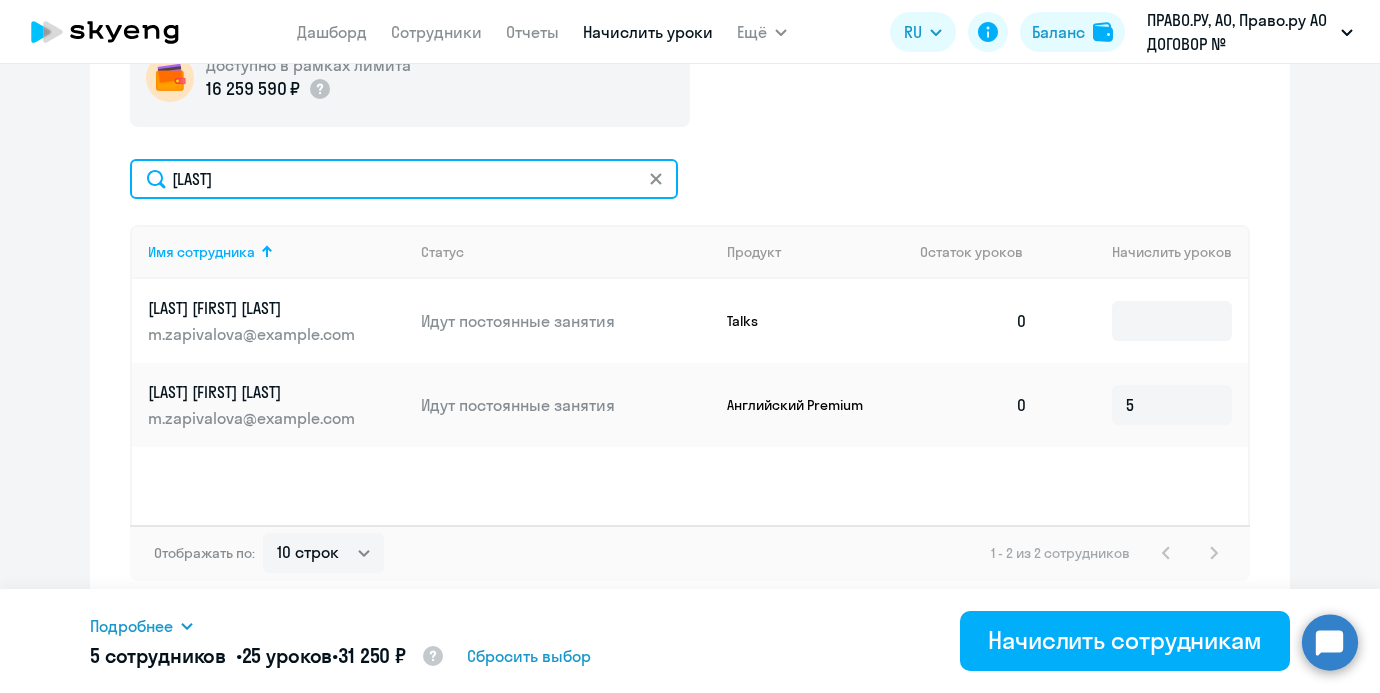 drag, startPoint x: 274, startPoint y: 181, endPoint x: 37, endPoint y: 180, distance: 237.0021 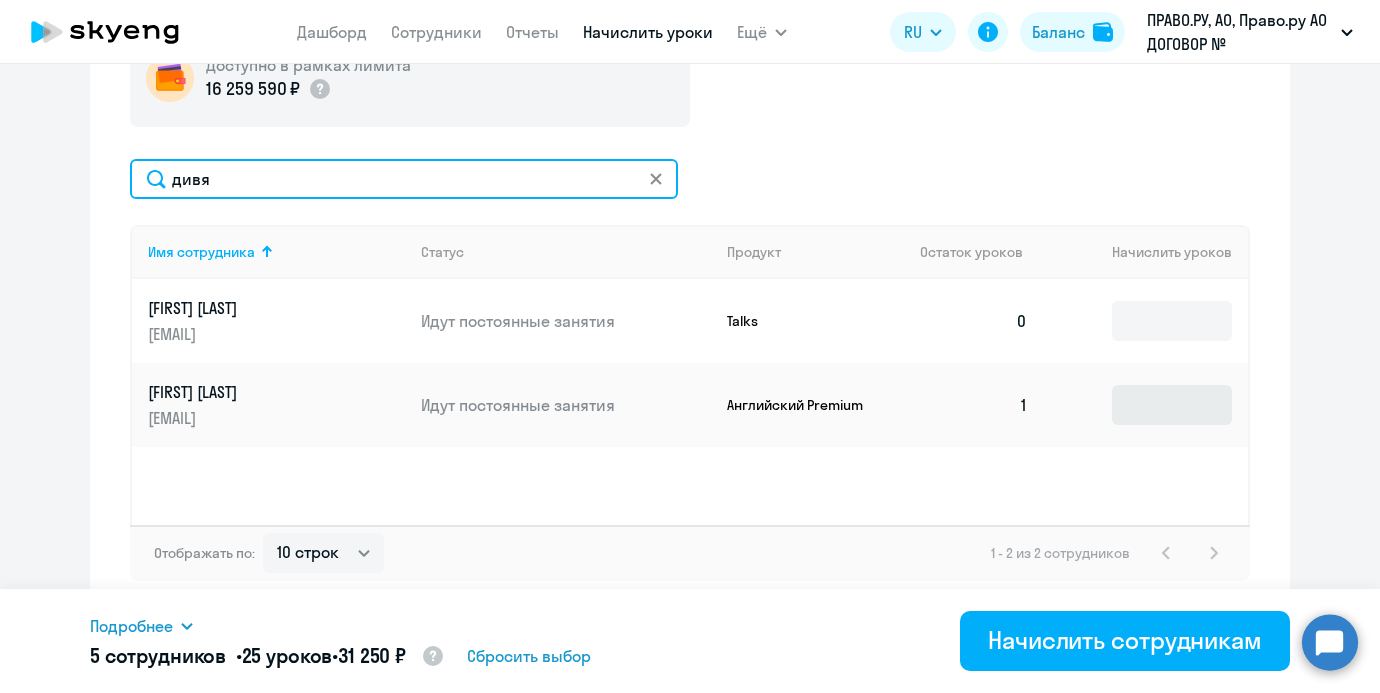 type on "дивя" 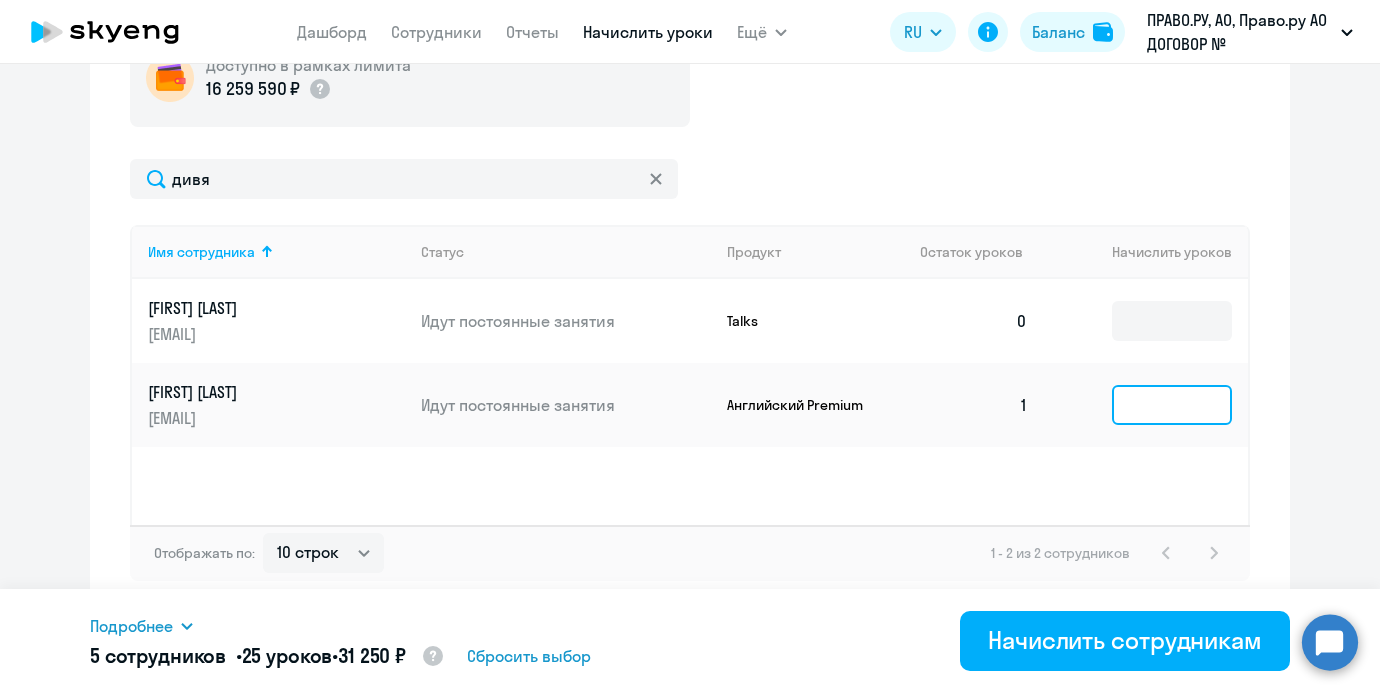 click 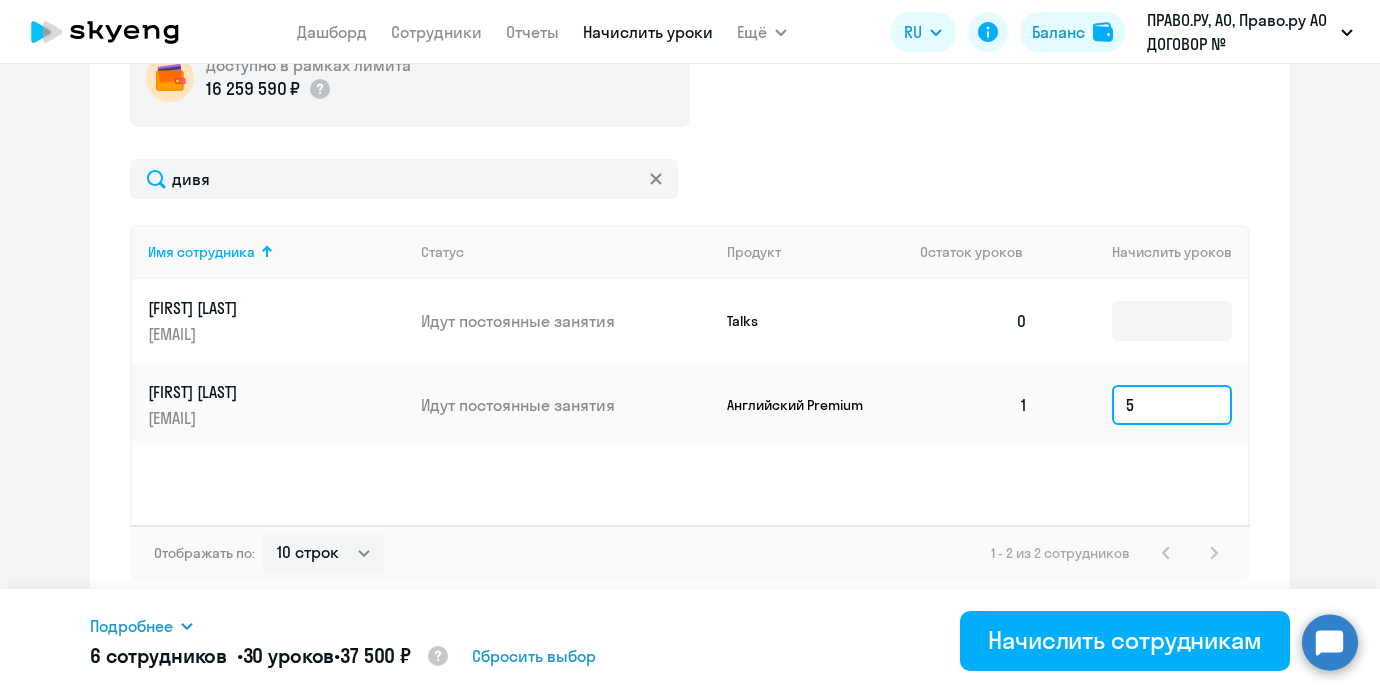 type on "5" 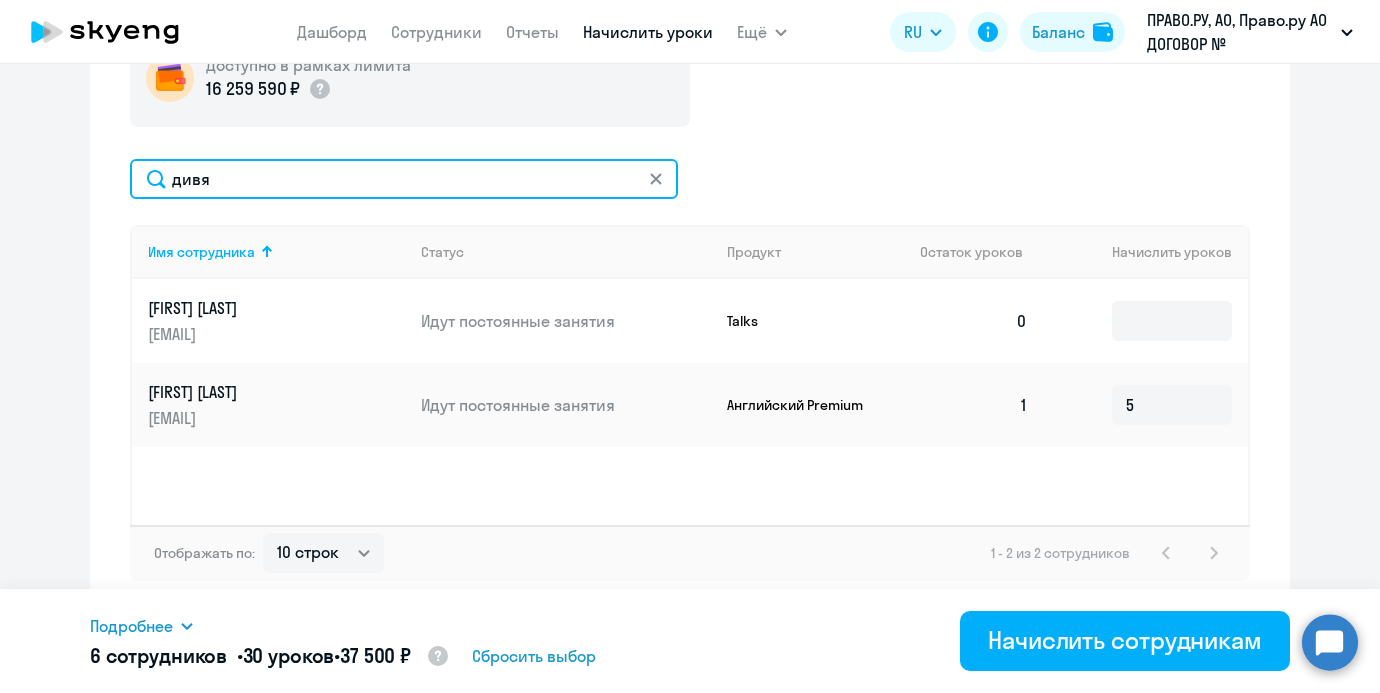 click on "дивя" 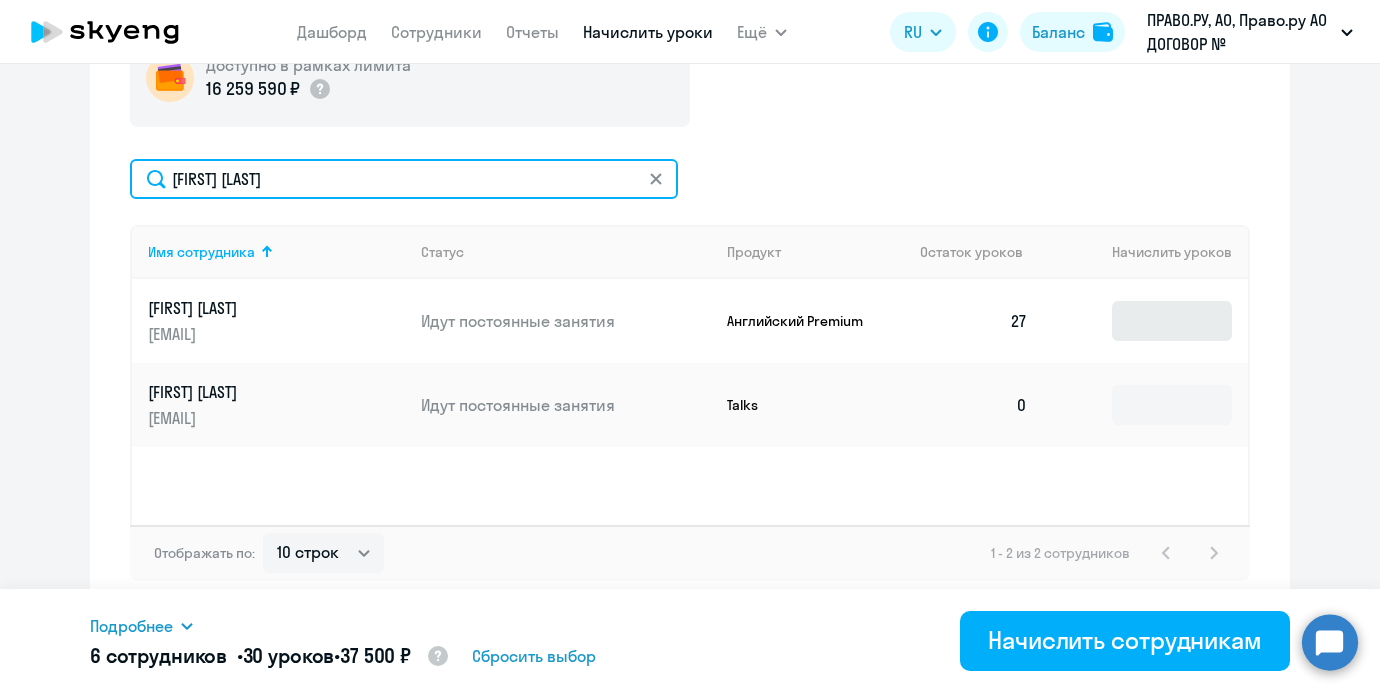 type on "[FIRST] [LAST]" 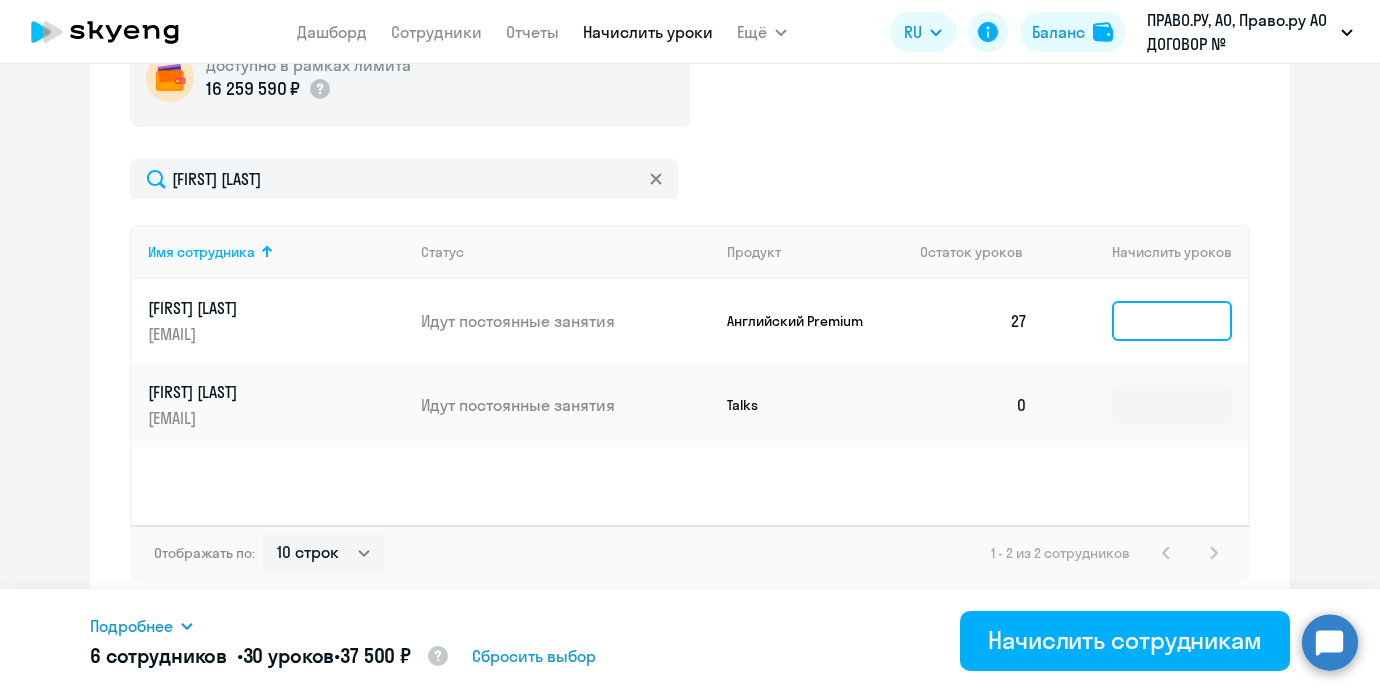 click 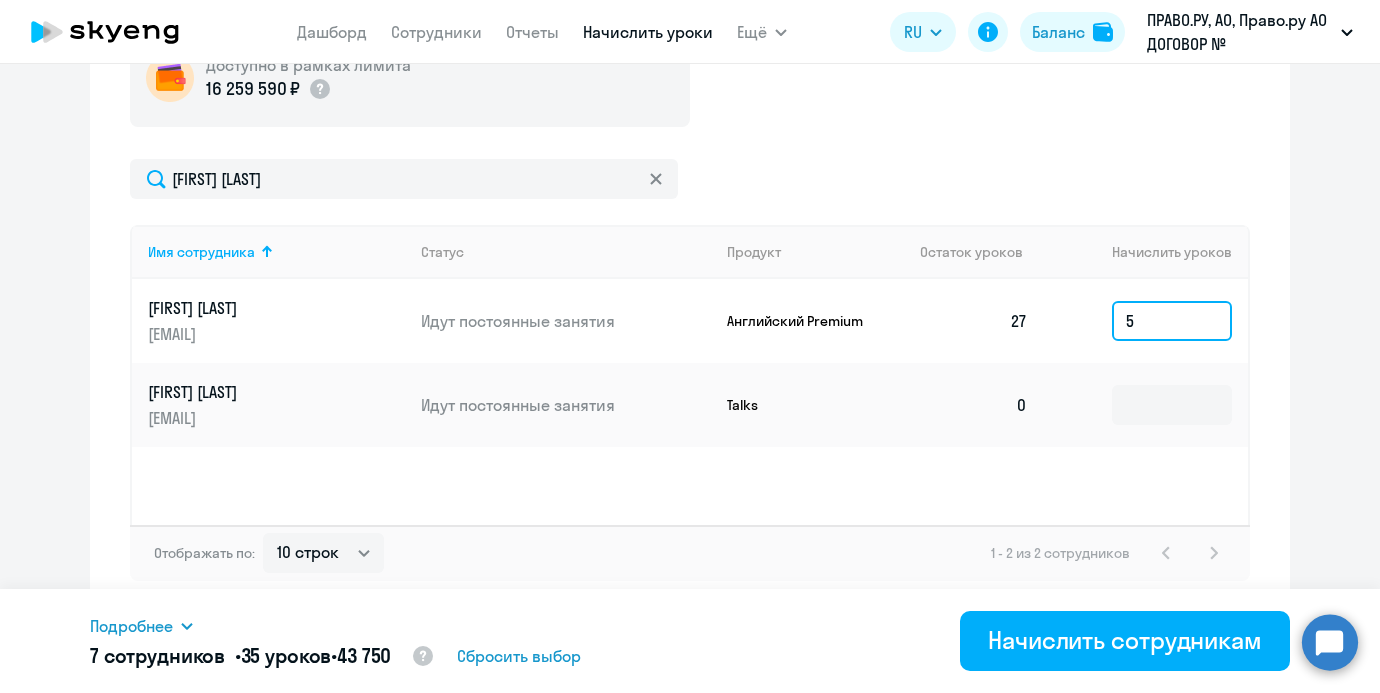 type on "5" 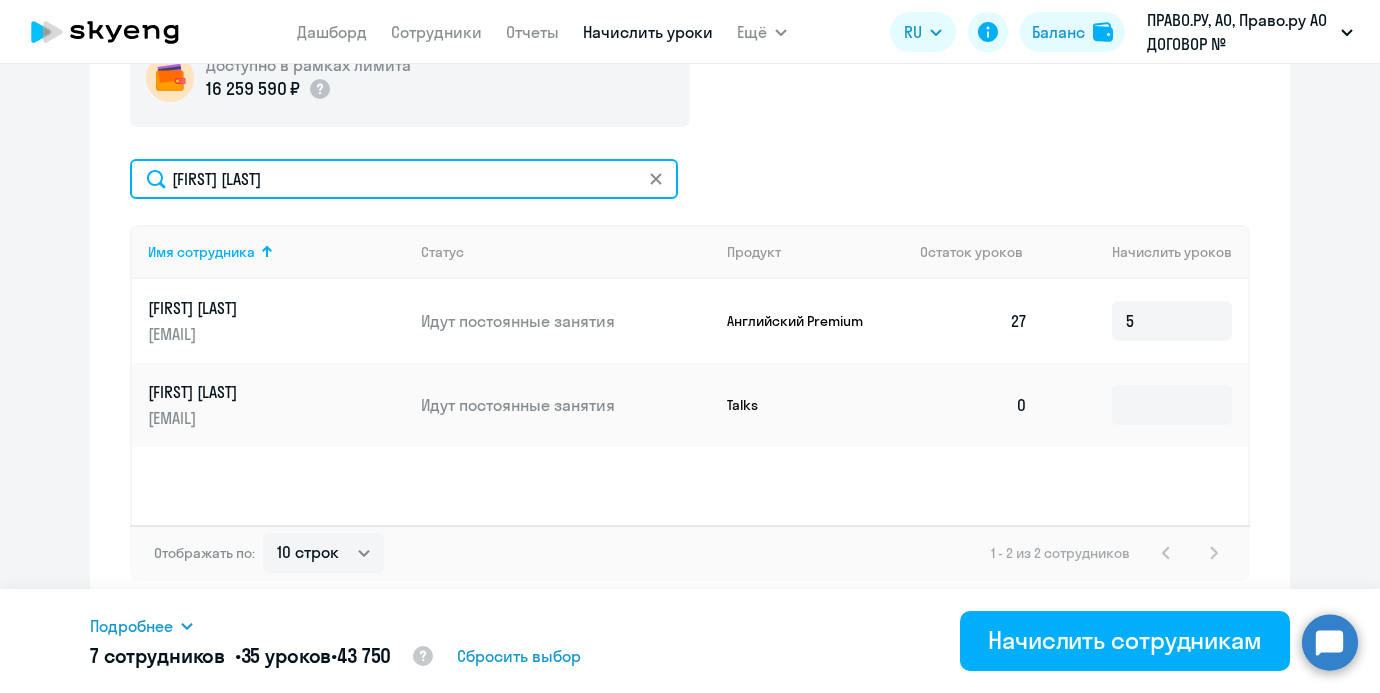 drag, startPoint x: 264, startPoint y: 177, endPoint x: 81, endPoint y: 171, distance: 183.09833 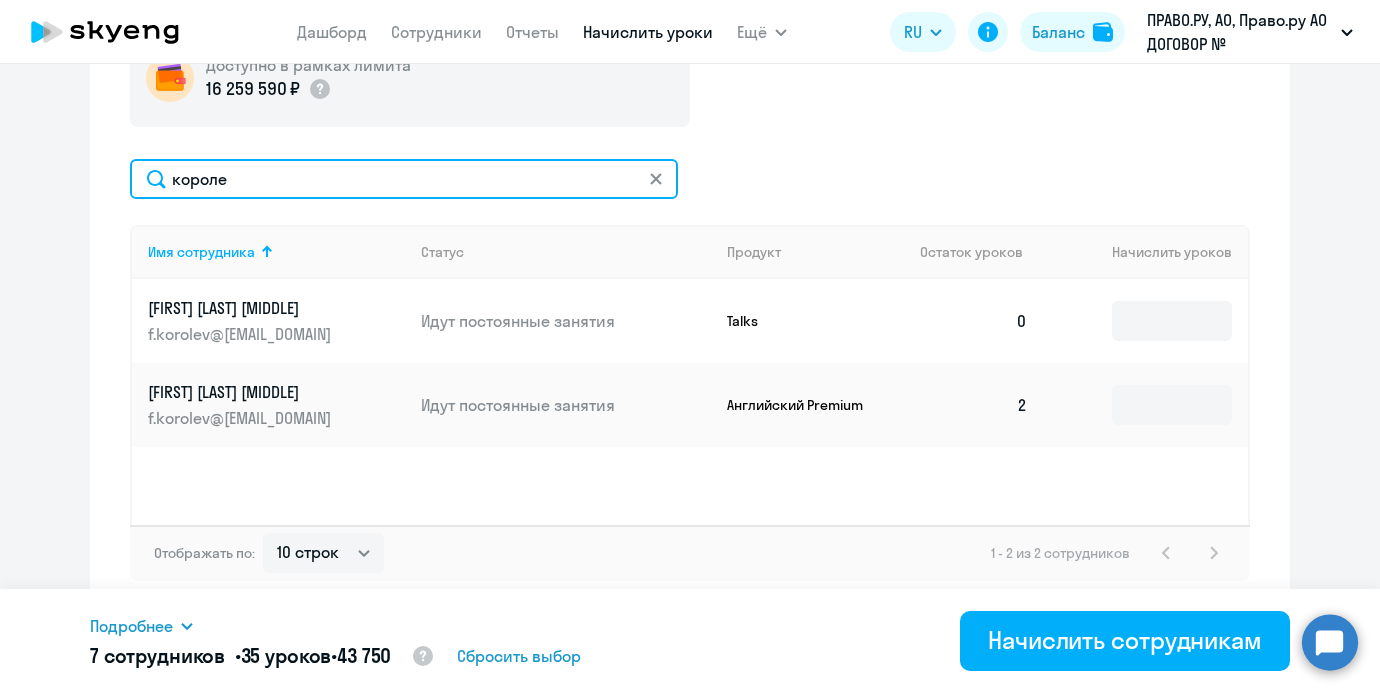 type on "короле" 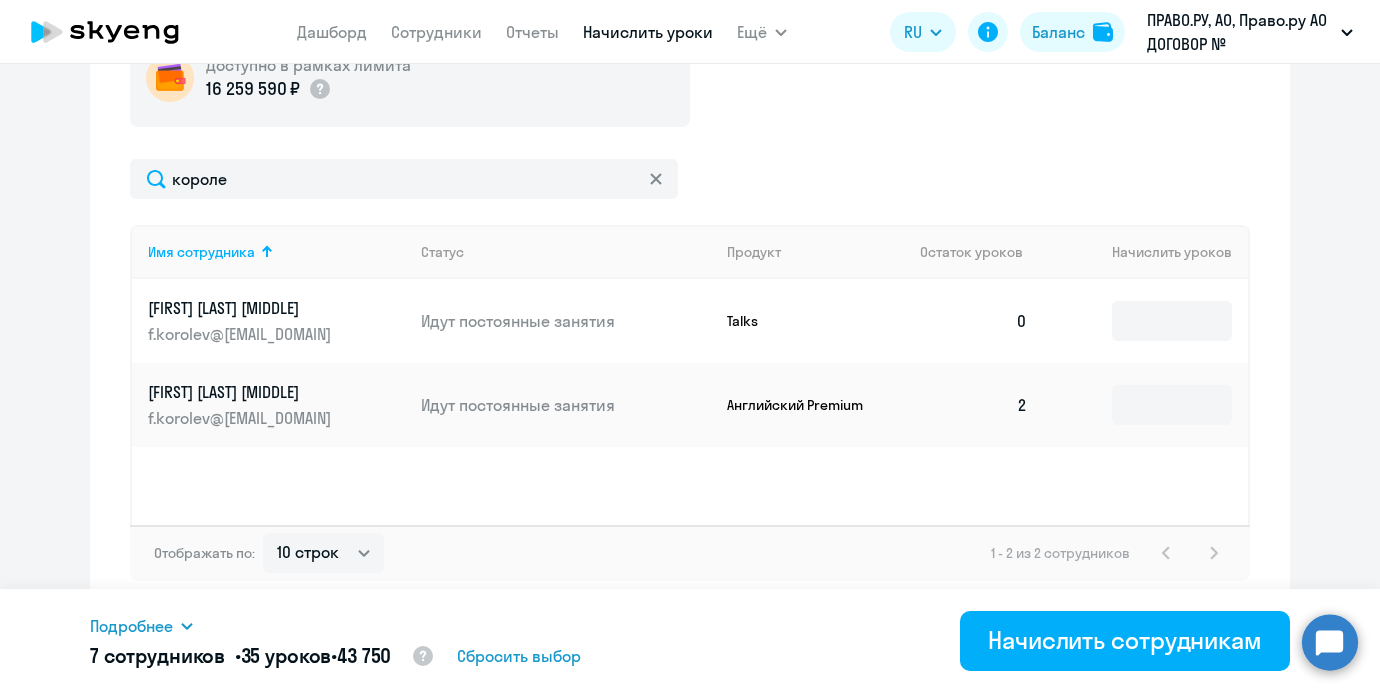 click 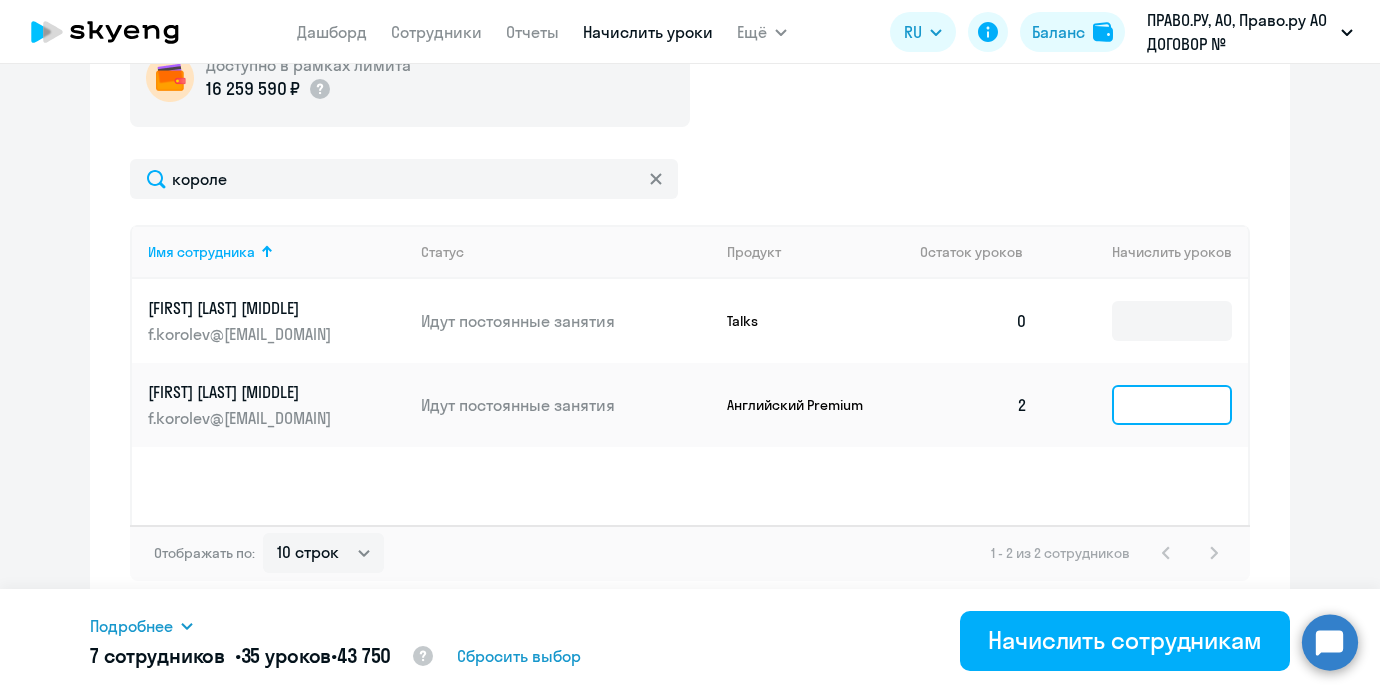 click 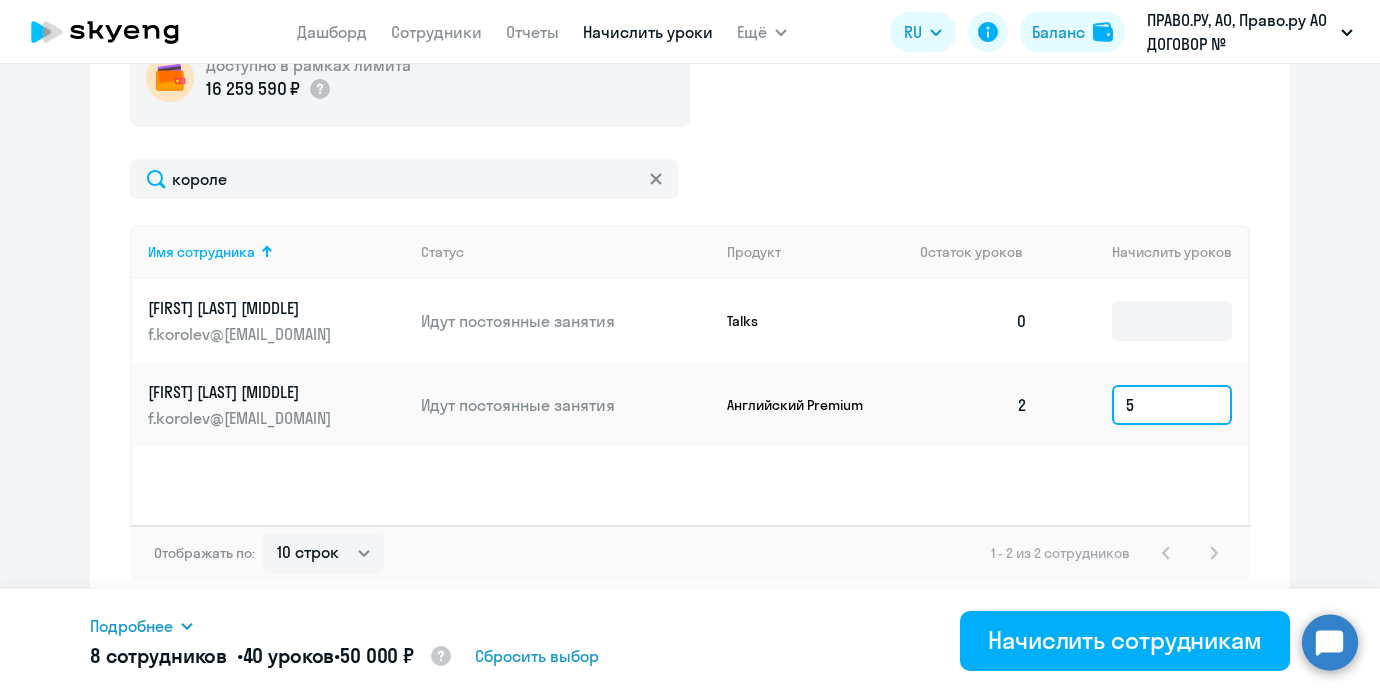 type on "5" 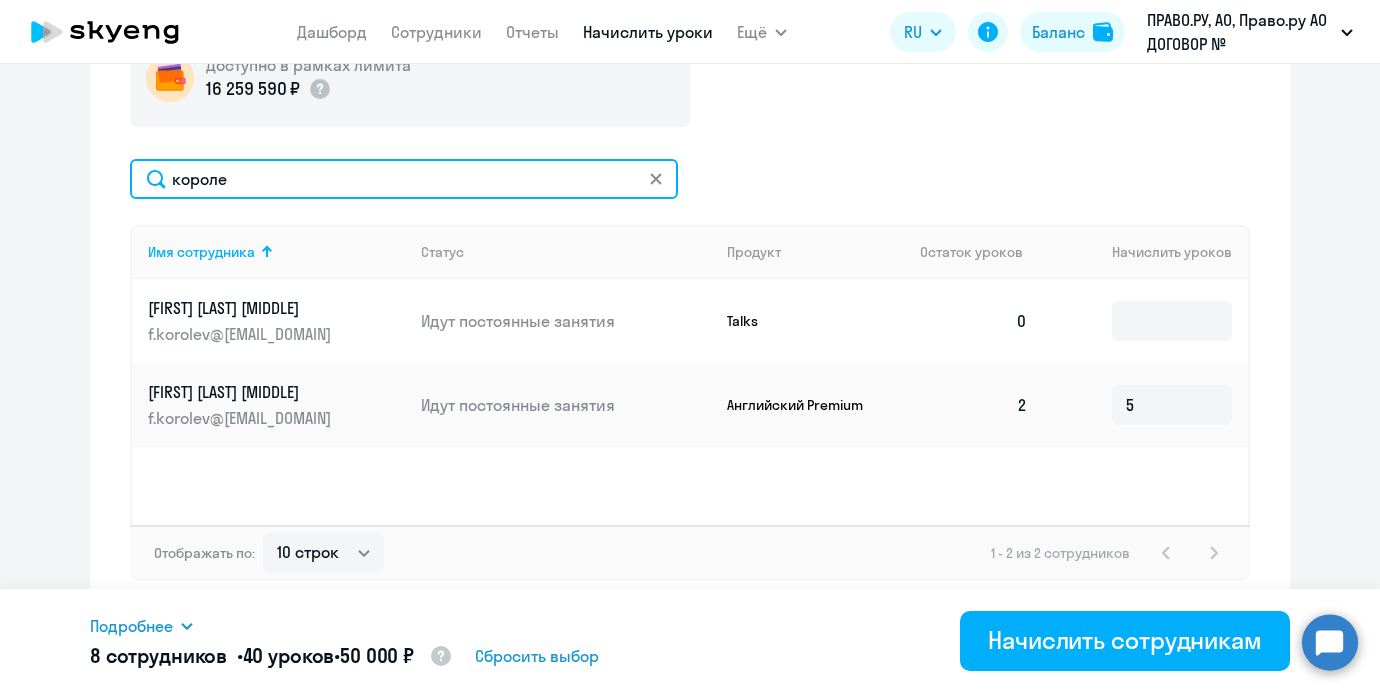 drag, startPoint x: 372, startPoint y: 165, endPoint x: 367, endPoint y: 213, distance: 48.259712 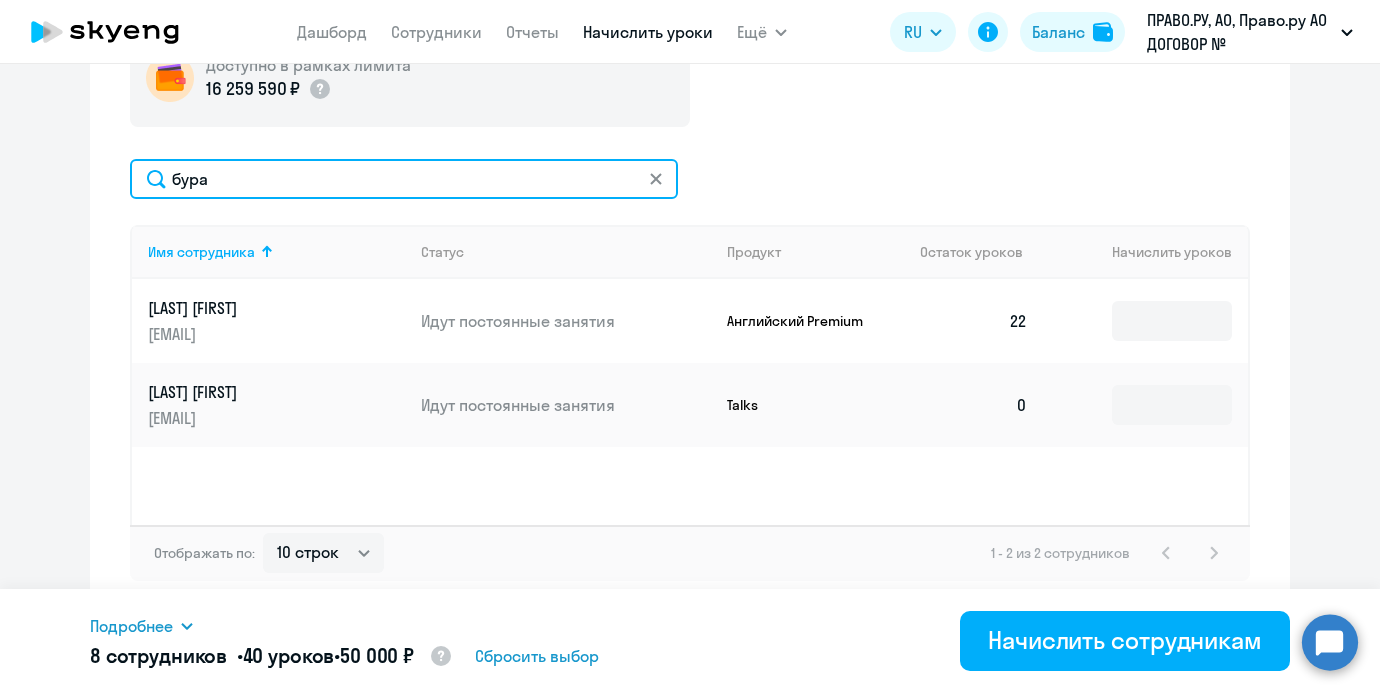 type on "бура" 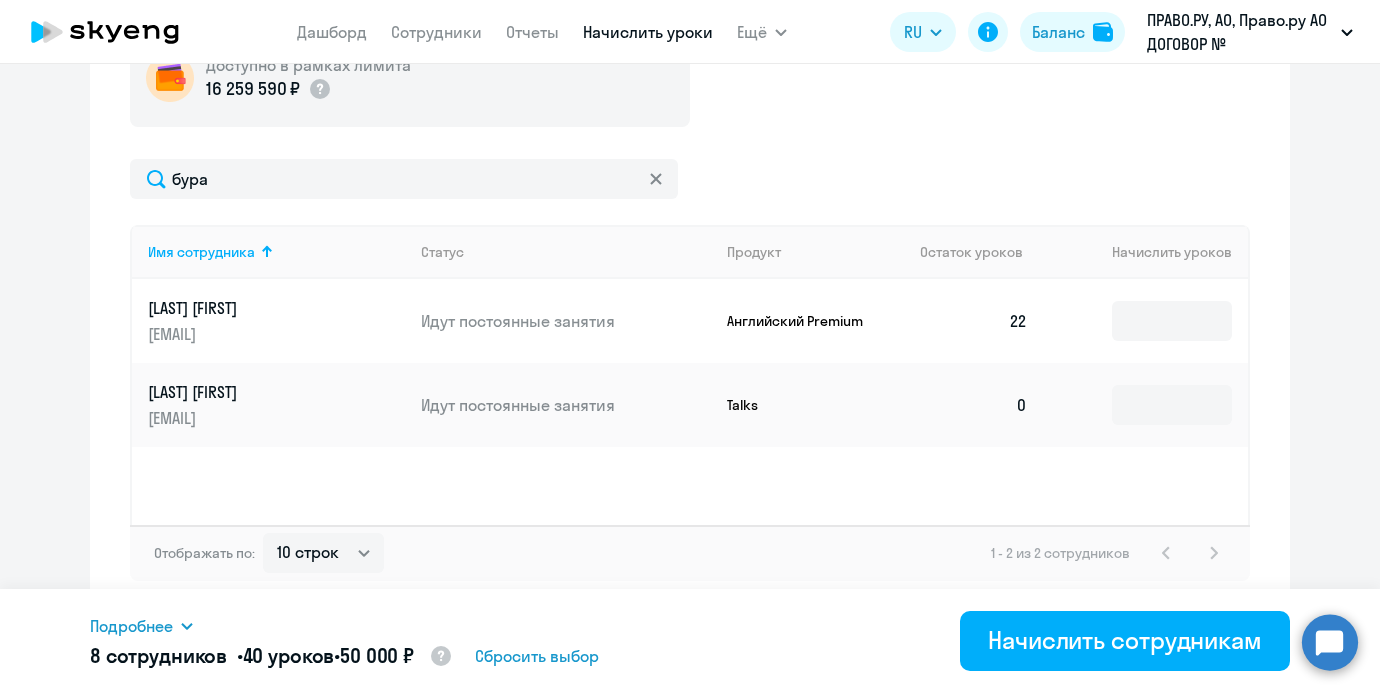 click 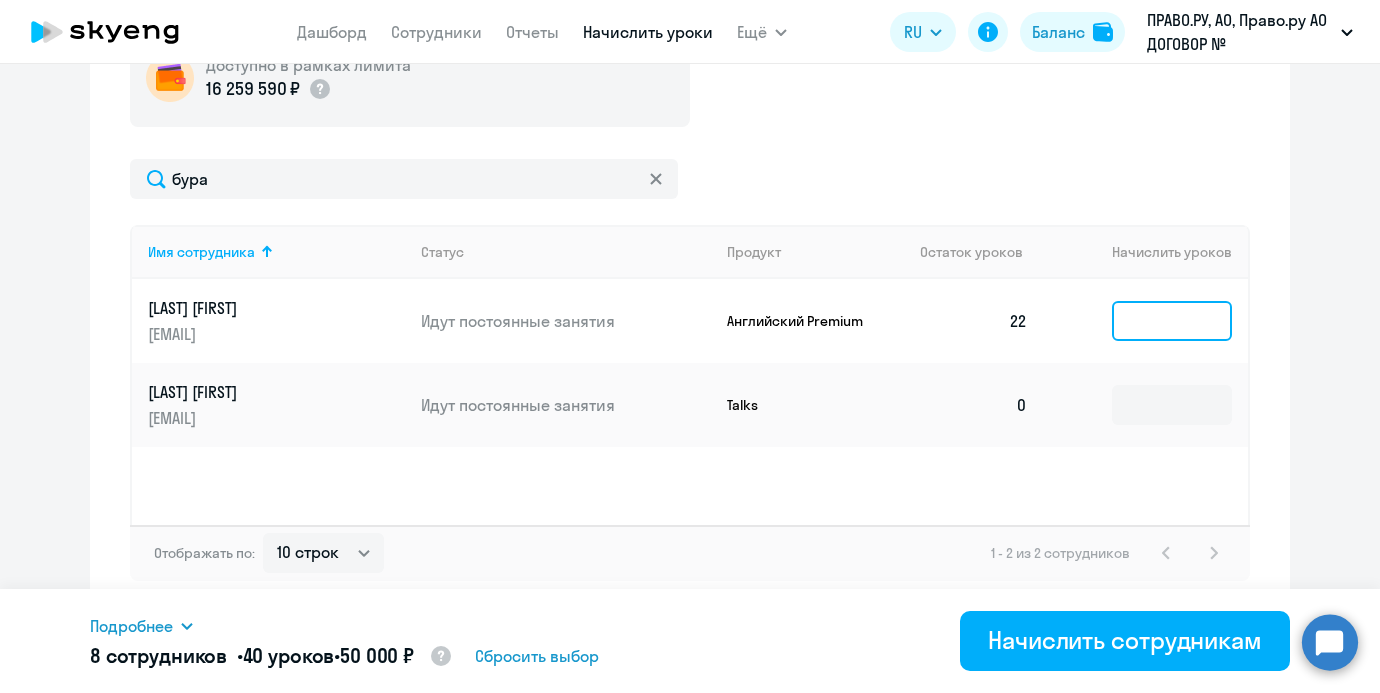click 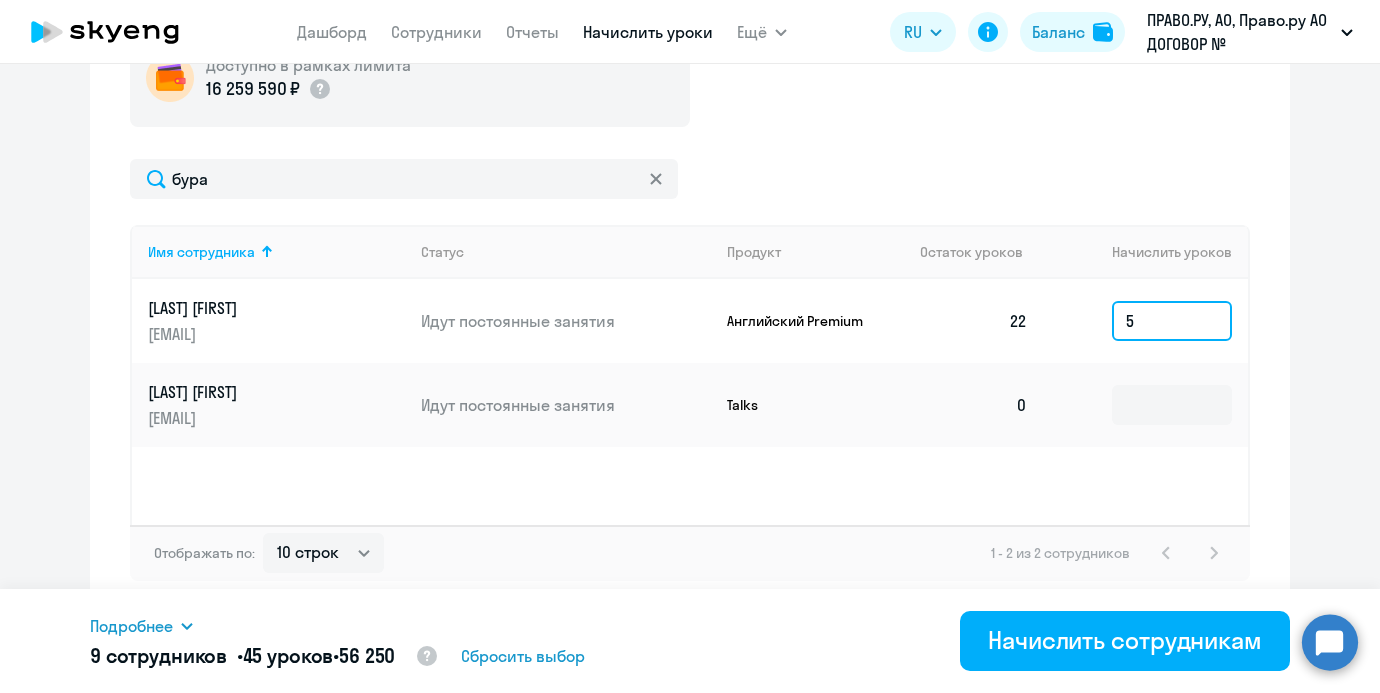 type on "5" 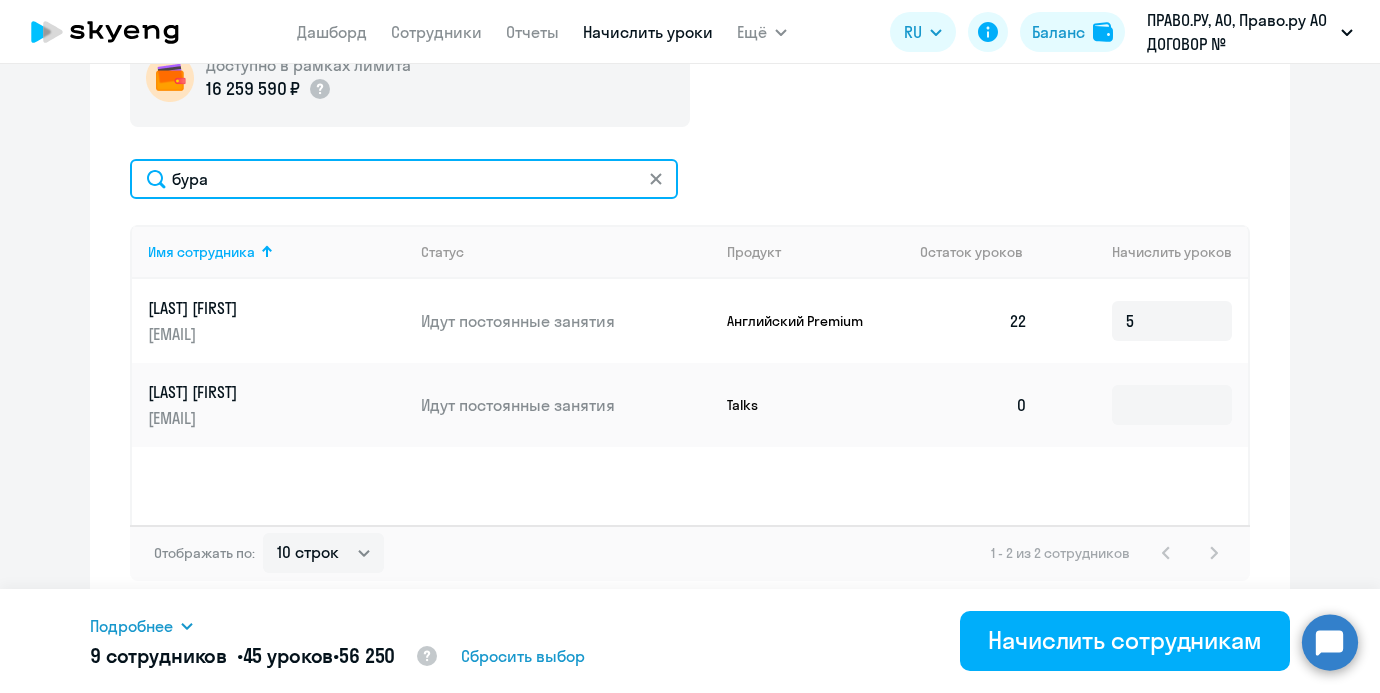 drag, startPoint x: 439, startPoint y: 187, endPoint x: -11, endPoint y: 156, distance: 451.06653 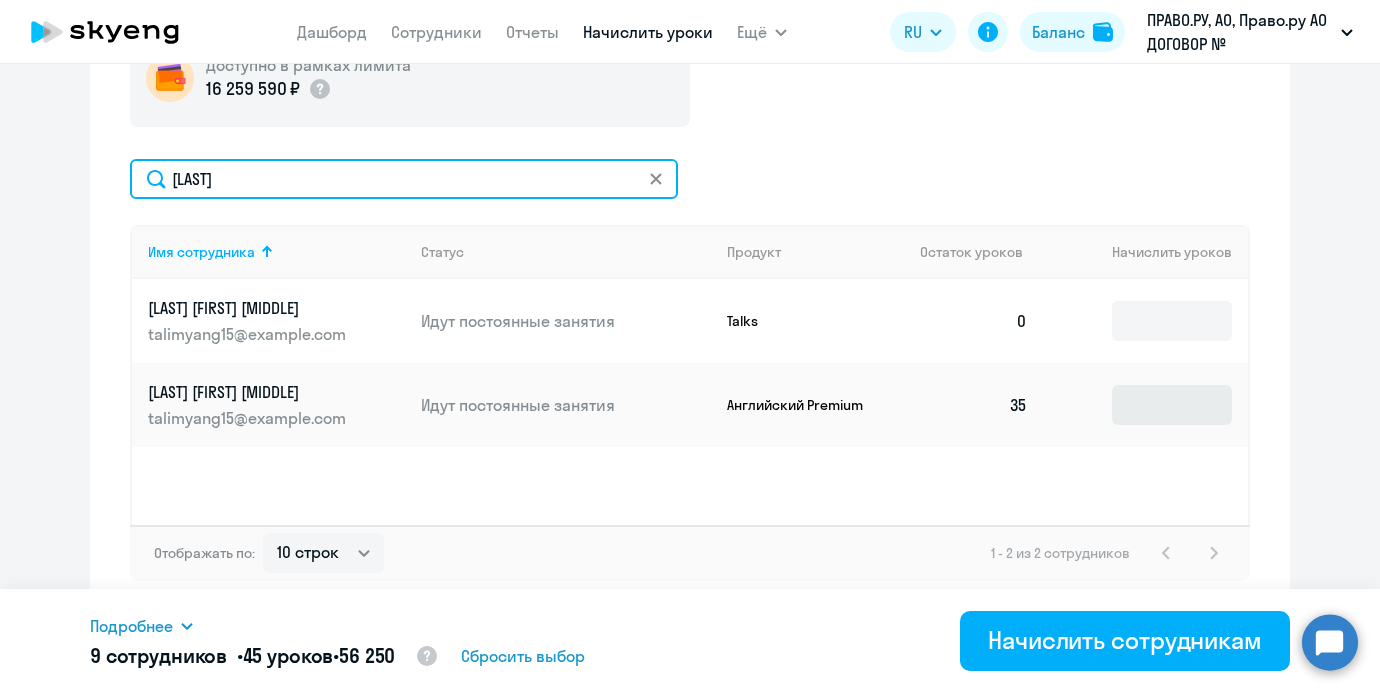 type on "[LAST]" 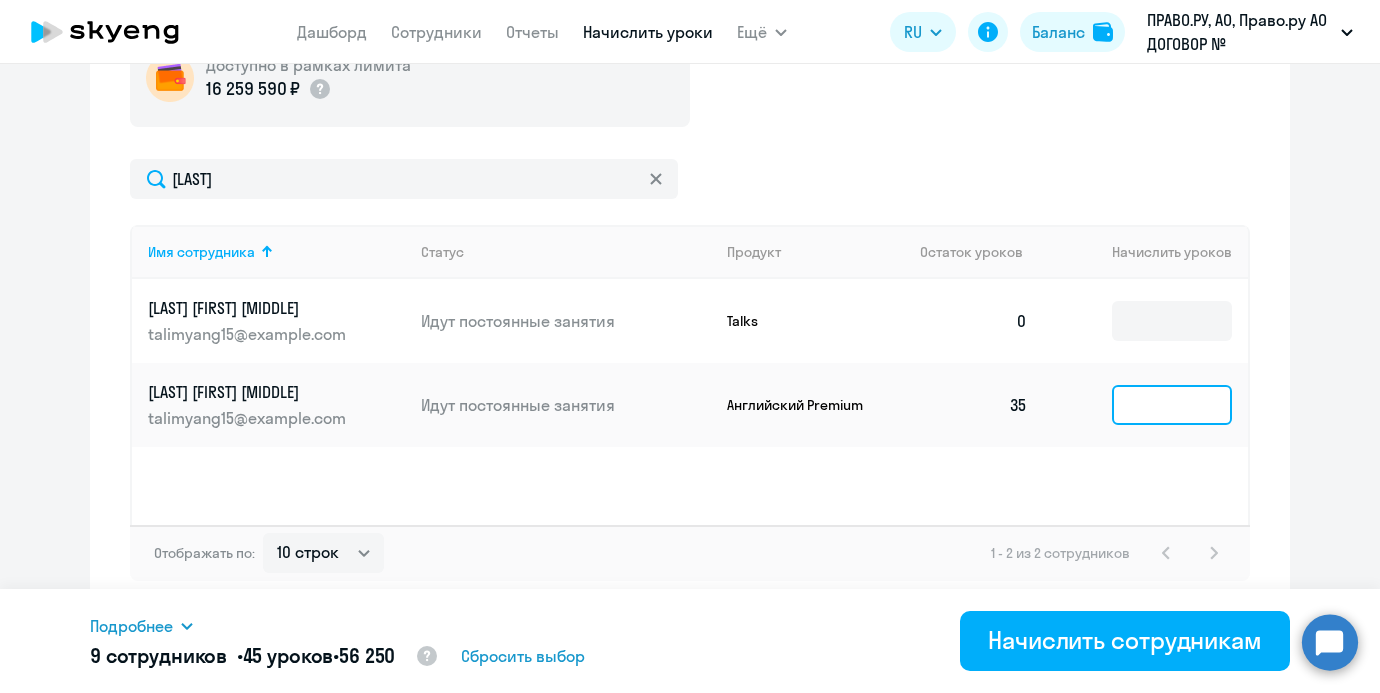 click 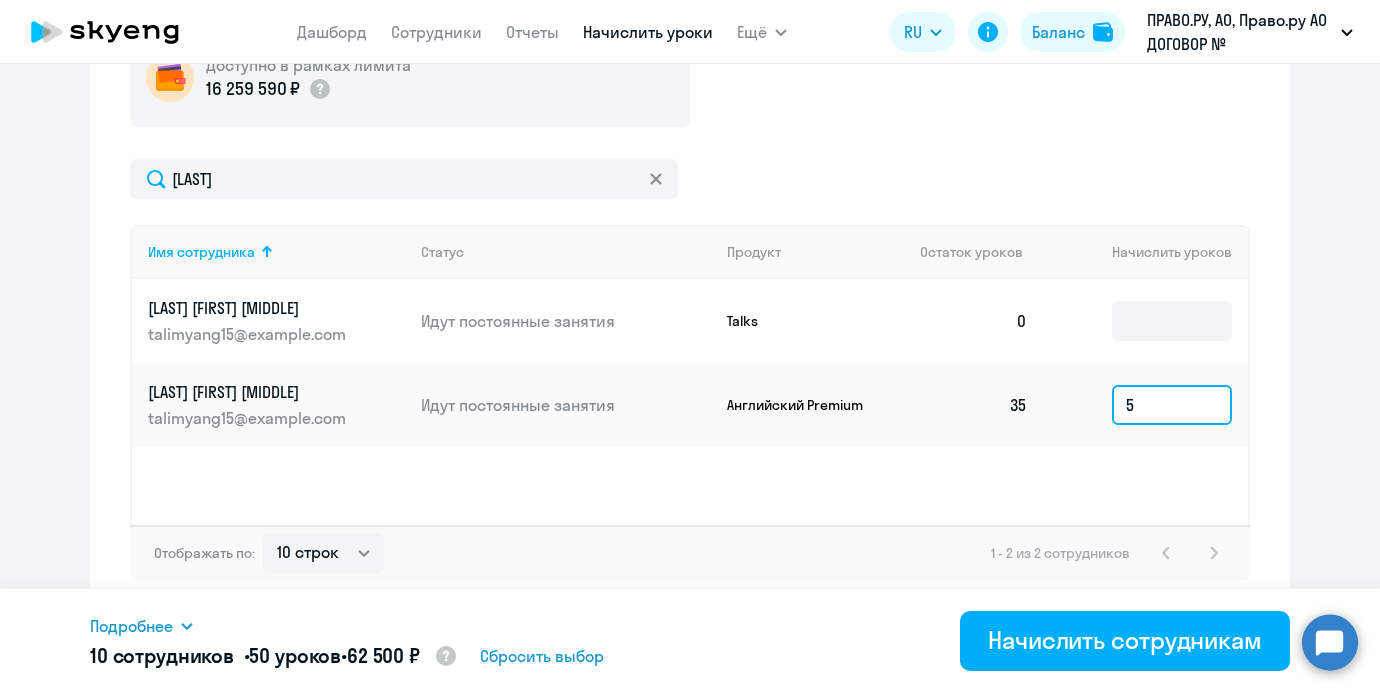 type on "5" 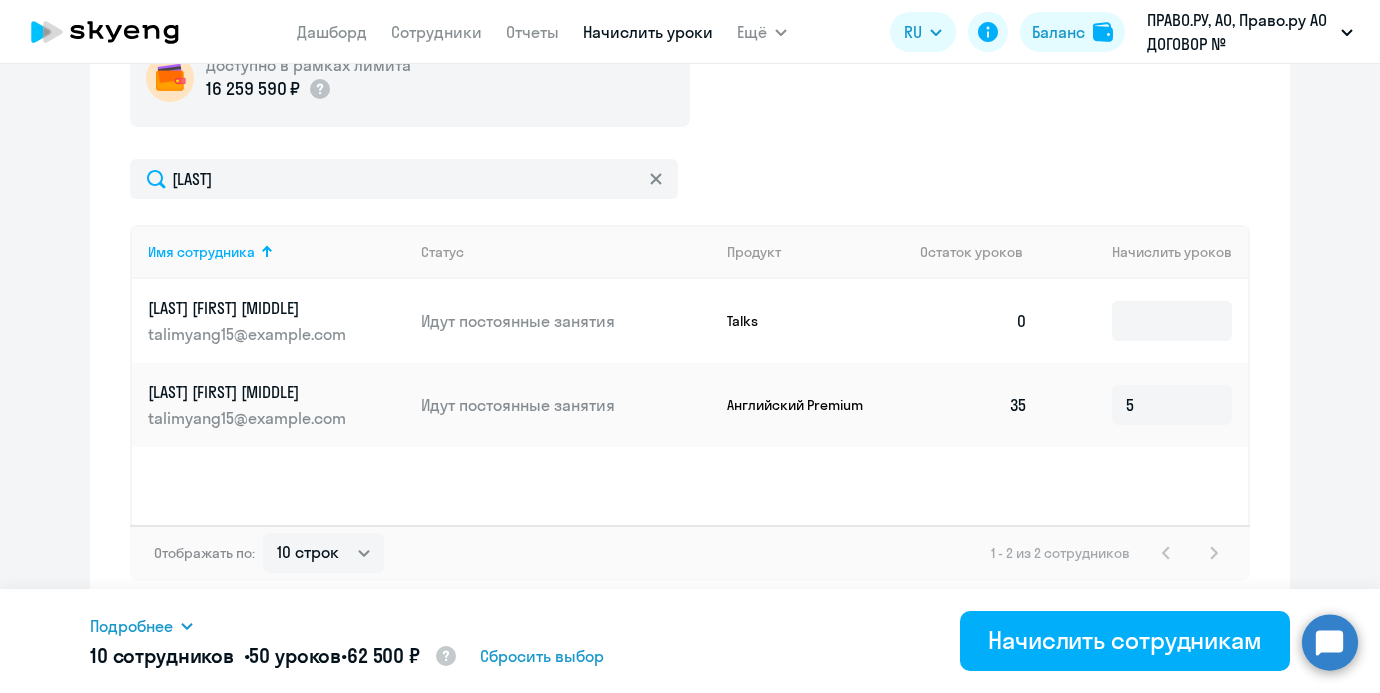 click on "Силина Екатерина Английский Premium 5 1 250 ₽ 6 250 ₽
Поплоухин Александр Владимирович Английский Premium 5 1 250 ₽ 6 250 ₽
Котляр Андрей Английский Premium 5 1 250 ₽ 6 250 ₽
Козулин Александр Английский Premium 5 1 250 ₽ 6 250 ₽
Запивалова Мария Александровна Английский Premium 5 1 250 ₽ 6 250 ₽
Дивятаева Танзила Английский Premium 5 1 250 ₽ 6 250 ₽
Придьма Анастасия Английский Premium 5 1 250 ₽ 6 250 ₽
Королев Федор Андреевич Английский Premium 5 1 250 ₽ 6 250 ₽
Буракова Анастасия Английский Premium 5 1 250 ₽ 6 250 ₽
5" at bounding box center [690, 641] 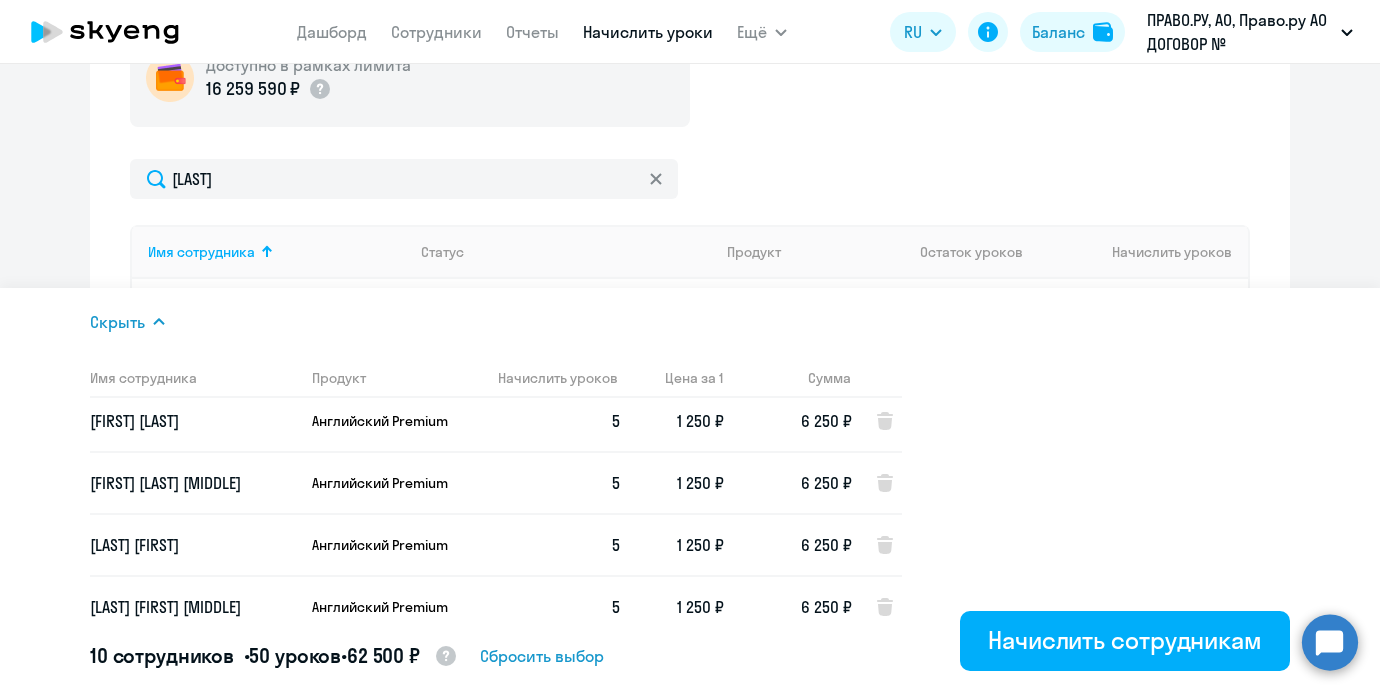 scroll, scrollTop: 398, scrollLeft: 0, axis: vertical 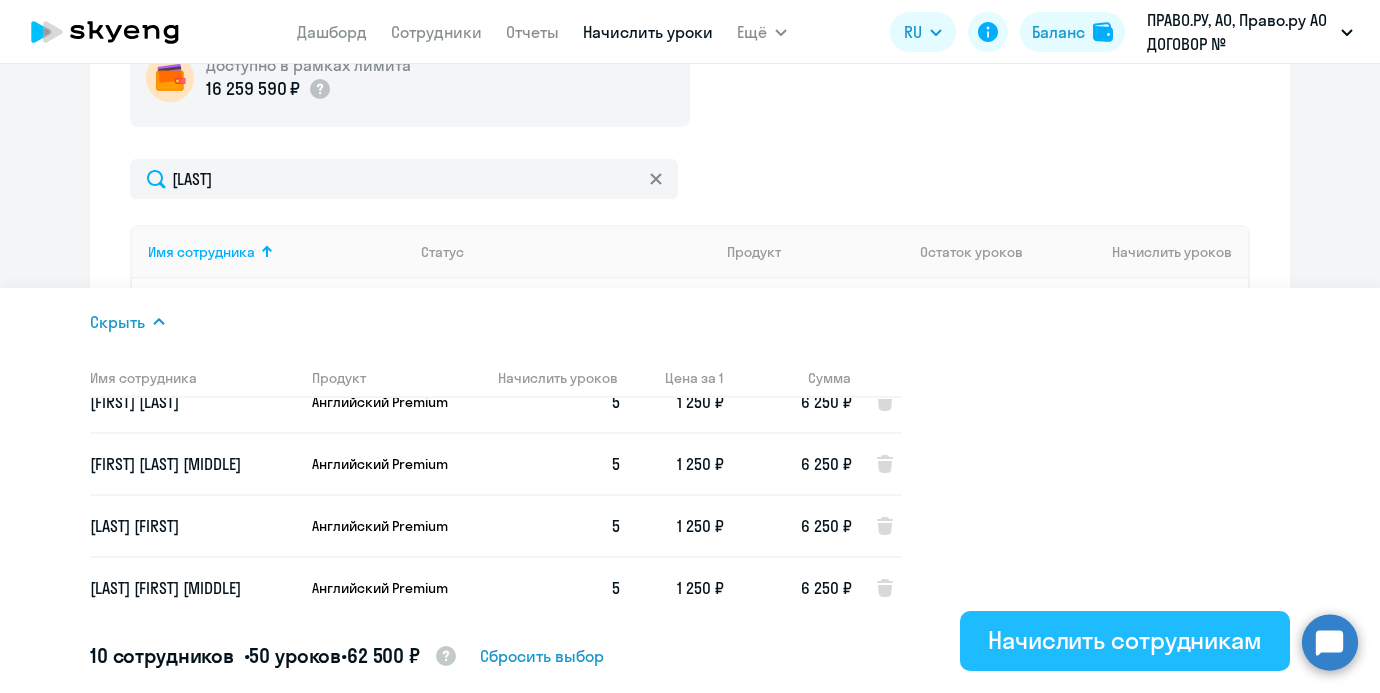 click on "Начислить сотрудникам" at bounding box center [1125, 640] 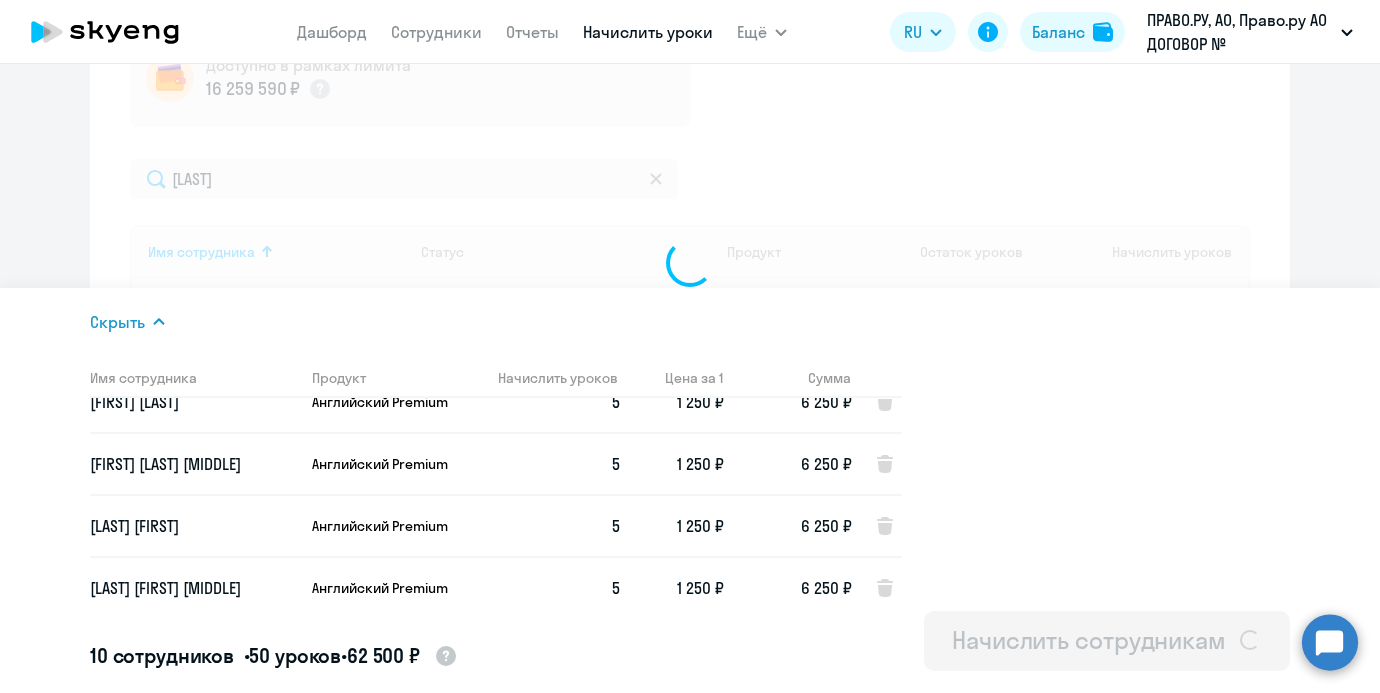 type 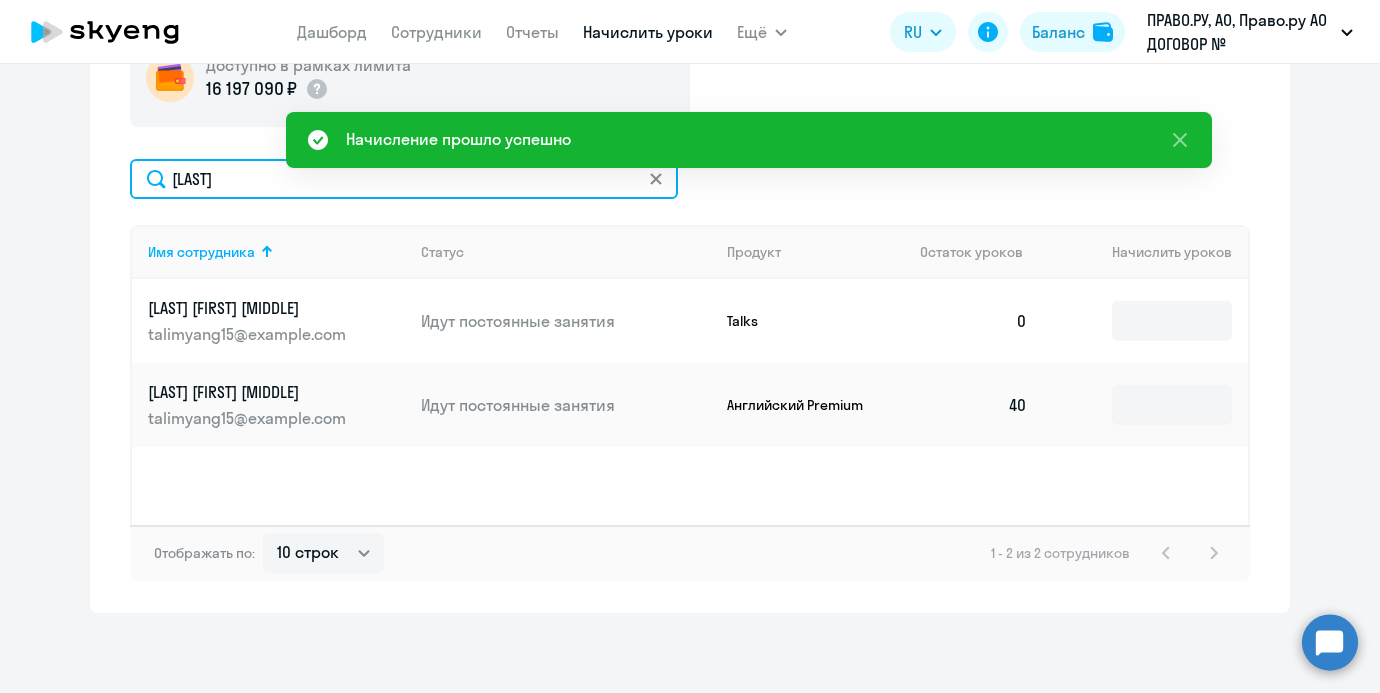 click on "[LAST]" 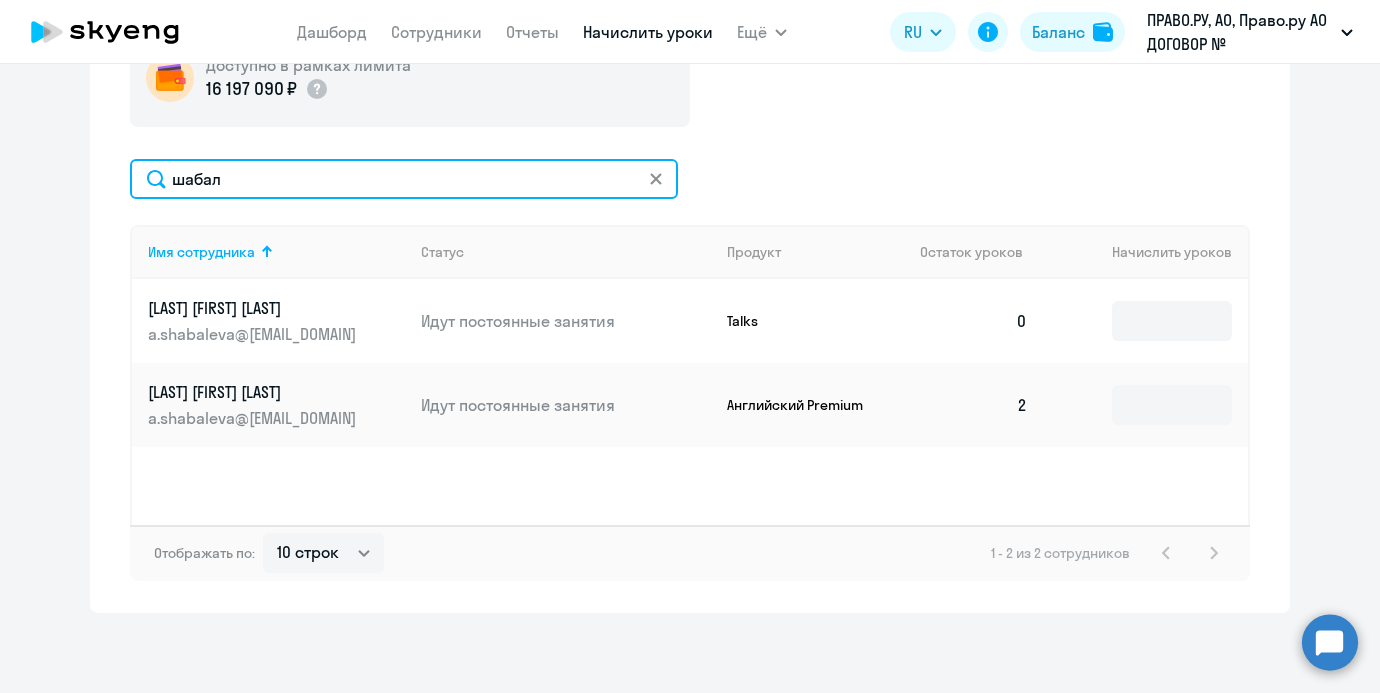 type on "шабал" 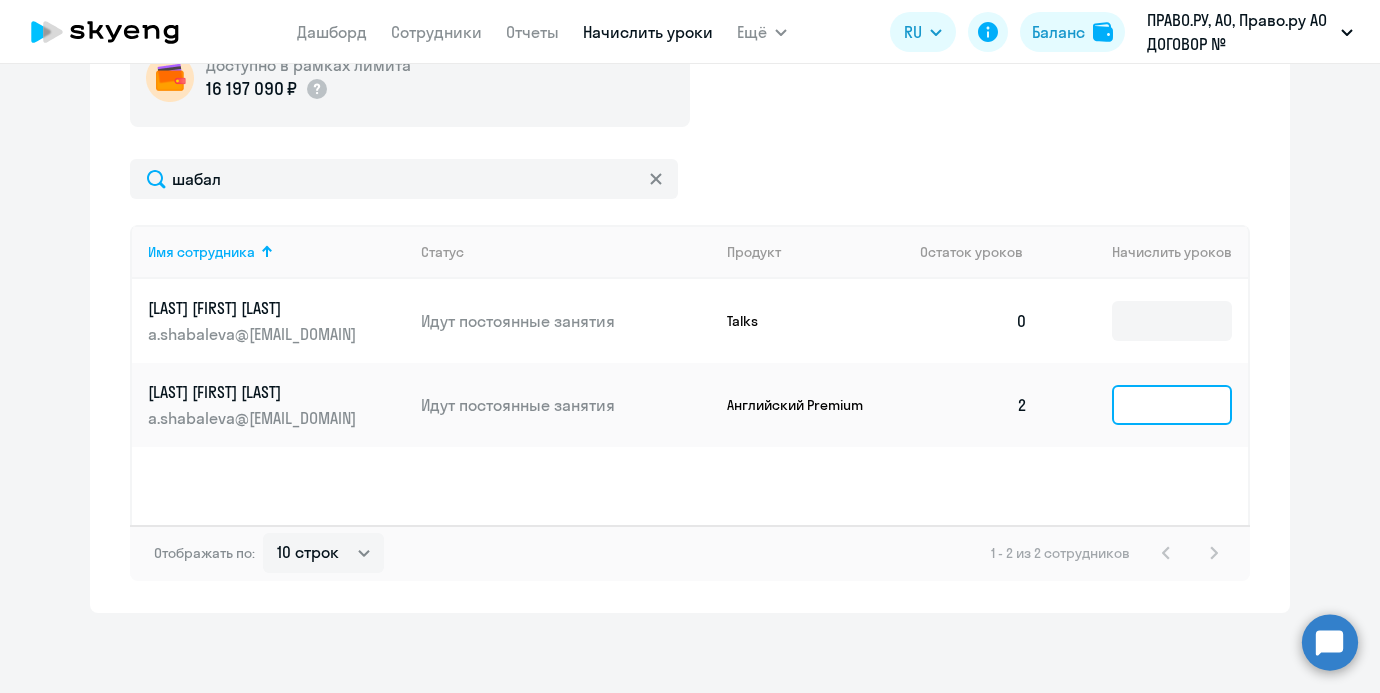 click 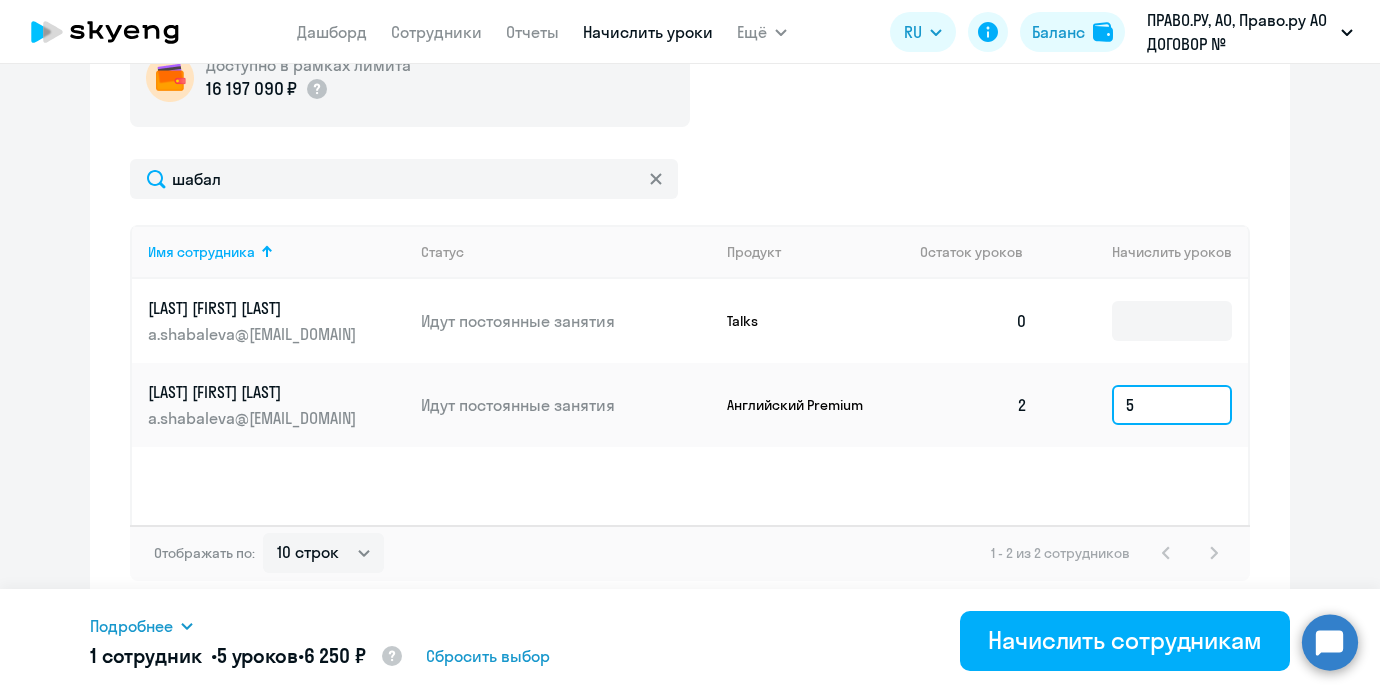type on "5" 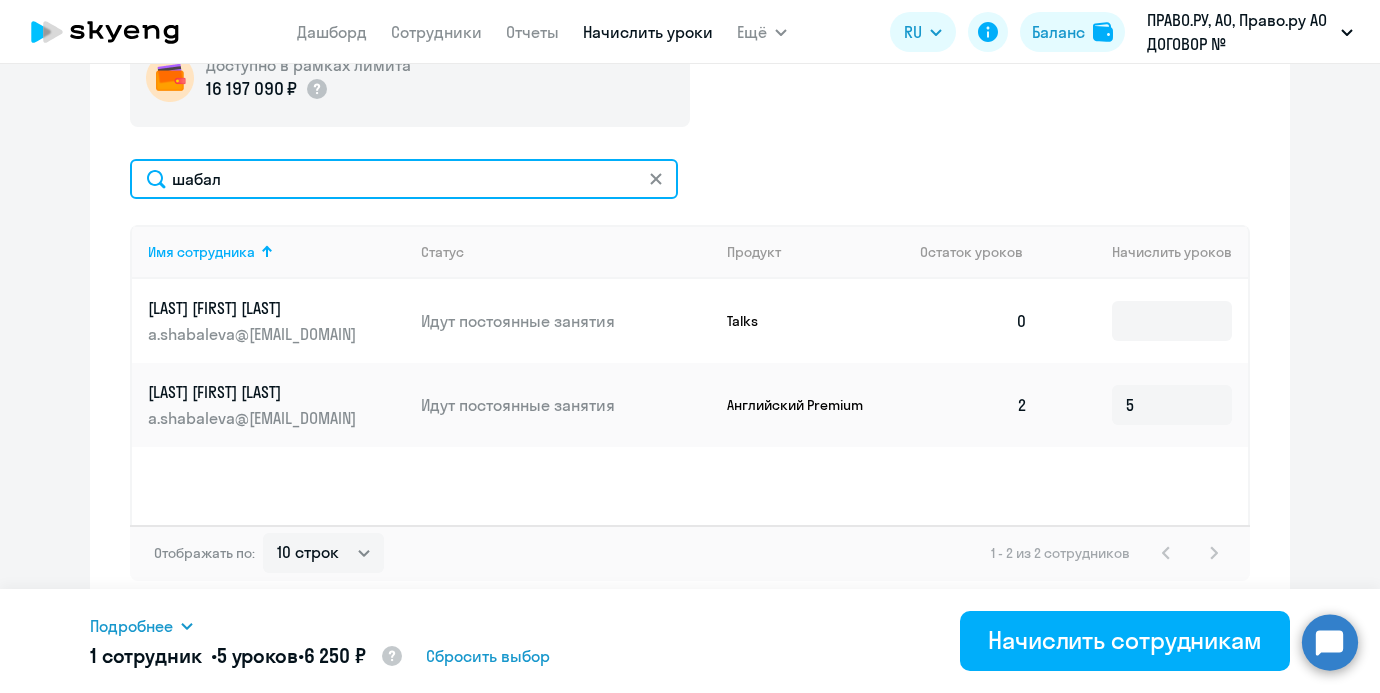 drag, startPoint x: 261, startPoint y: 173, endPoint x: 18, endPoint y: 172, distance: 243.00206 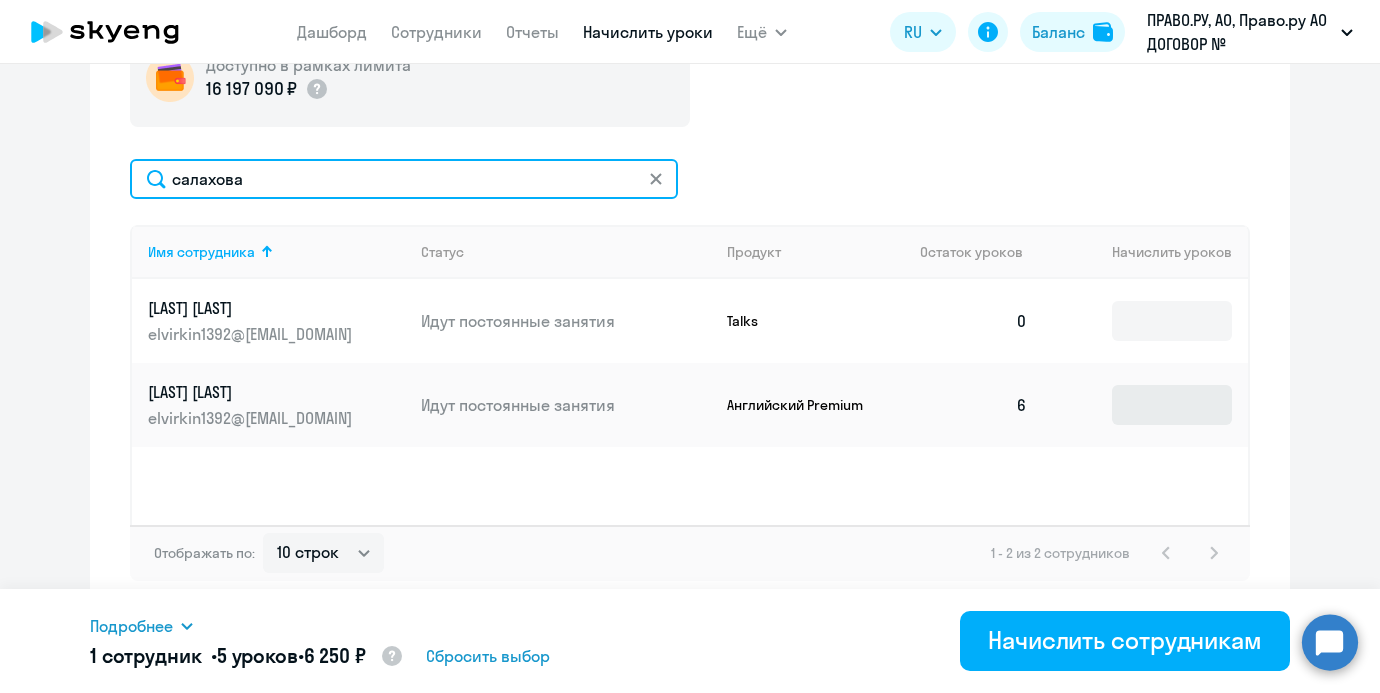 type on "салахова" 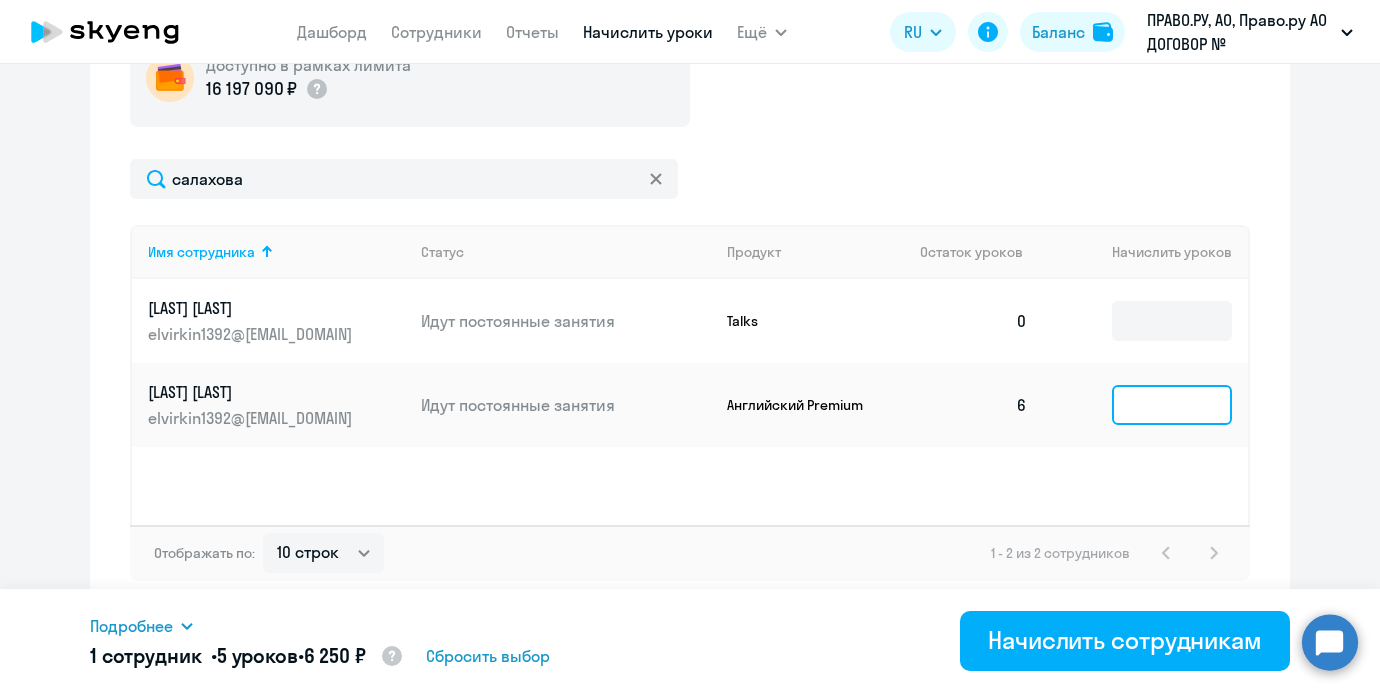 click 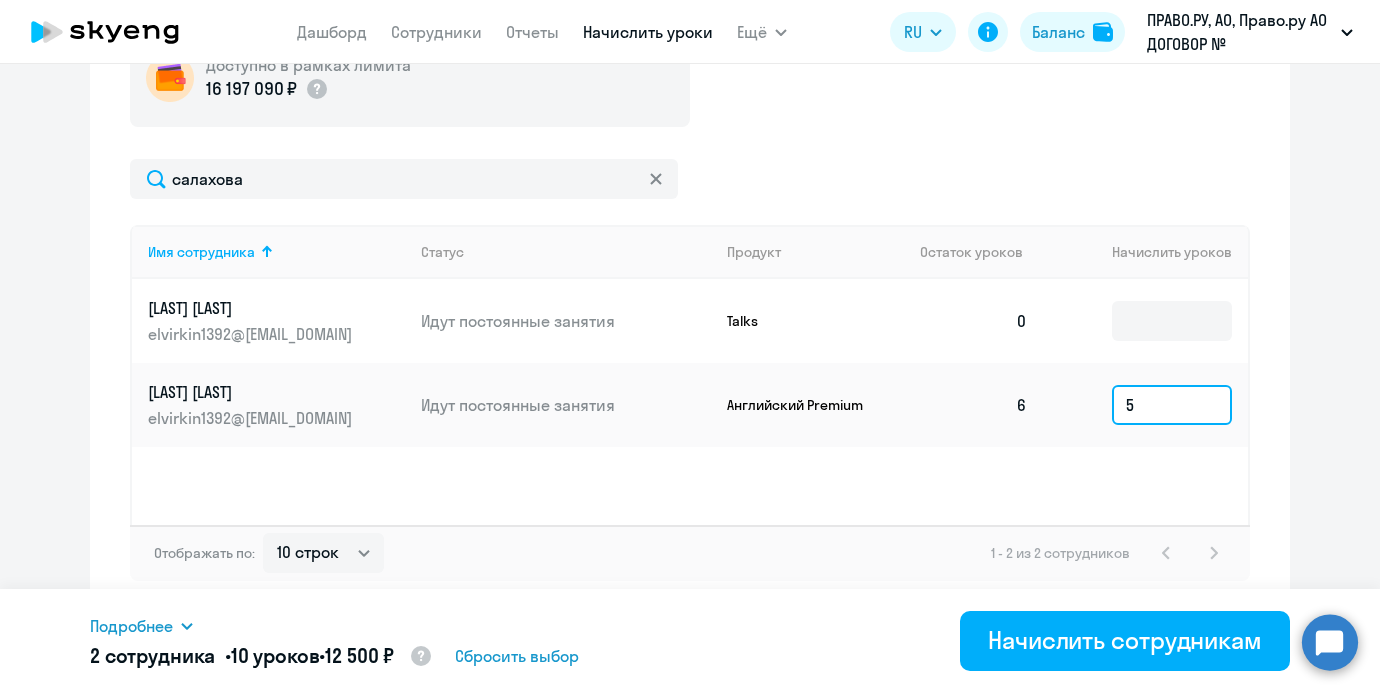 type on "5" 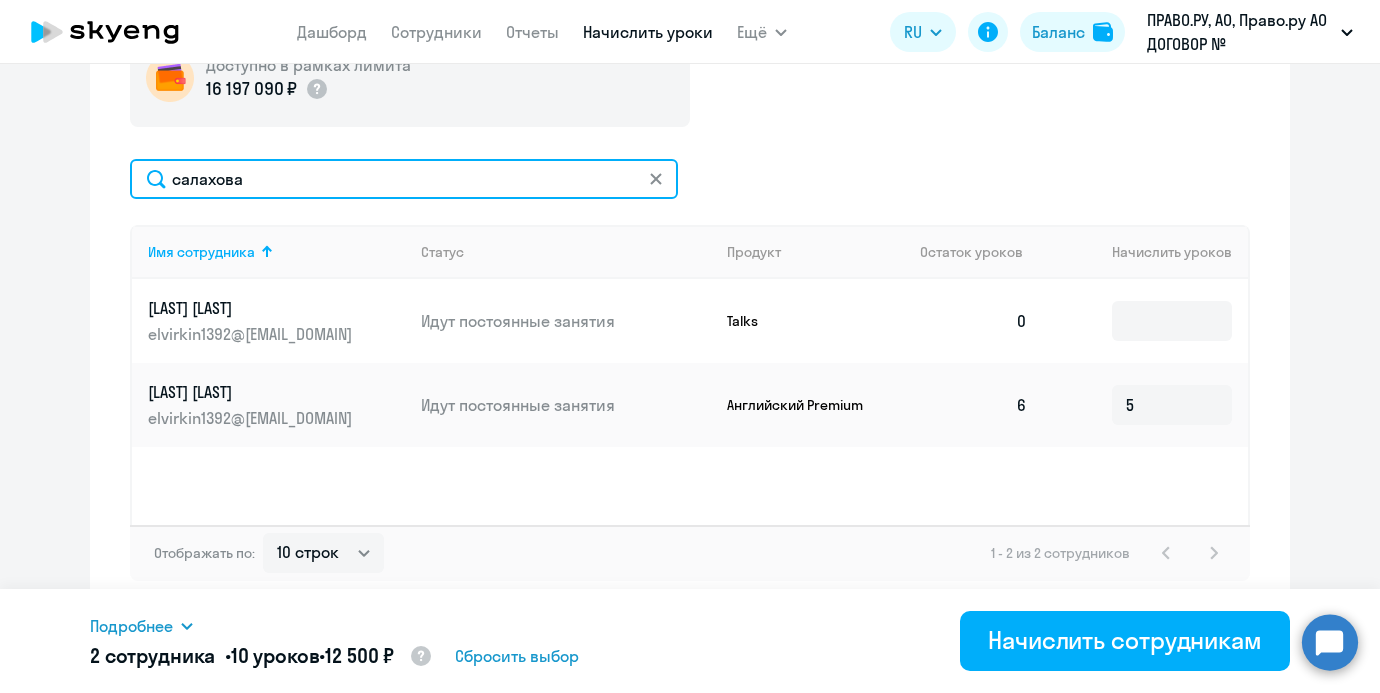 drag, startPoint x: 338, startPoint y: 171, endPoint x: 42, endPoint y: 163, distance: 296.1081 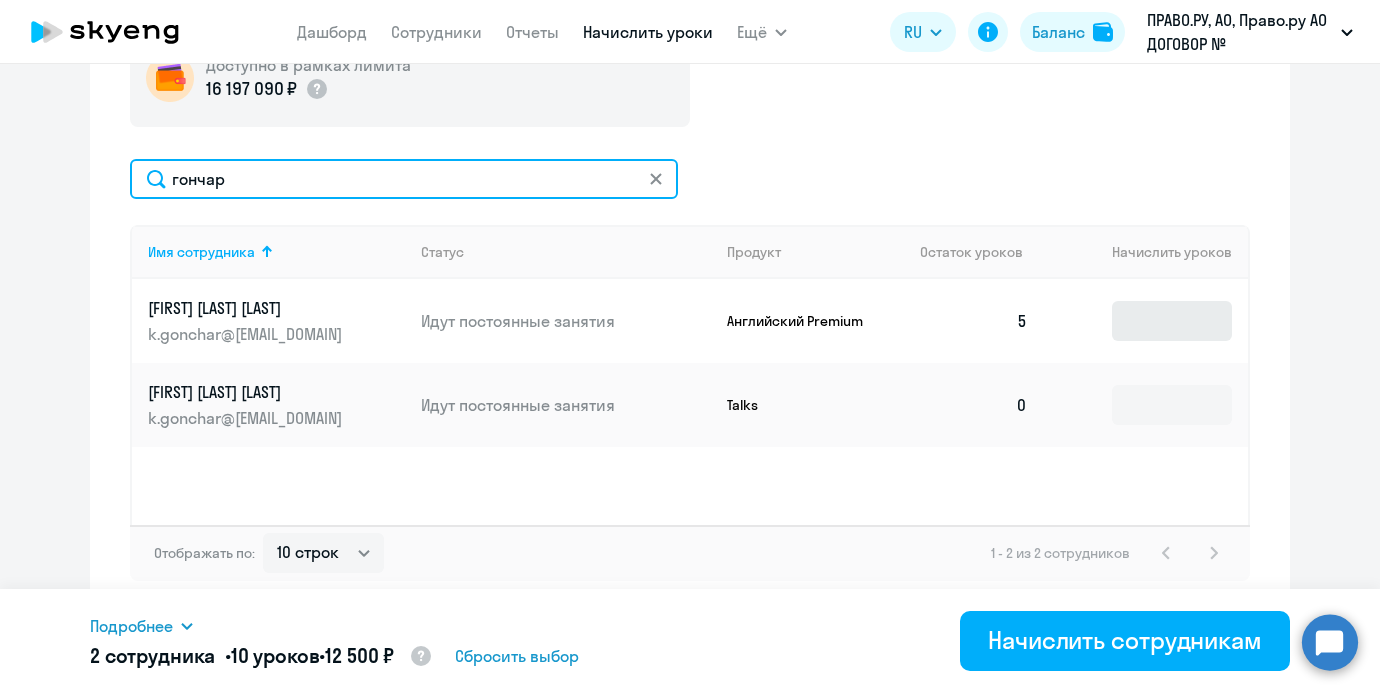 type on "гончар" 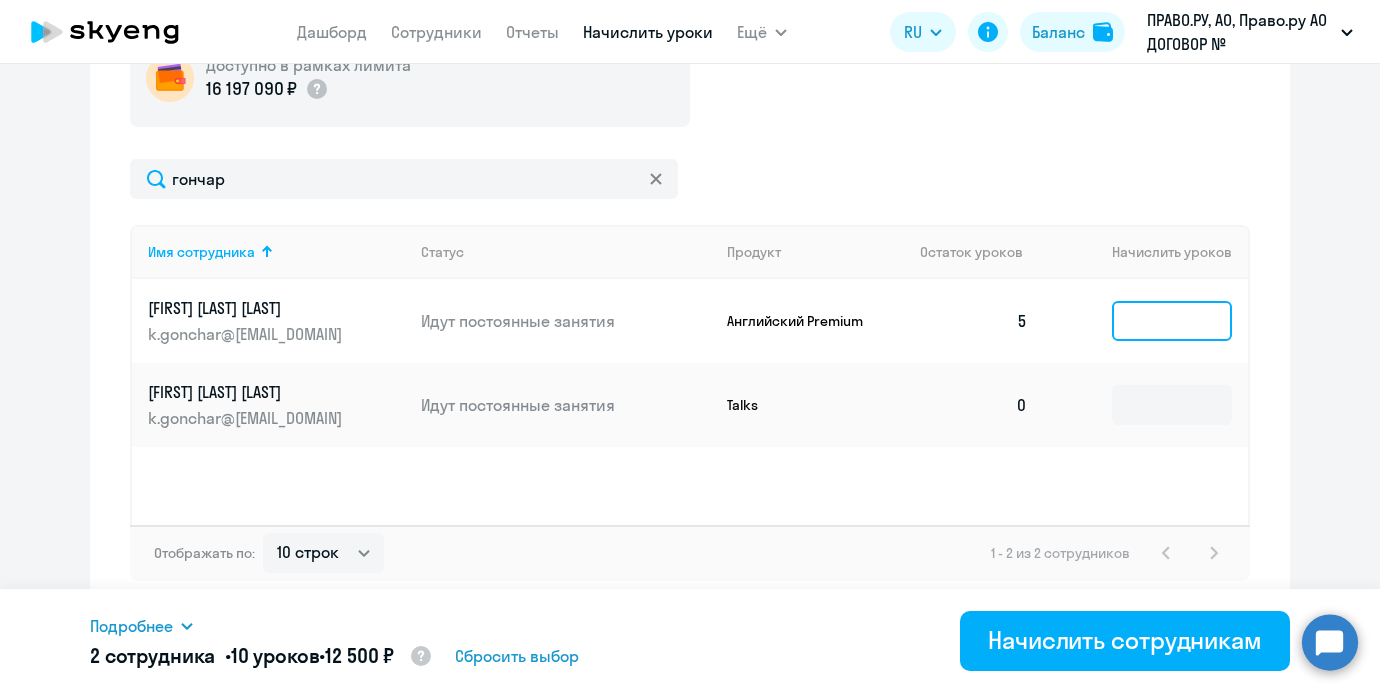 click 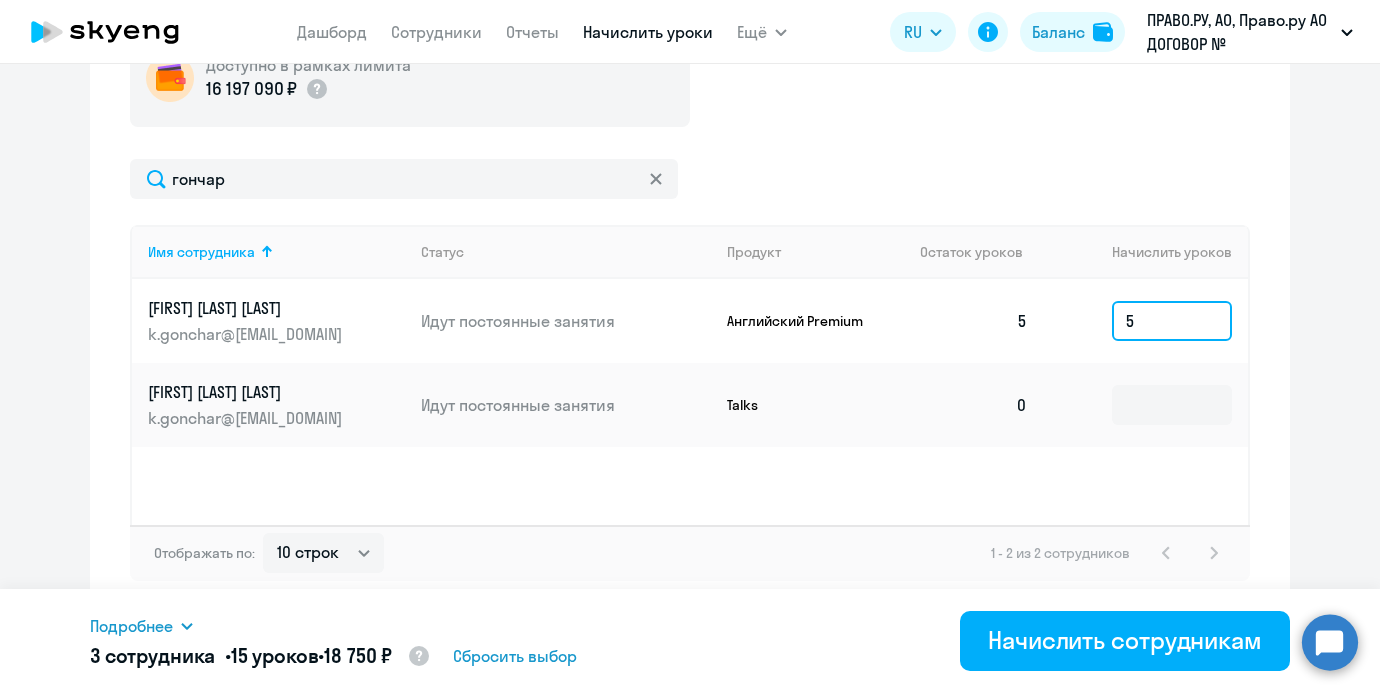 type on "5" 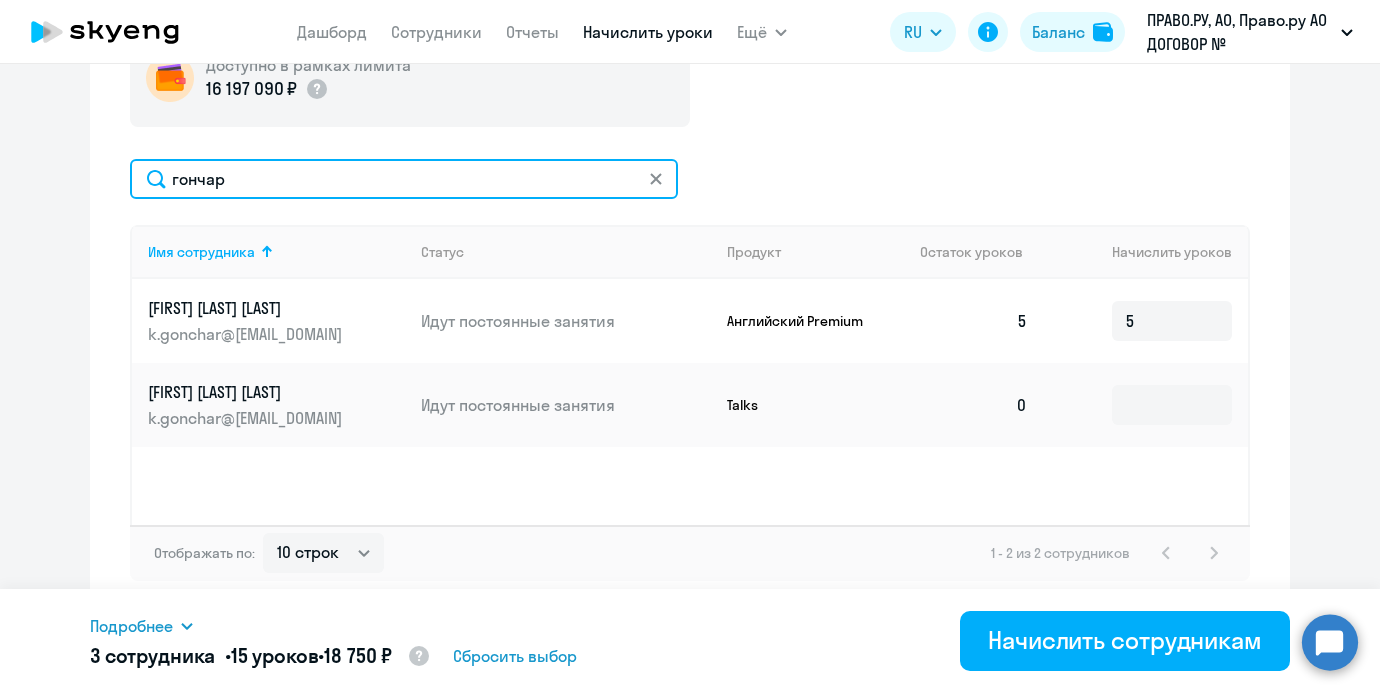 drag, startPoint x: 328, startPoint y: 175, endPoint x: 43, endPoint y: 168, distance: 285.08594 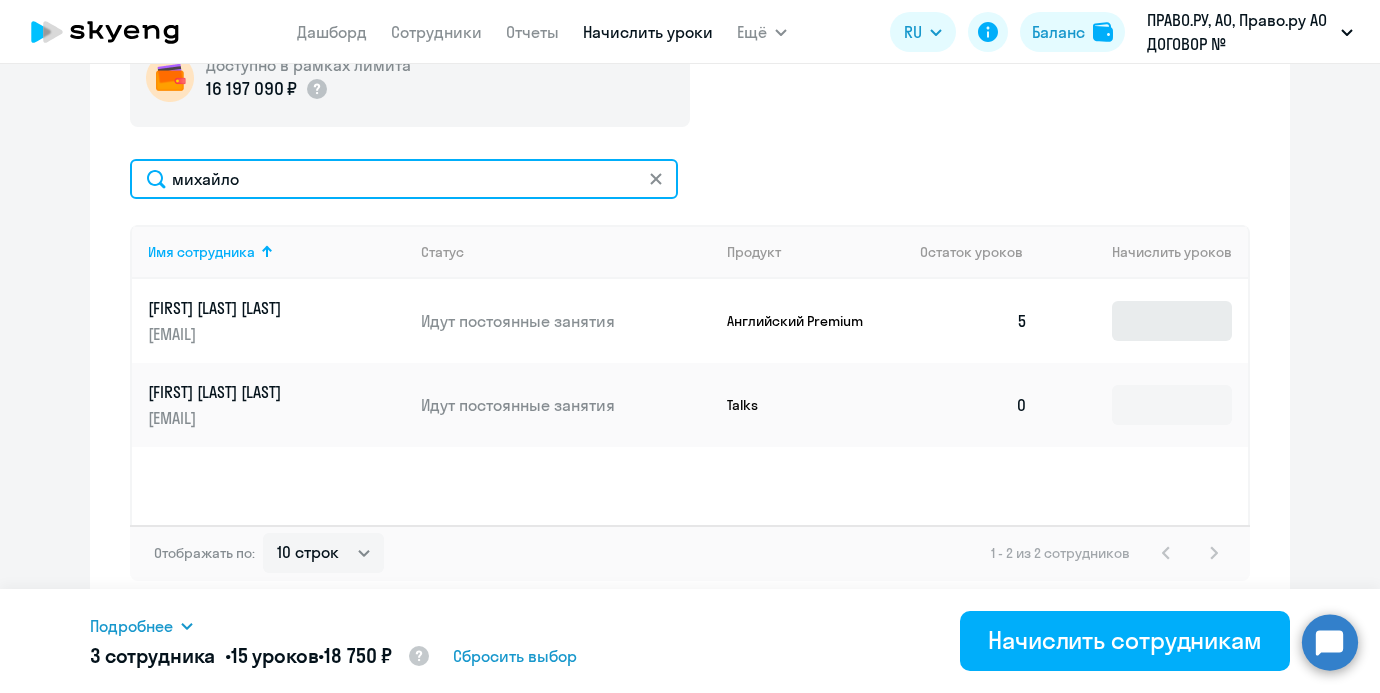 type on "михайло" 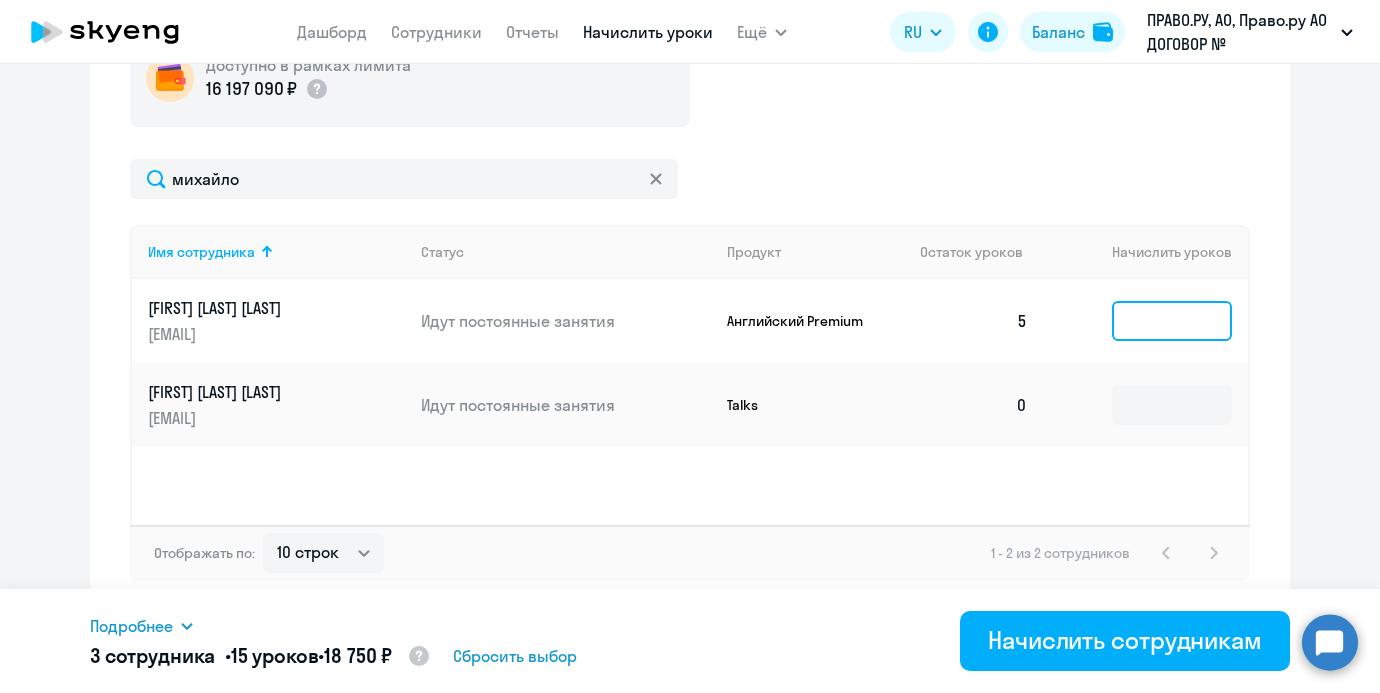 click 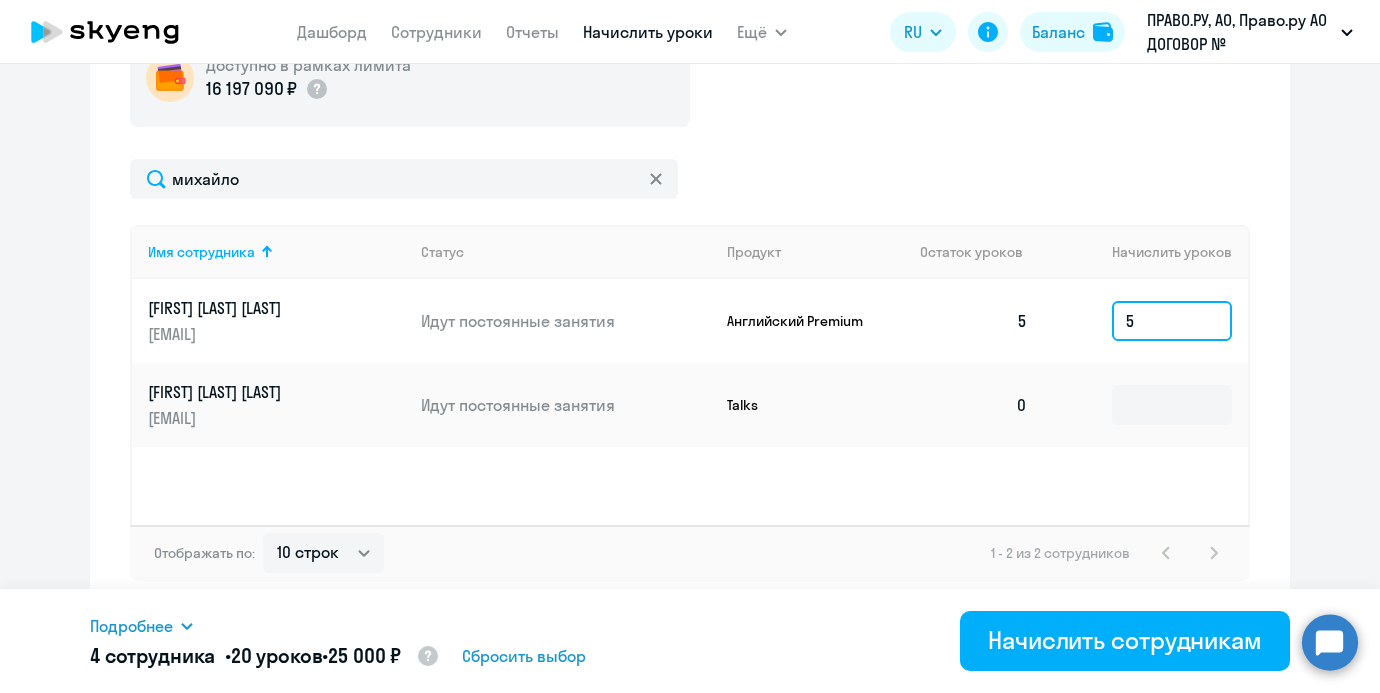 type on "5" 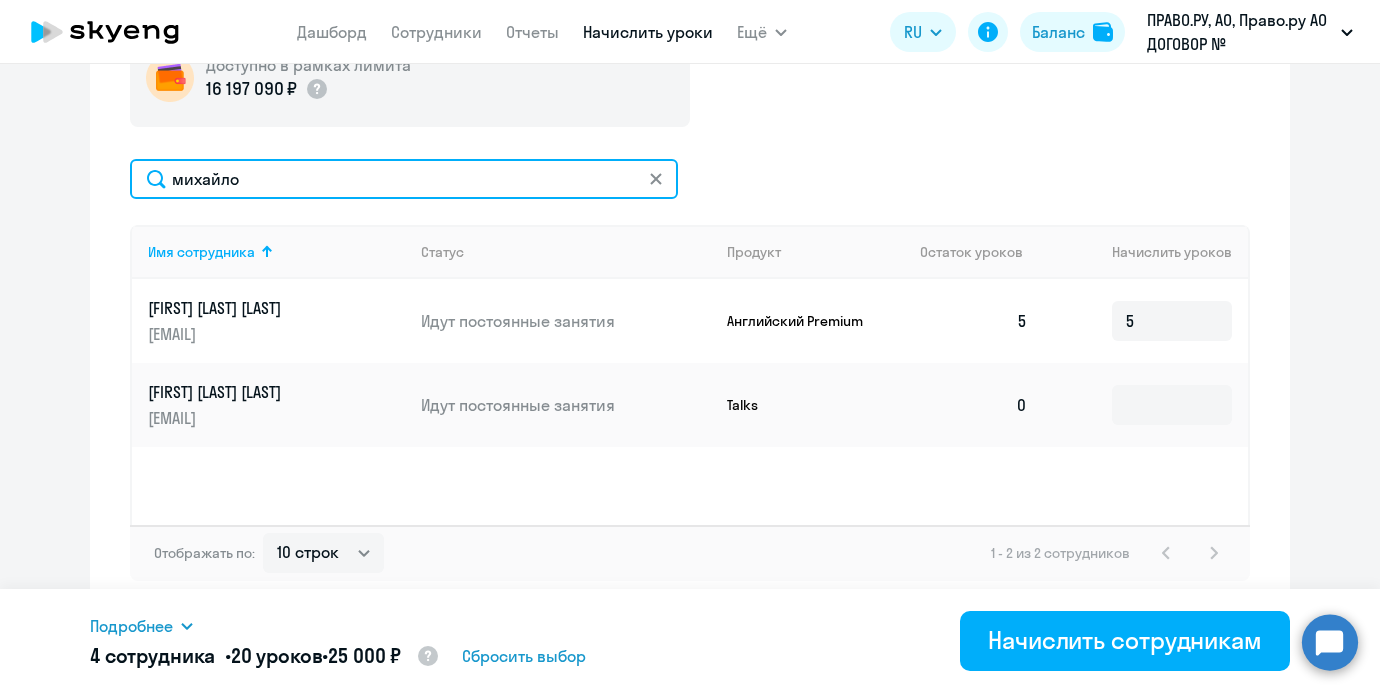 drag, startPoint x: 269, startPoint y: 173, endPoint x: 56, endPoint y: 164, distance: 213.19006 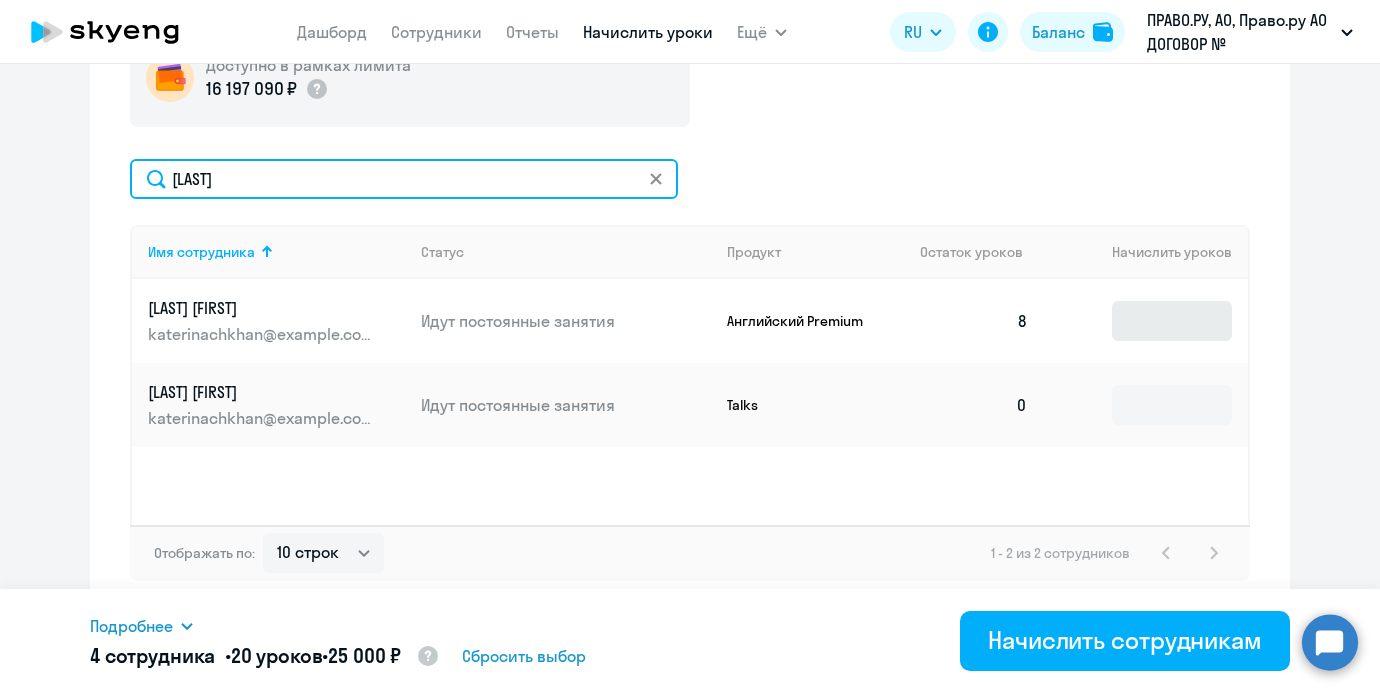type on "[LAST]" 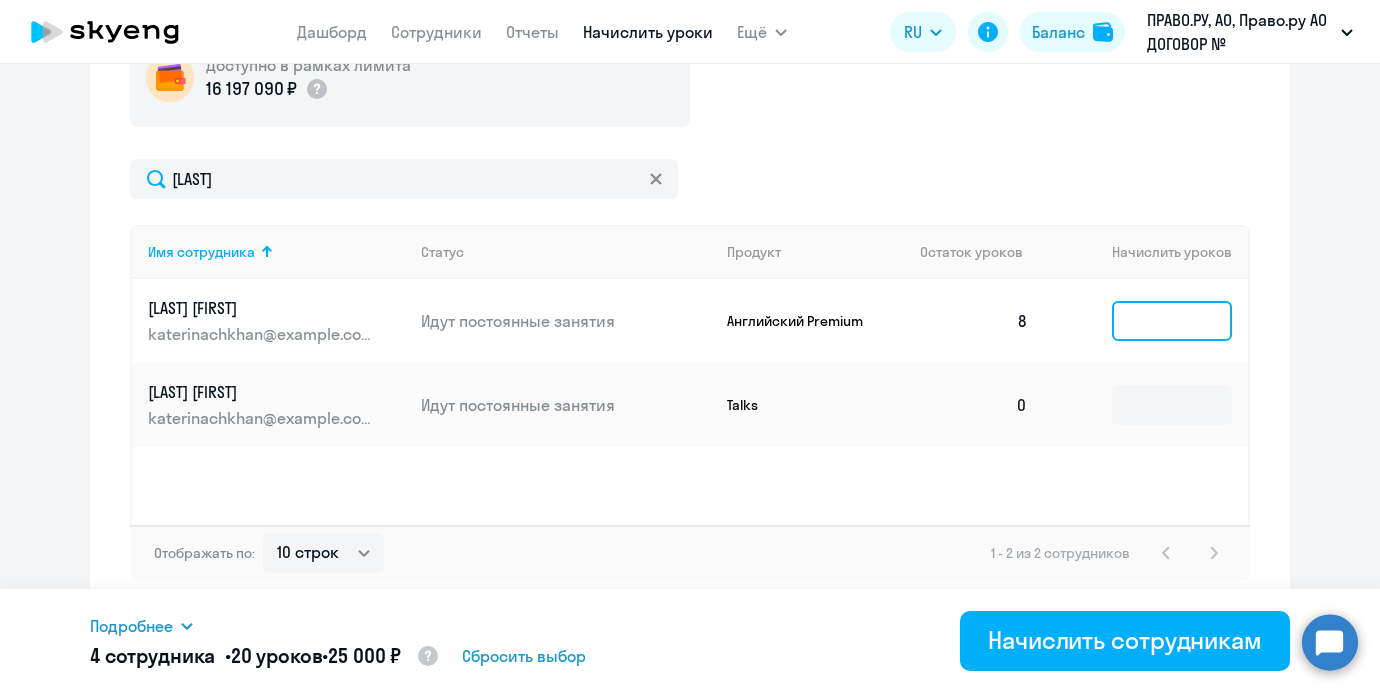 click 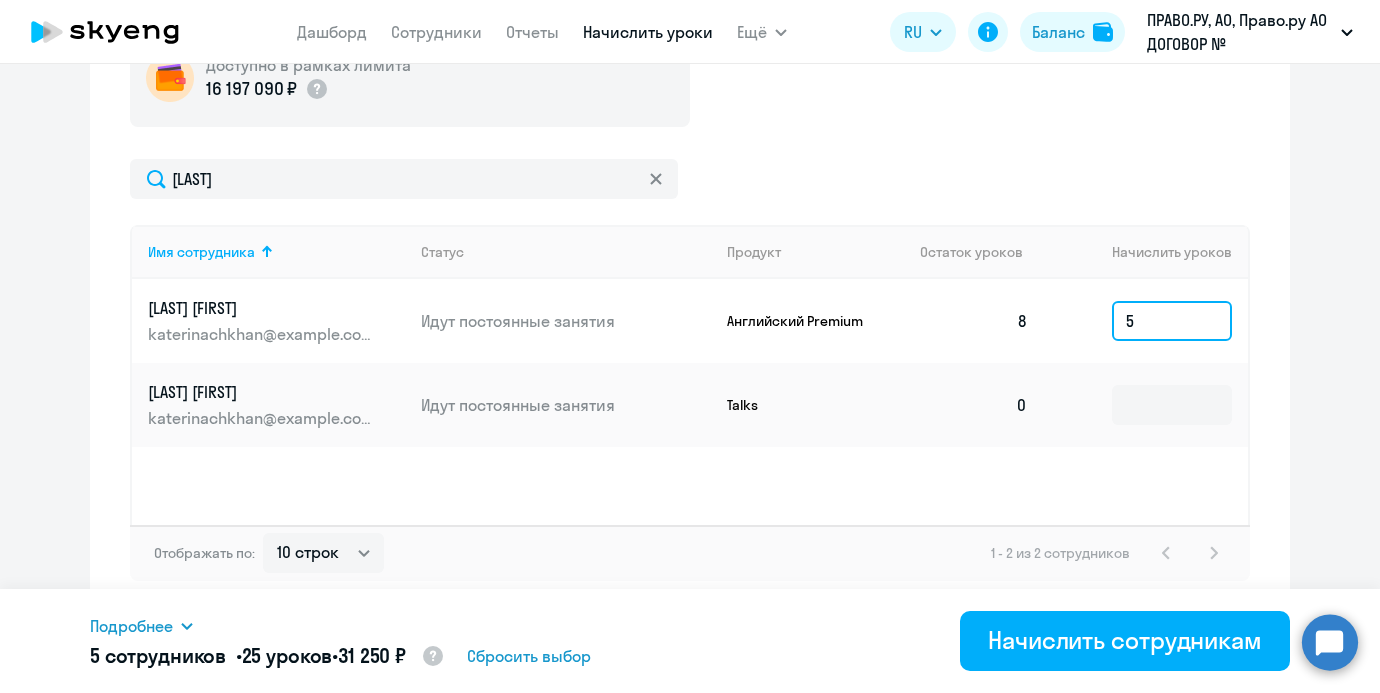 type on "5" 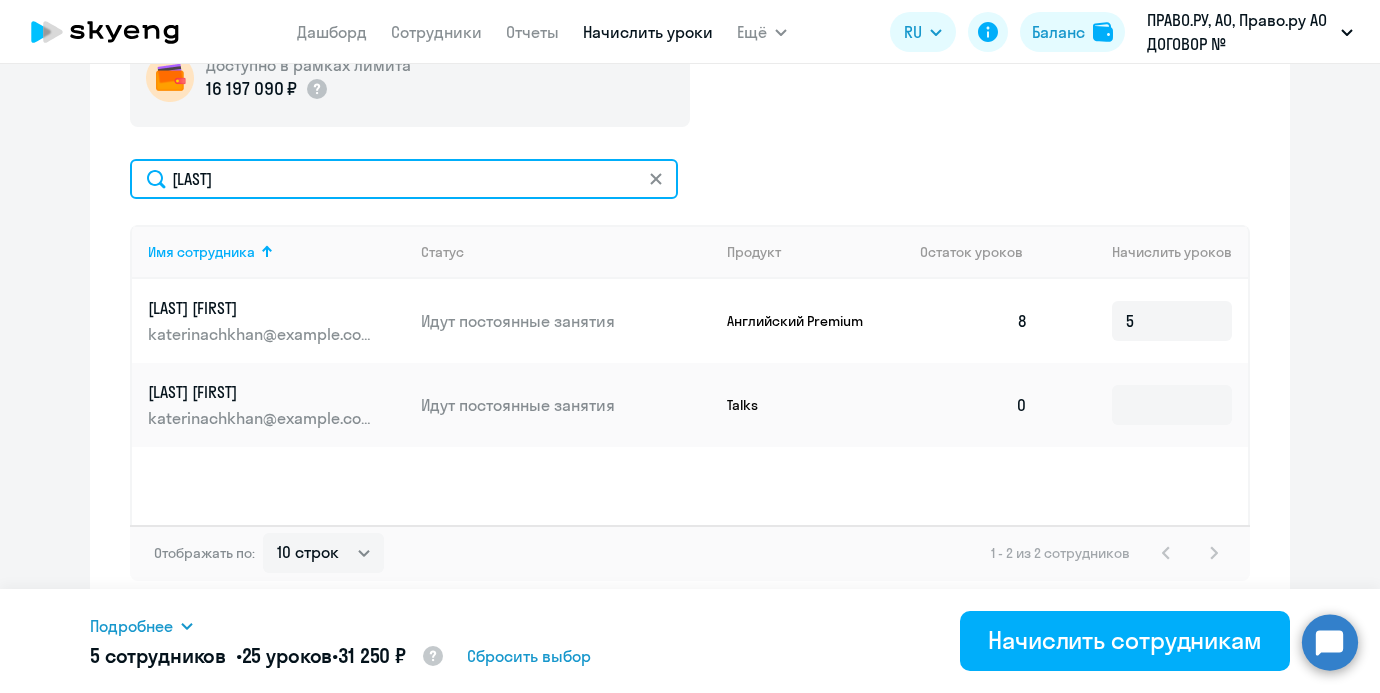drag, startPoint x: 293, startPoint y: 188, endPoint x: 15, endPoint y: 182, distance: 278.06473 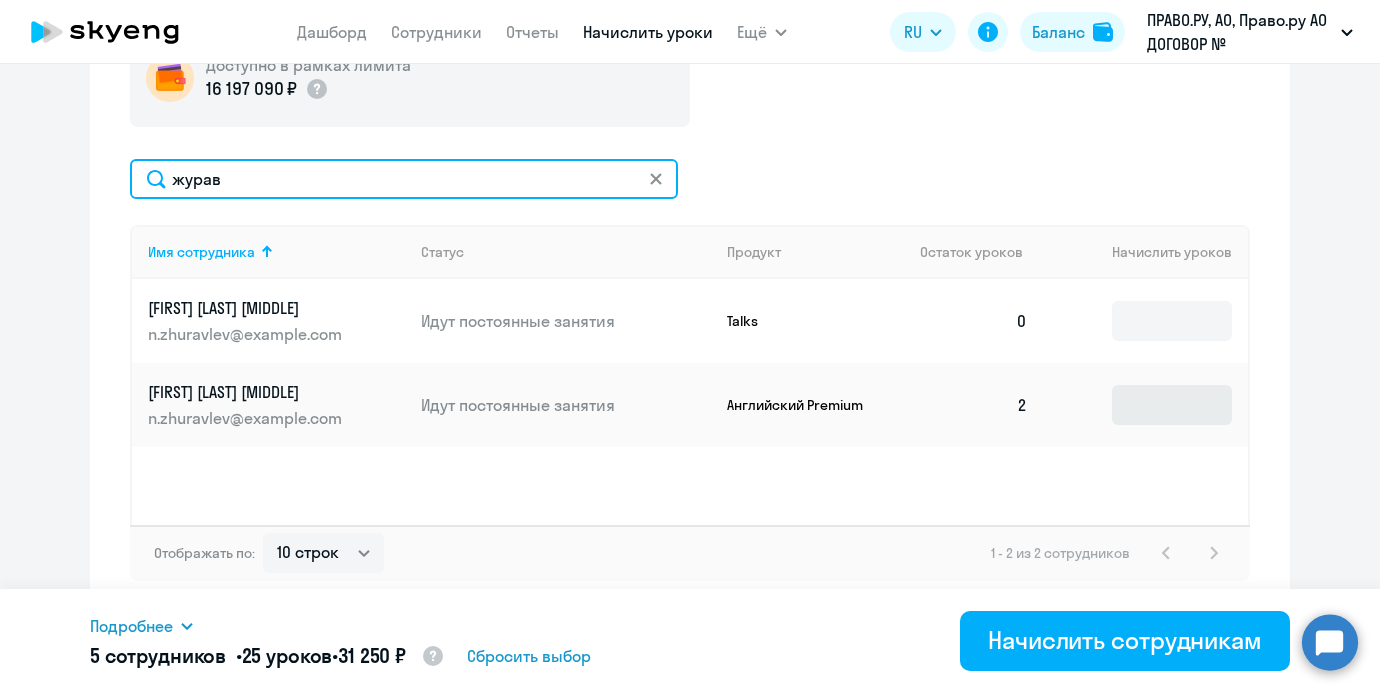 type on "журав" 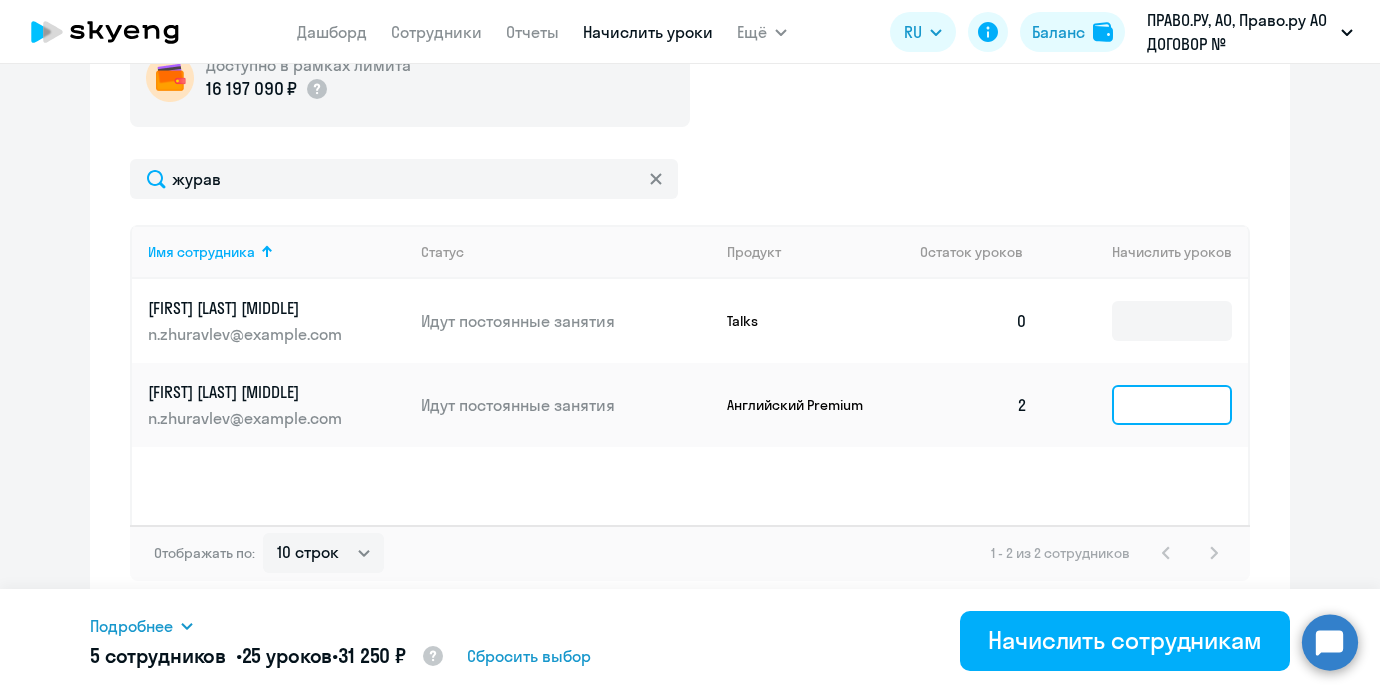 click 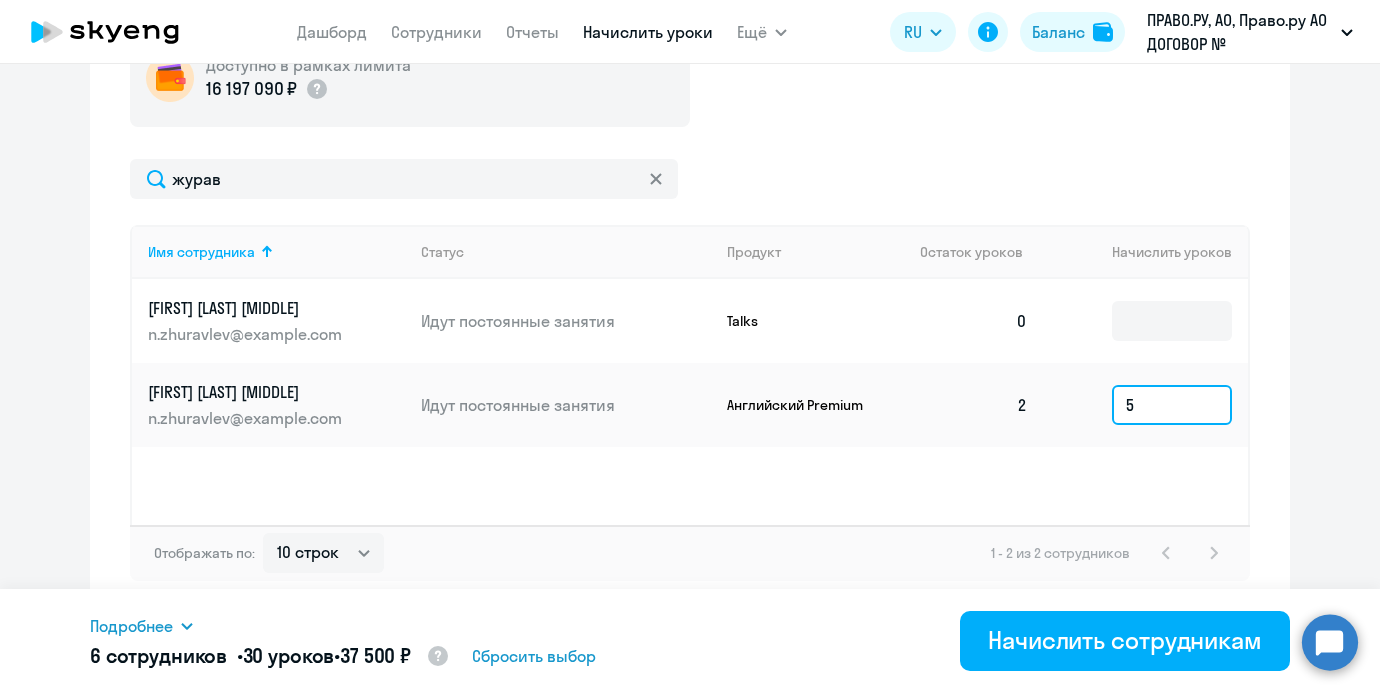 type on "5" 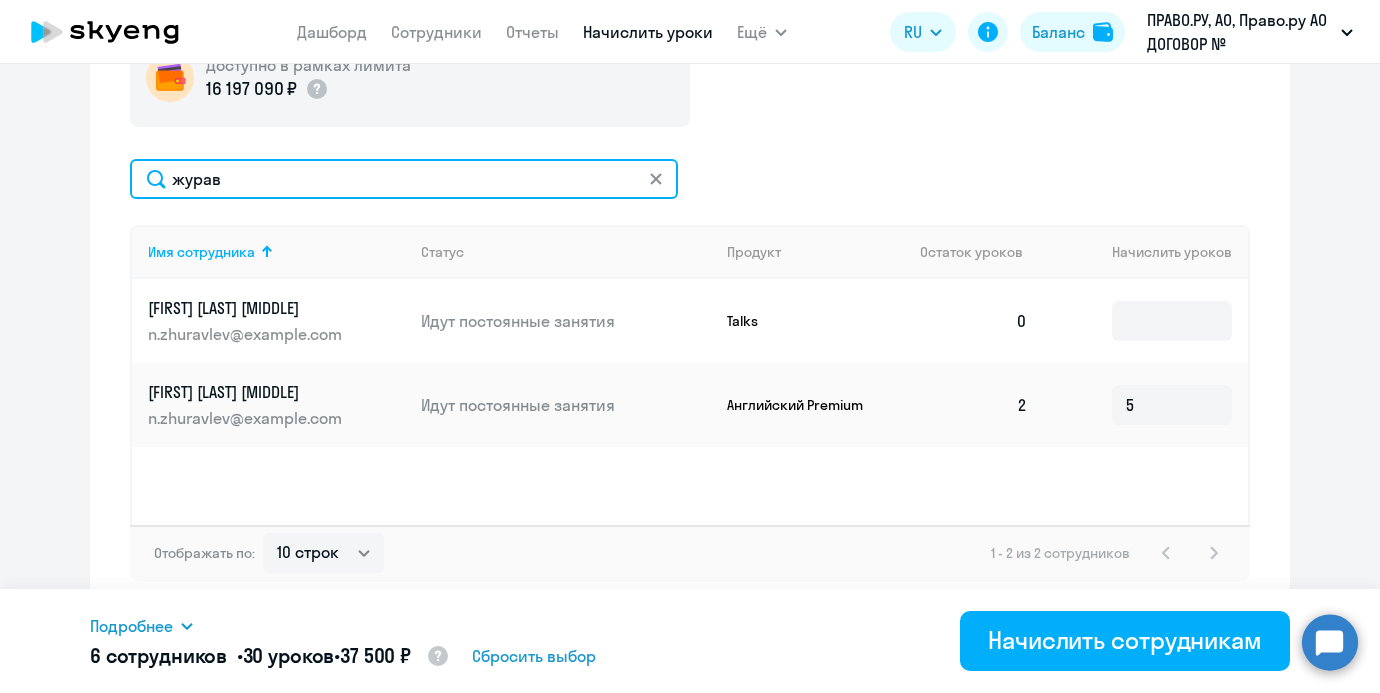 drag, startPoint x: 359, startPoint y: 174, endPoint x: -32, endPoint y: 169, distance: 391.03198 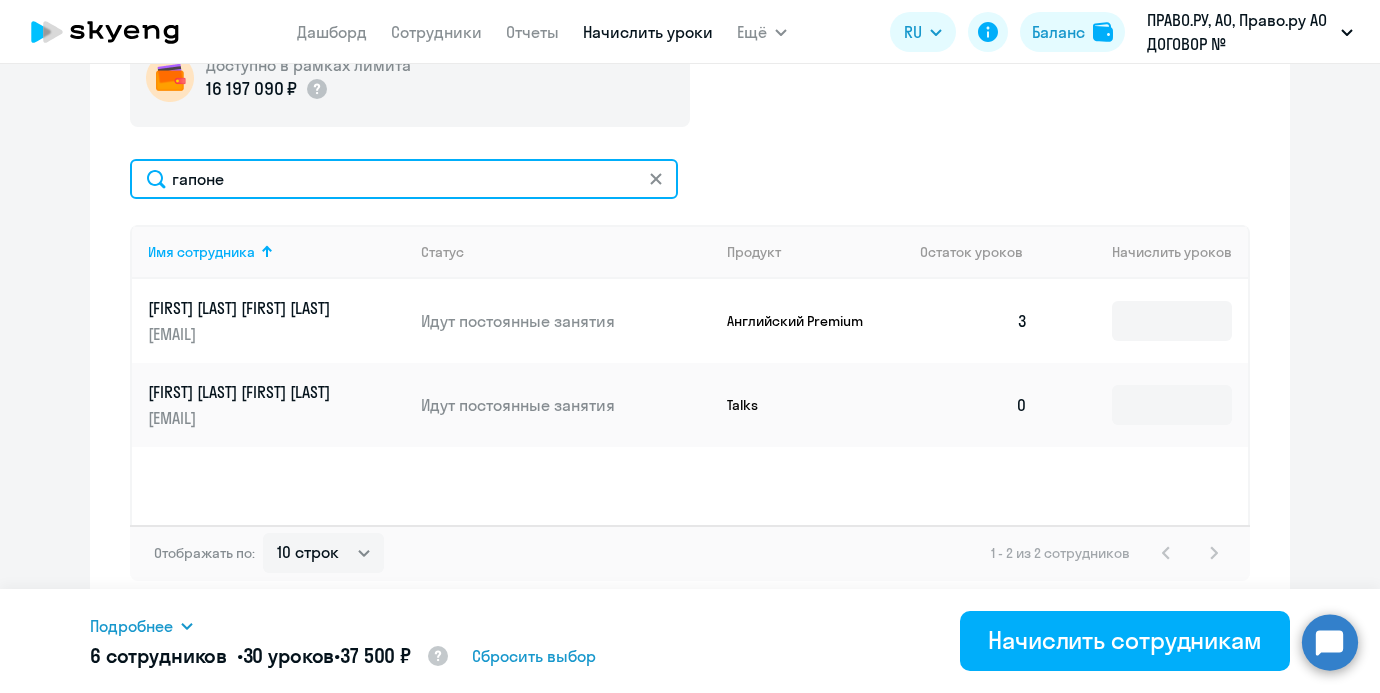 type on "гапоне" 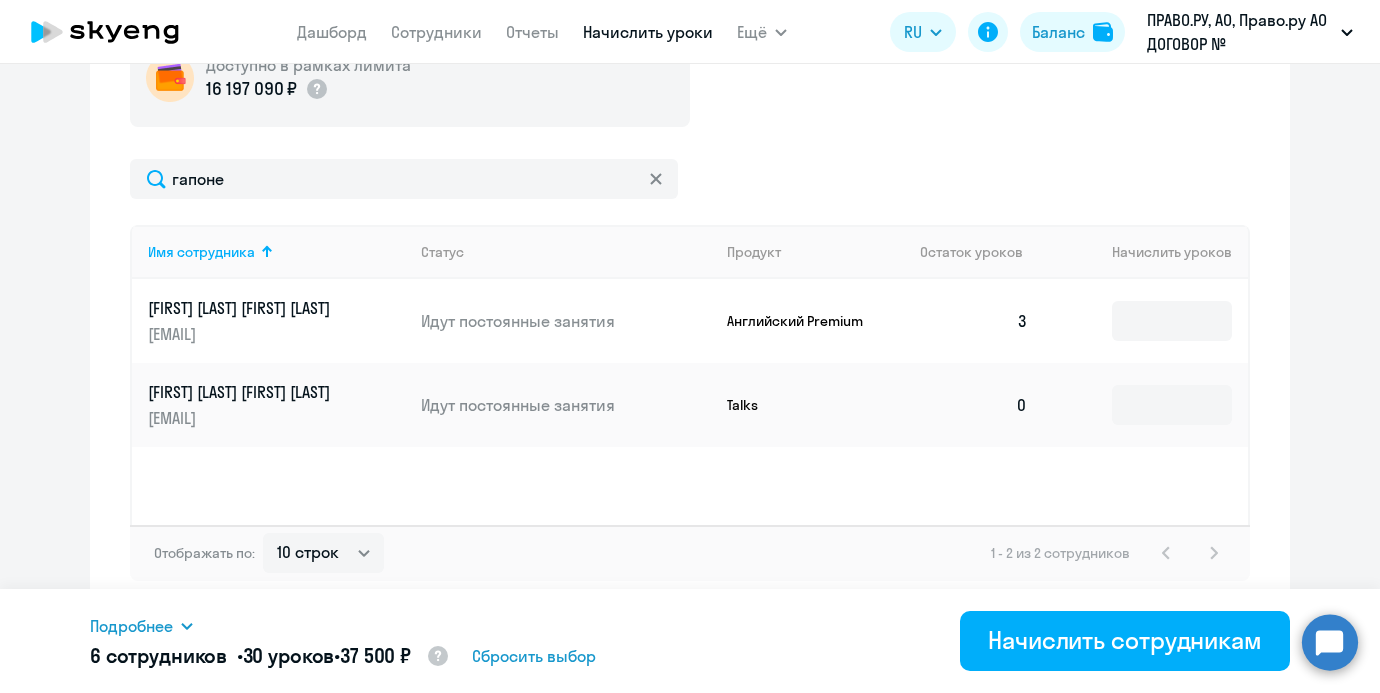 click 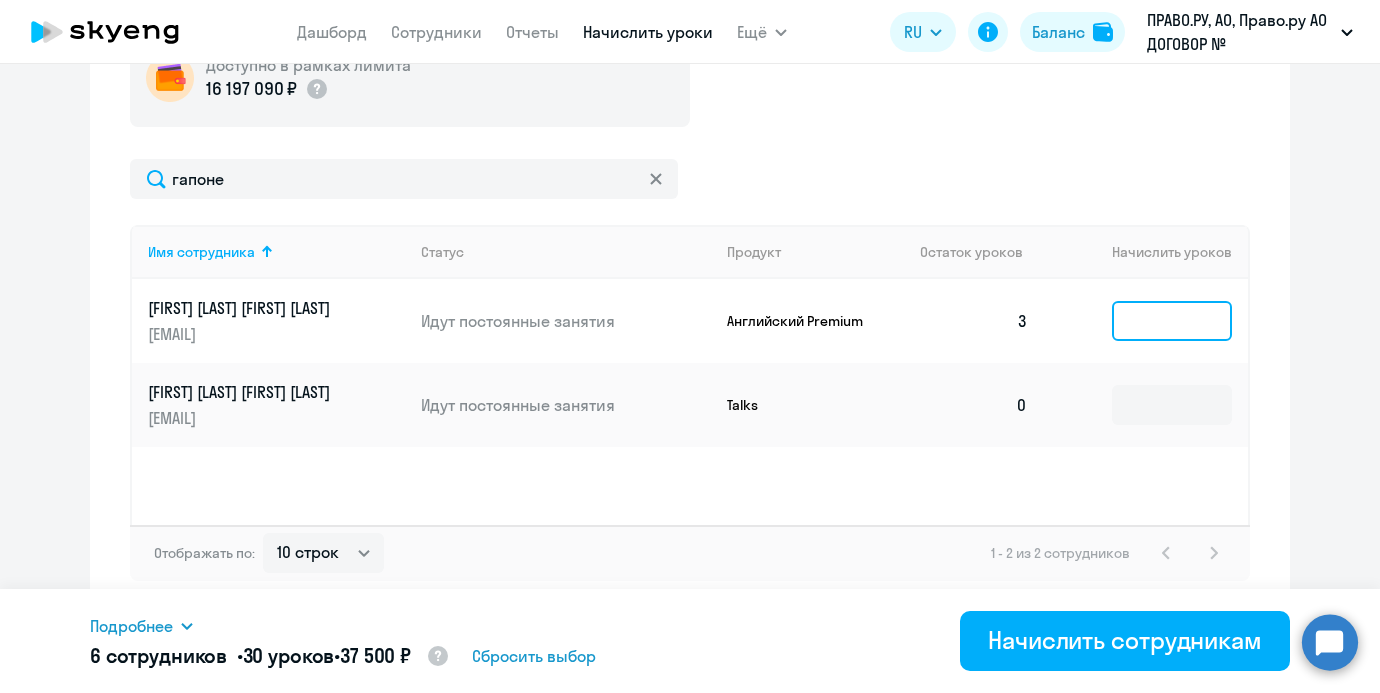 click 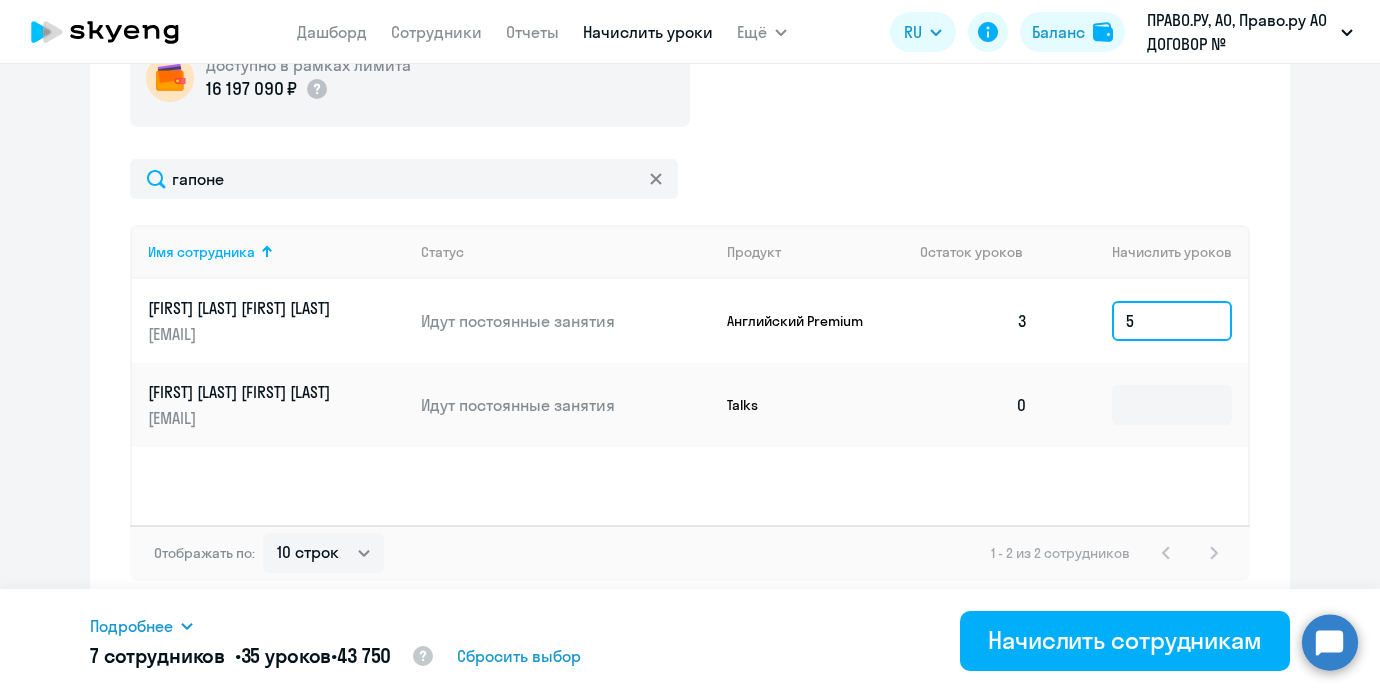 type on "5" 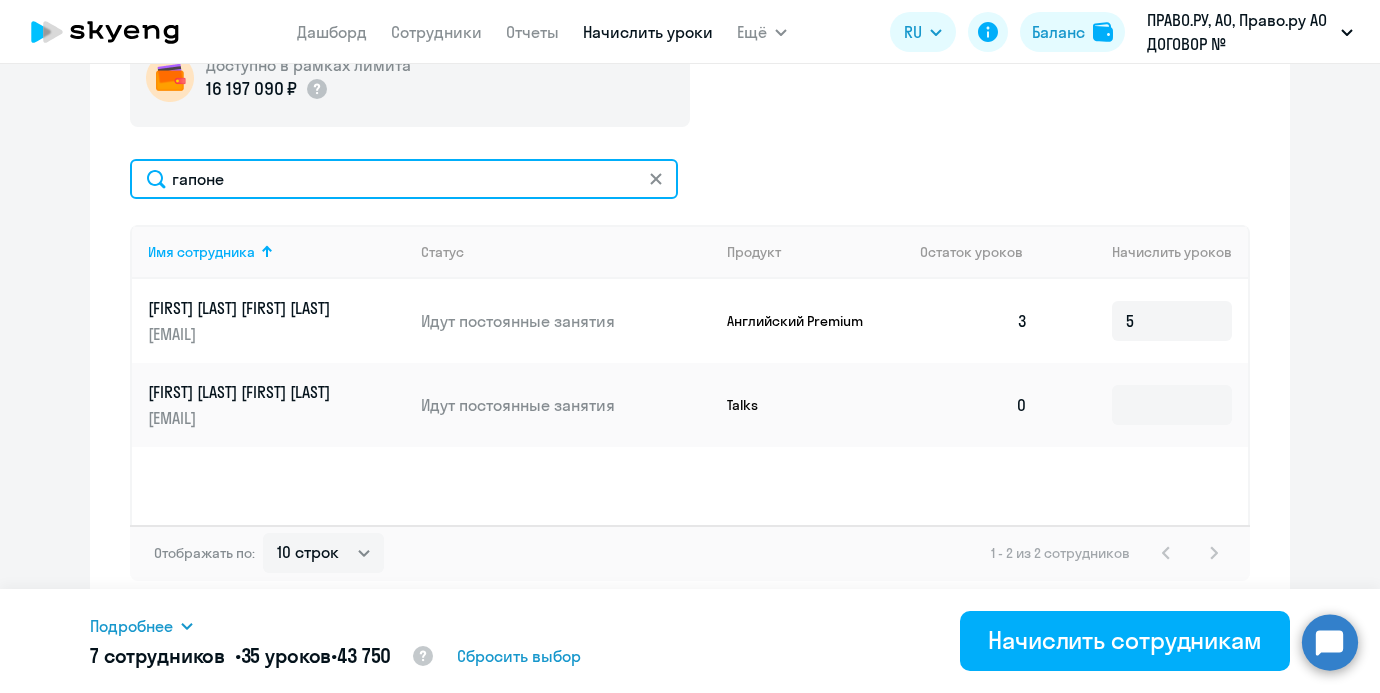 drag, startPoint x: 323, startPoint y: 179, endPoint x: 68, endPoint y: 169, distance: 255.196 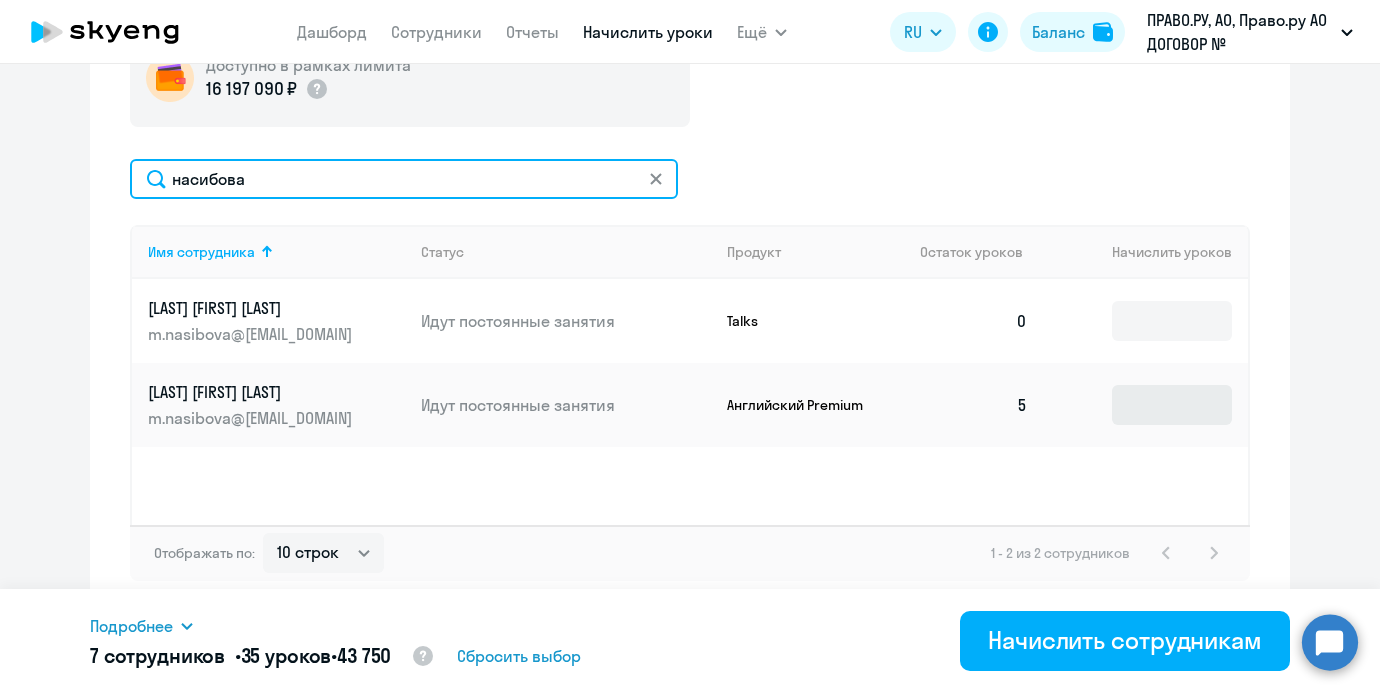type on "насибова" 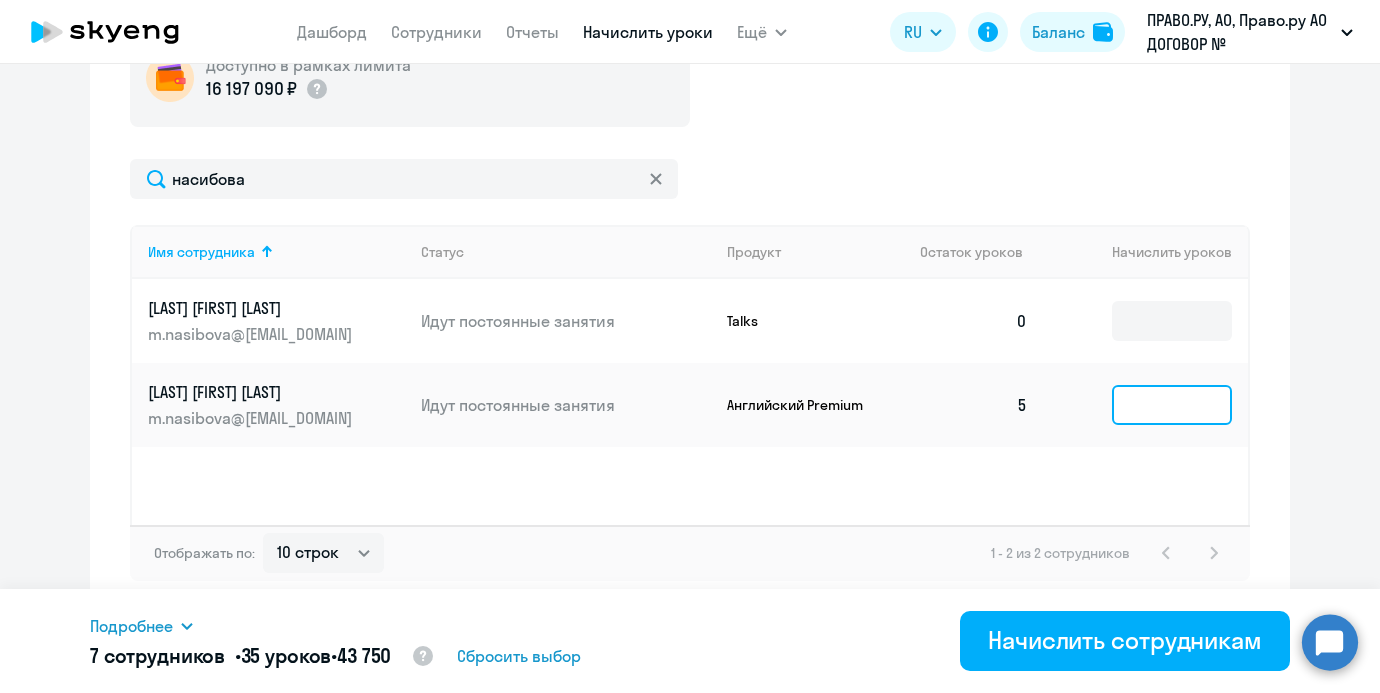 click 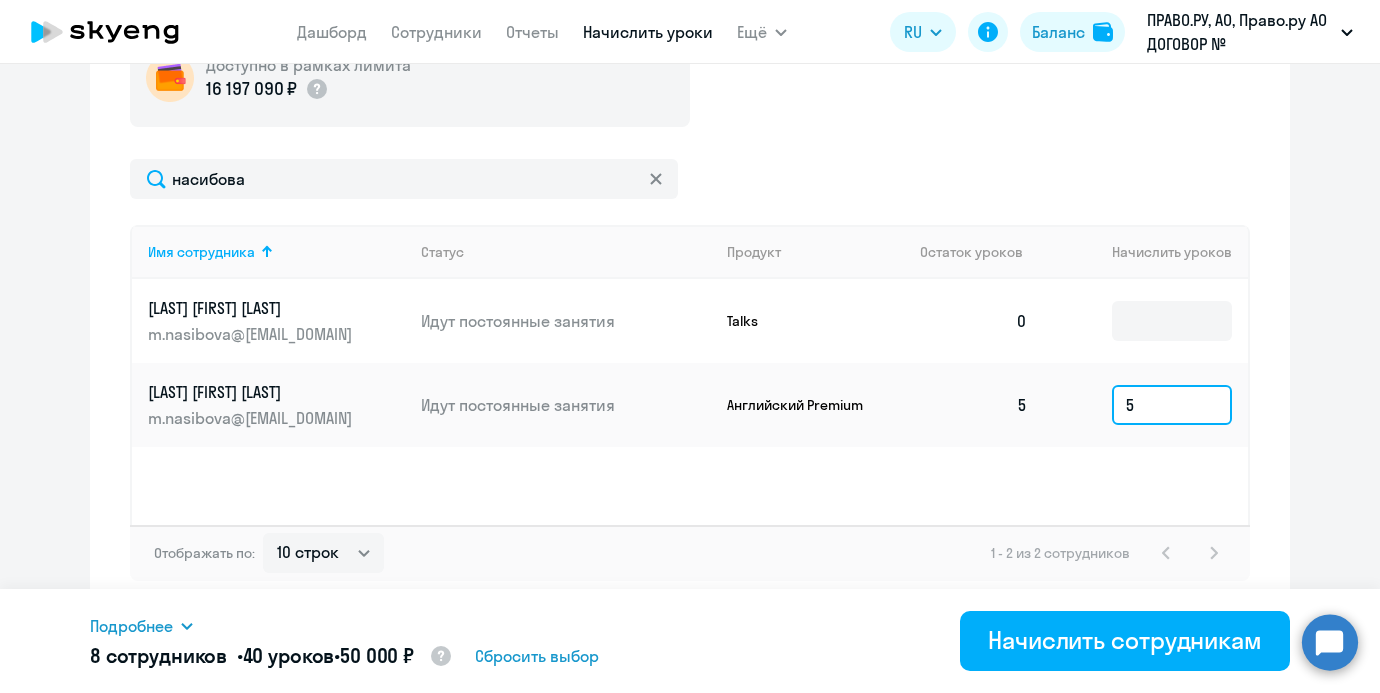 type on "5" 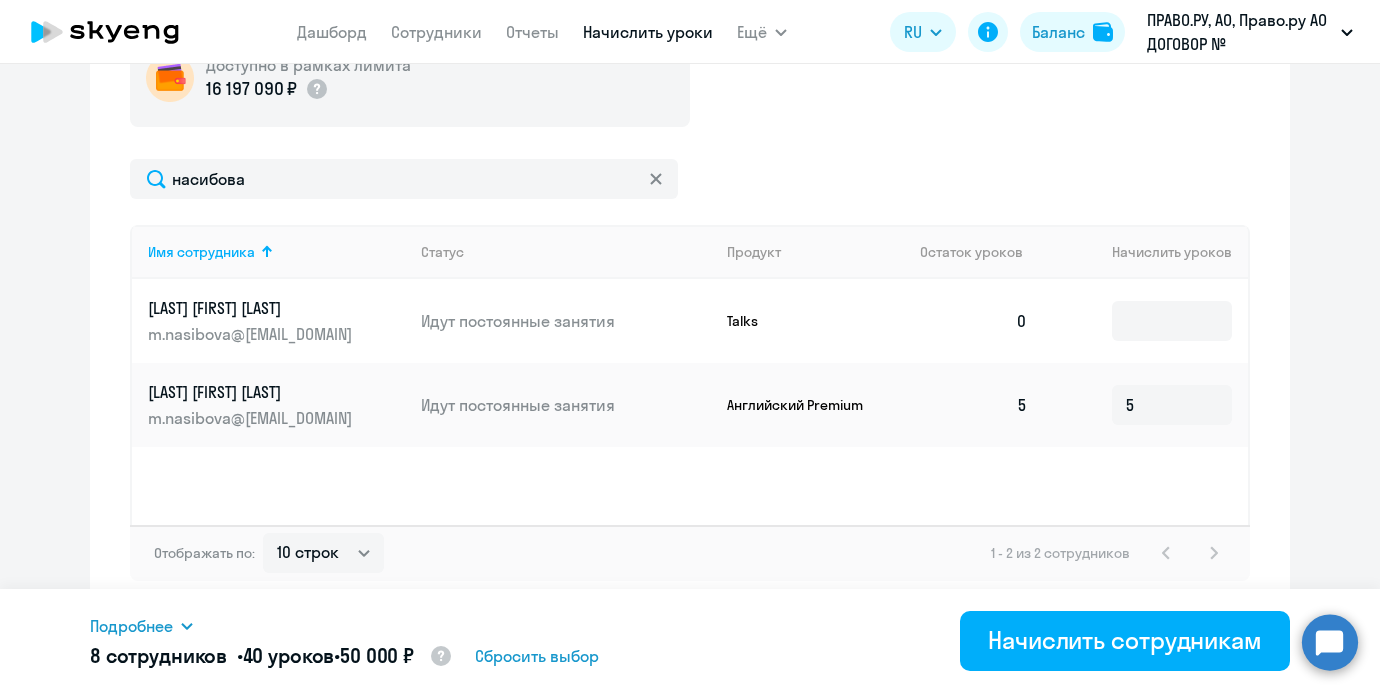 click on "[LAST]
Имя сотрудника   Статус   Продукт   Остаток уроков   Начислить уроков  [LAST] [FIRST] [EMAIL] Идут постоянные занятия Talks  0  [LAST] [FIRST] [EMAIL] Идут постоянные занятия Английский Premium  5  5 Отображать по:  10 строк   30 строк   50 строк   1 - 2 из 2 сотрудников" 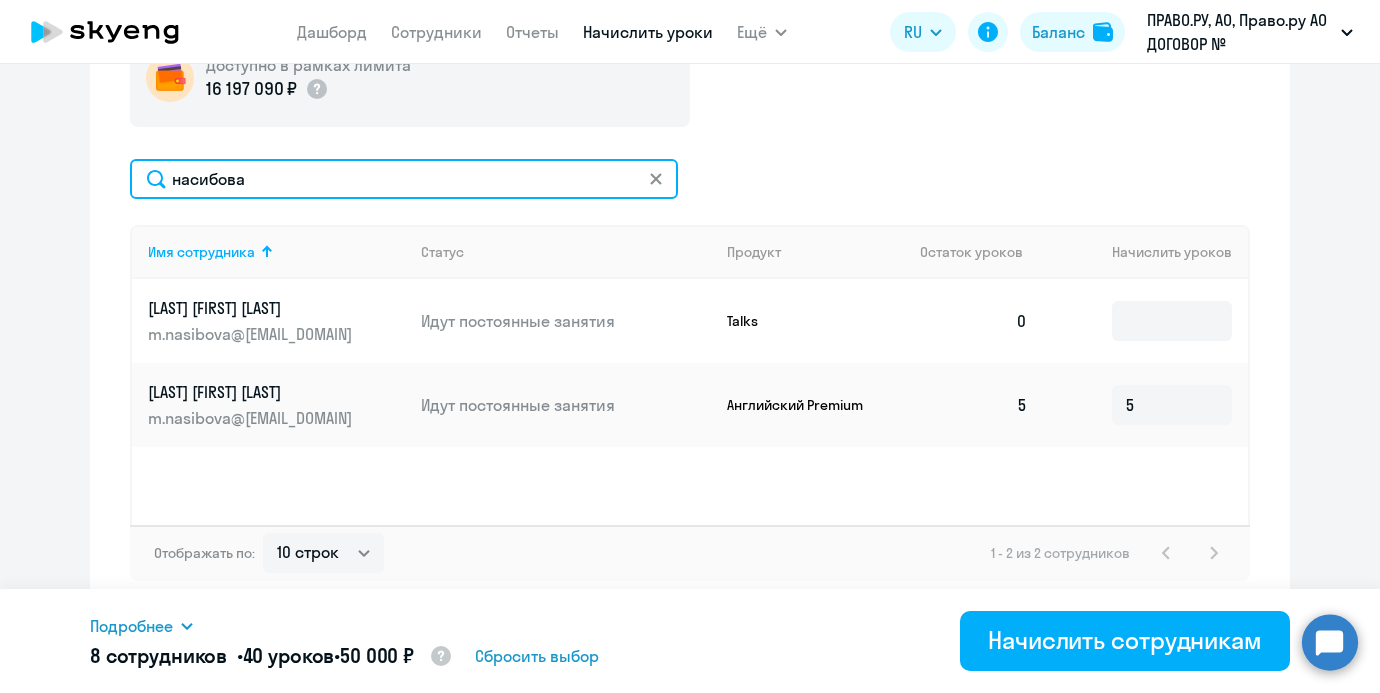 drag, startPoint x: 541, startPoint y: 191, endPoint x: 75, endPoint y: 102, distance: 474.42282 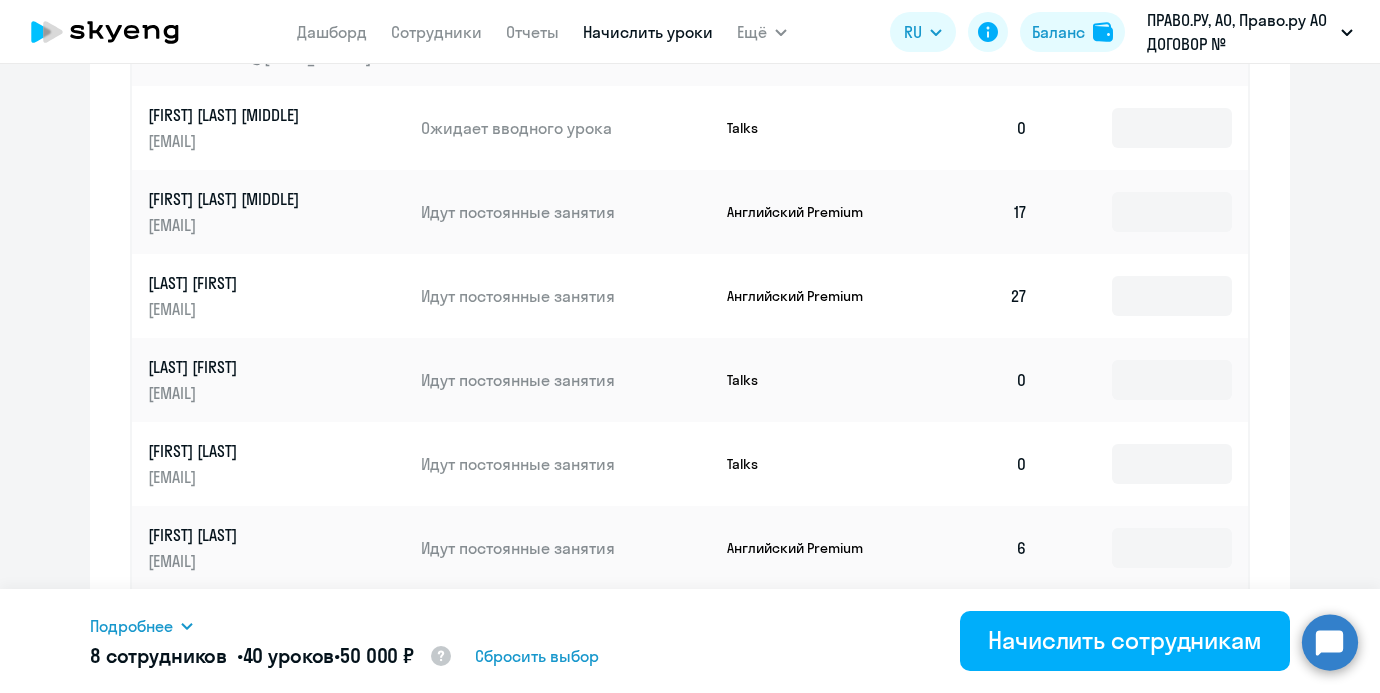 scroll, scrollTop: 1371, scrollLeft: 0, axis: vertical 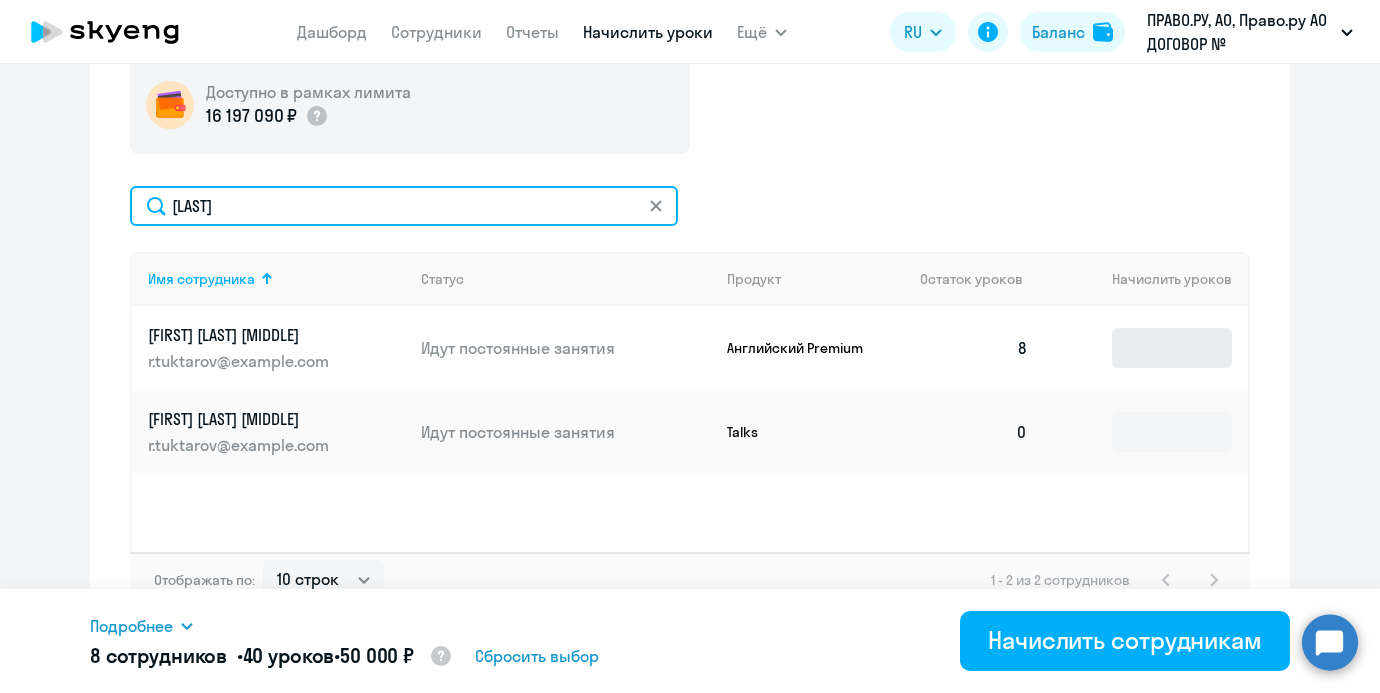 type on "[LAST]" 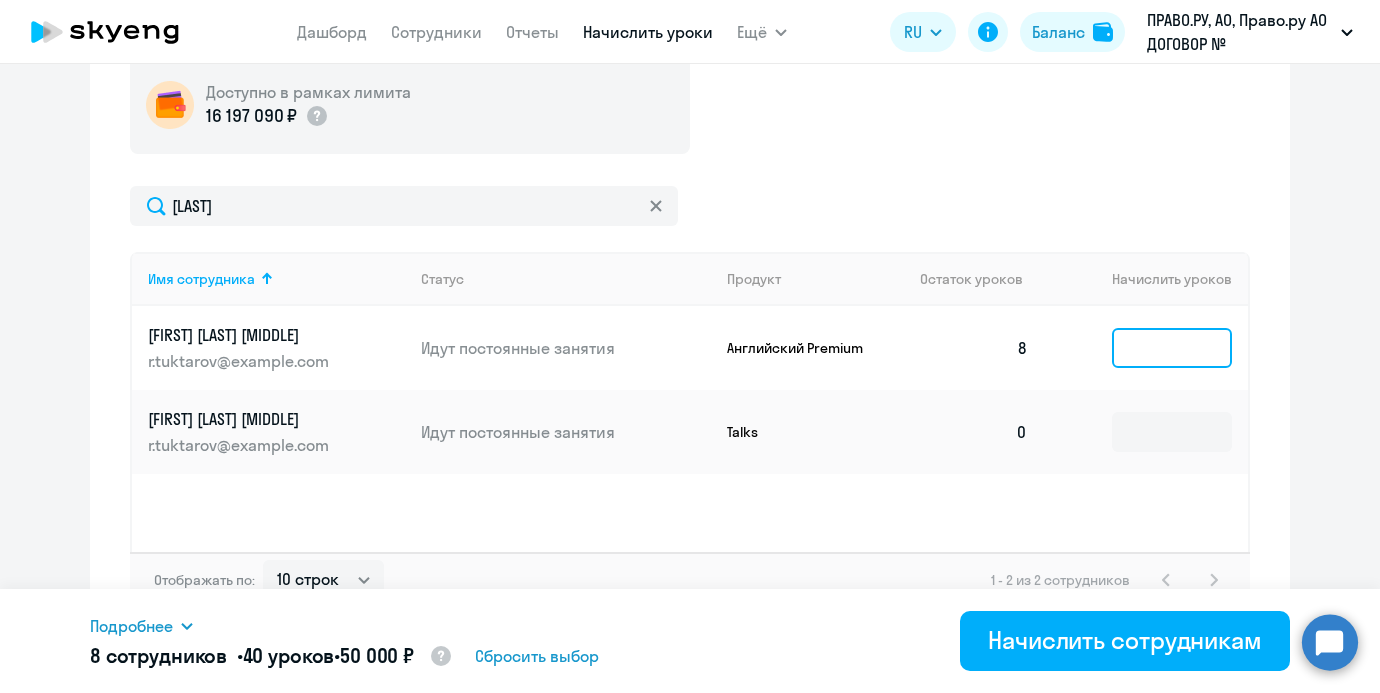 click 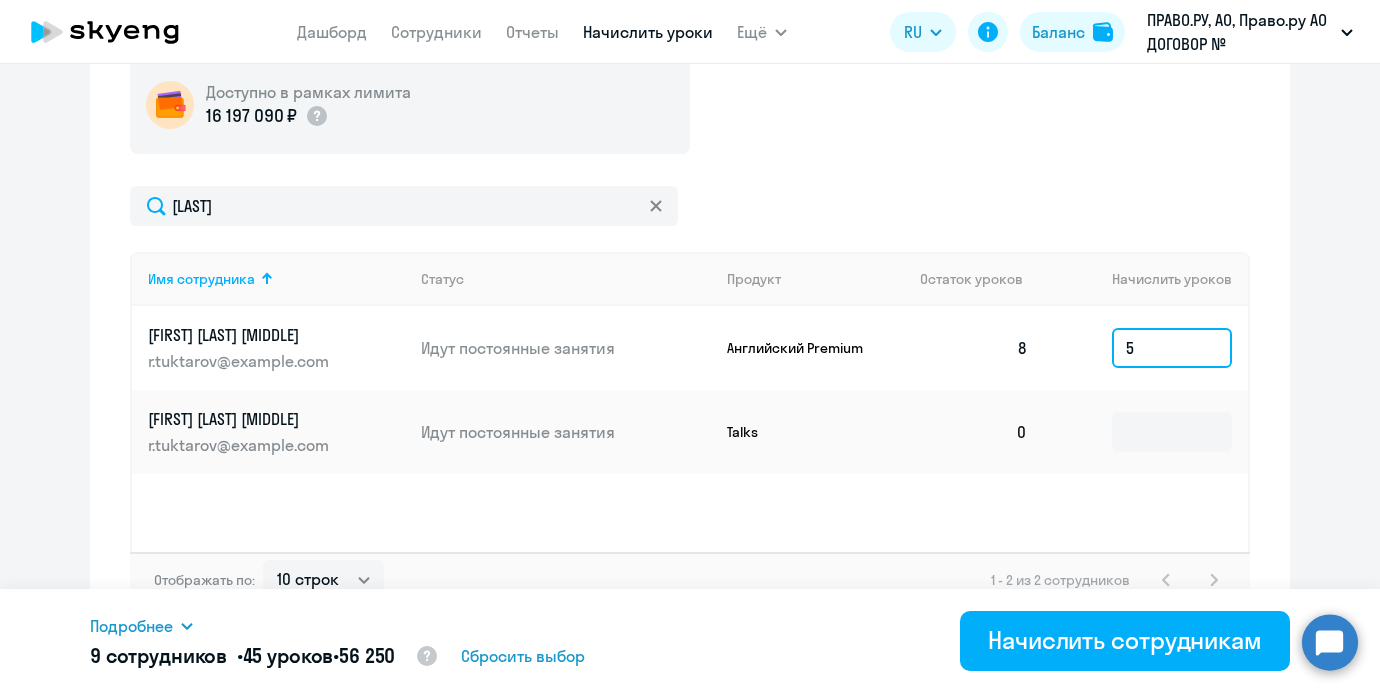 type on "5" 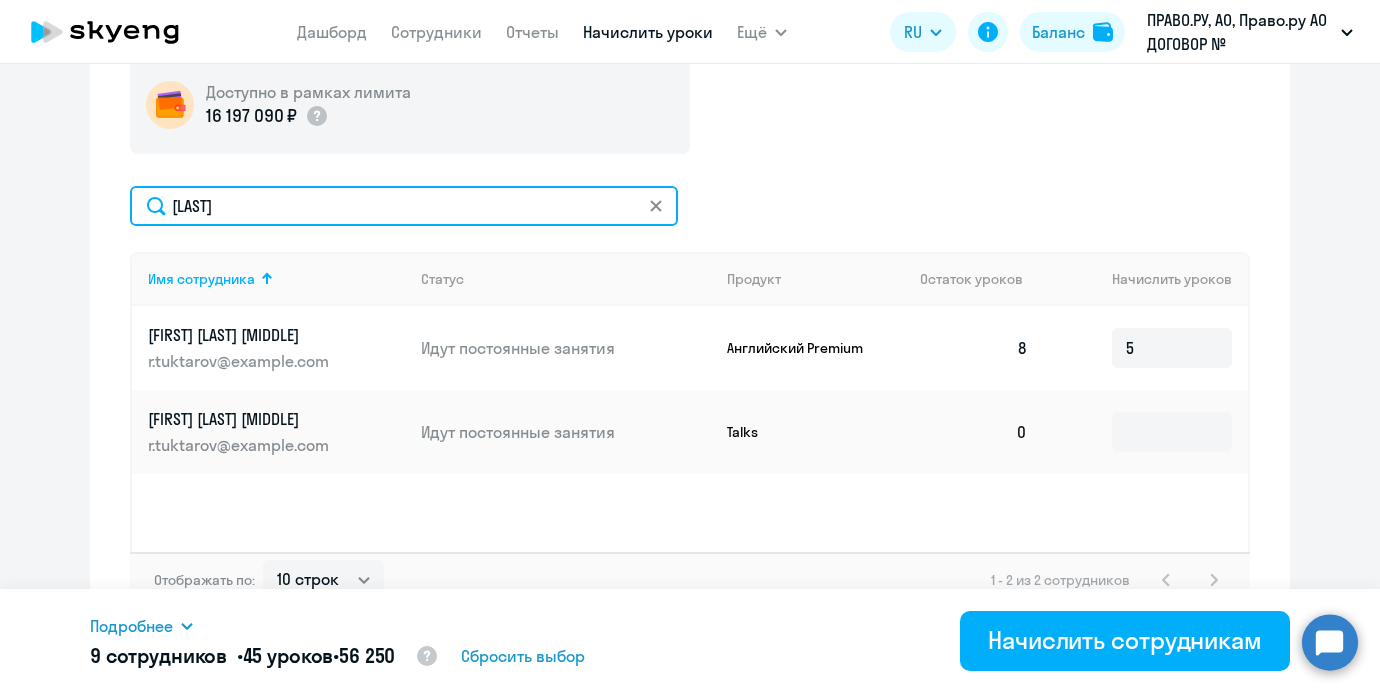 drag, startPoint x: 235, startPoint y: 223, endPoint x: 128, endPoint y: 215, distance: 107.298645 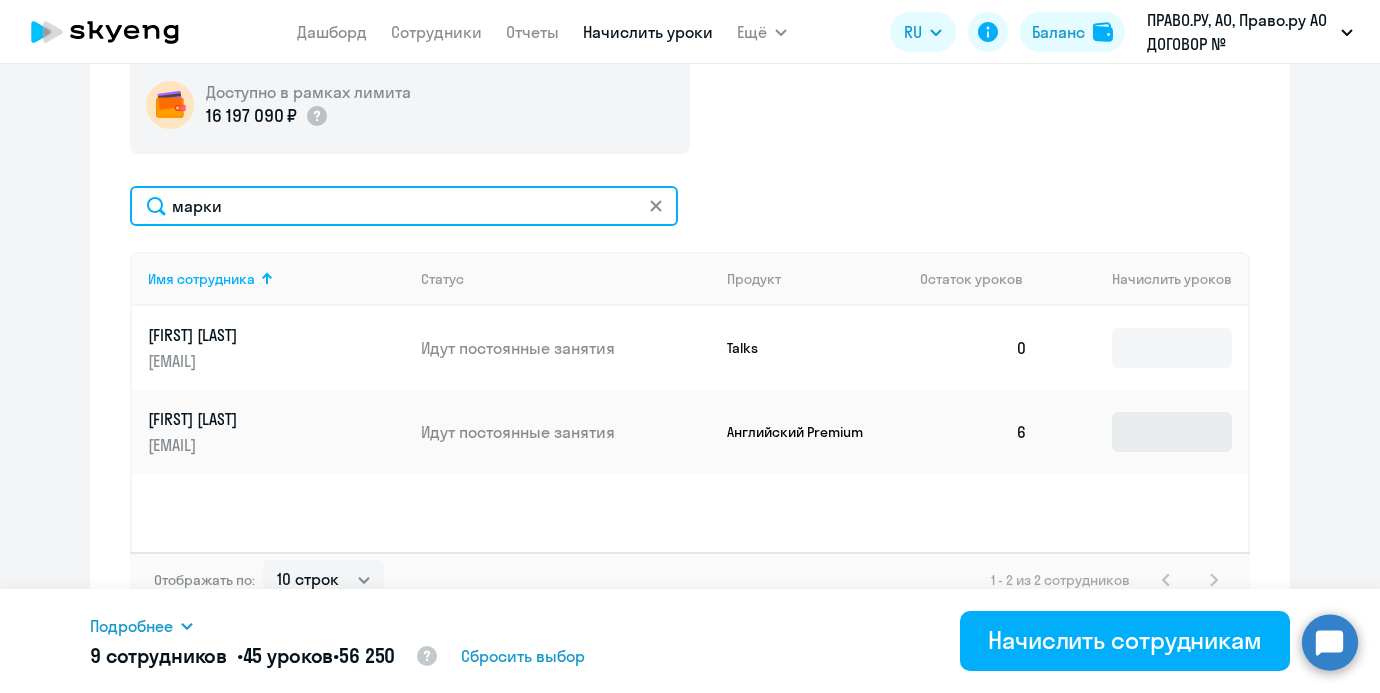 type on "марки" 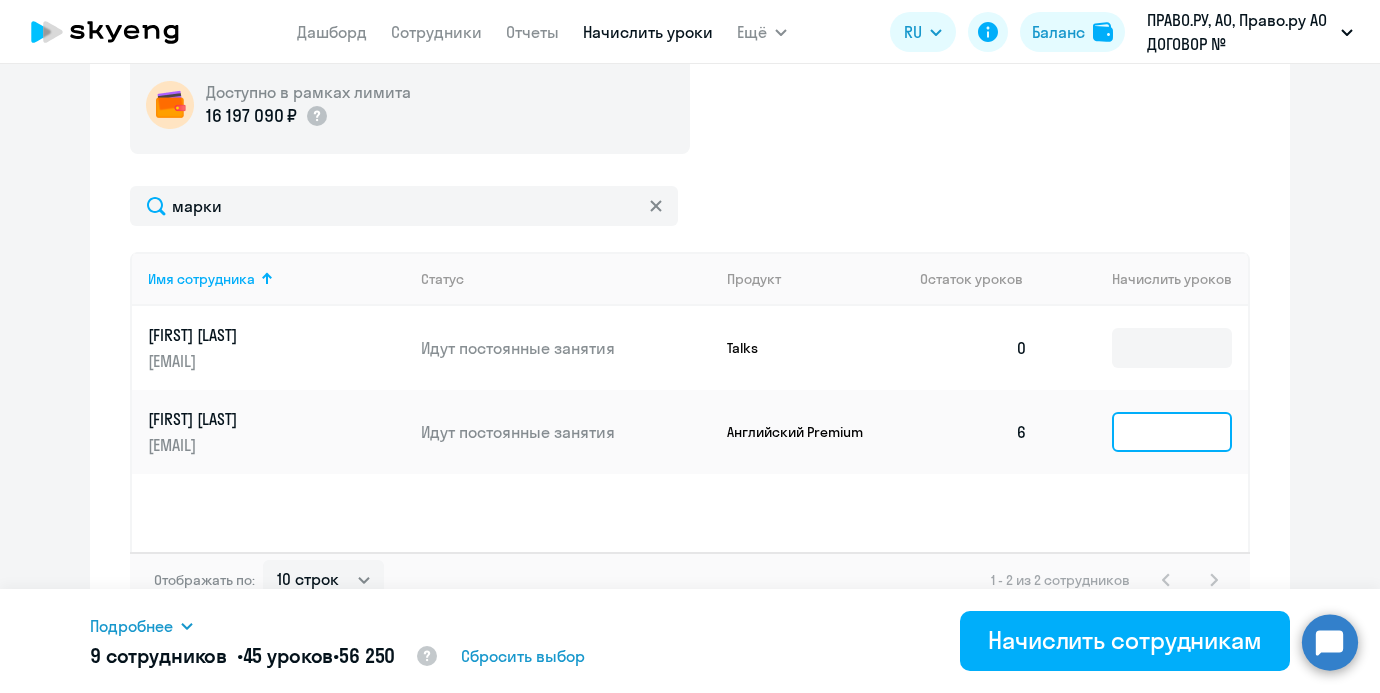 click 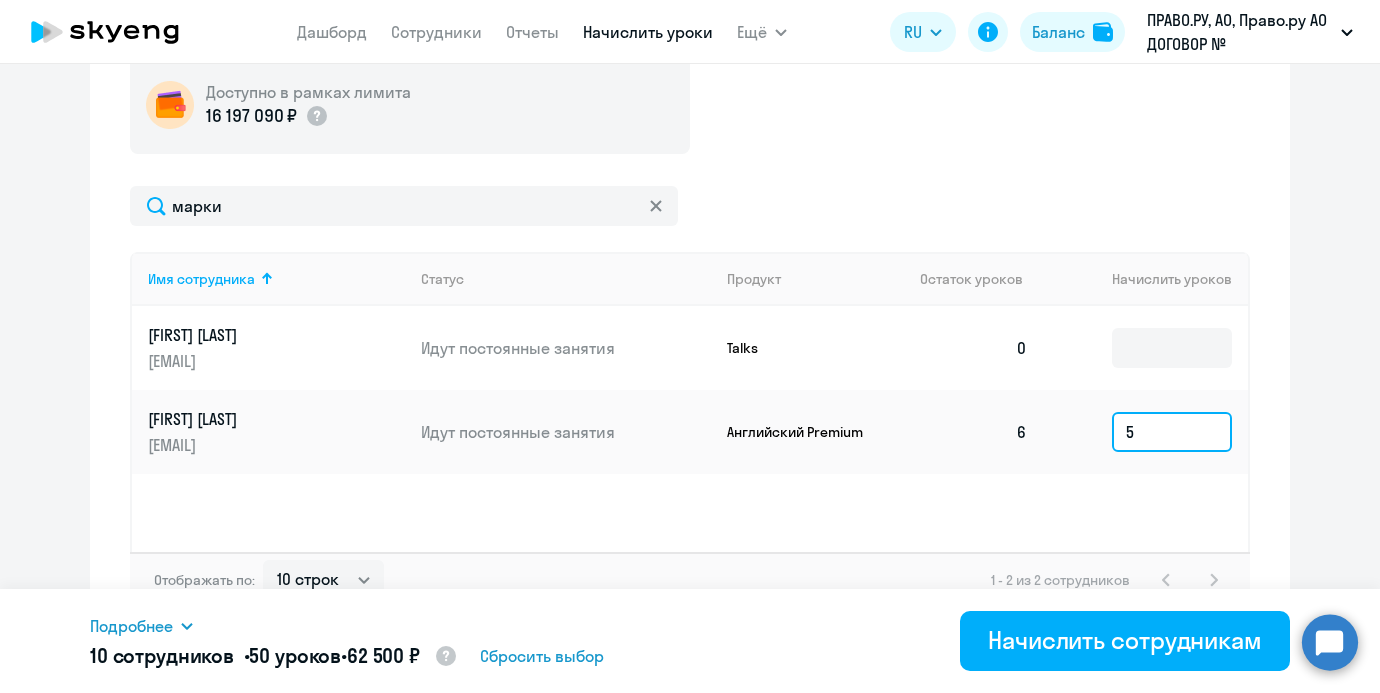 type on "5" 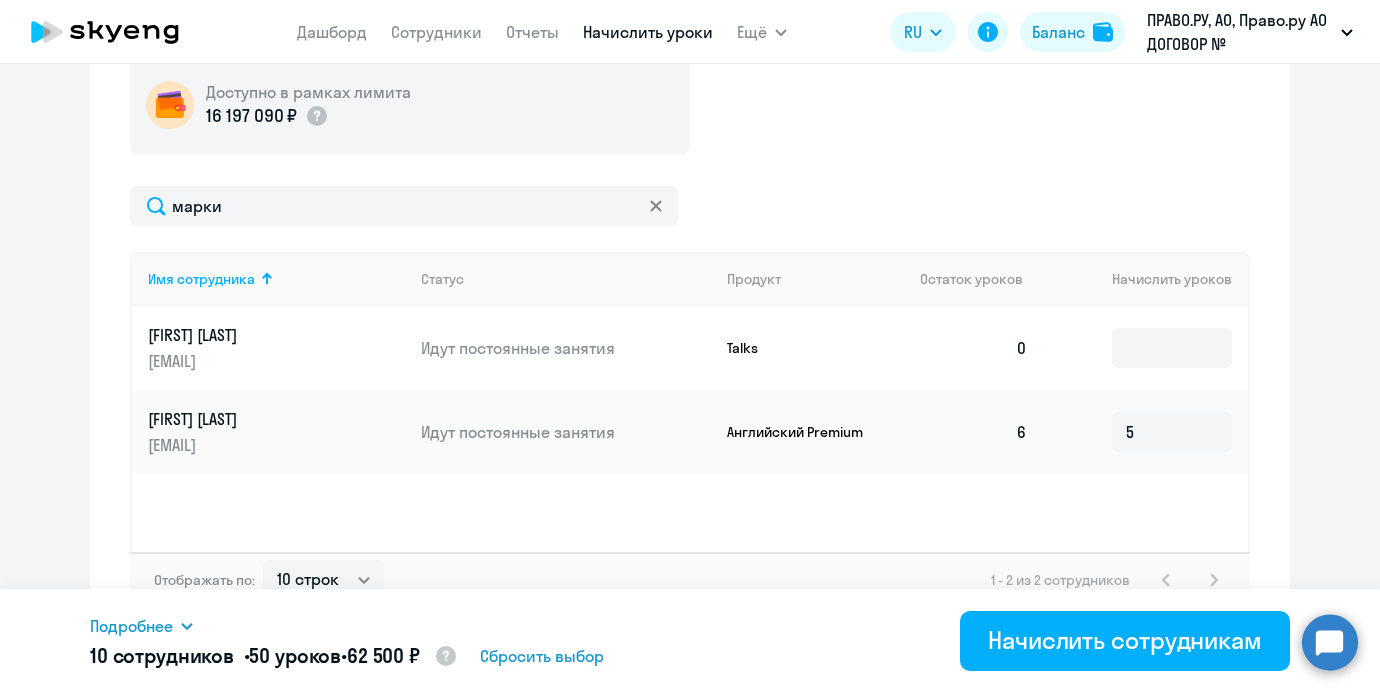 click on "Подробнее" at bounding box center (131, 626) 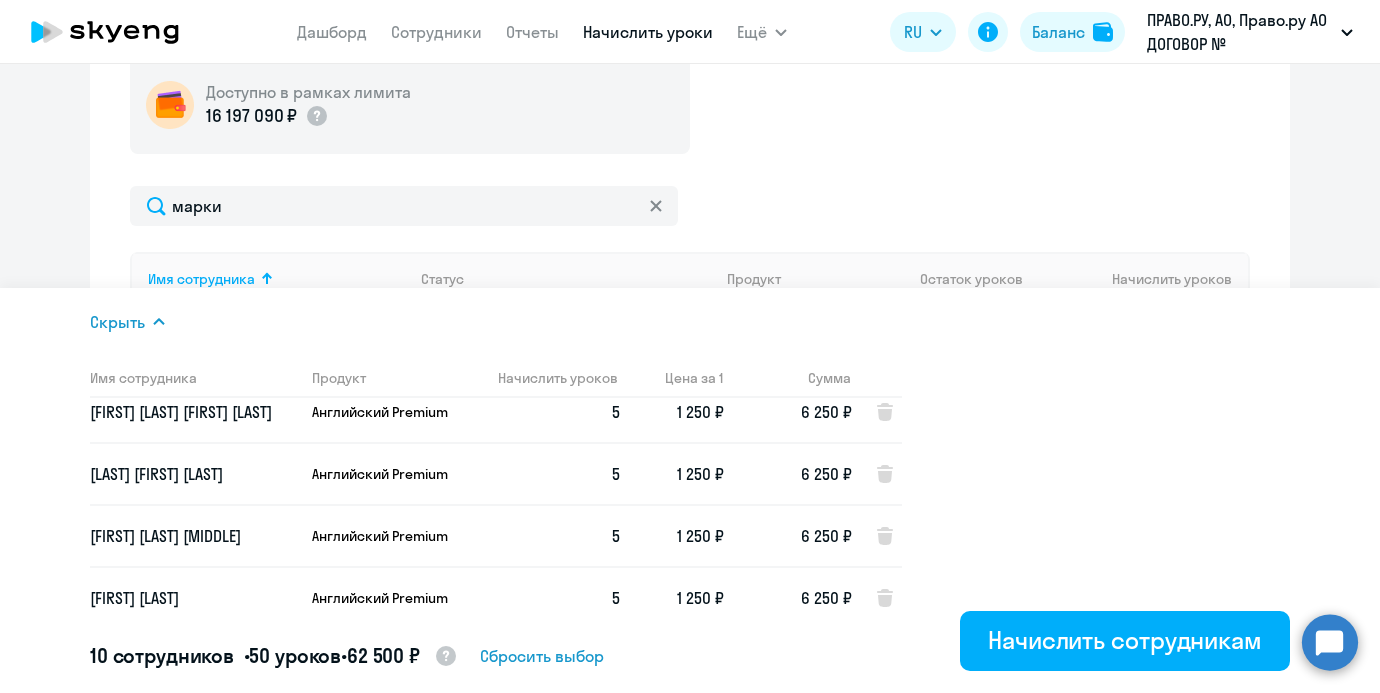 scroll, scrollTop: 398, scrollLeft: 0, axis: vertical 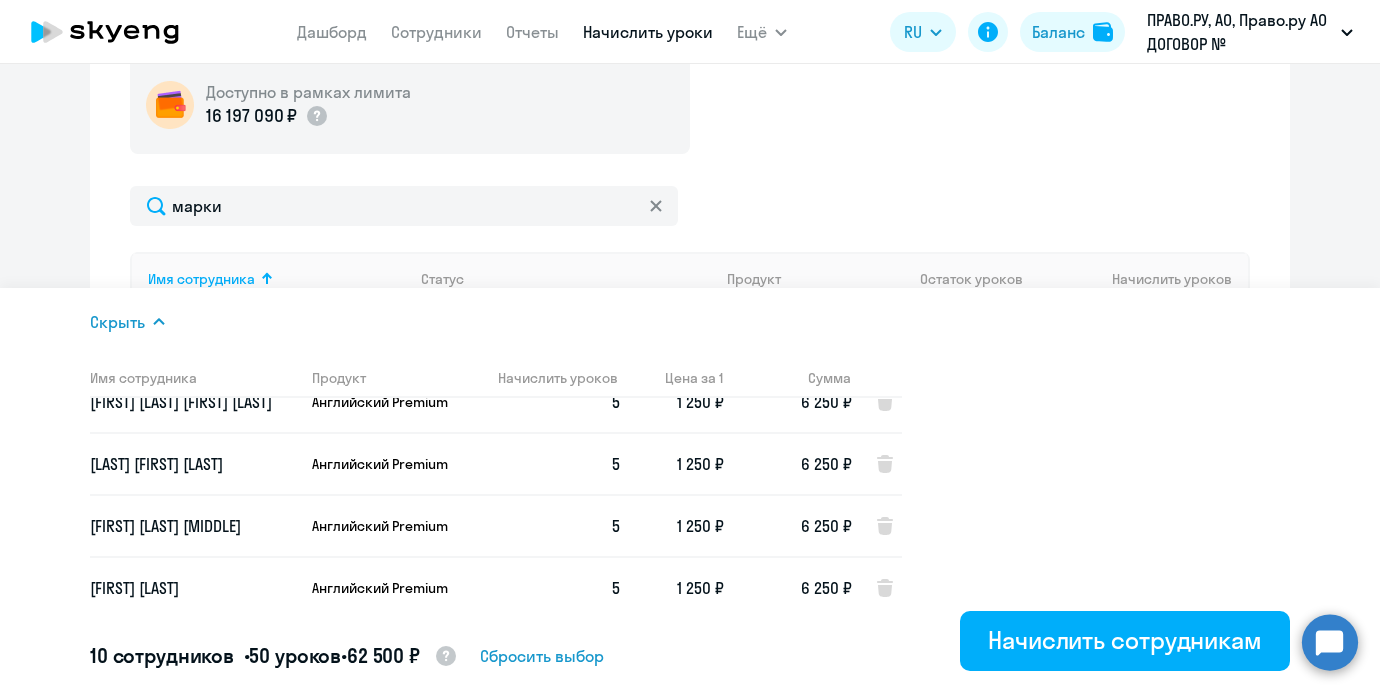 click on "Английский Premium" at bounding box center (387, 464) 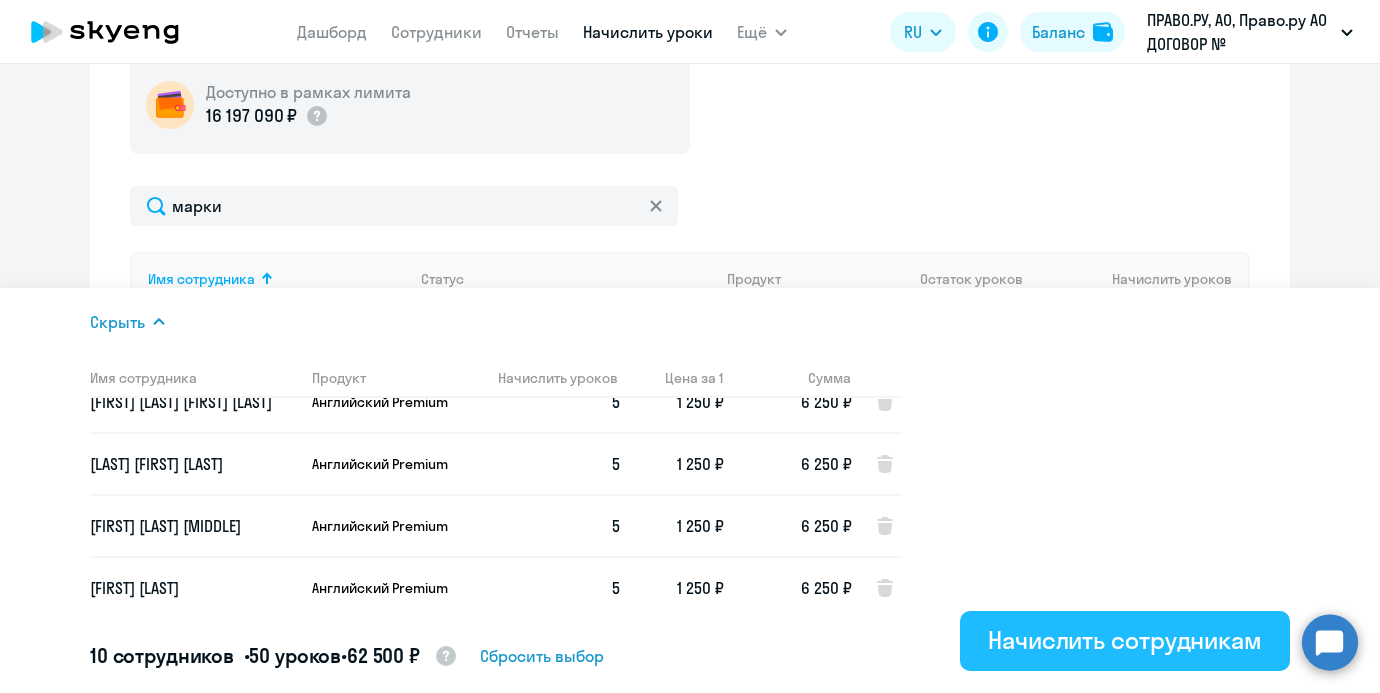 click on "Начислить сотрудникам" at bounding box center [1125, 640] 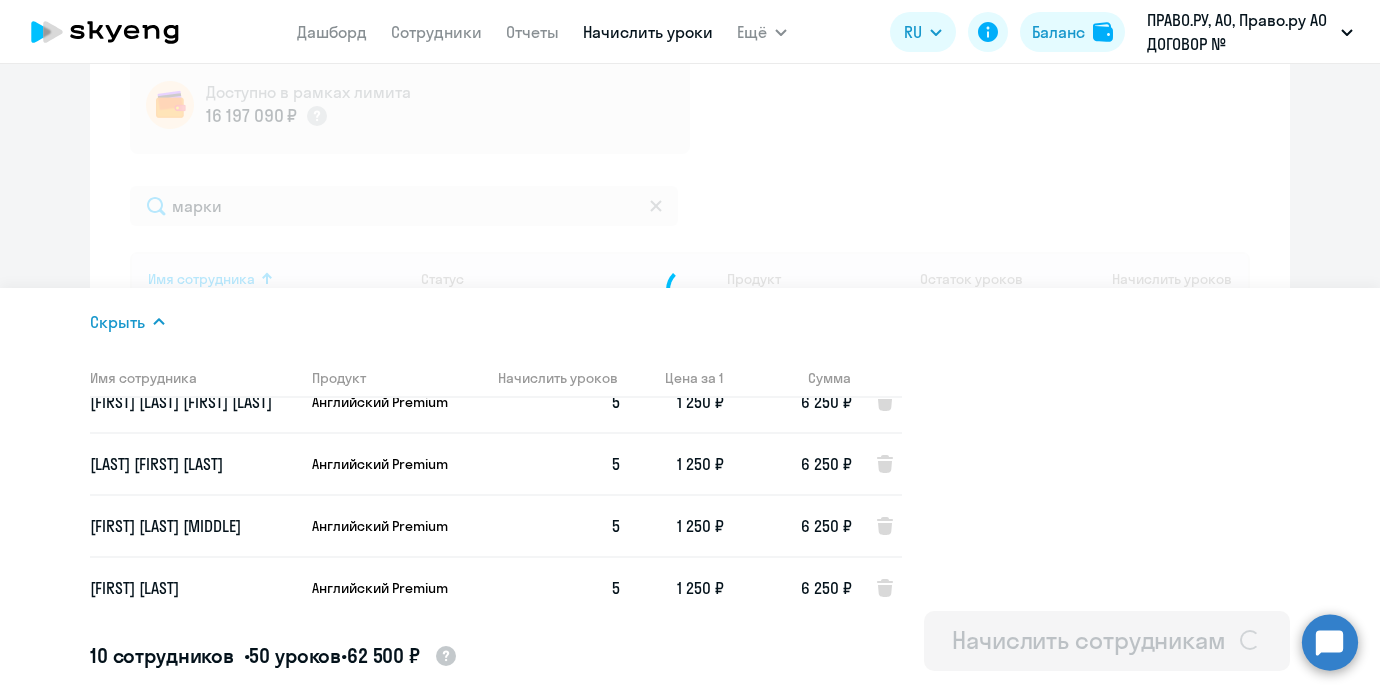 type 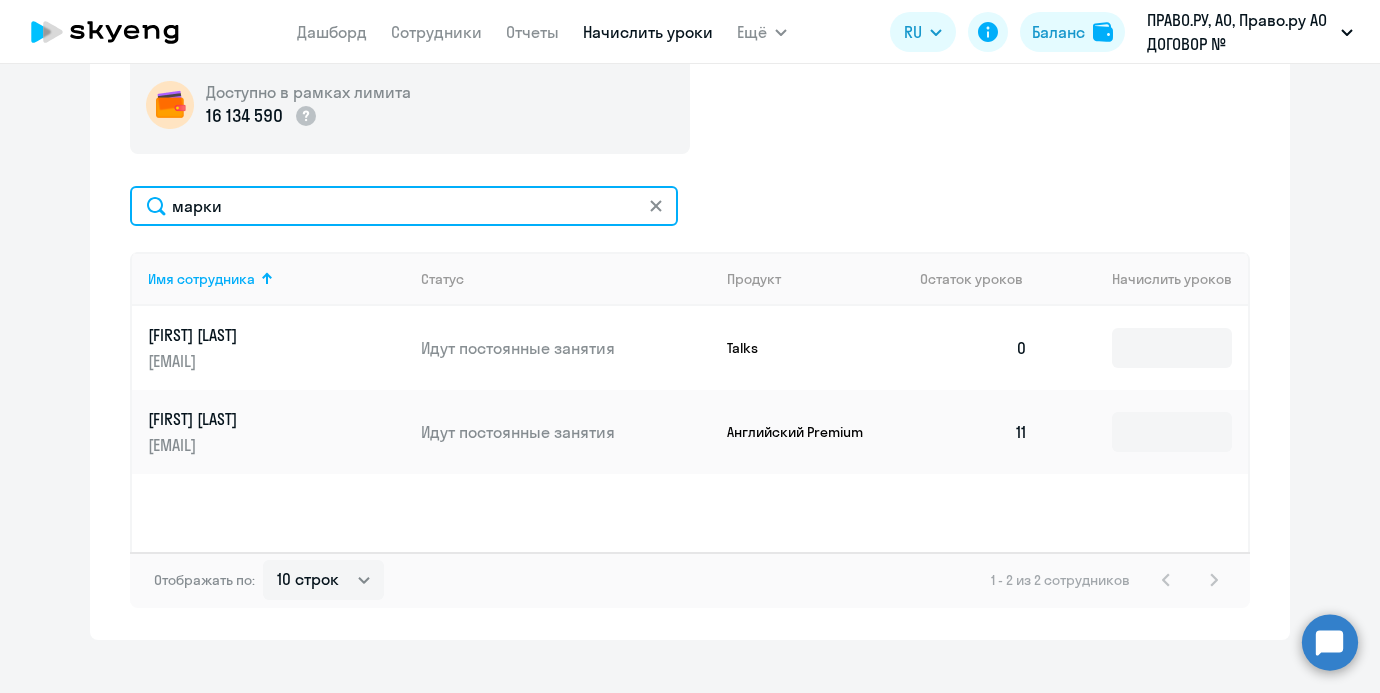 click on "марки" 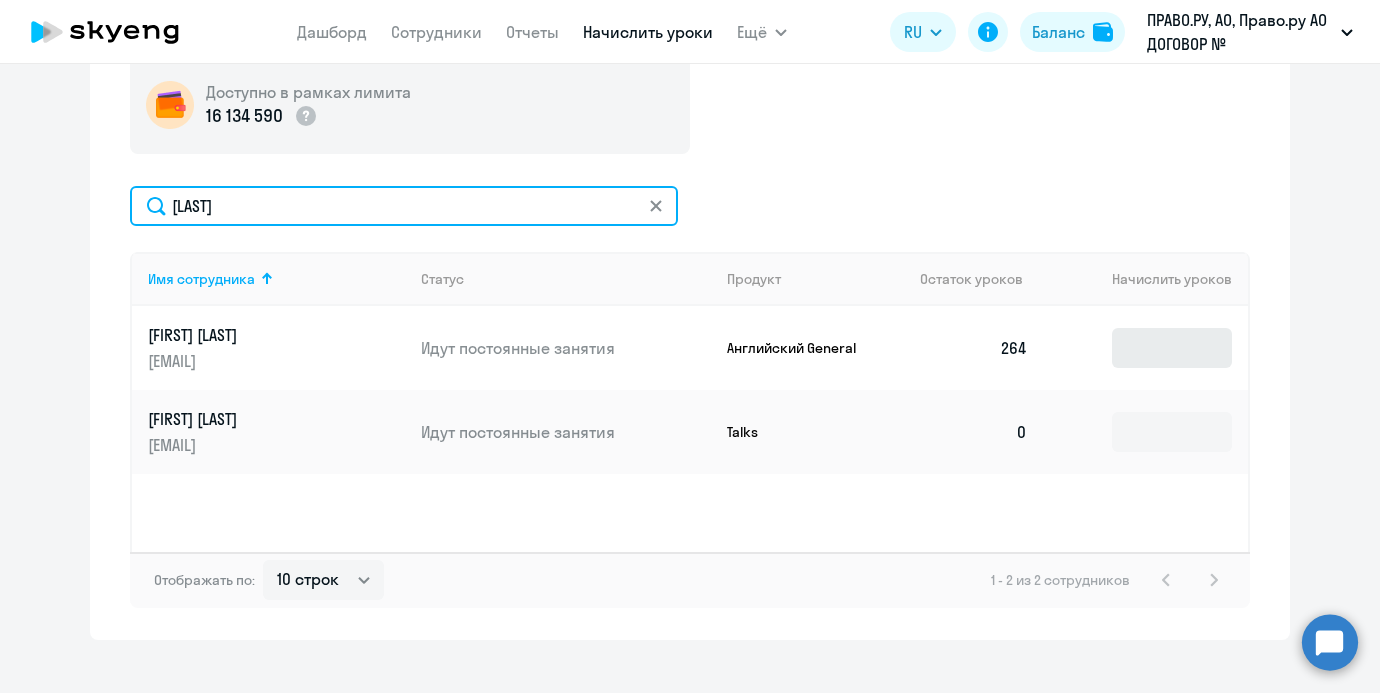 type on "[LAST]" 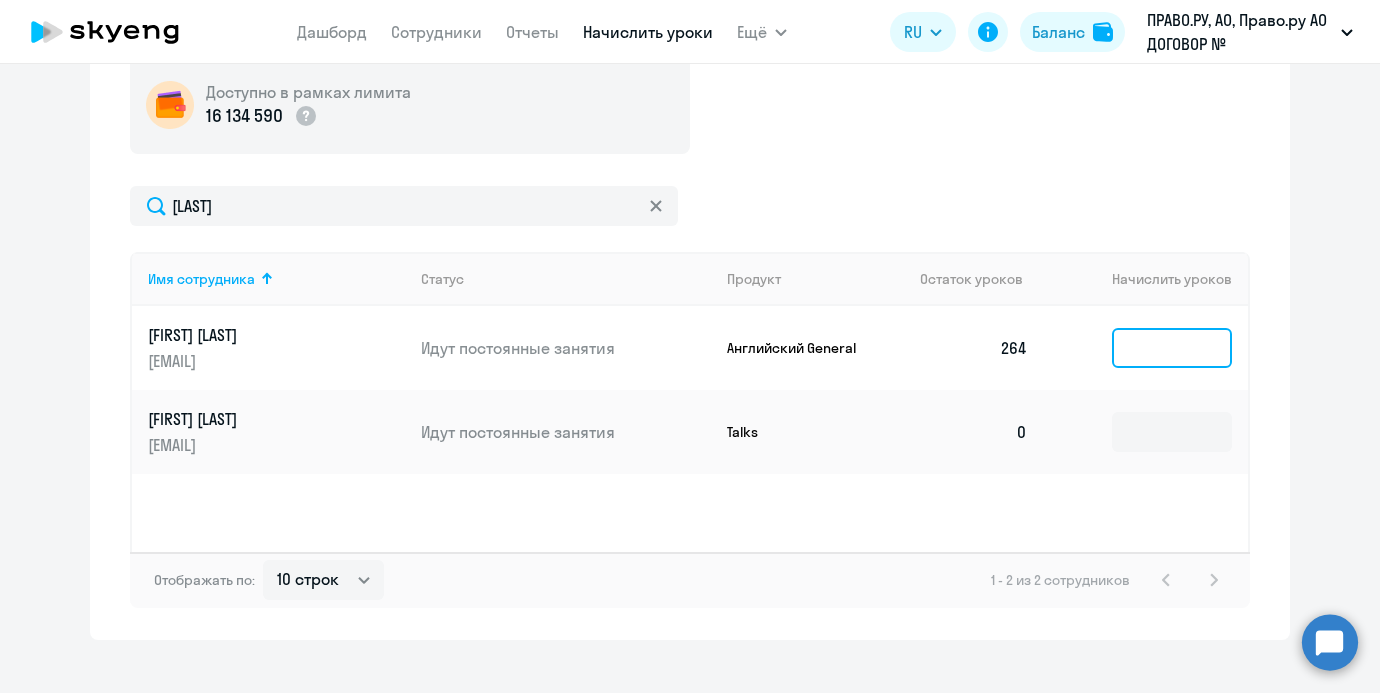 click 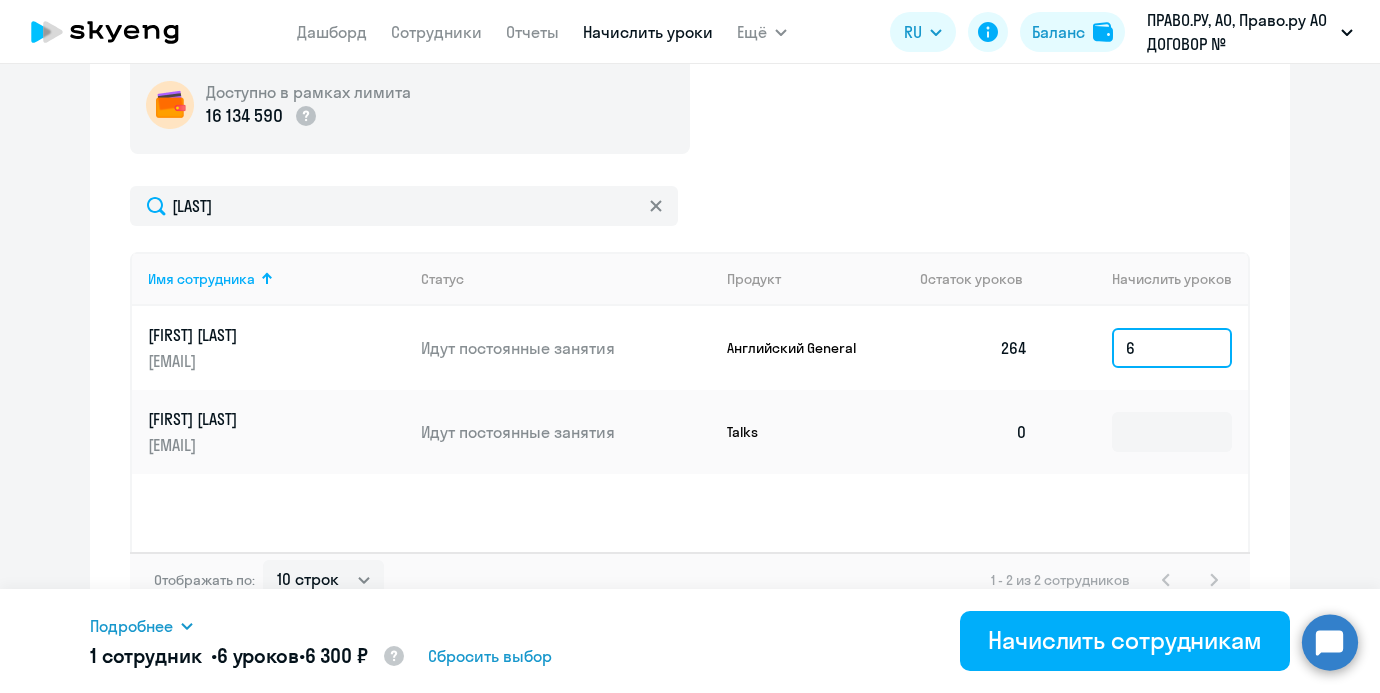 type on "6" 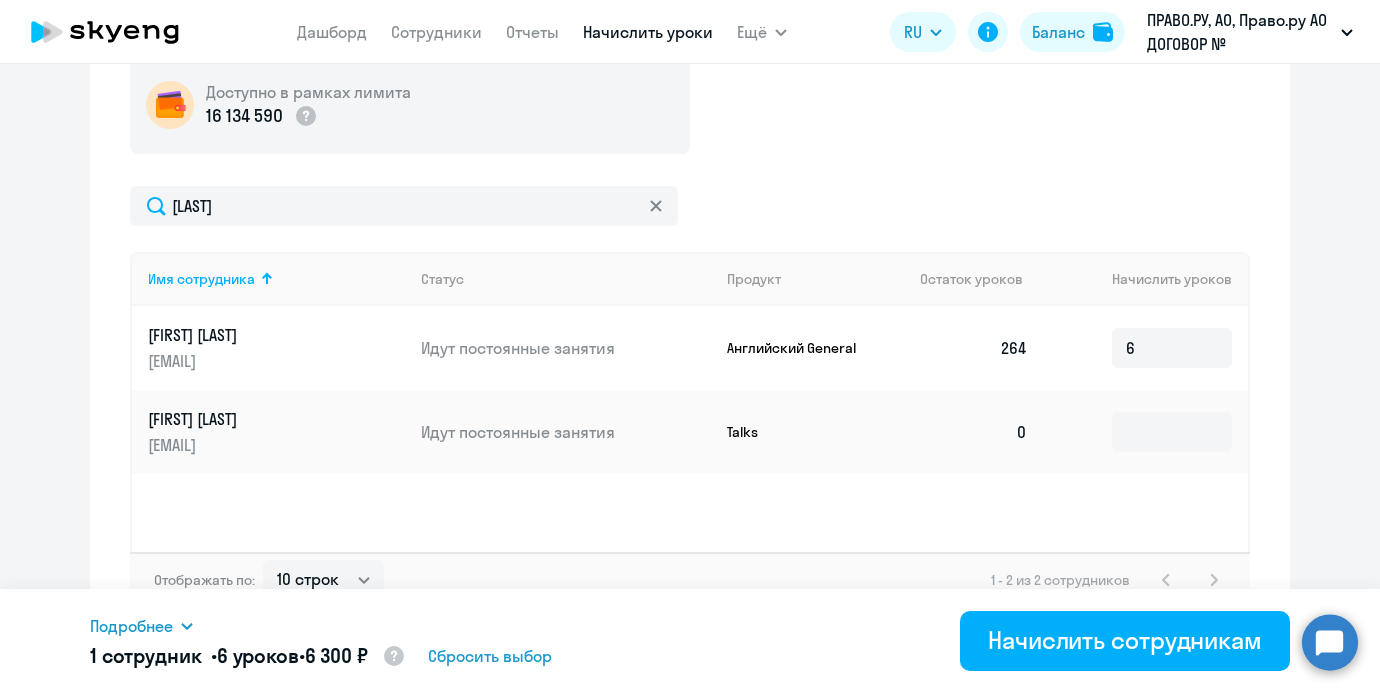 click on "Ильчук Юлия y.ilchuk@[EMAIL_DOMAIN] Идут постоянные занятия Английский General  264  6 Ильчук Юлия y.ilchuk@[EMAIL_DOMAIN] Идут постоянные занятия Talks  0  Отображать по:  10 строк   30 строк   50 строк   1 - 2 из 2 сотрудников" 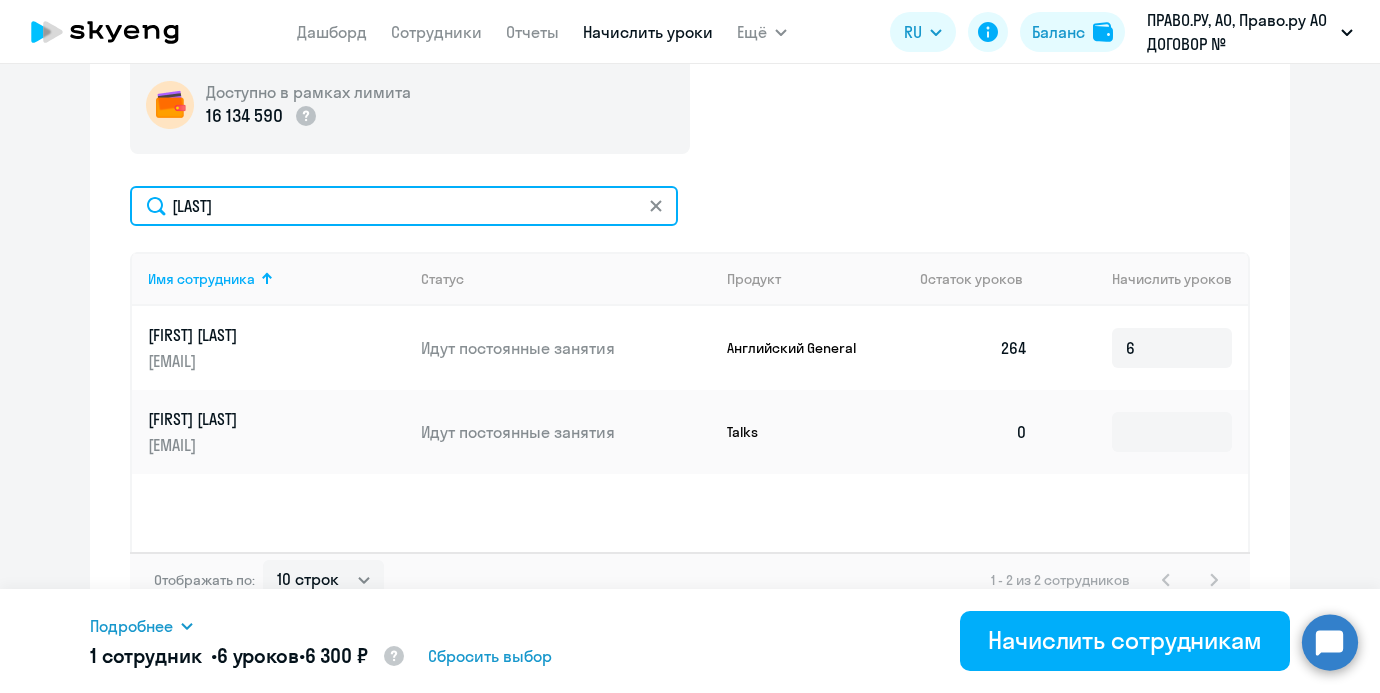 click on "[LAST]" 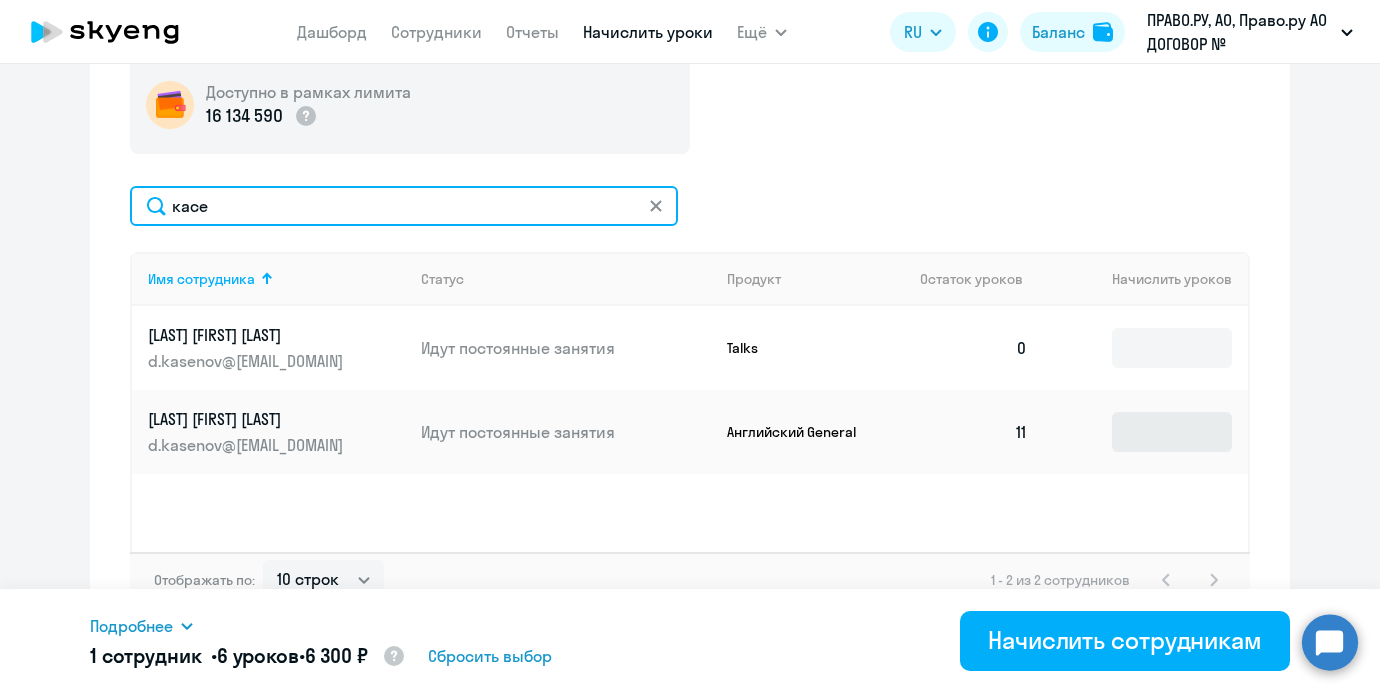 type on "касе" 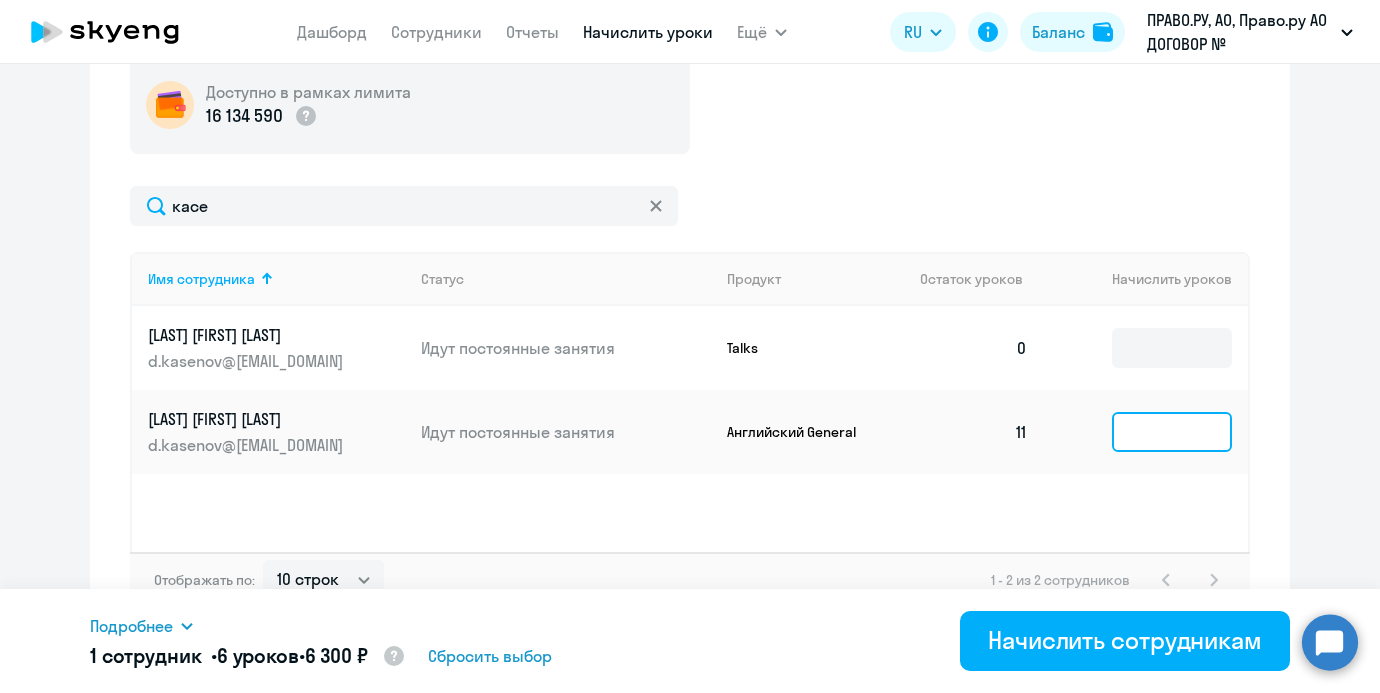 click 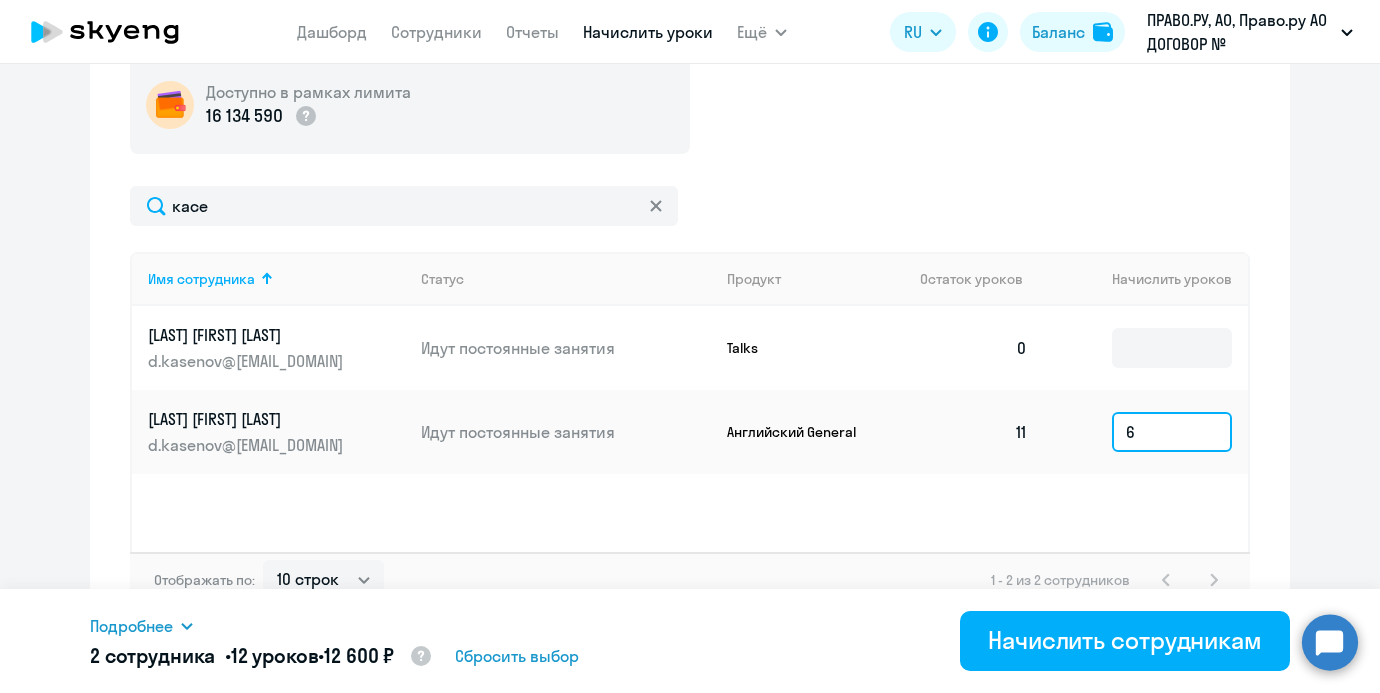 type on "6" 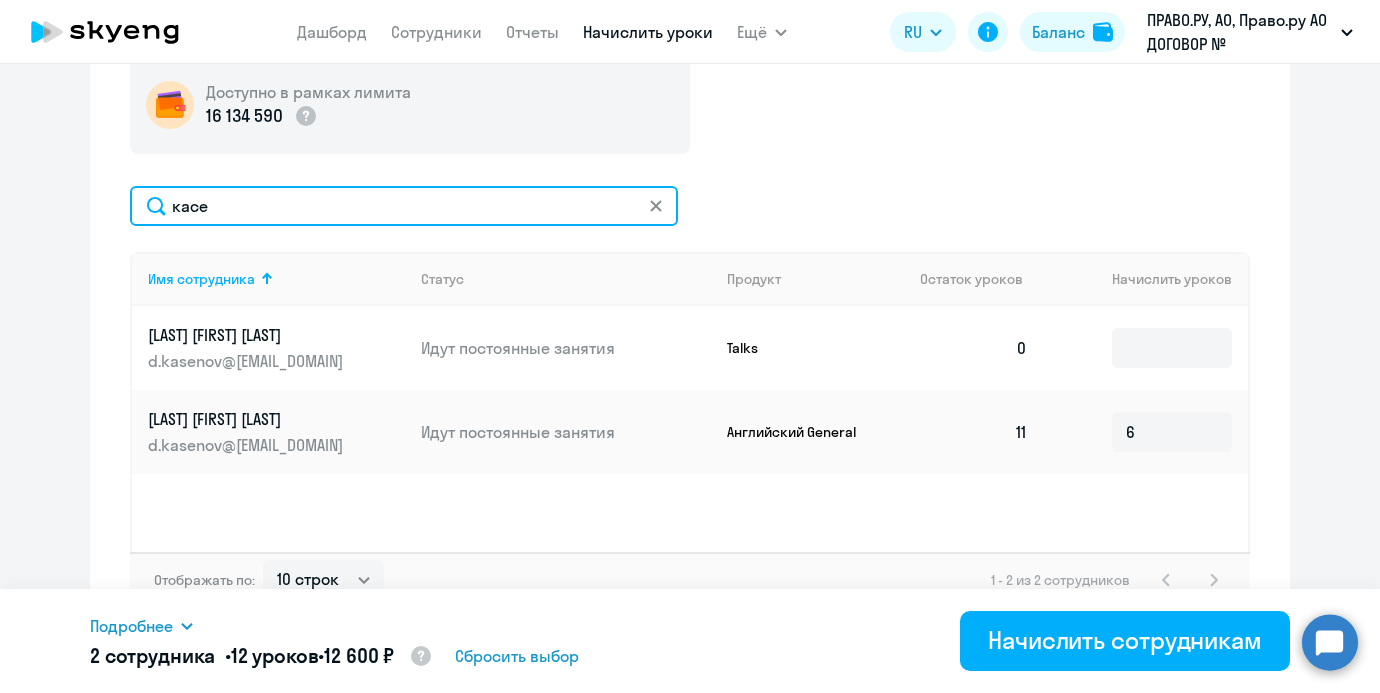 click on "касе" 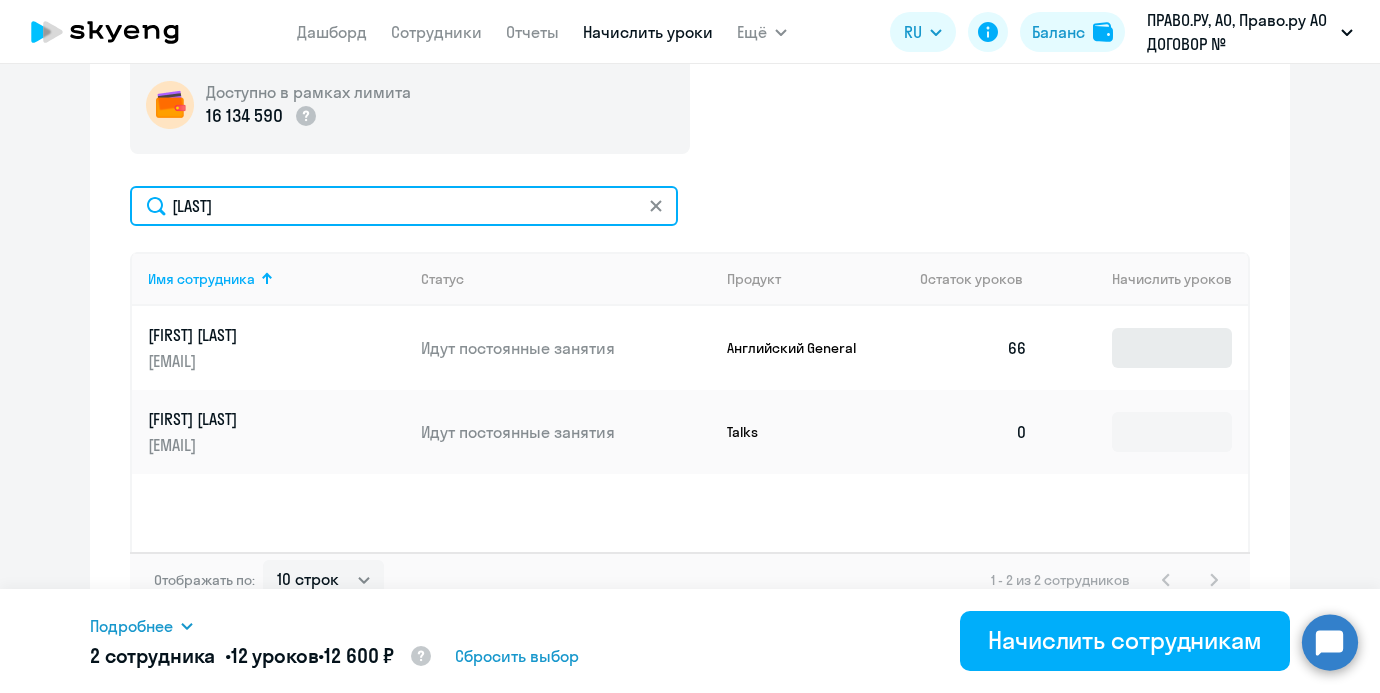 type on "[LAST]" 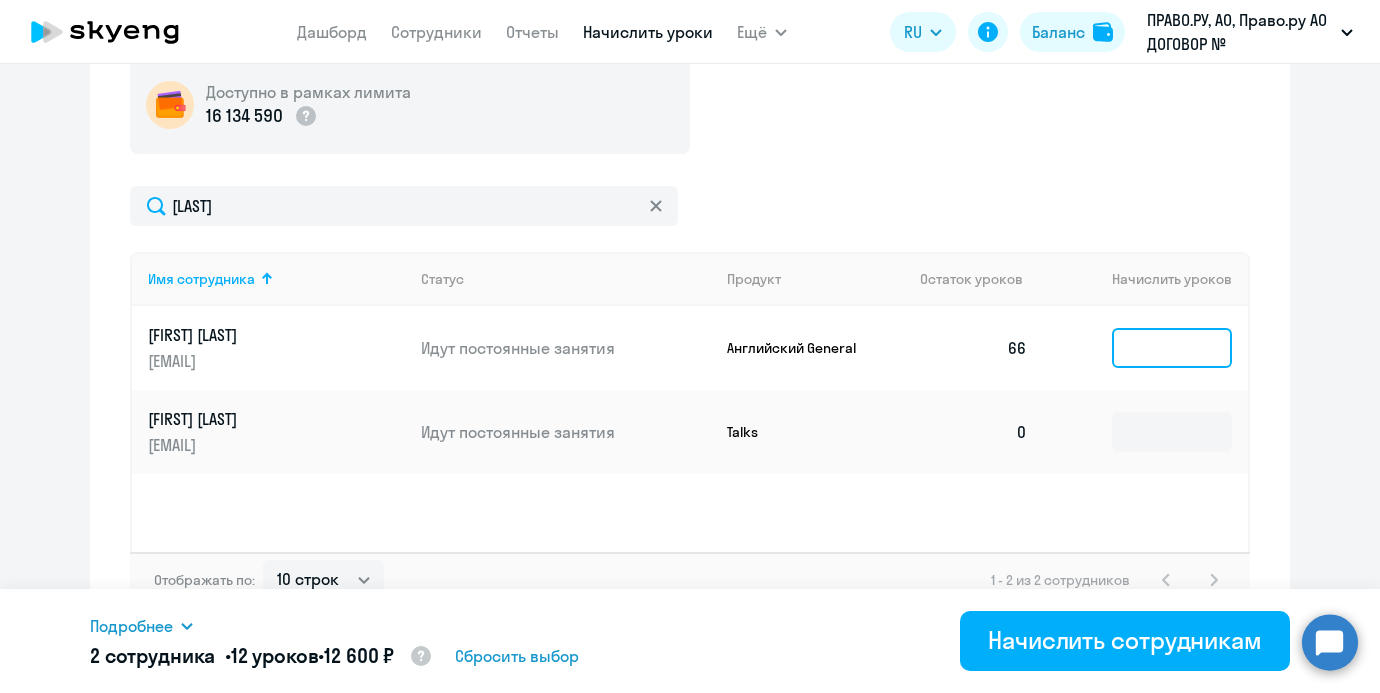 click 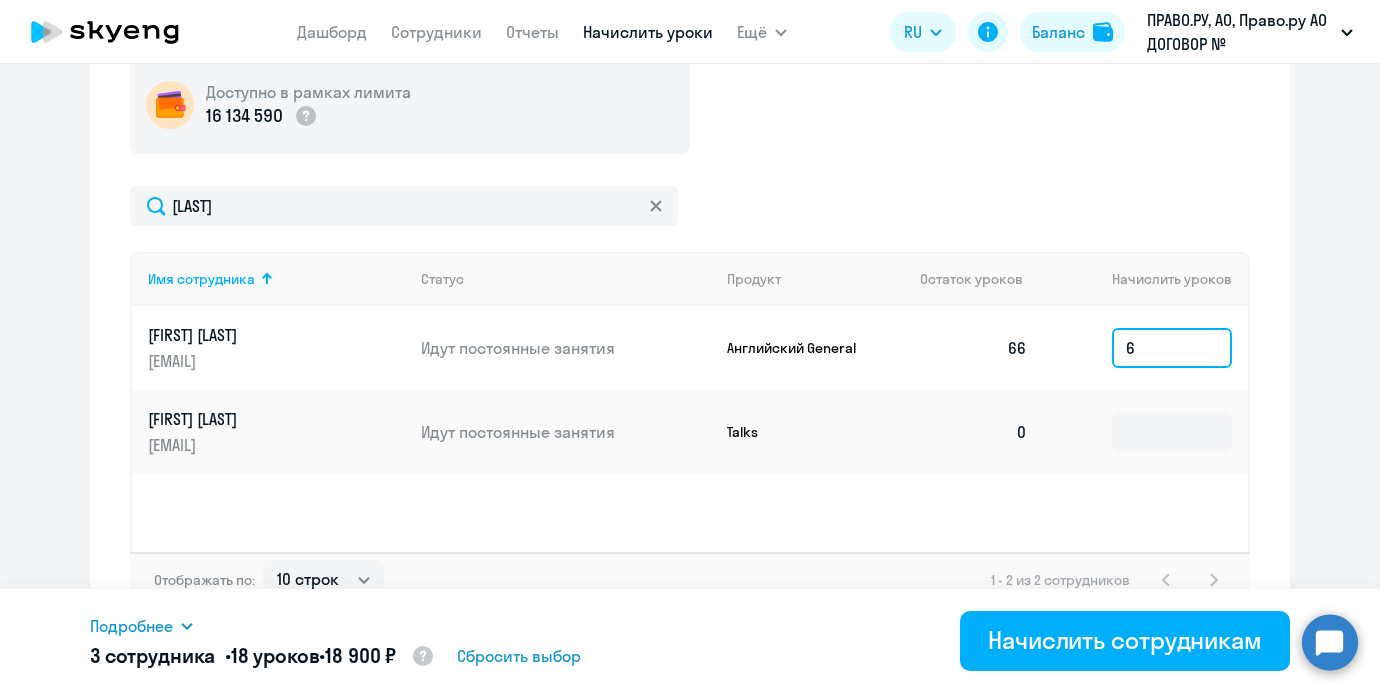 type on "6" 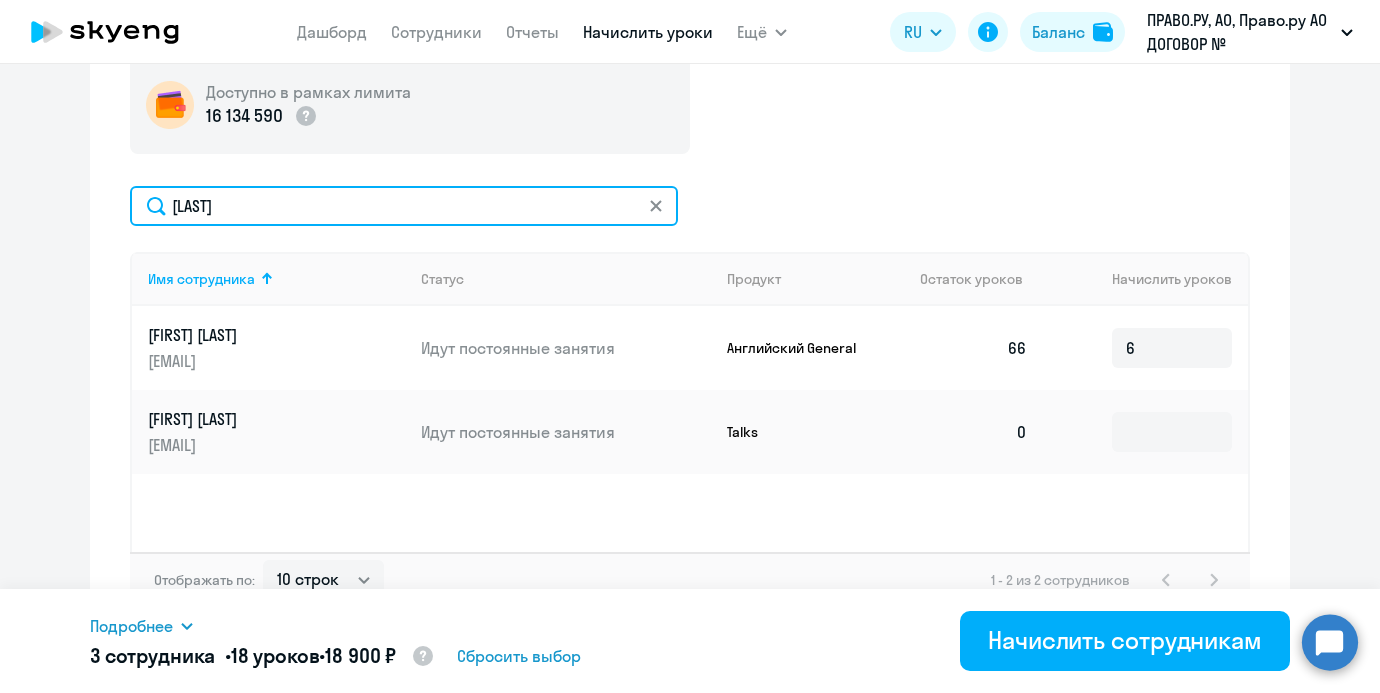 click on "[LAST]" 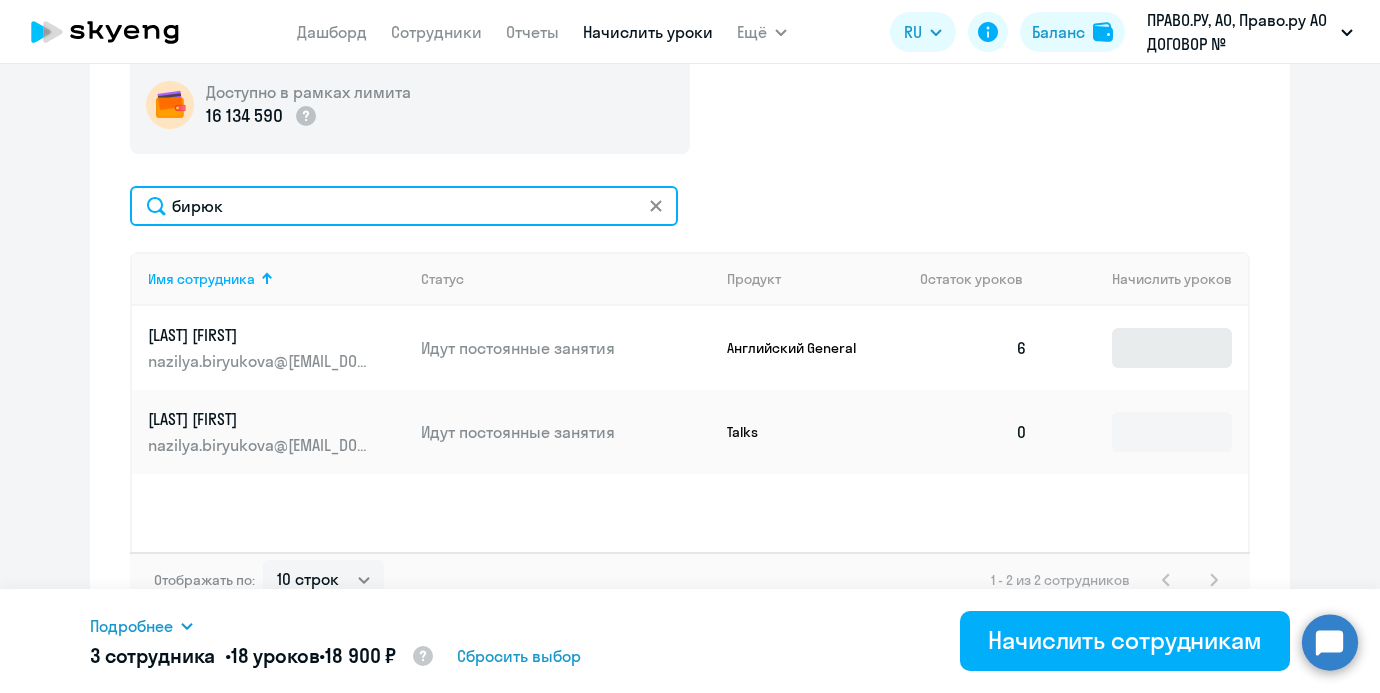 type on "бирюк" 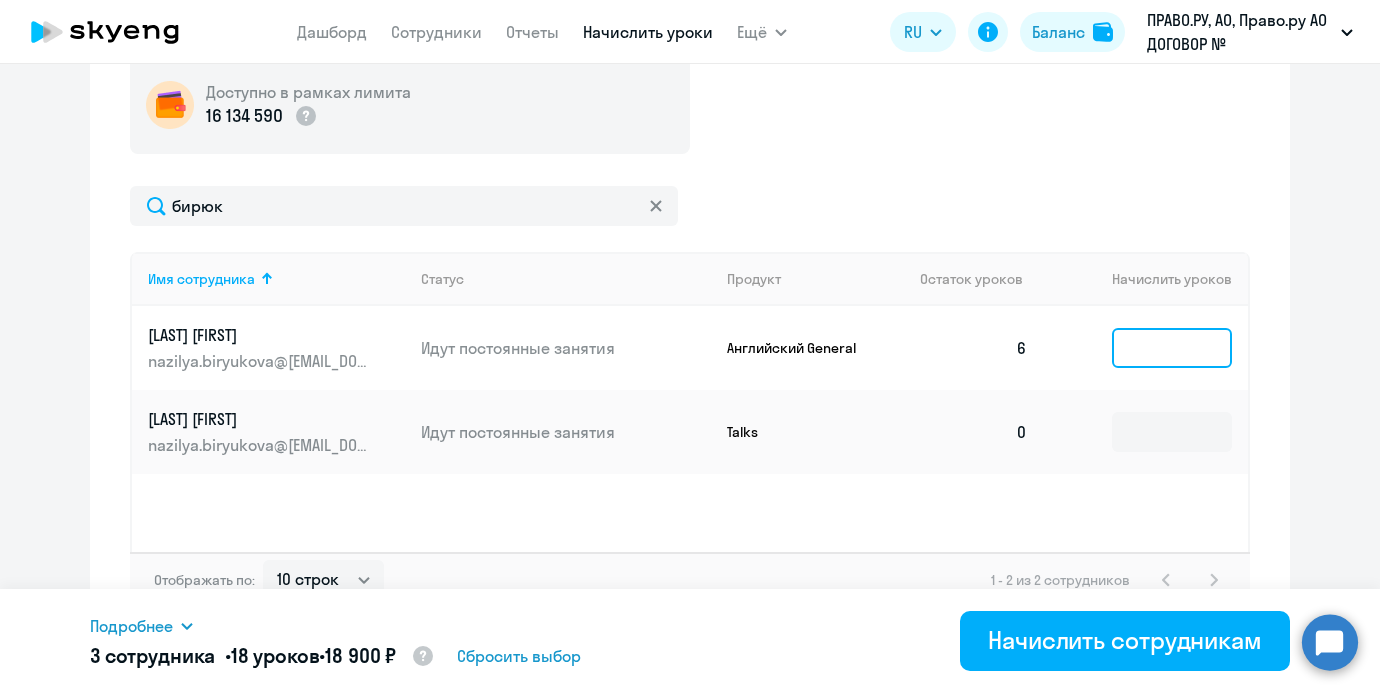 click 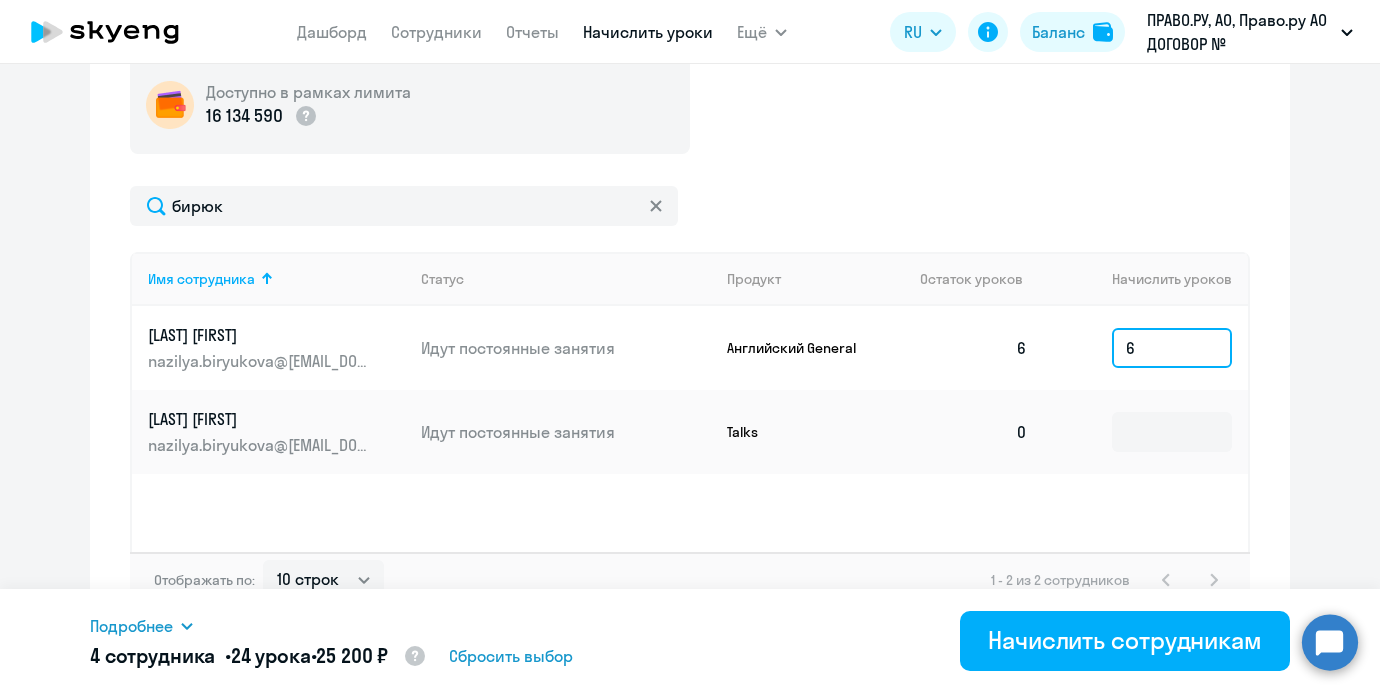 type on "6" 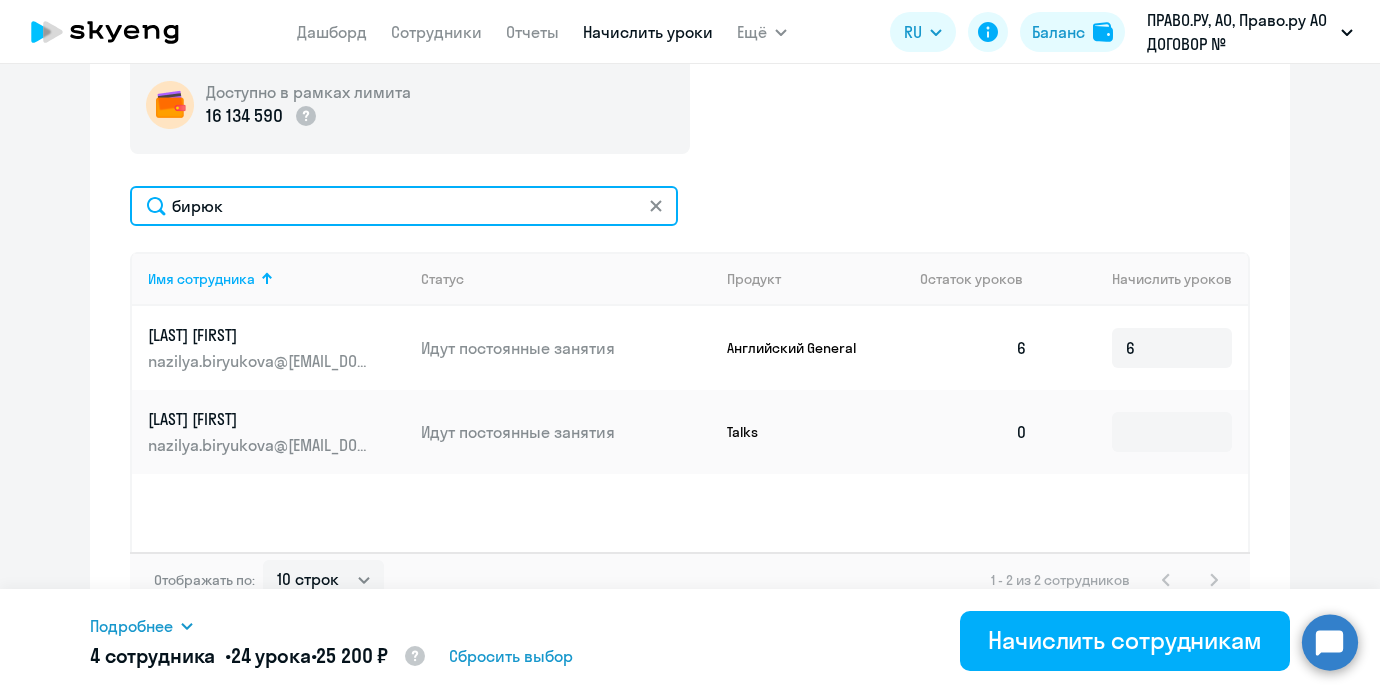 click on "бирюк" 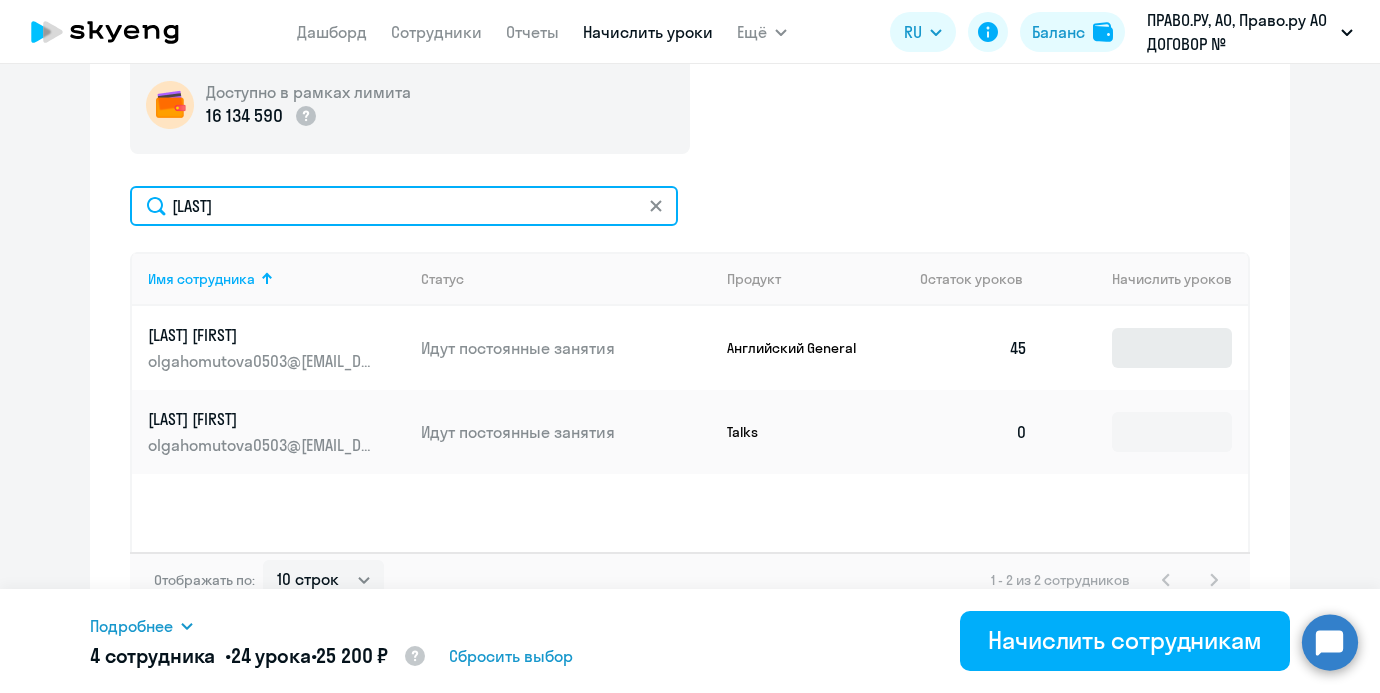type on "[LAST]" 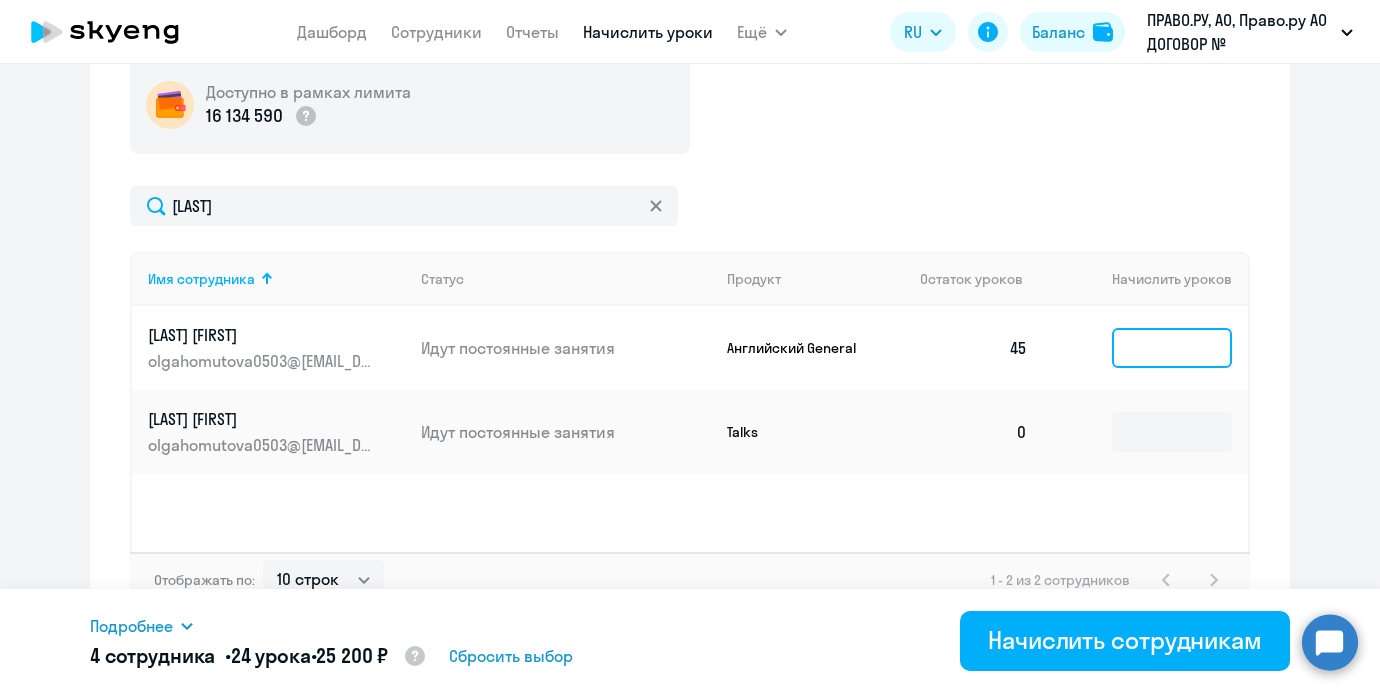 click 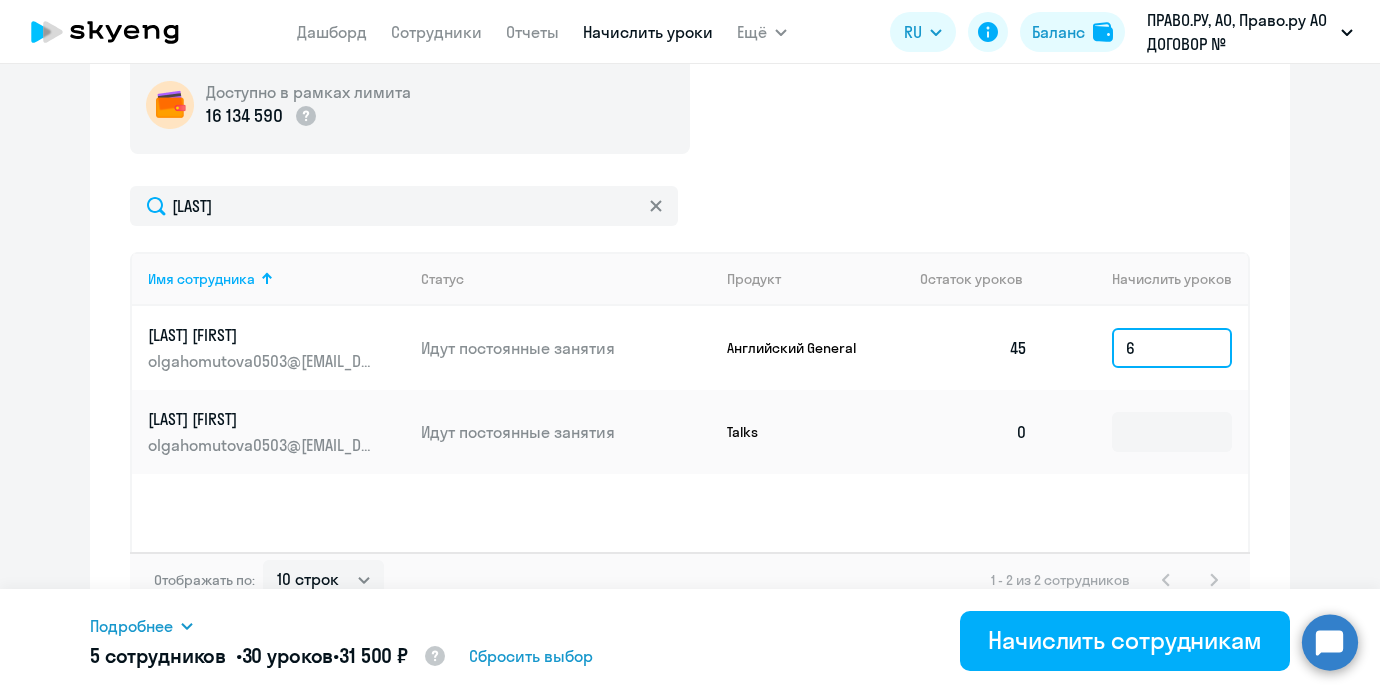 type on "6" 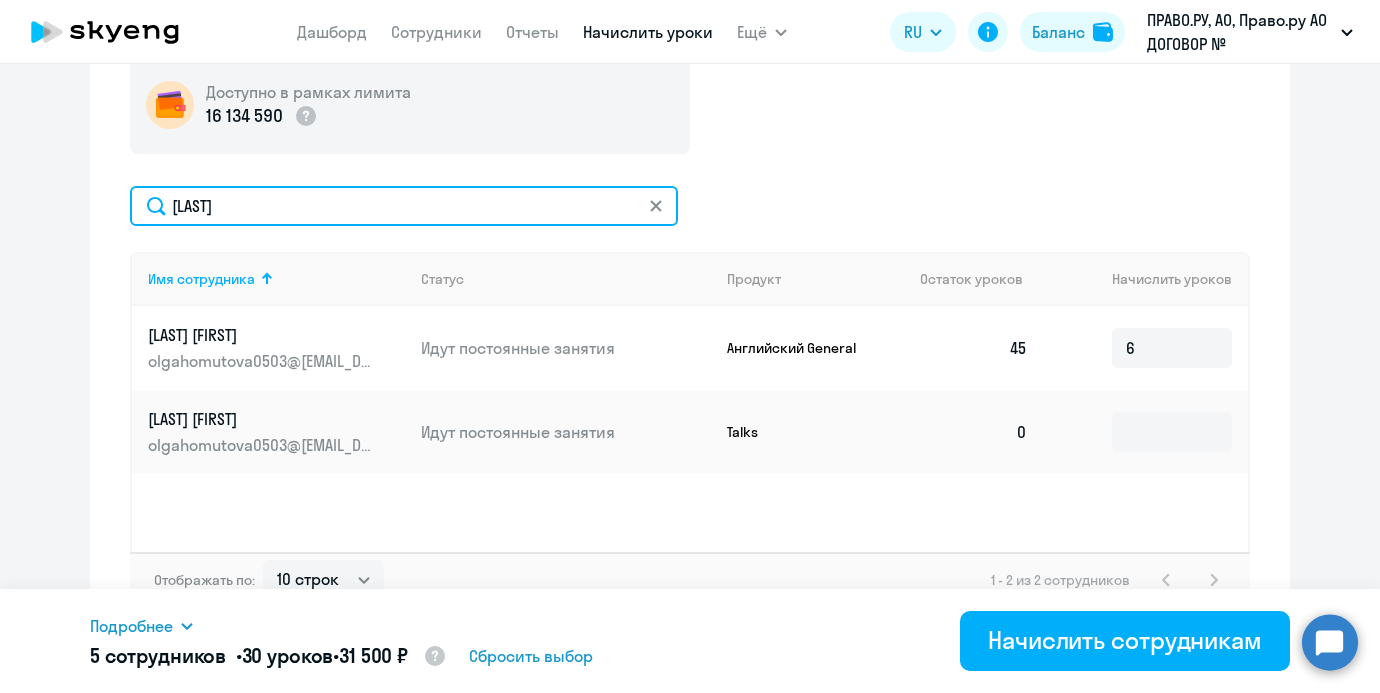 click on "[LAST]" 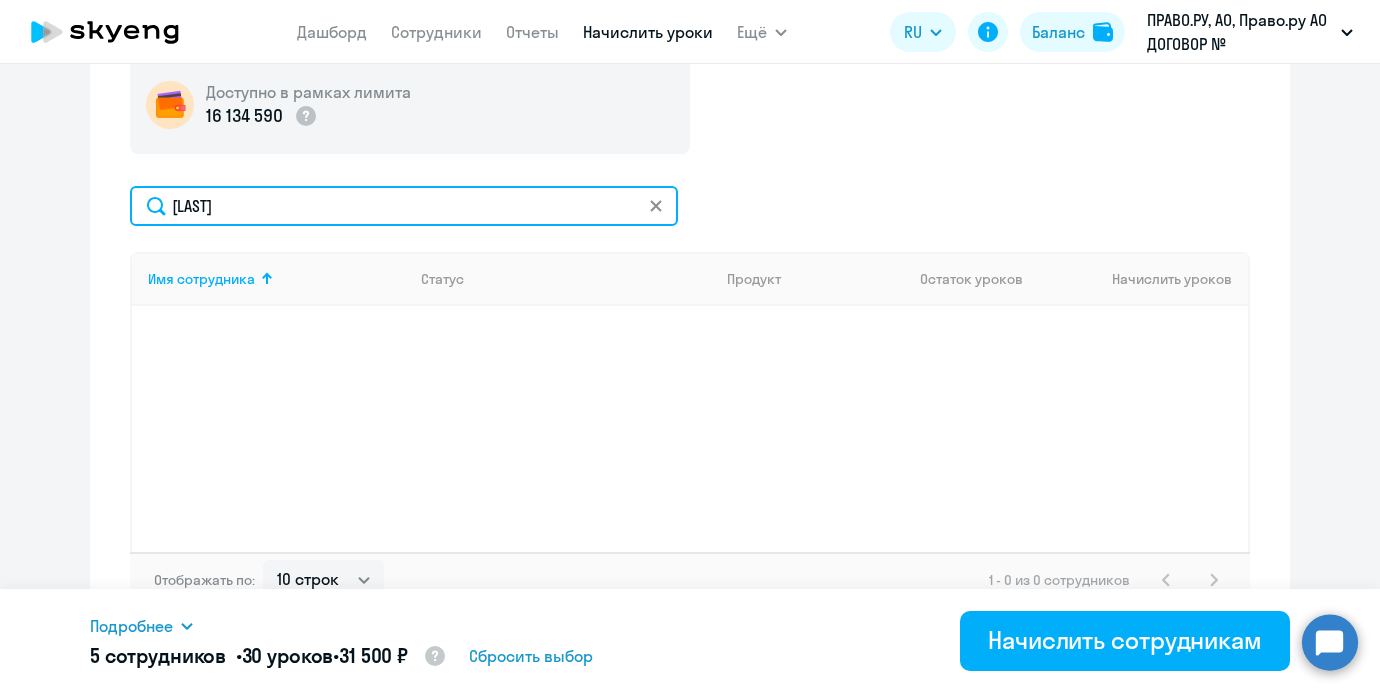 click on "[LAST]" 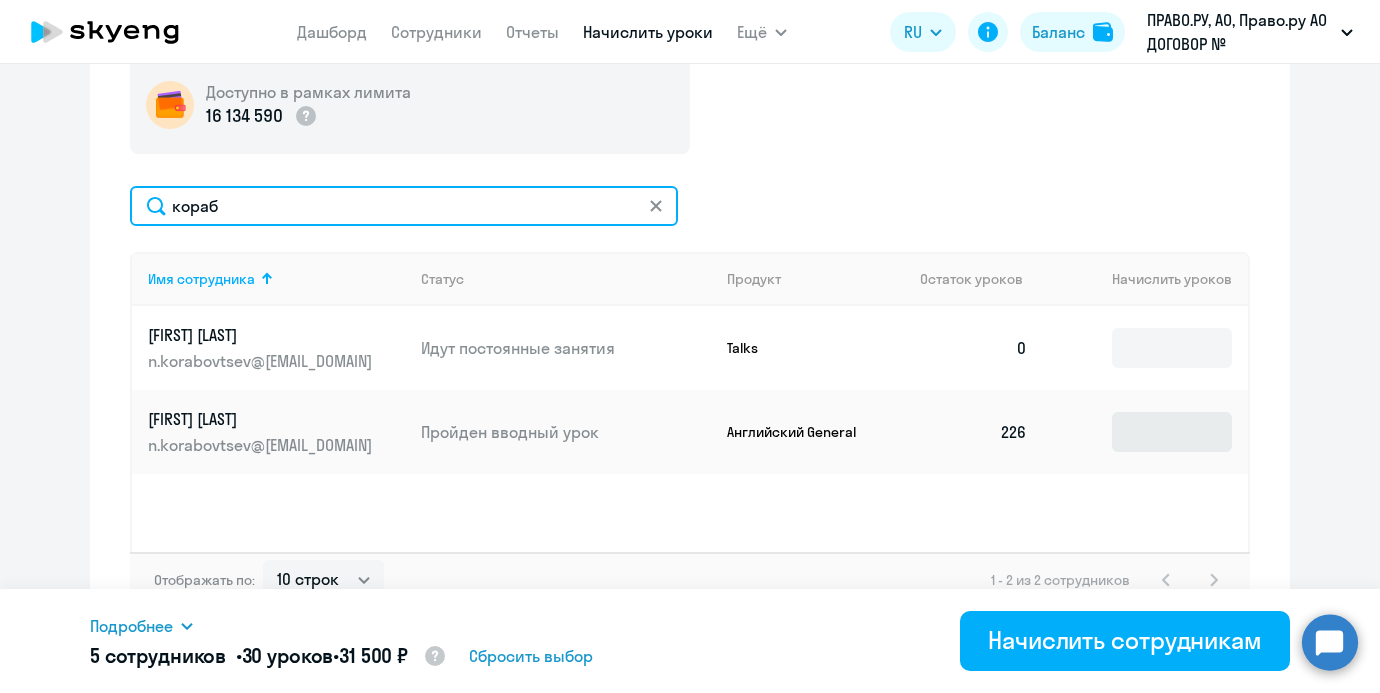 type on "кораб" 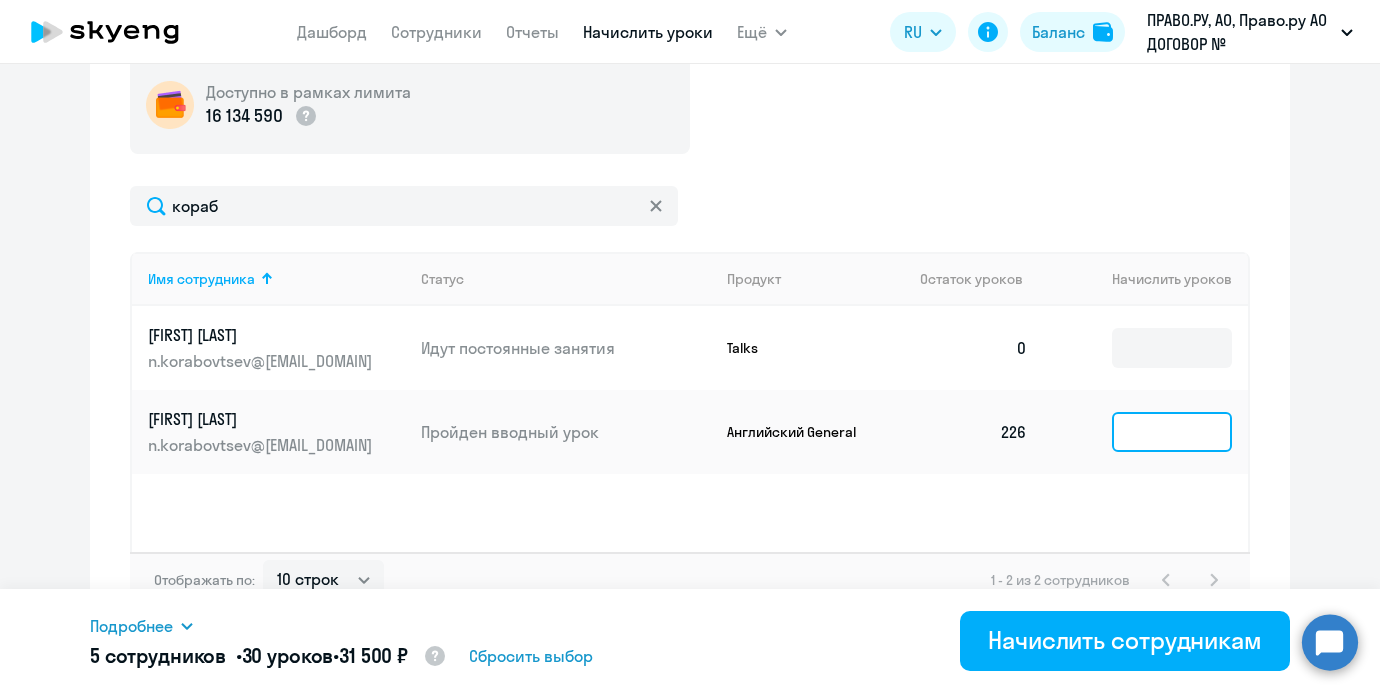 click 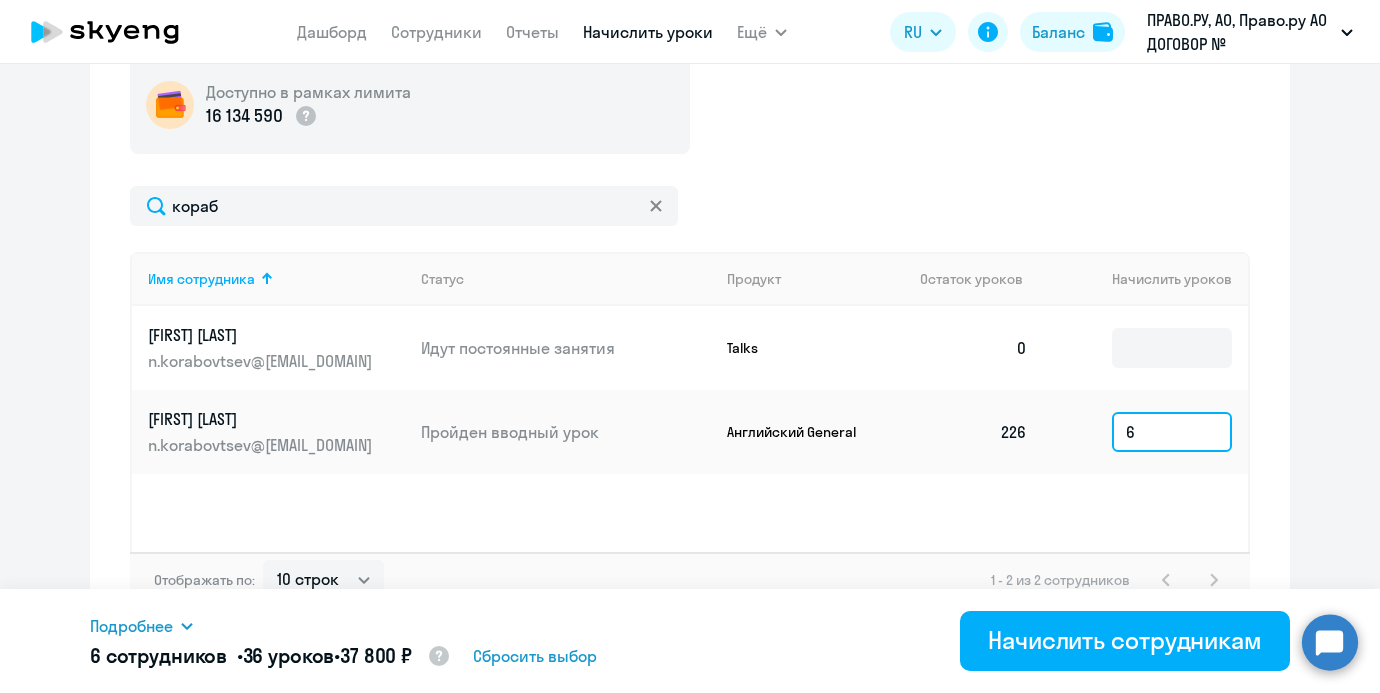 type on "6" 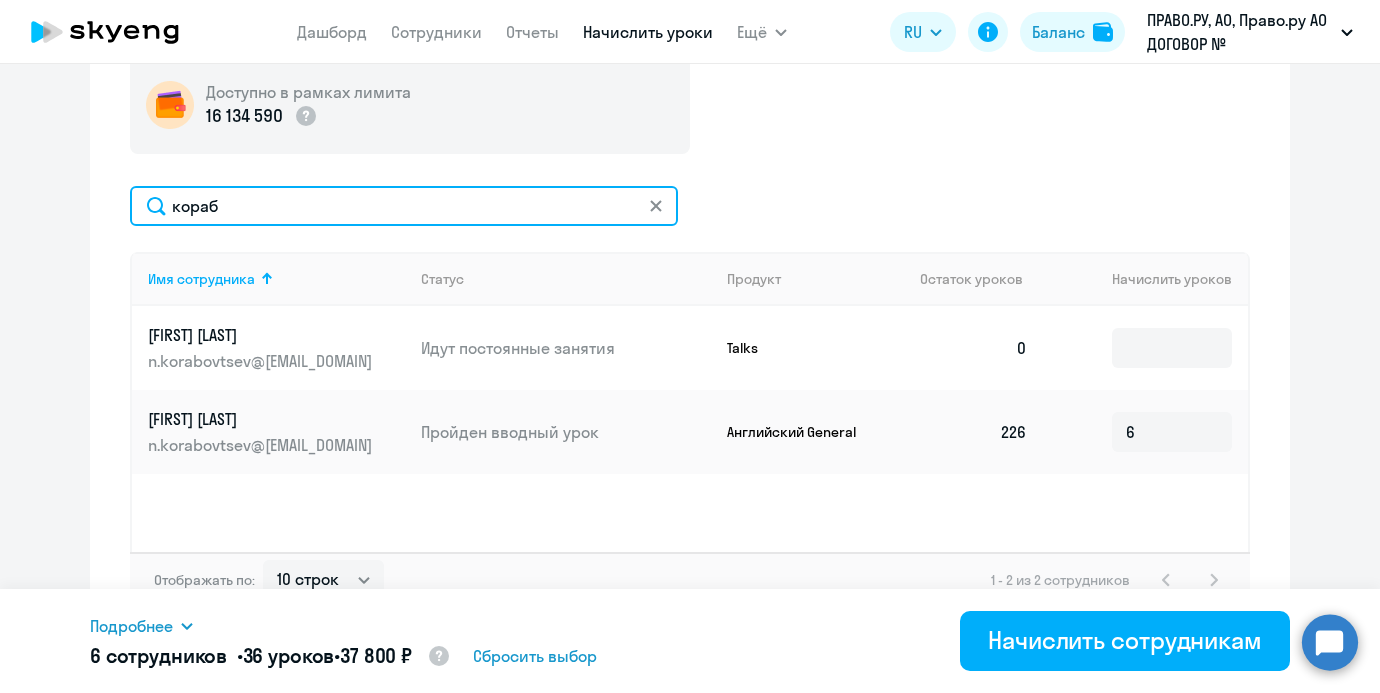 drag, startPoint x: 277, startPoint y: 216, endPoint x: 60, endPoint y: 188, distance: 218.799 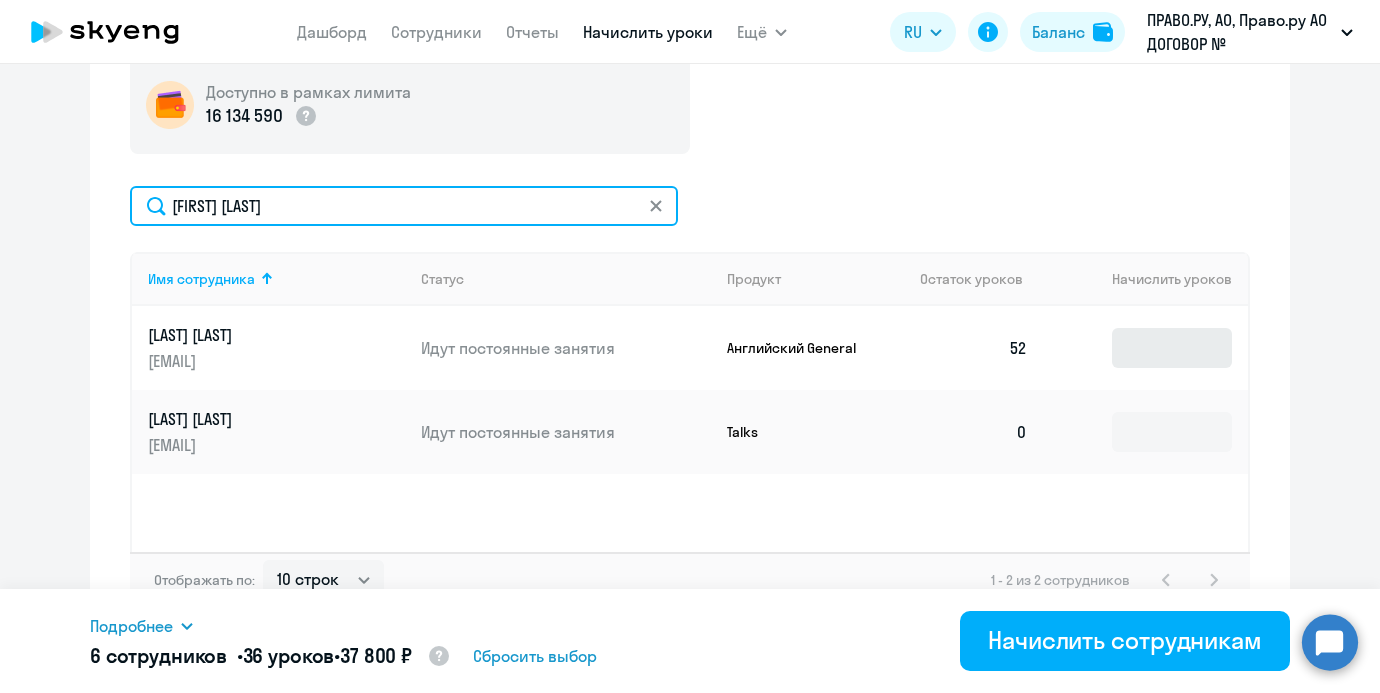 type on "[FIRST] [LAST]" 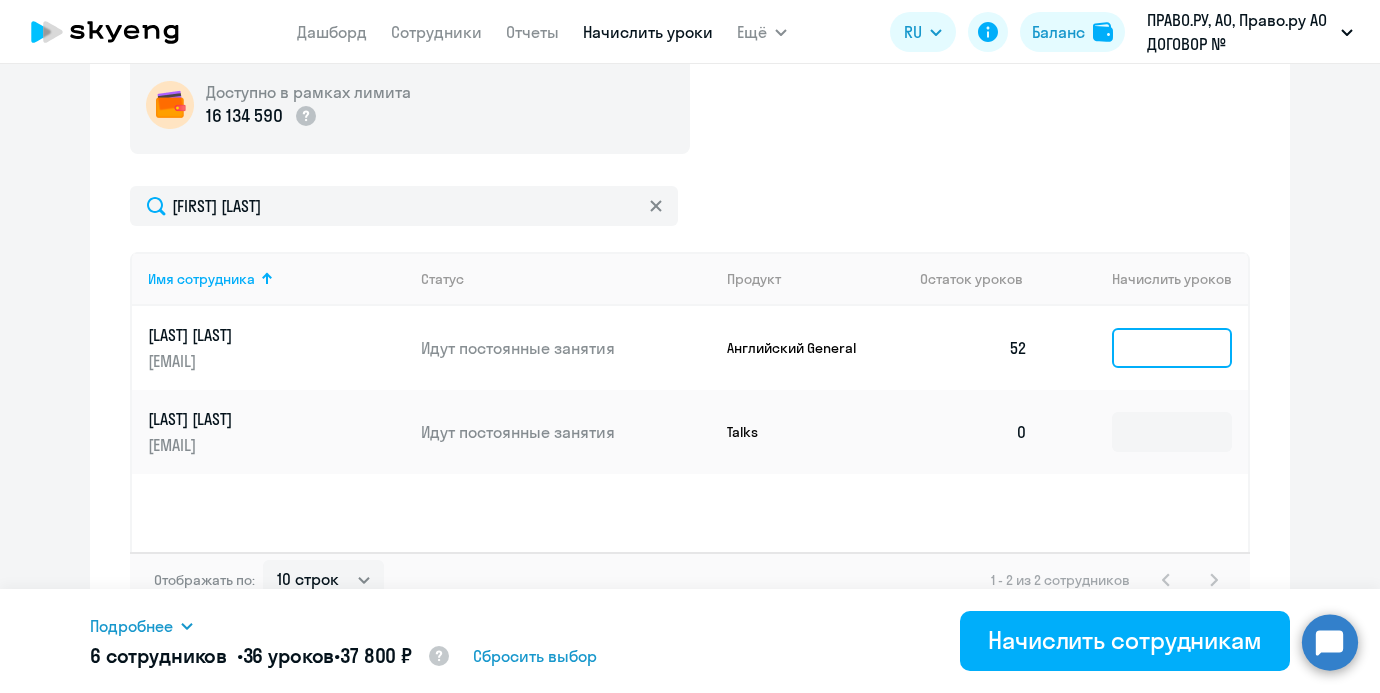 click 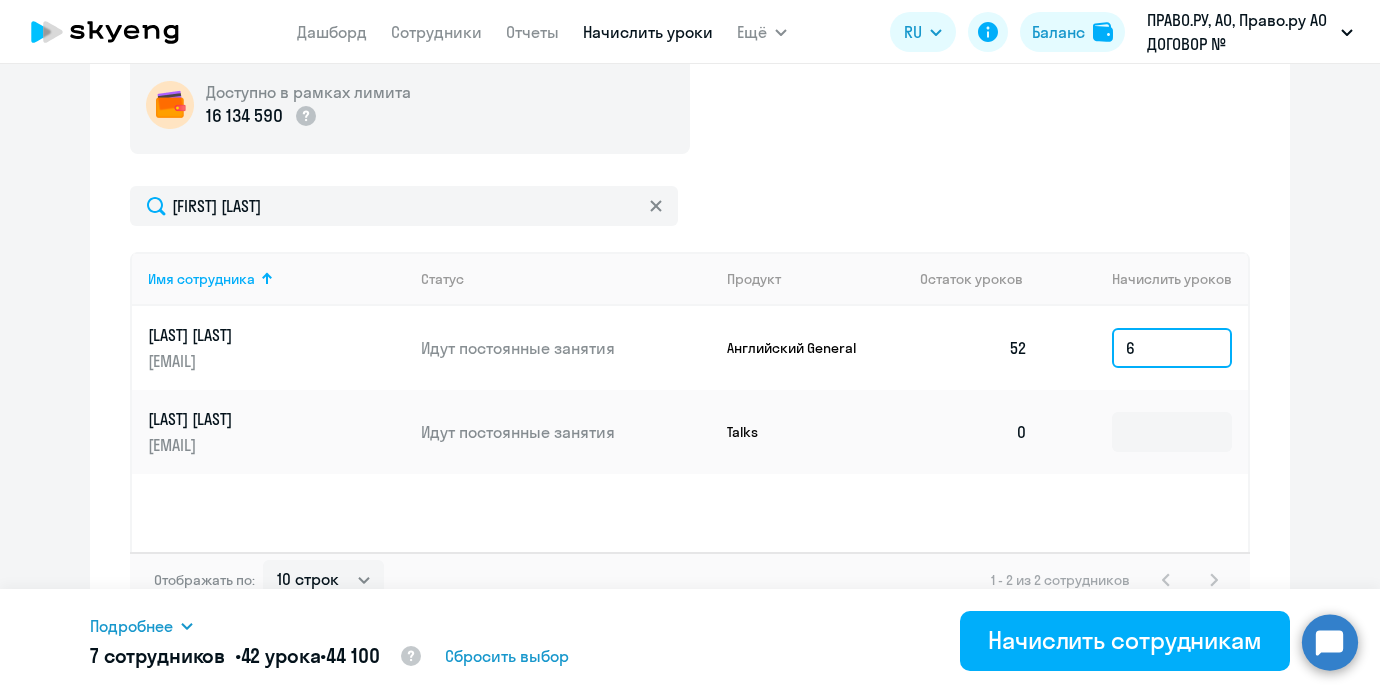 type on "6" 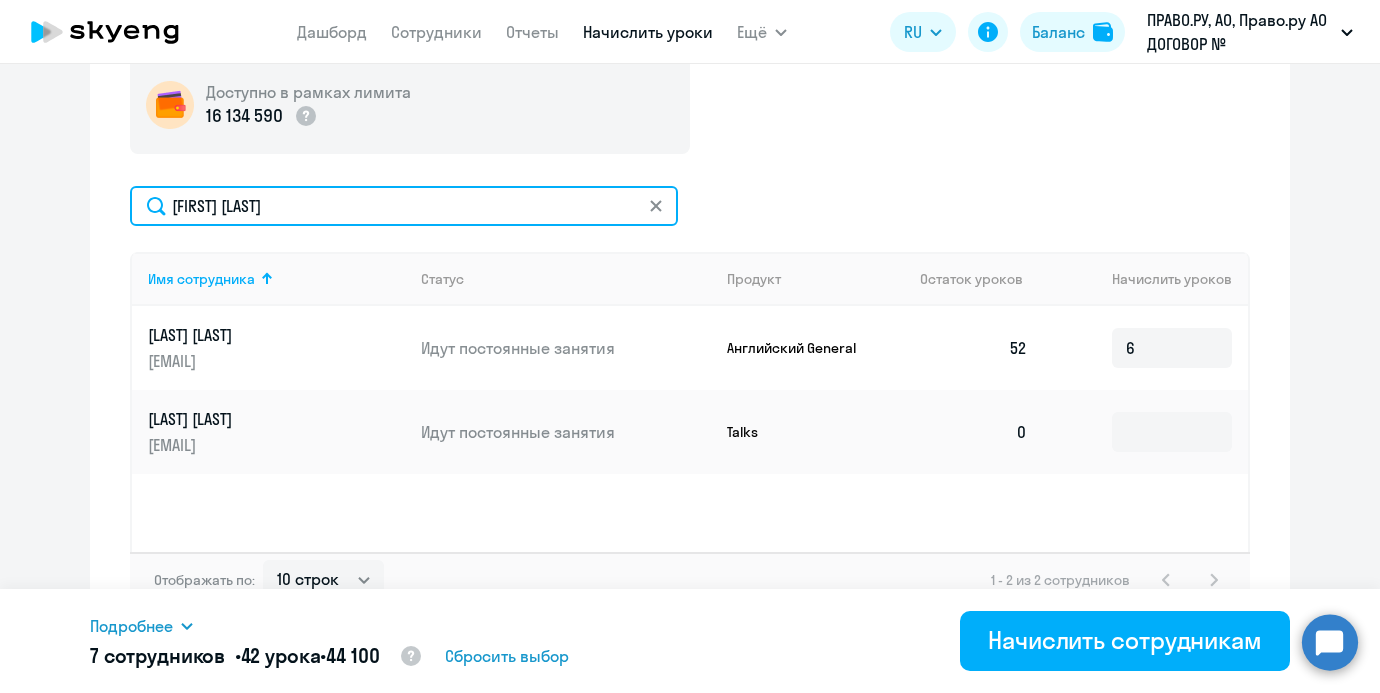 click on "[FIRST] [LAST]" 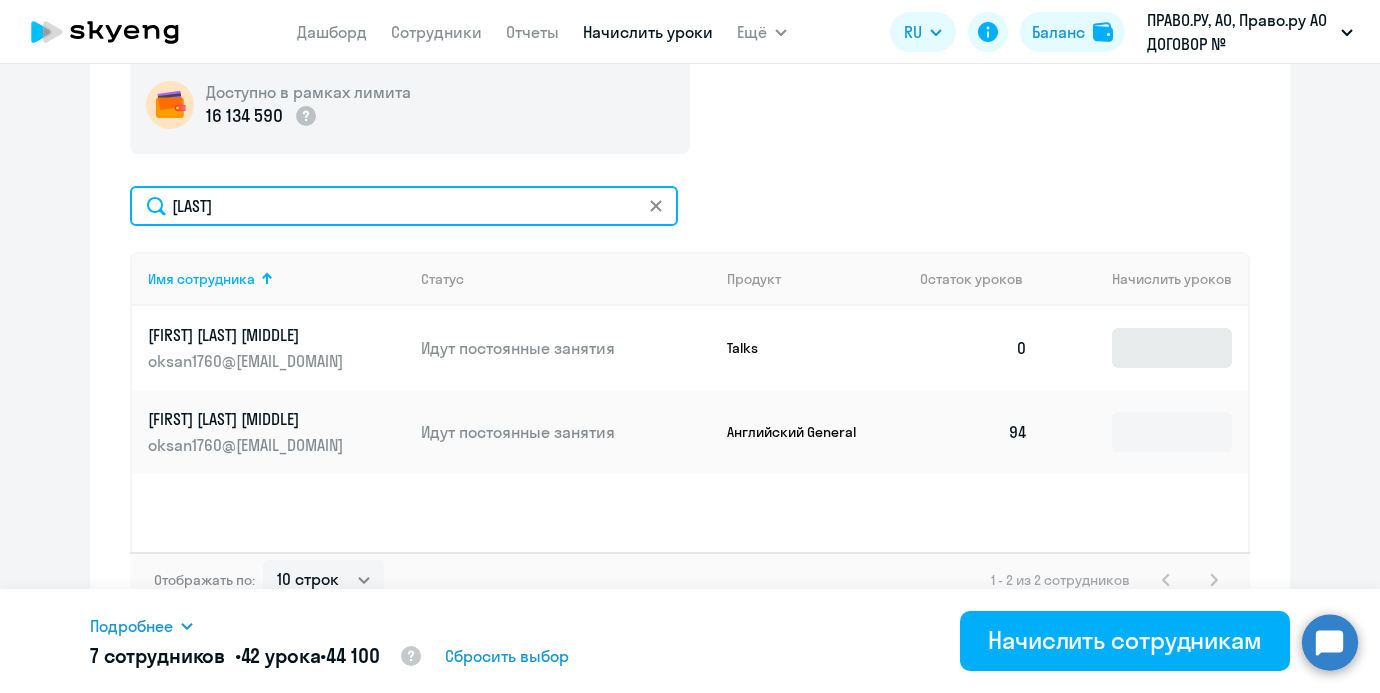 type on "[LAST]" 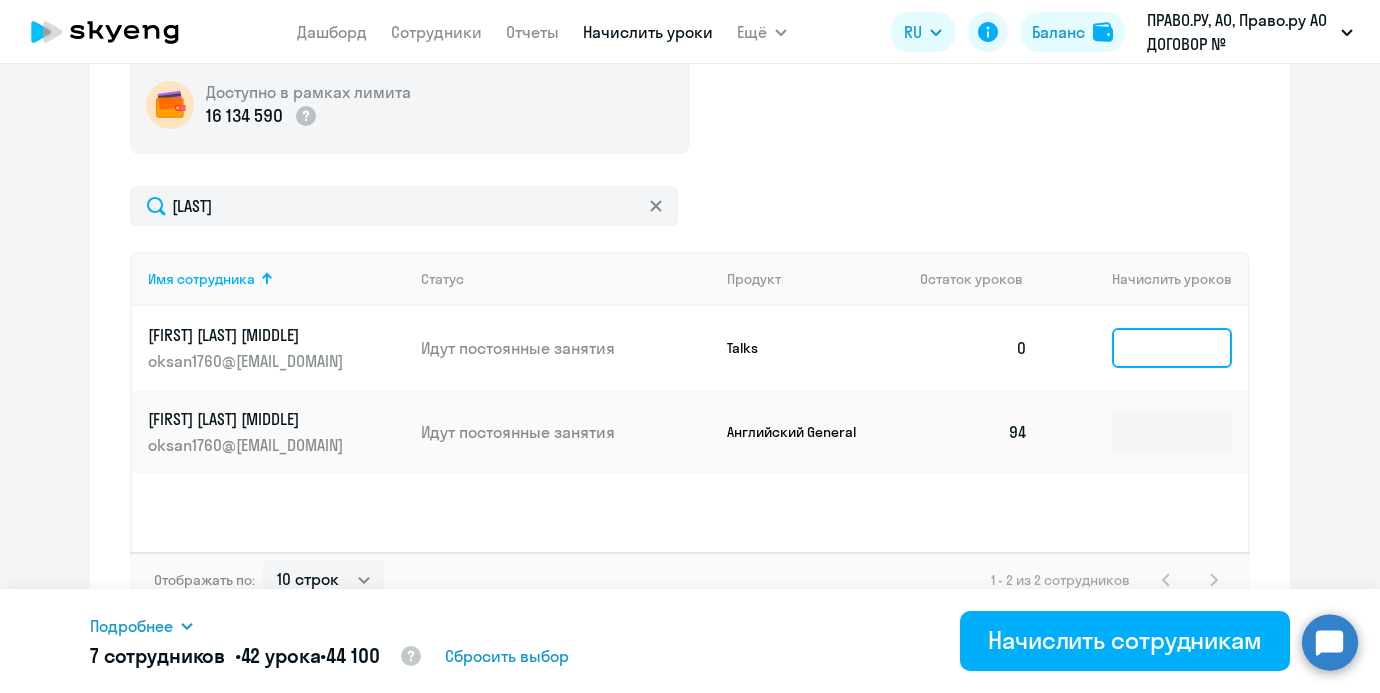 click 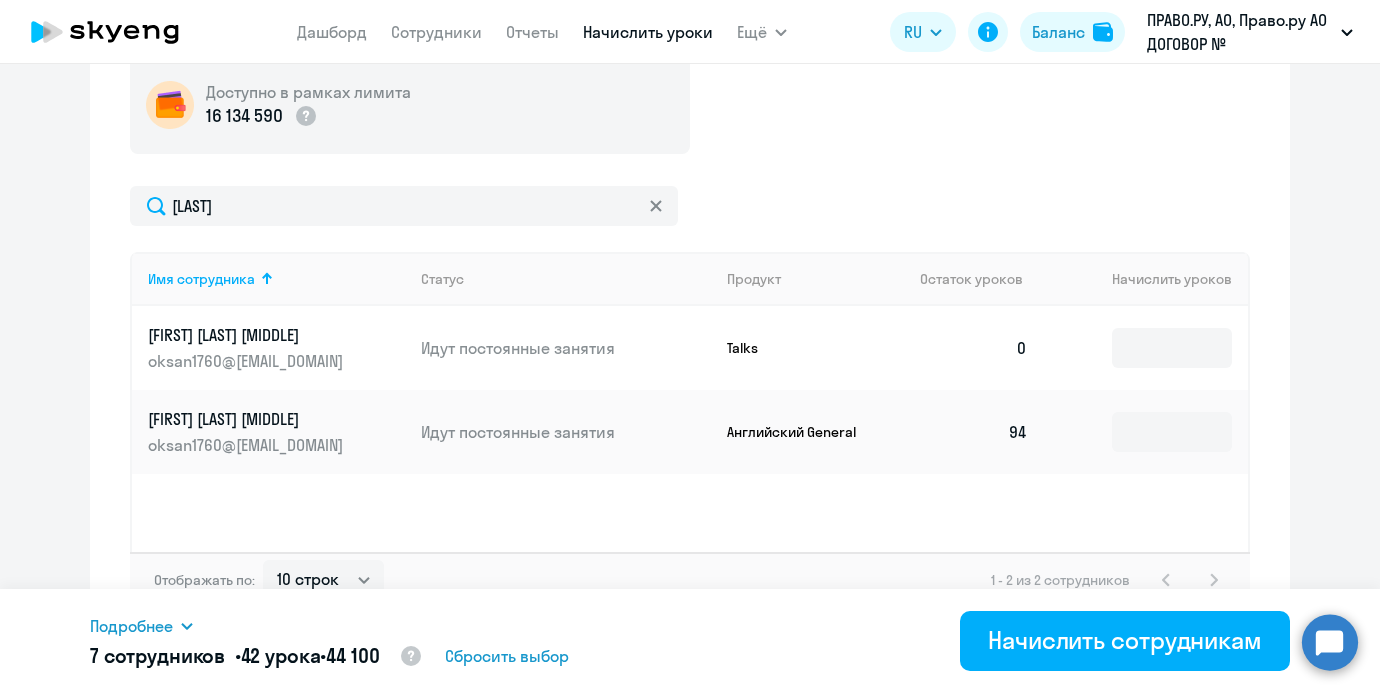 click 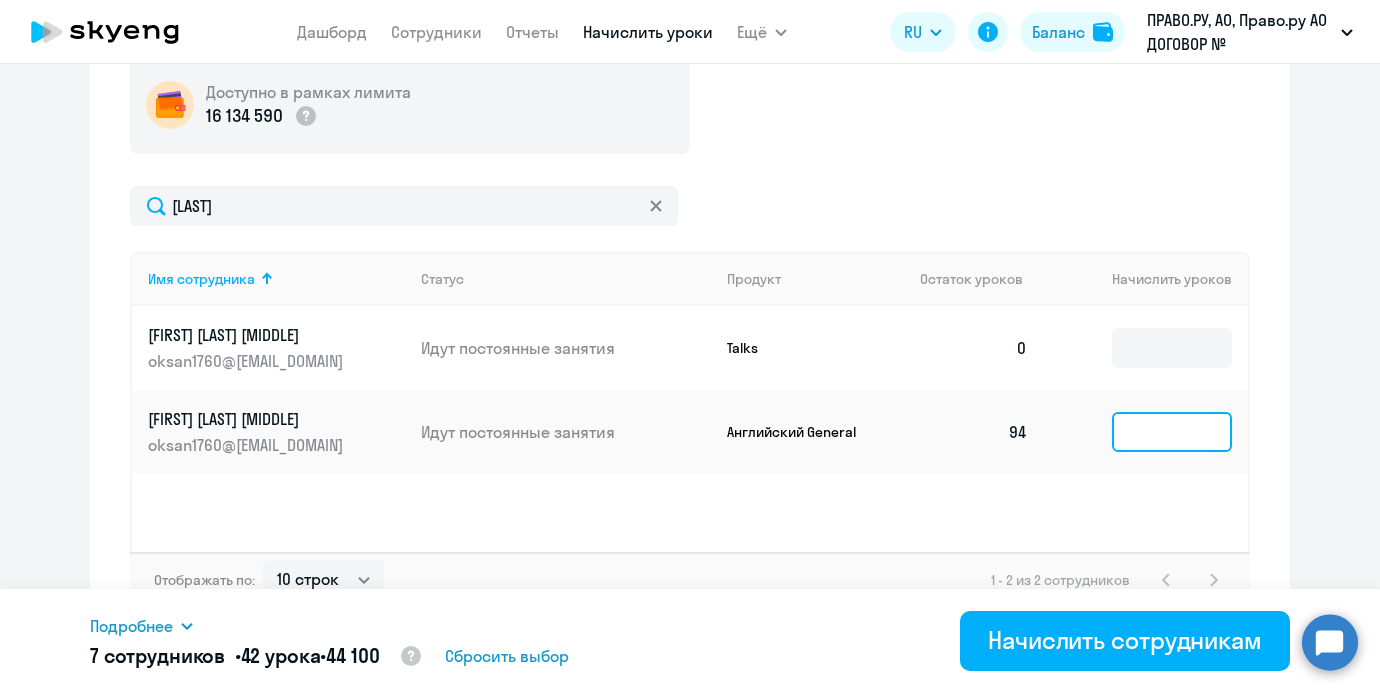 click 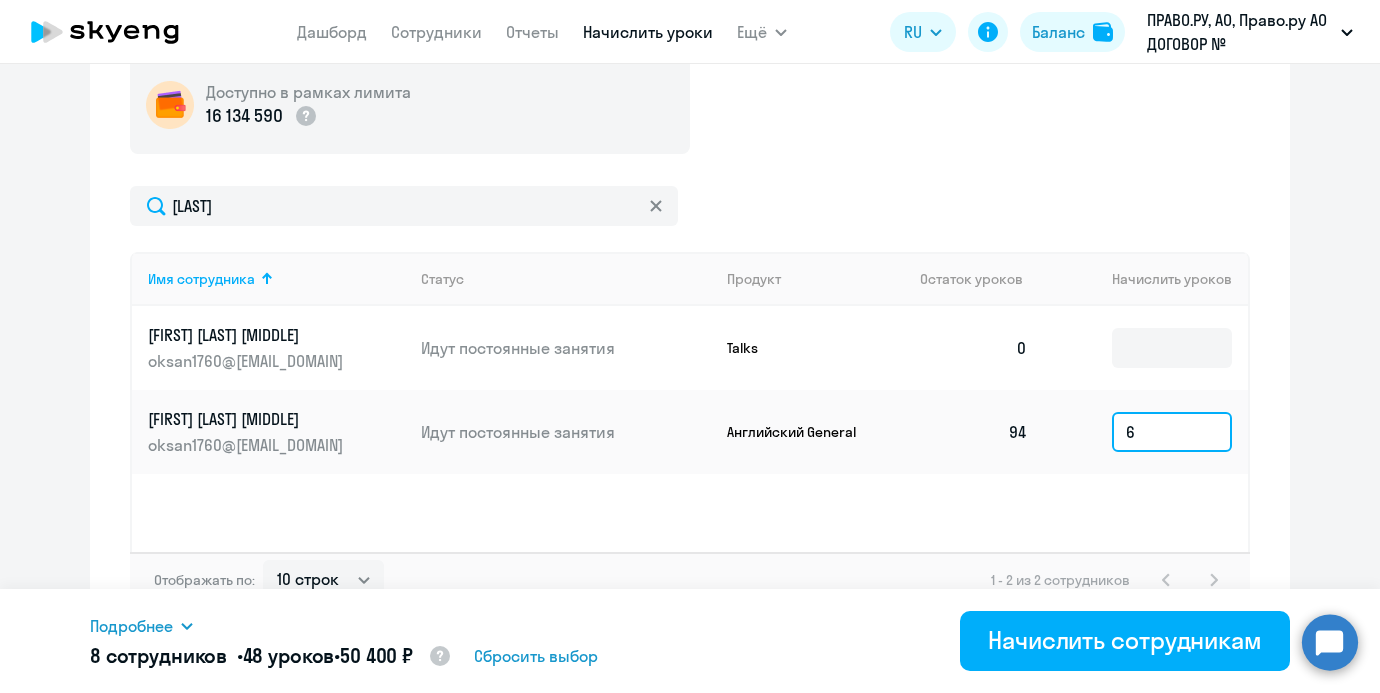type on "6" 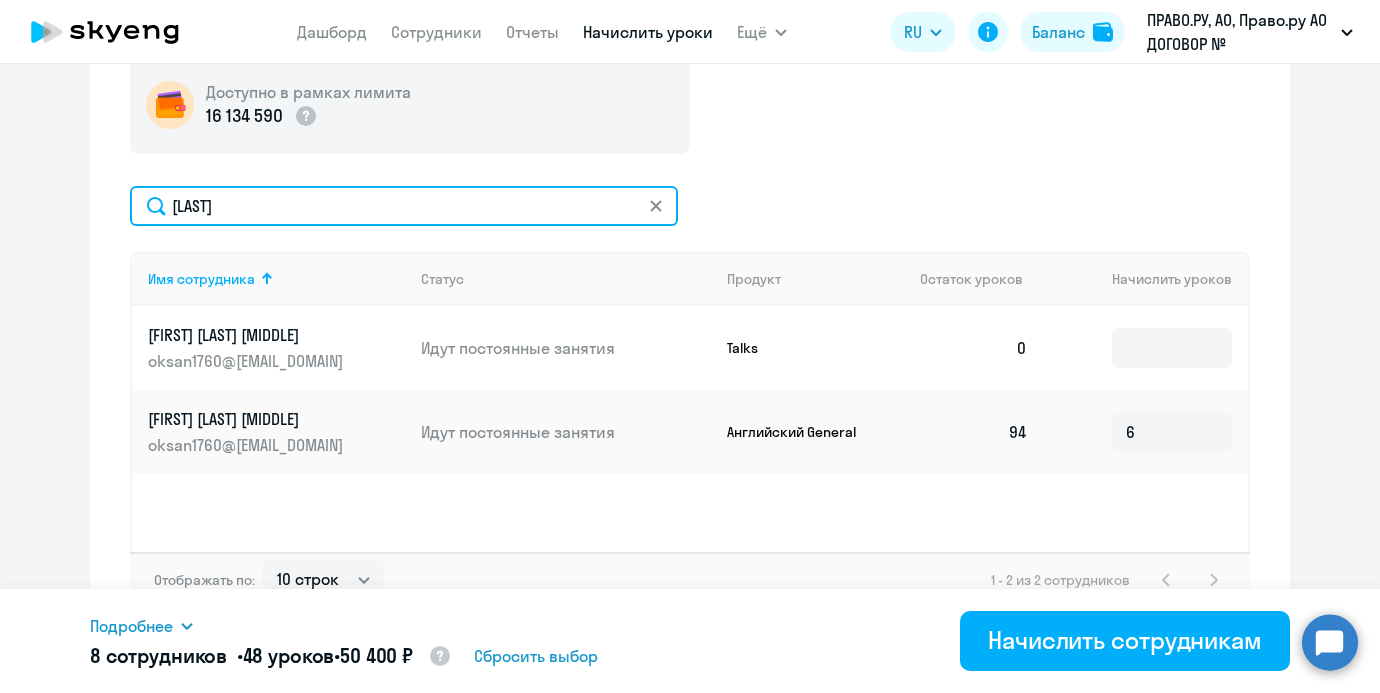 drag, startPoint x: 246, startPoint y: 201, endPoint x: 50, endPoint y: 201, distance: 196 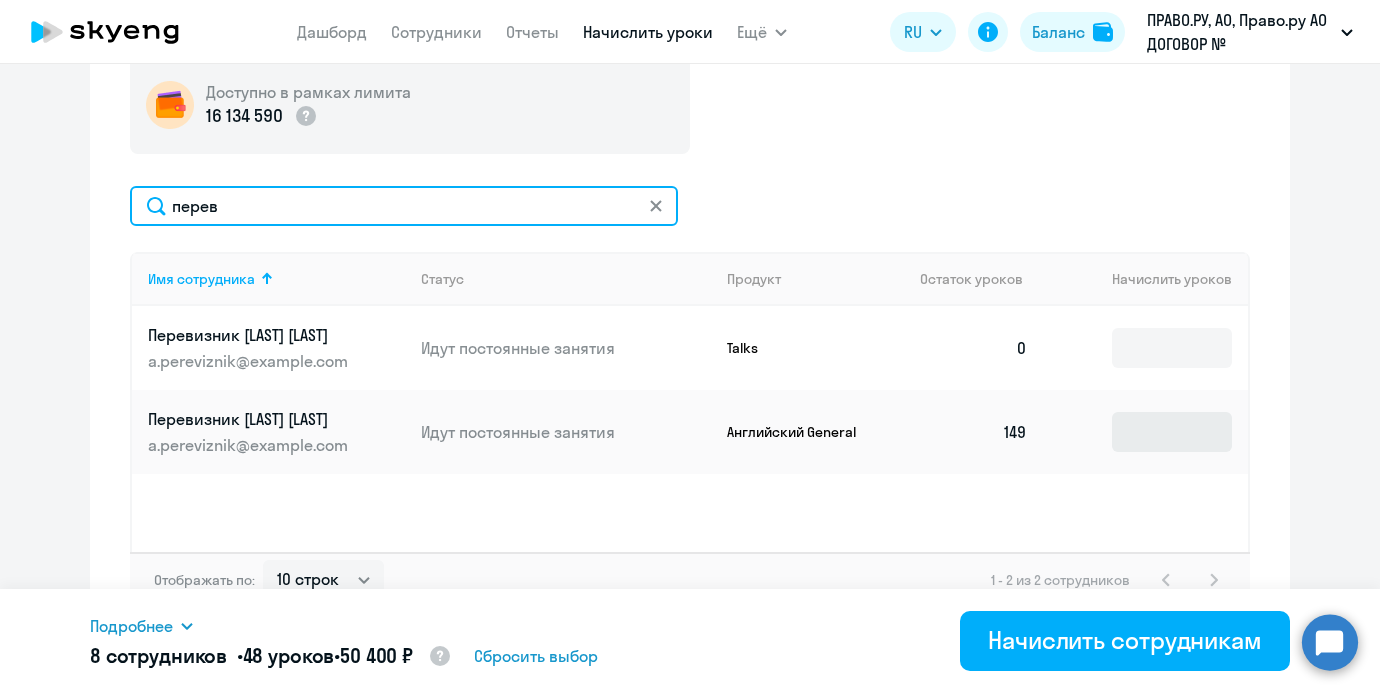 type on "перев" 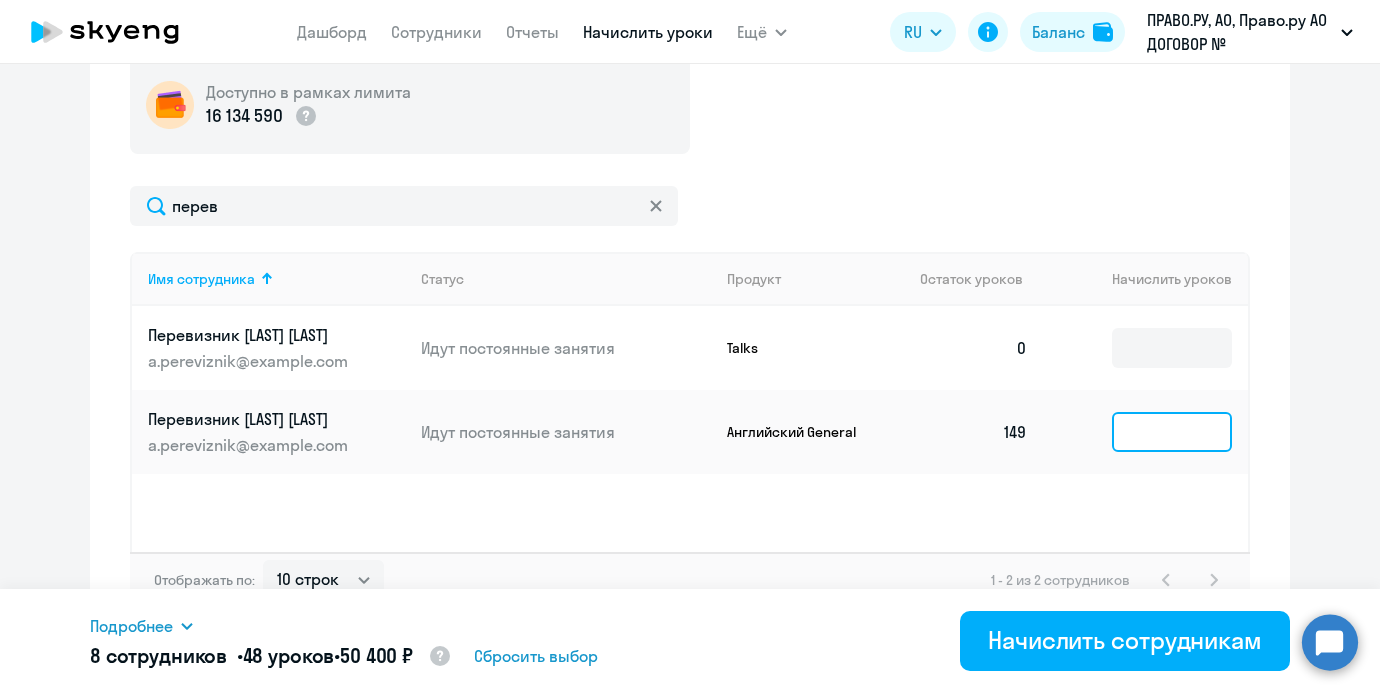 click 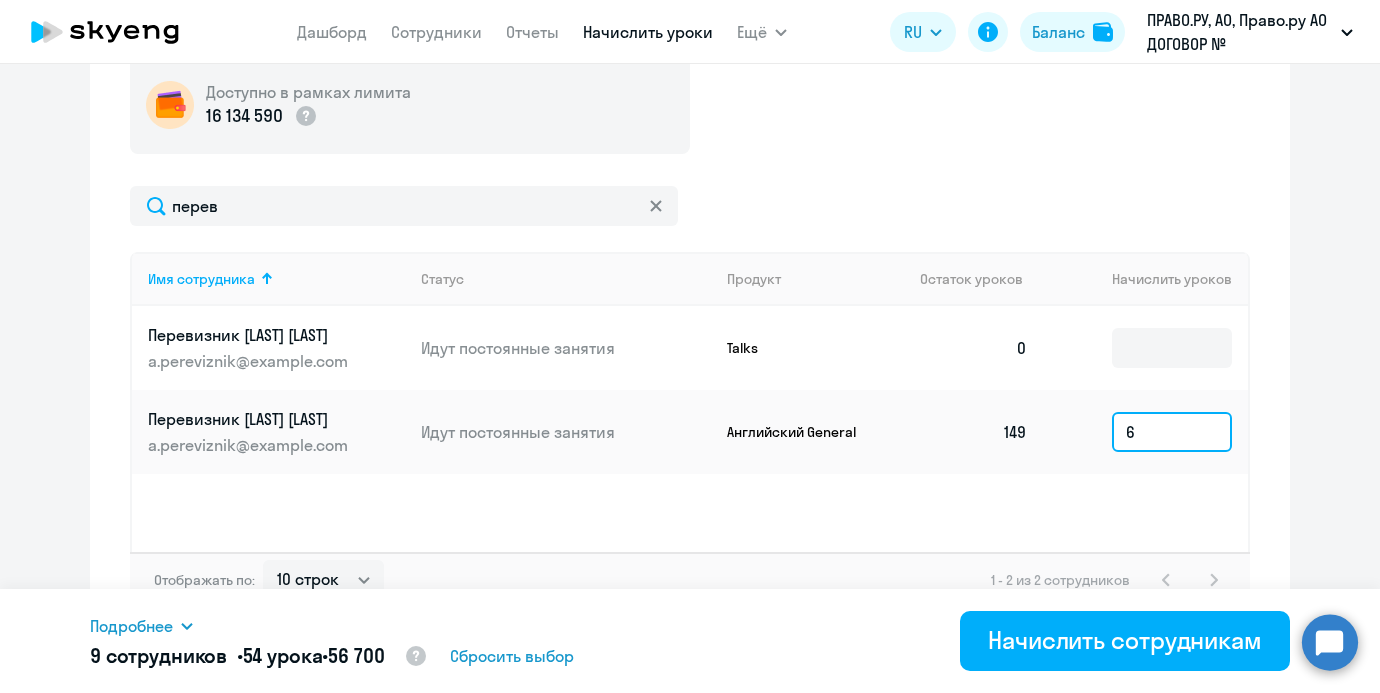 type on "6" 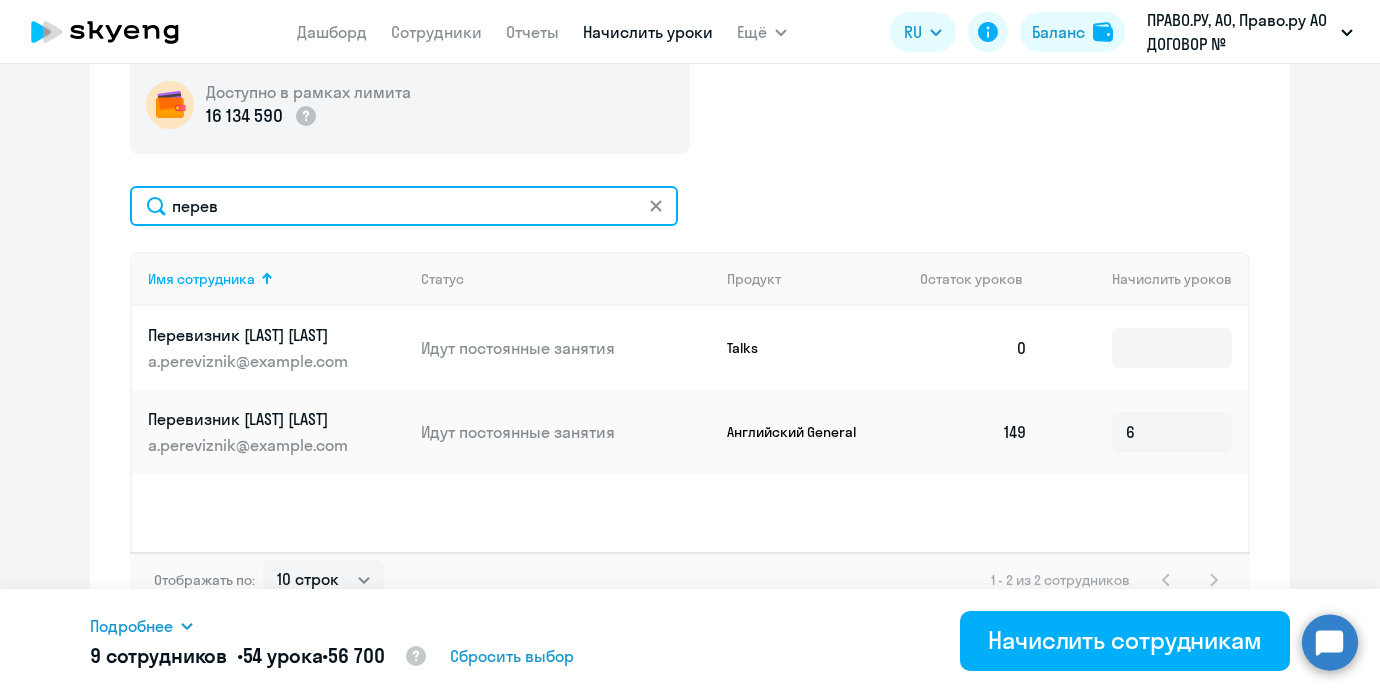drag, startPoint x: 356, startPoint y: 210, endPoint x: 97, endPoint y: 206, distance: 259.03088 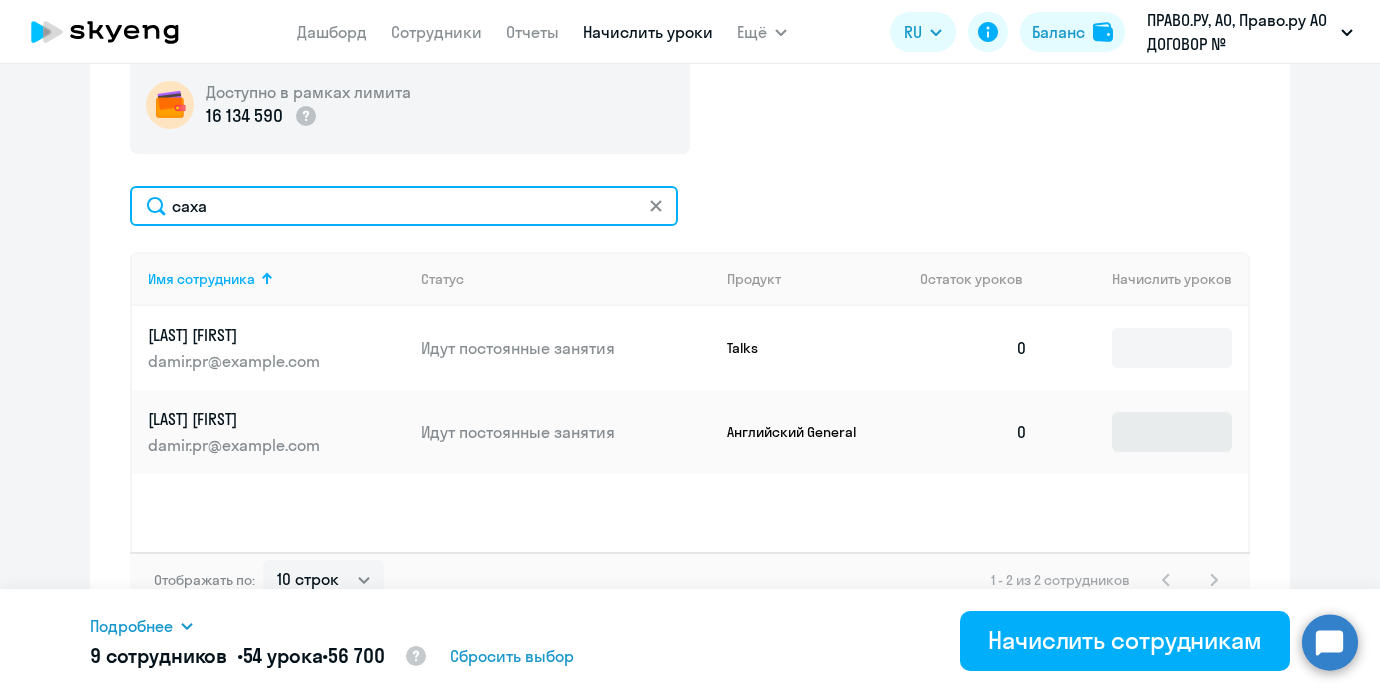 type on "саха" 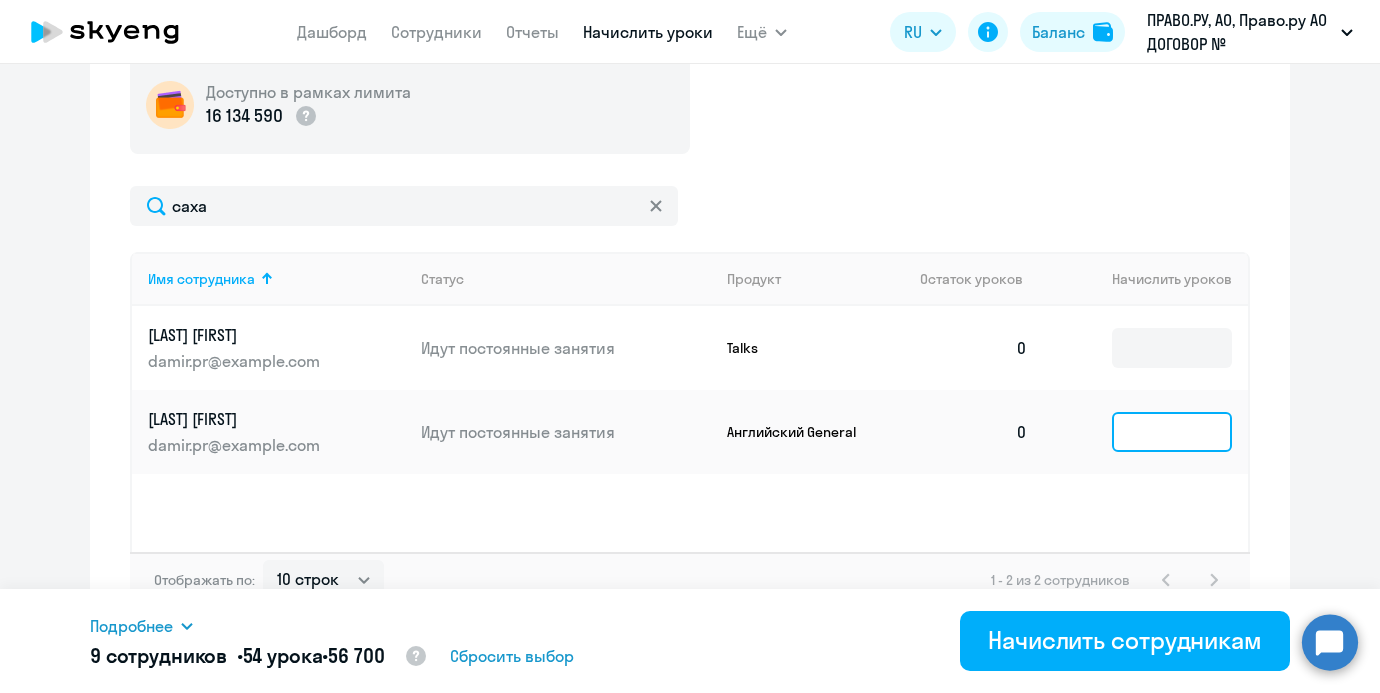 click 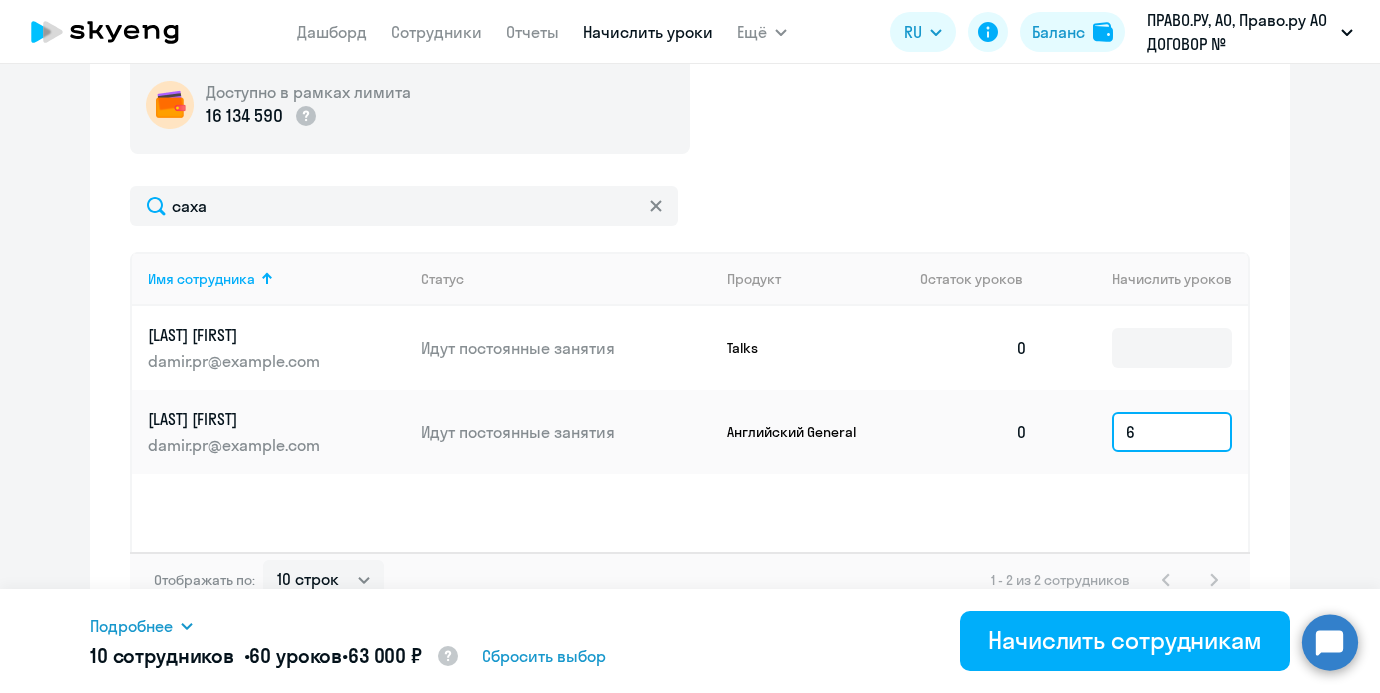 type on "6" 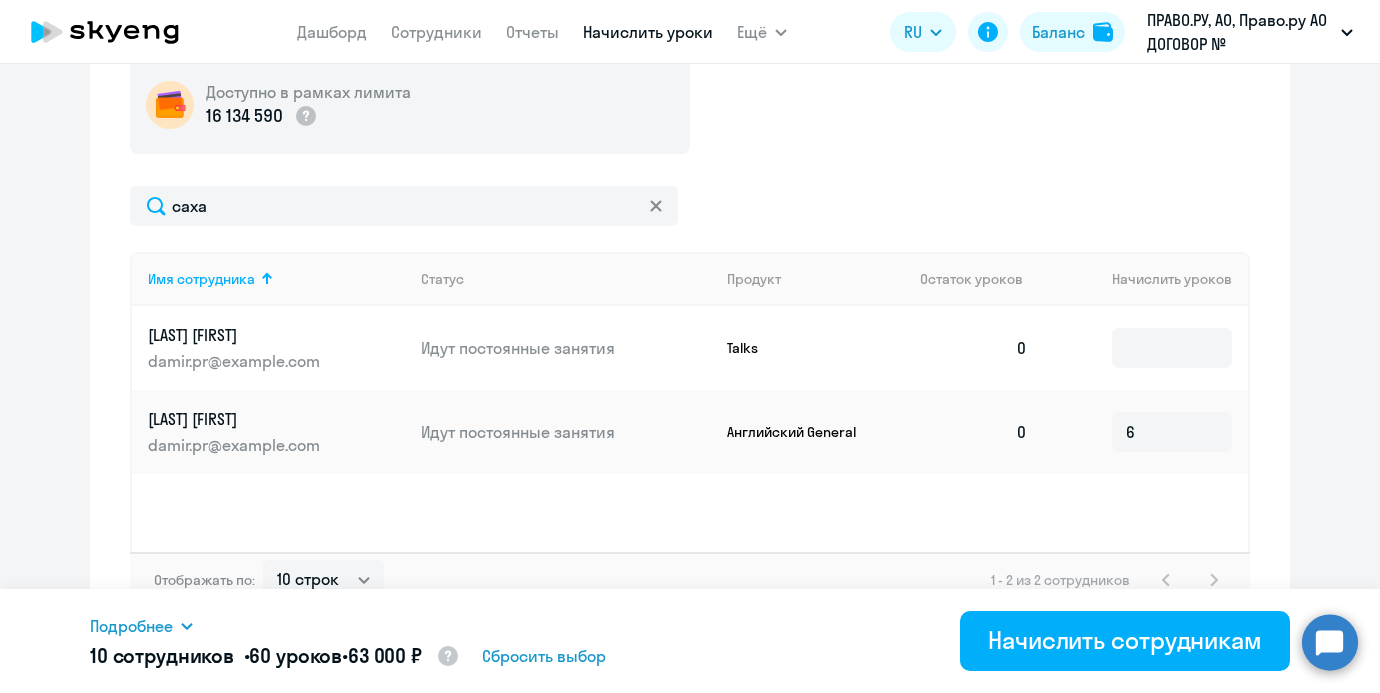 click on "Подробнее" at bounding box center (131, 626) 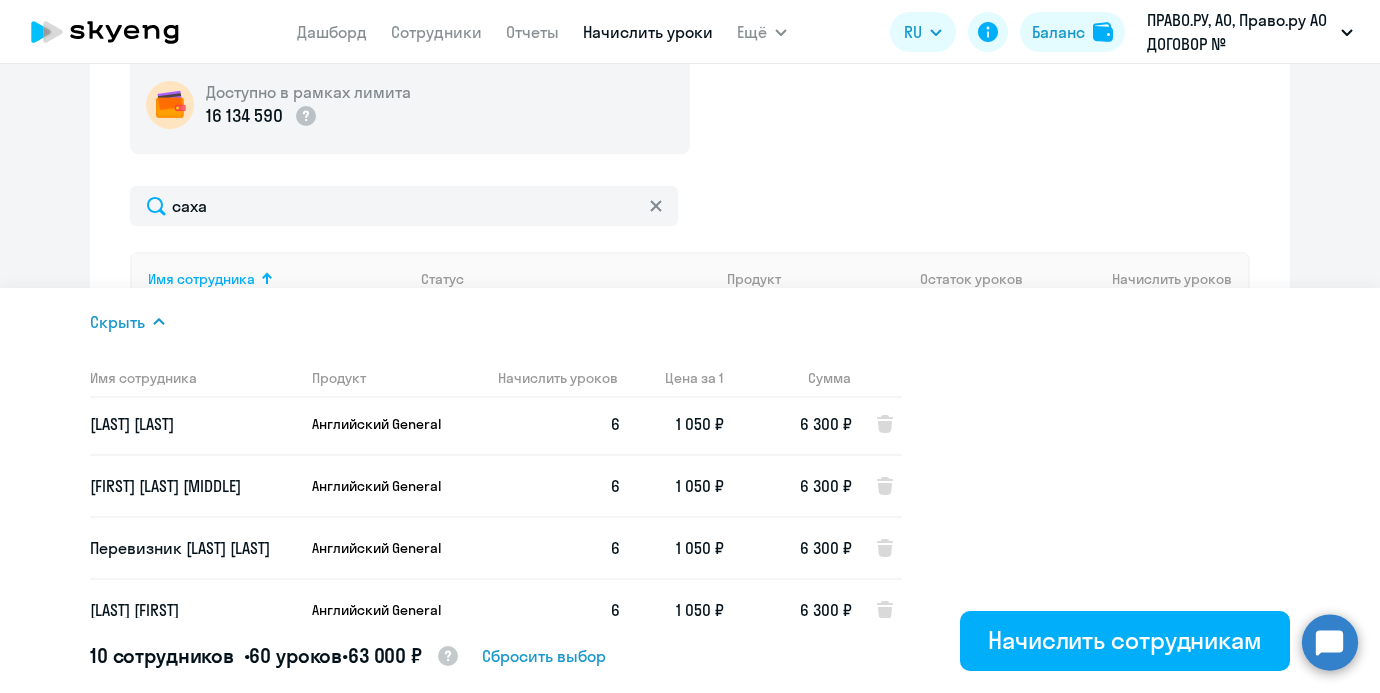 scroll, scrollTop: 398, scrollLeft: 0, axis: vertical 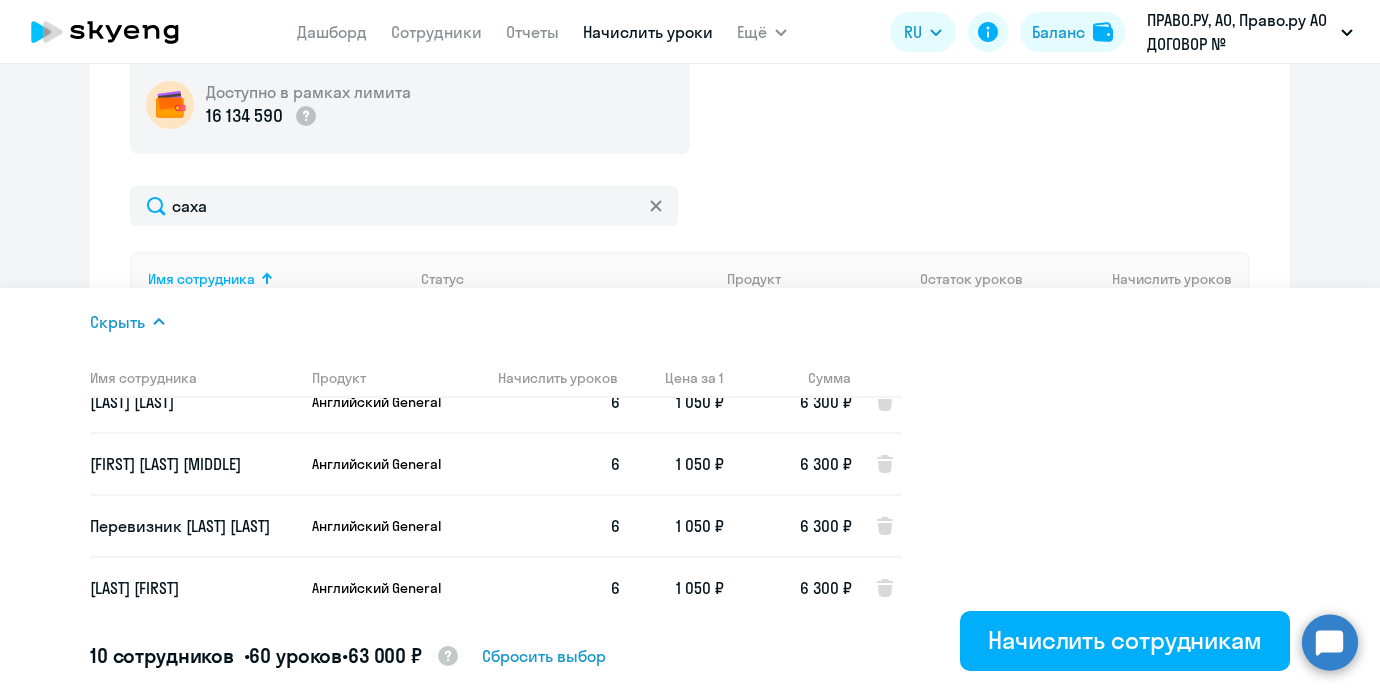 click on "[LAST] [FIRST]" at bounding box center [193, 588] 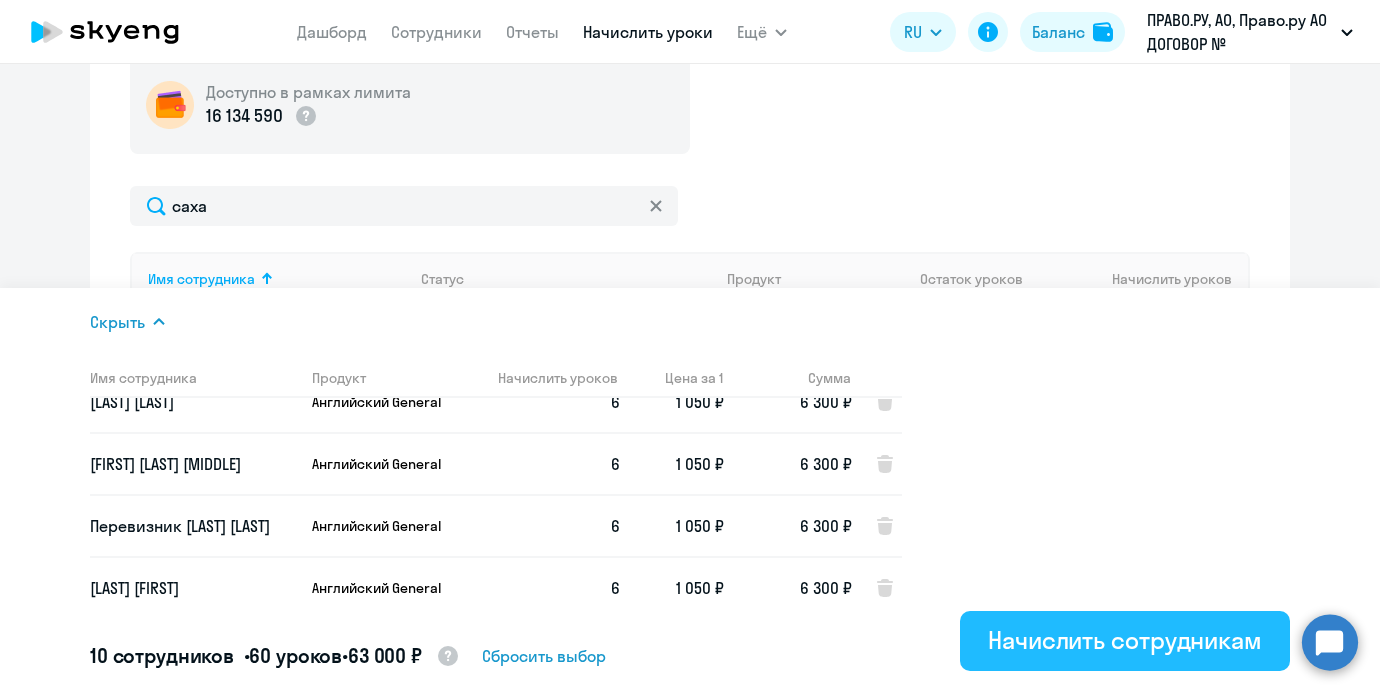 click on "Начислить сотрудникам" at bounding box center [1125, 640] 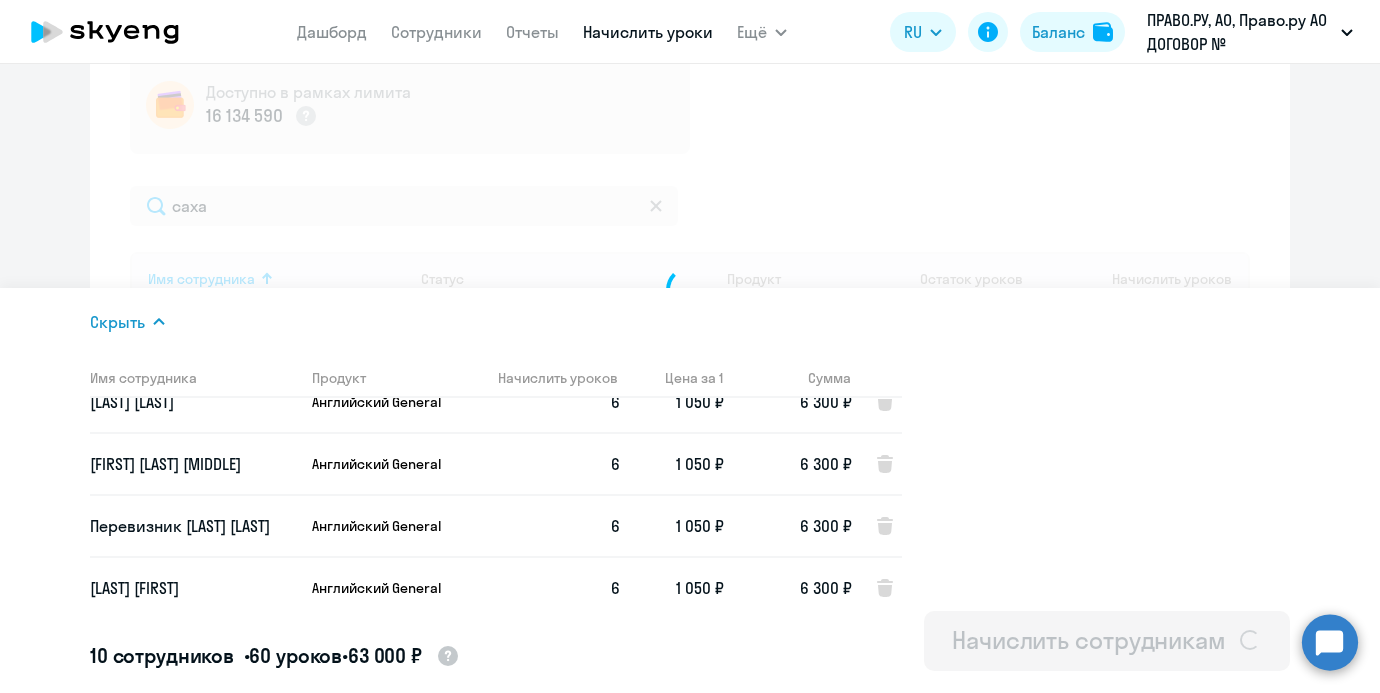 type 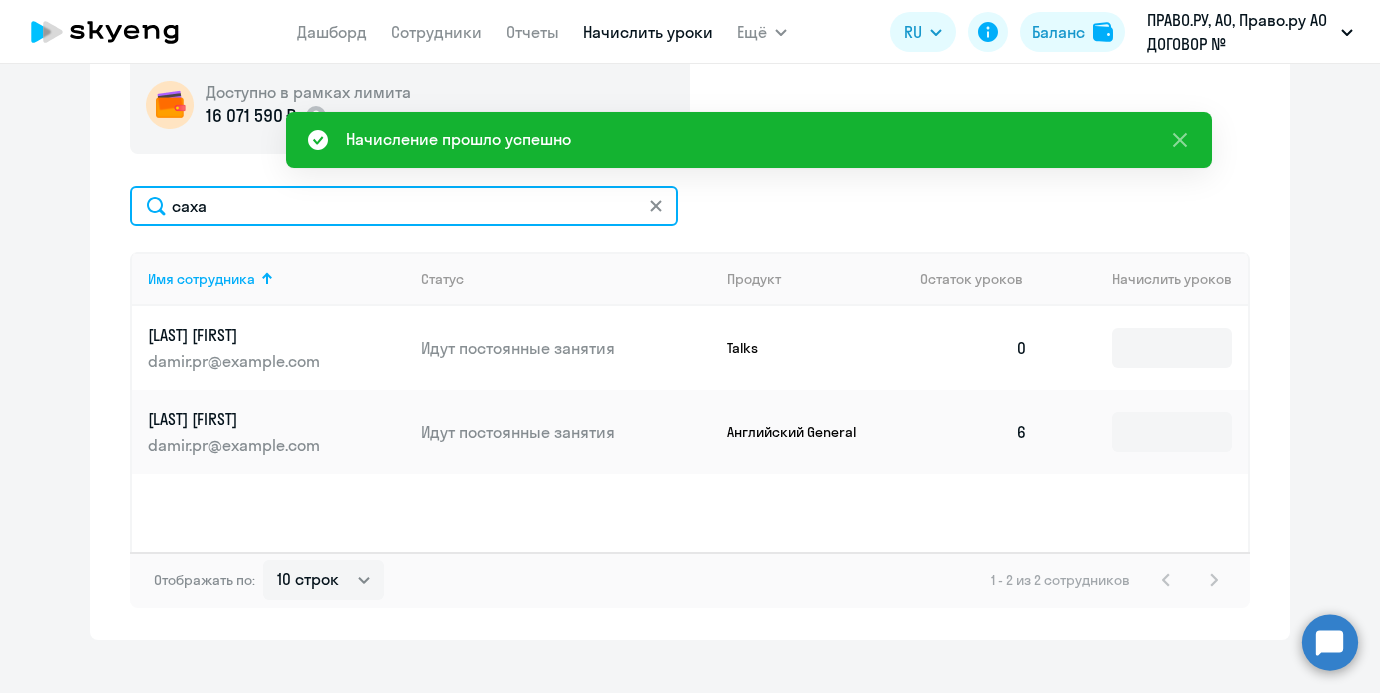 drag, startPoint x: 308, startPoint y: 195, endPoint x: 115, endPoint y: 195, distance: 193 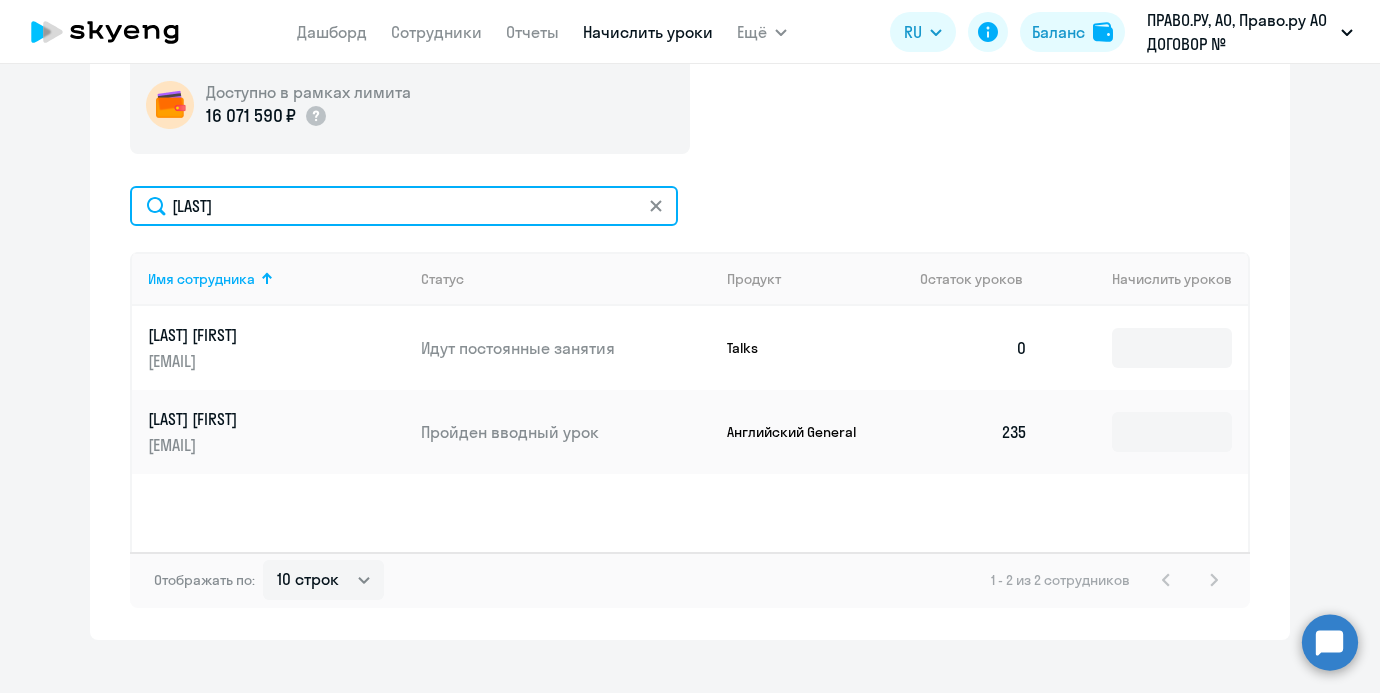 type on "[LAST]" 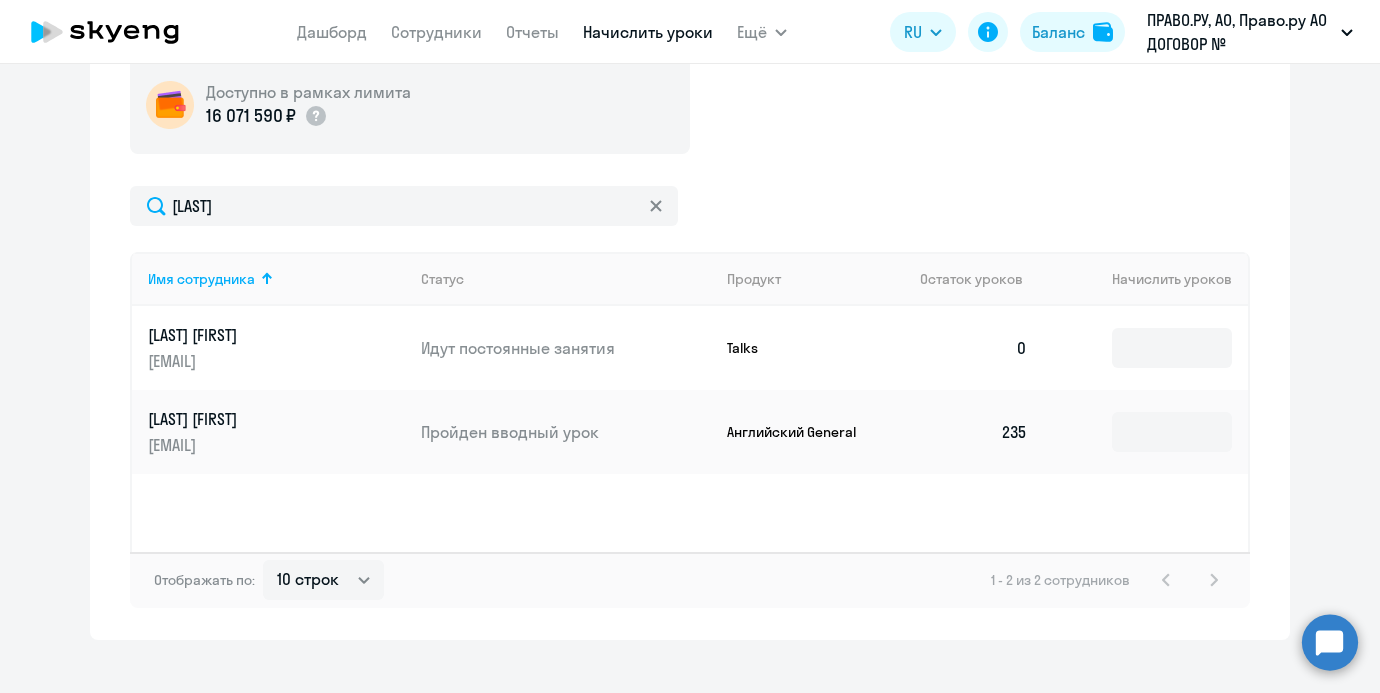 click 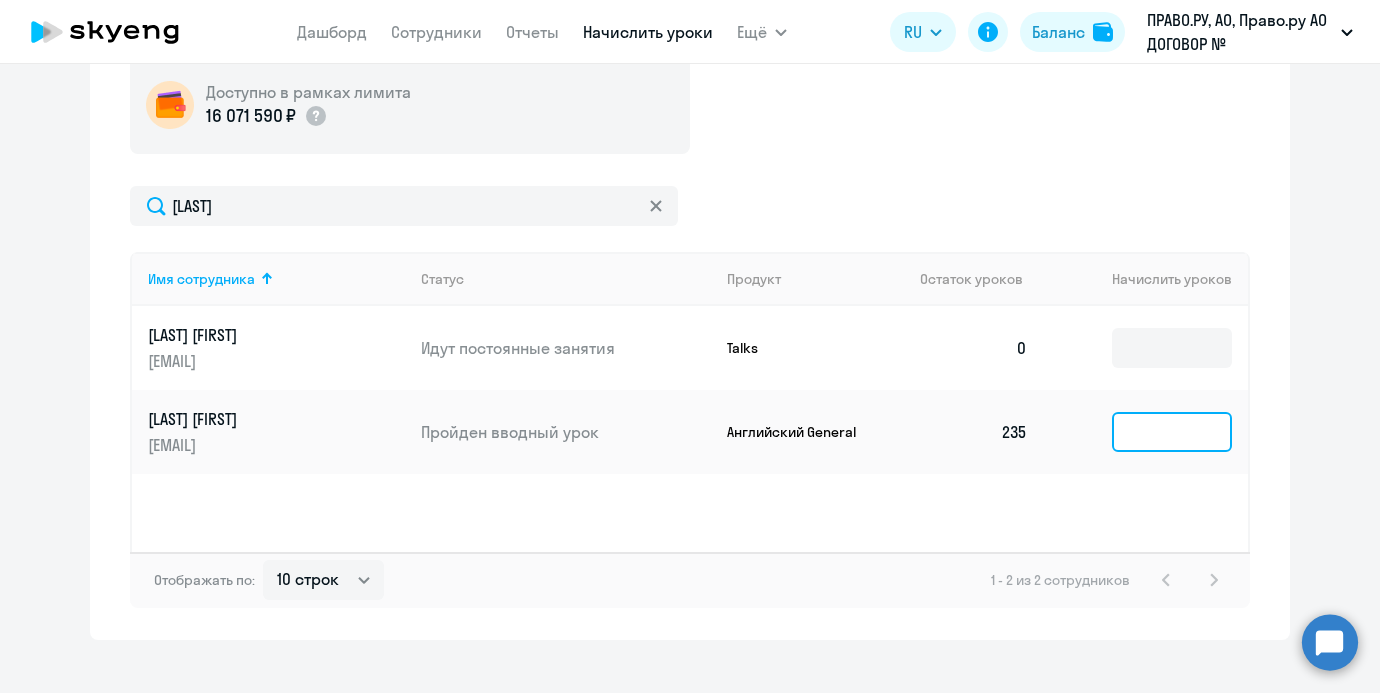 click 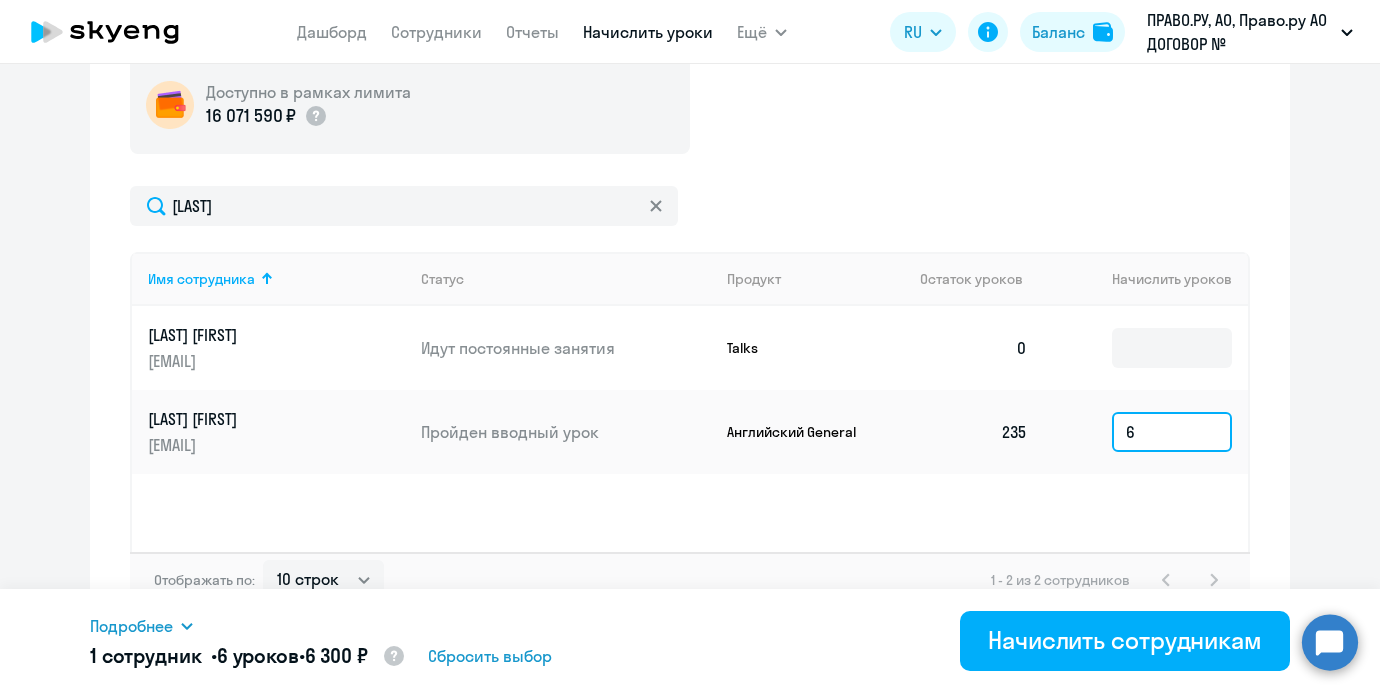 type on "6" 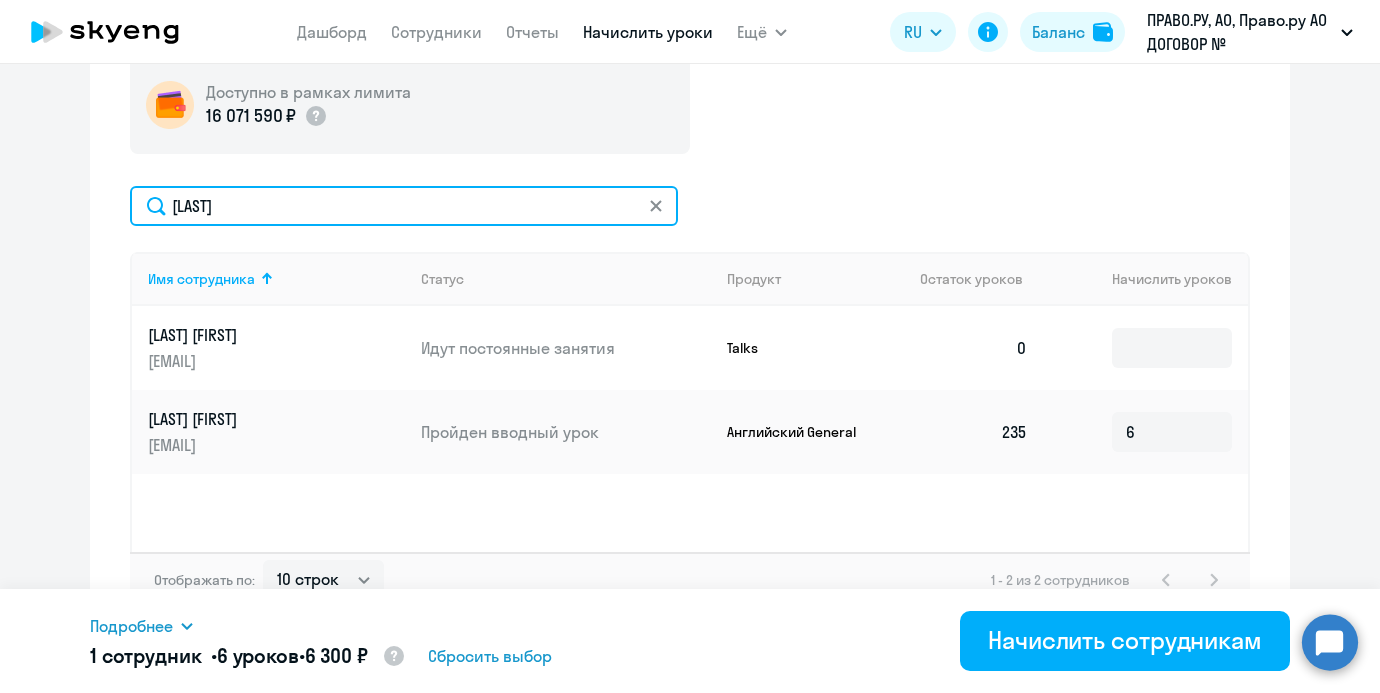 click on "[LAST]" 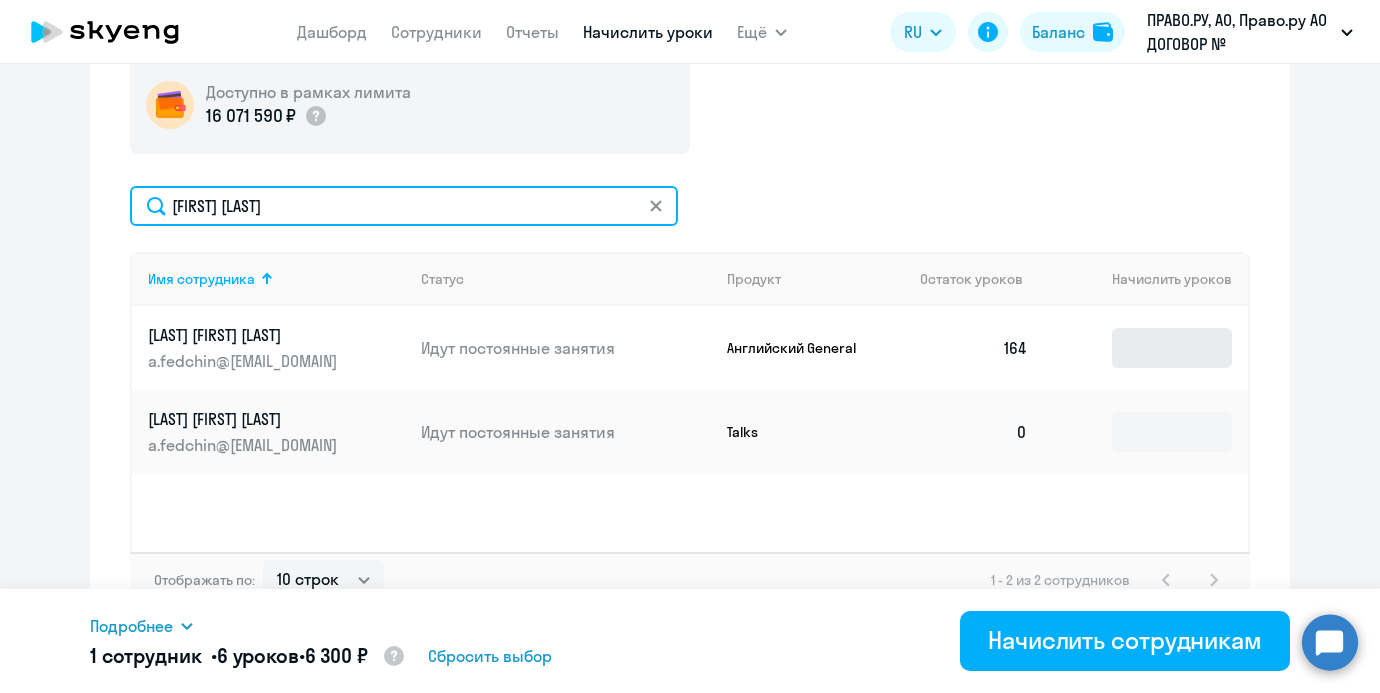 type on "[FIRST] [LAST]" 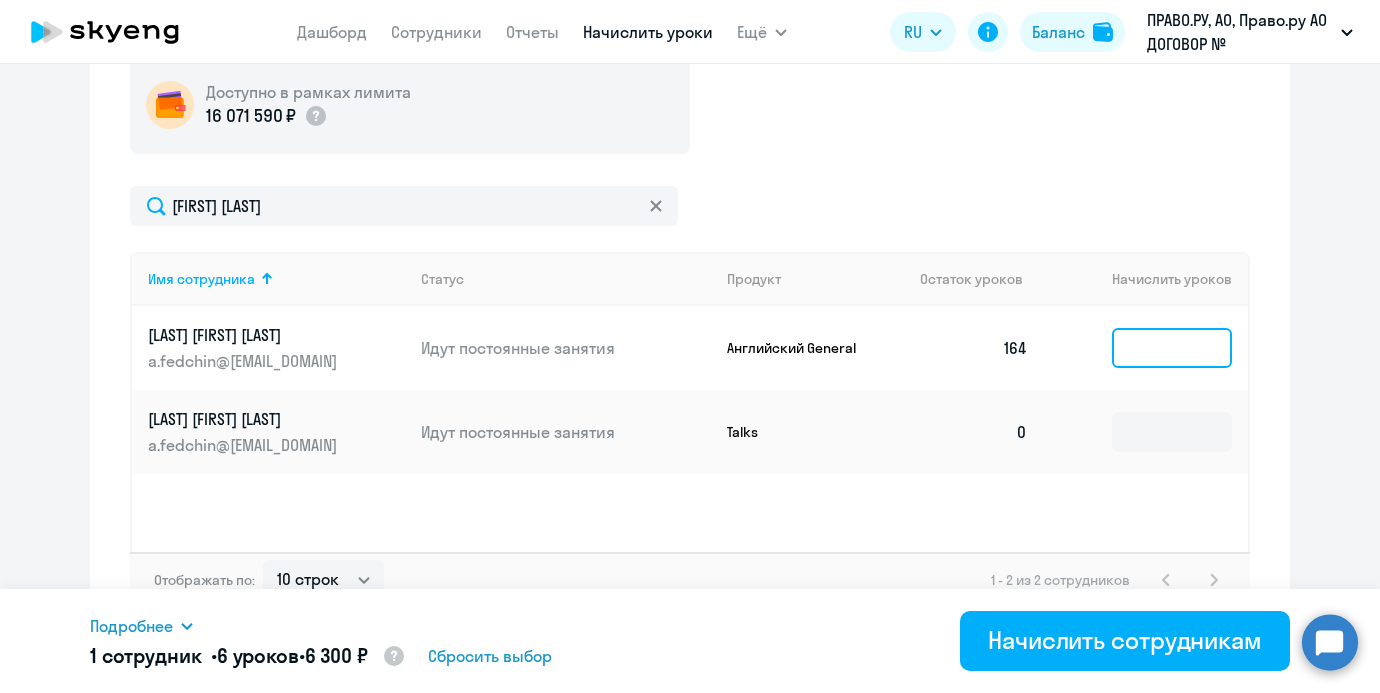 click 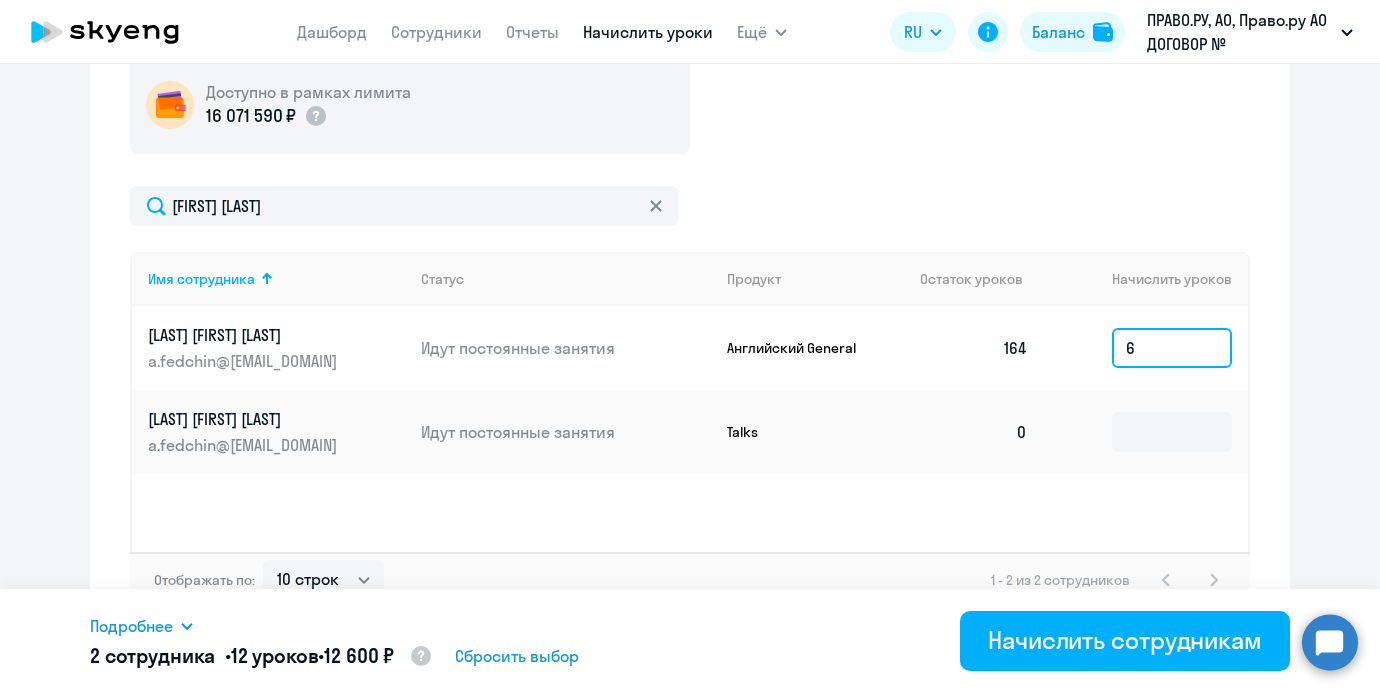 type on "6" 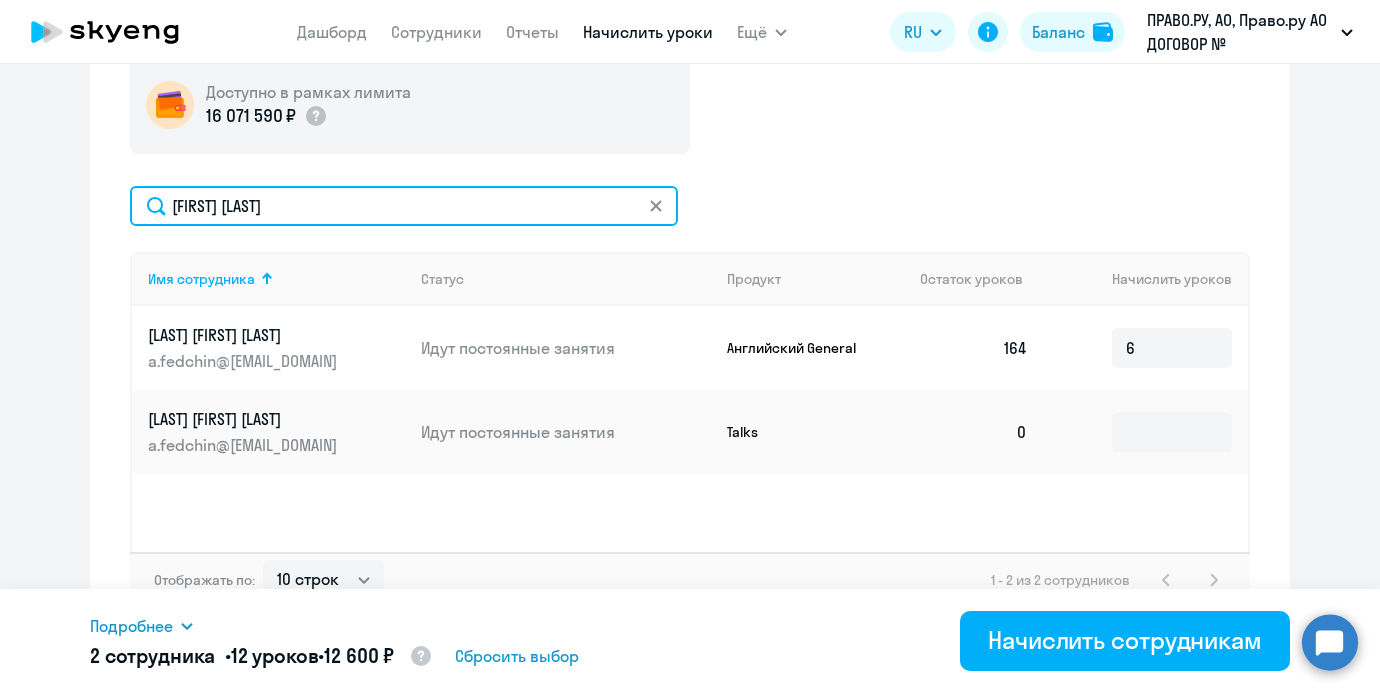 drag, startPoint x: 330, startPoint y: 205, endPoint x: 50, endPoint y: 170, distance: 282.17902 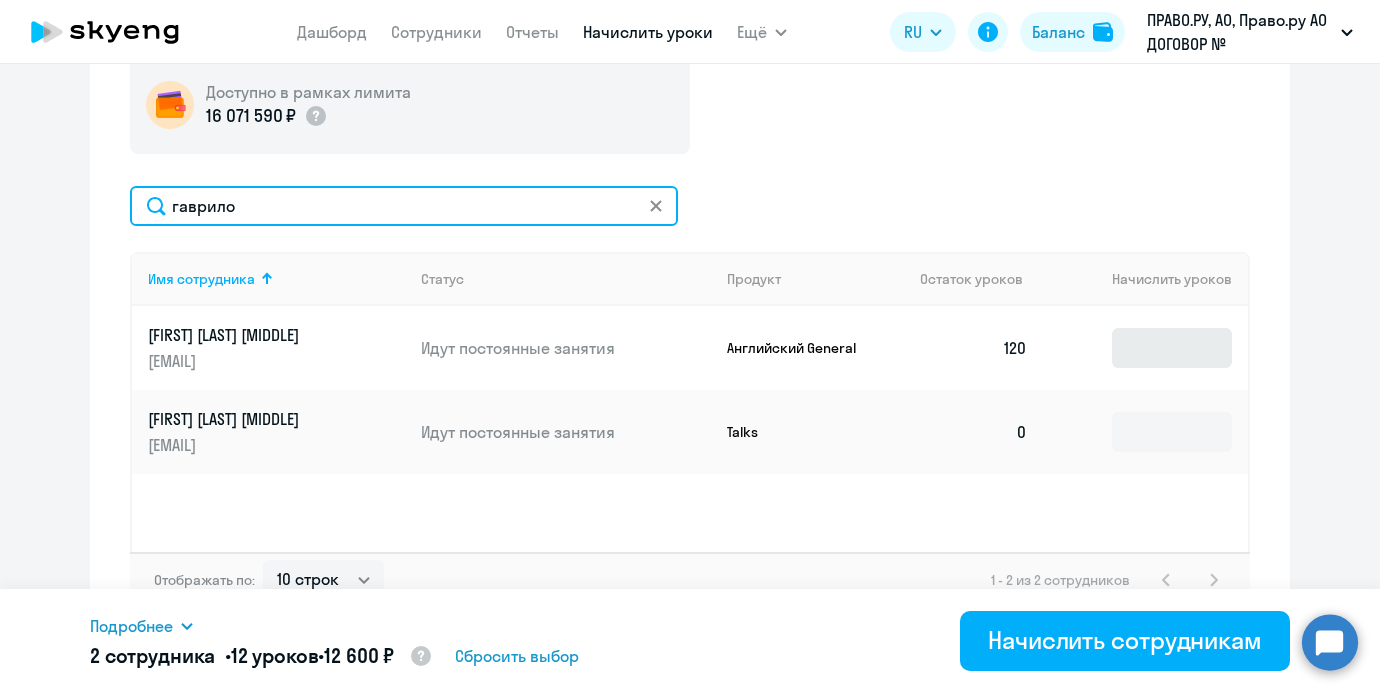 type on "гаврило" 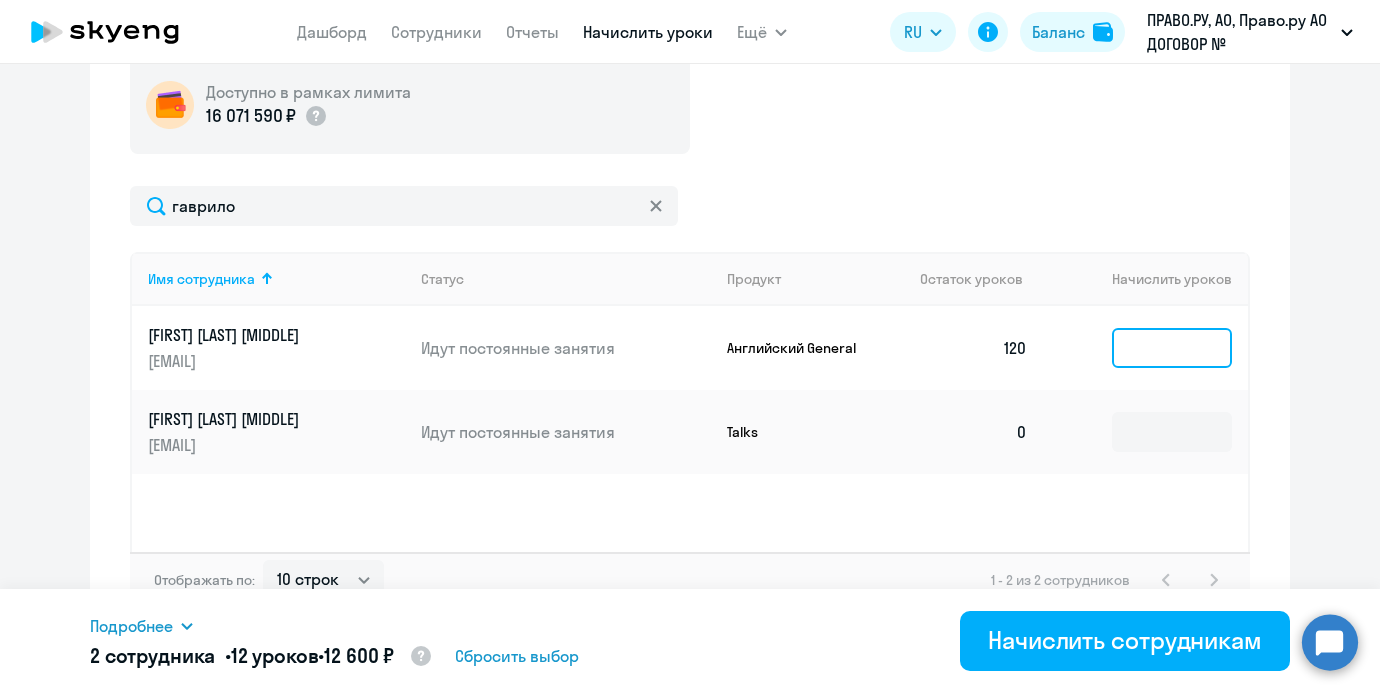 click 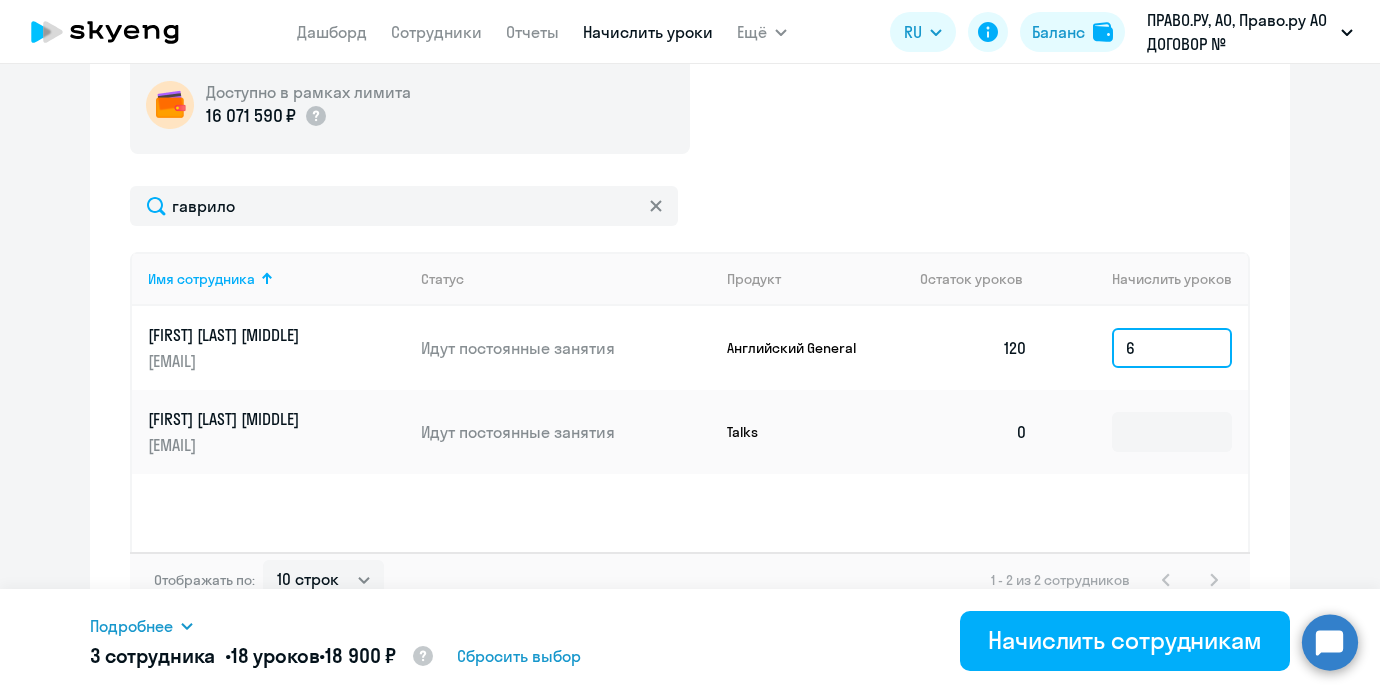 type on "6" 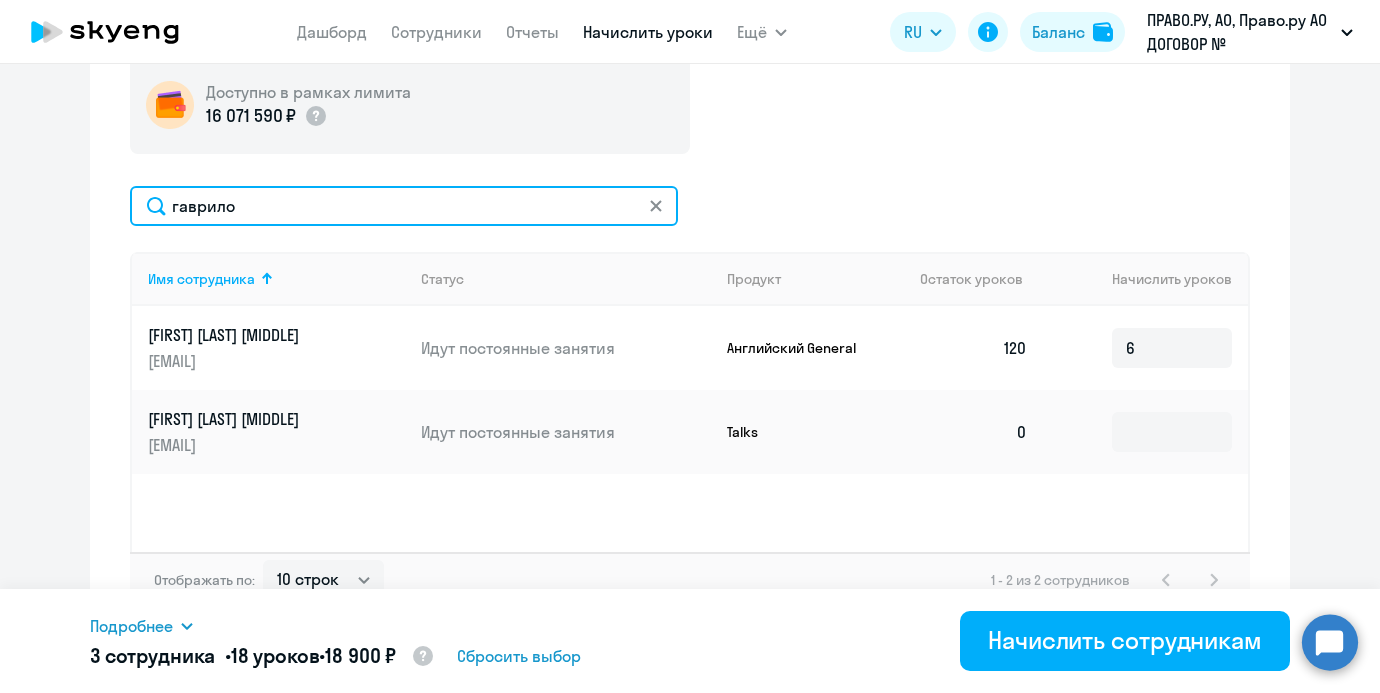 drag, startPoint x: 425, startPoint y: 198, endPoint x: 33, endPoint y: 184, distance: 392.2499 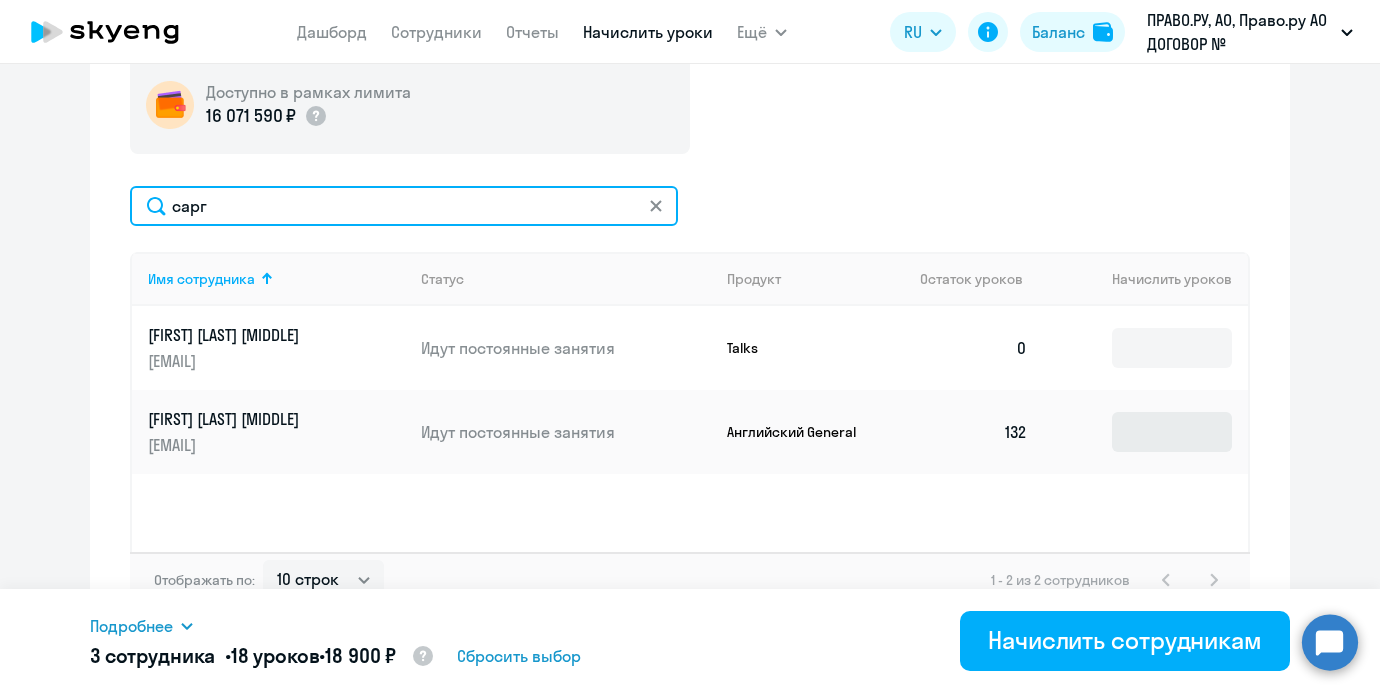 type on "сарг" 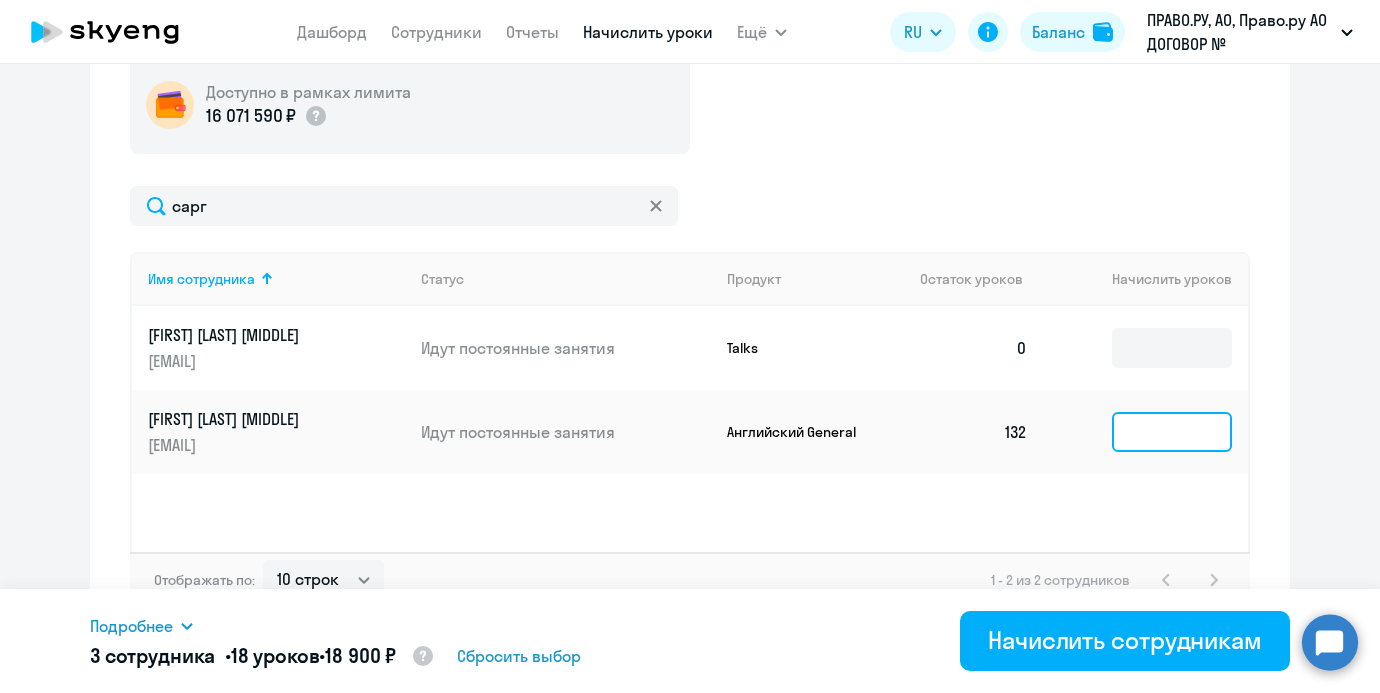 click 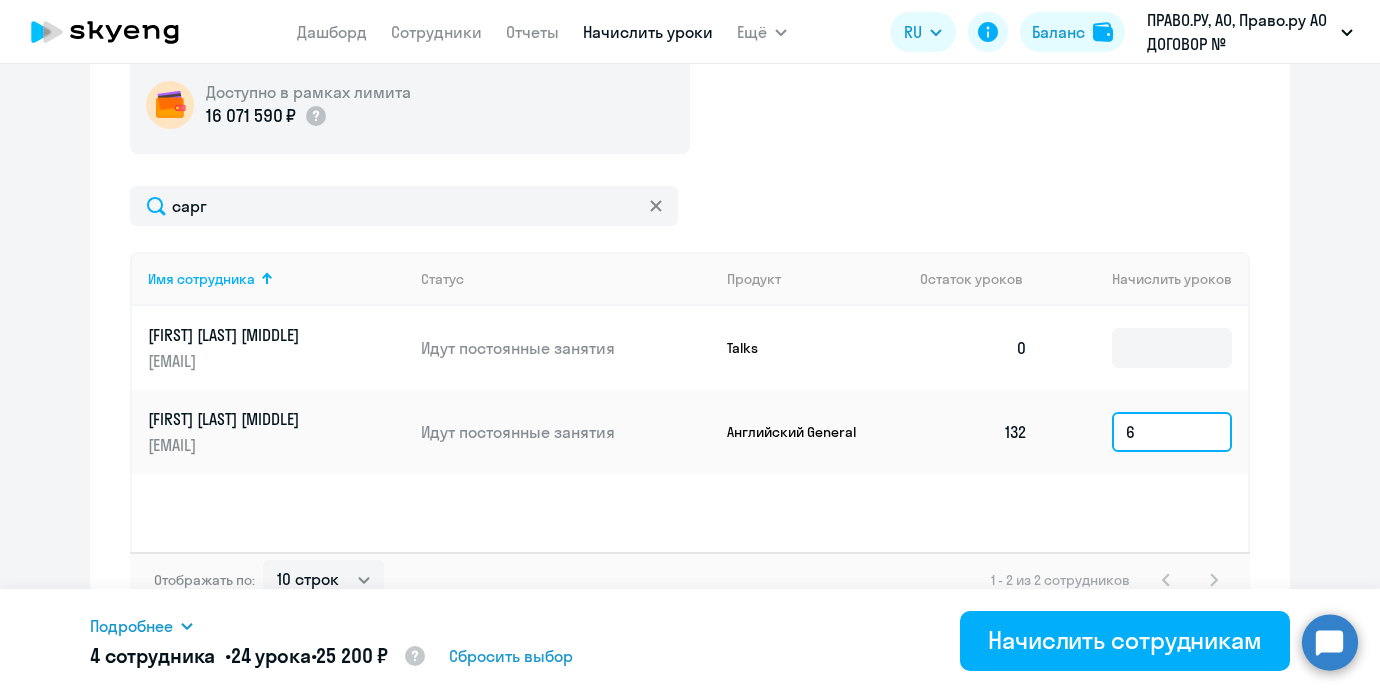 type on "6" 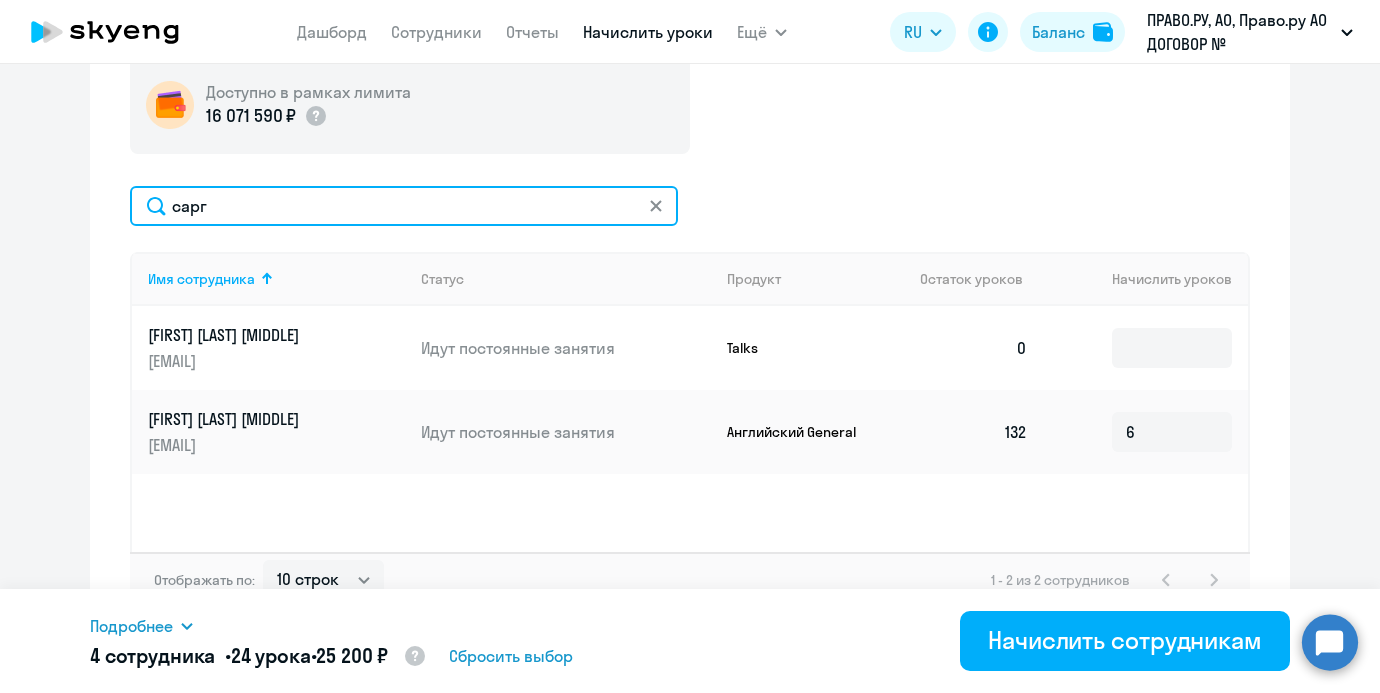 drag, startPoint x: 355, startPoint y: 209, endPoint x: 110, endPoint y: 203, distance: 245.07346 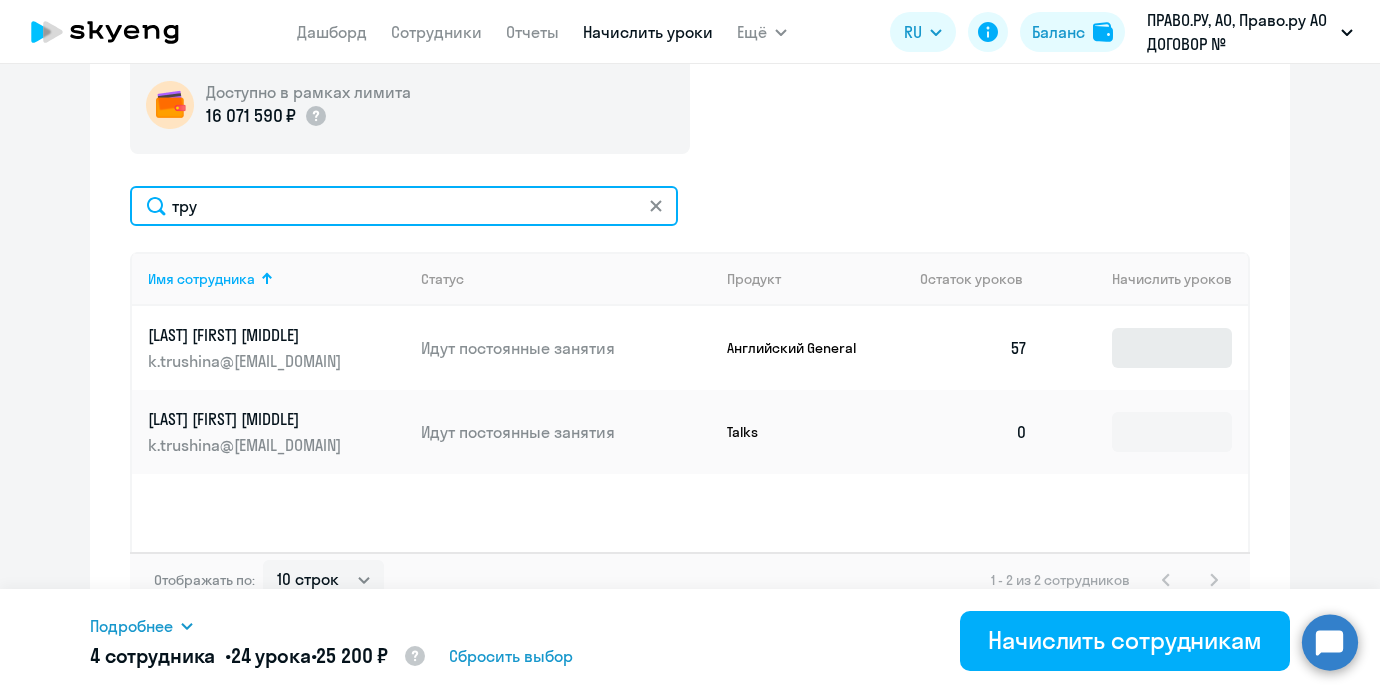 type on "тру" 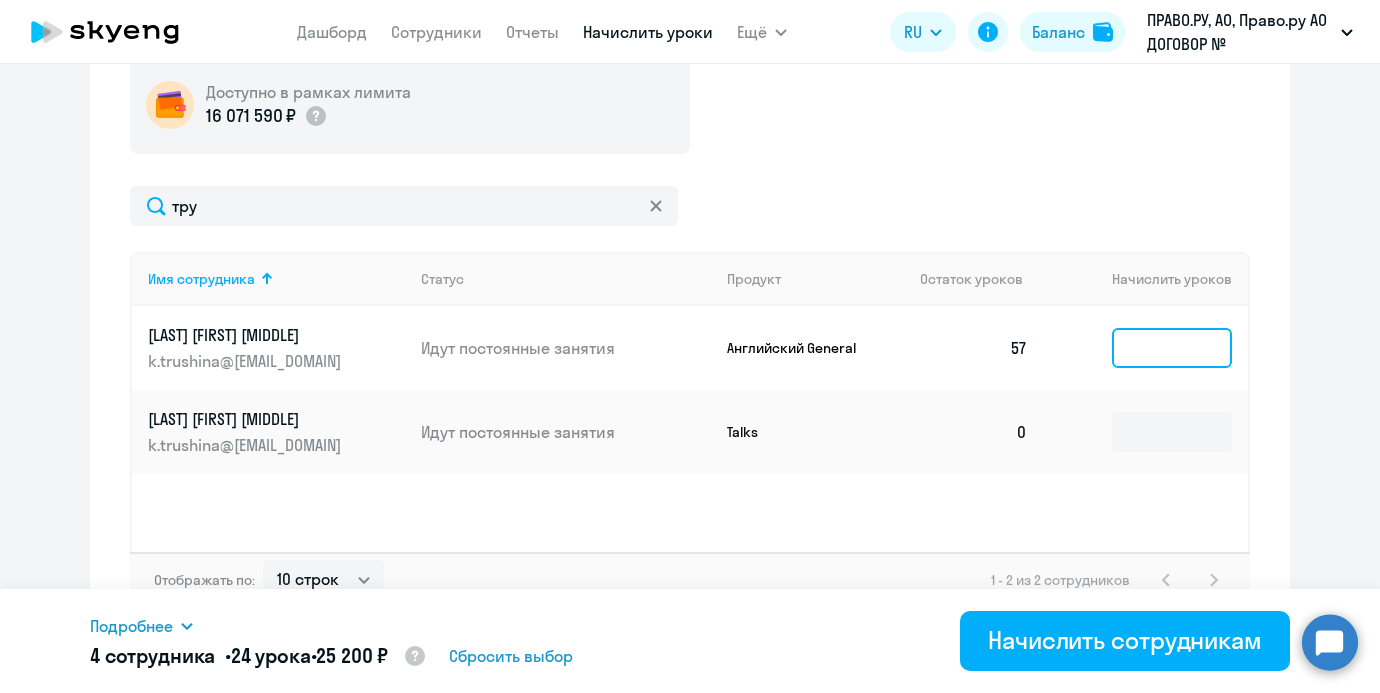 click 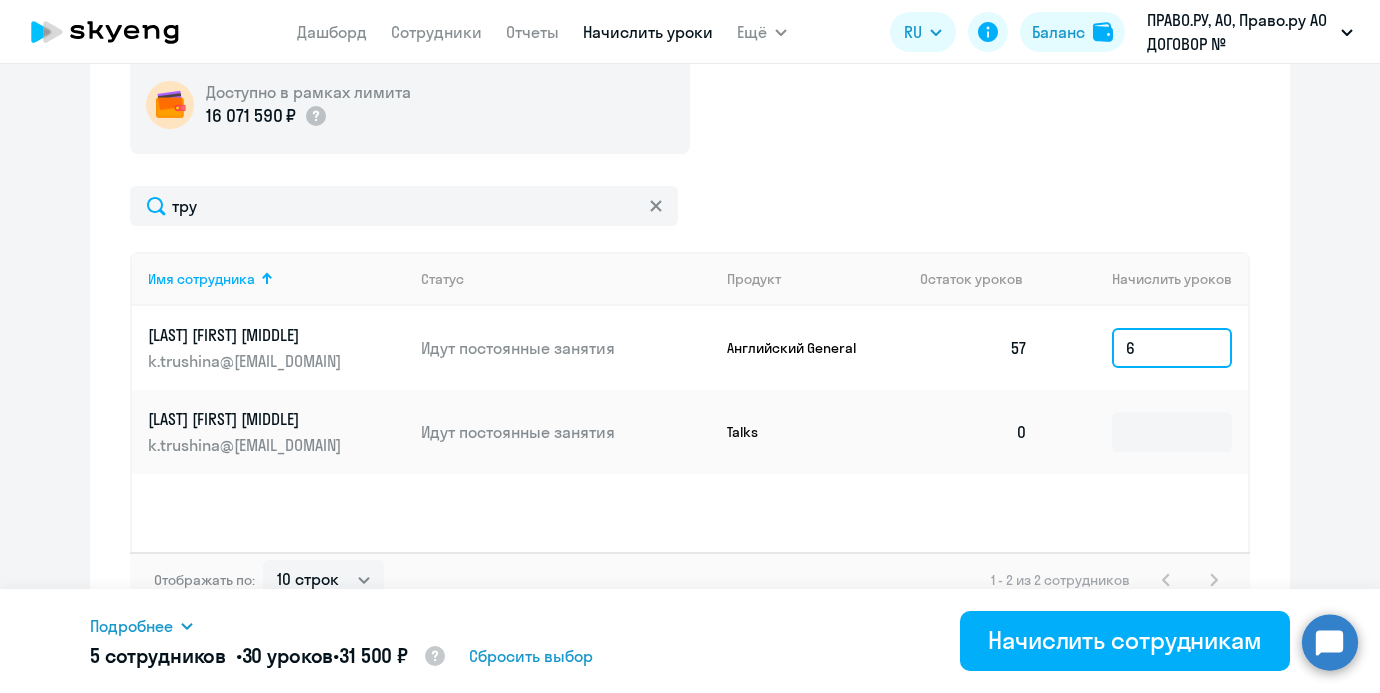 type on "6" 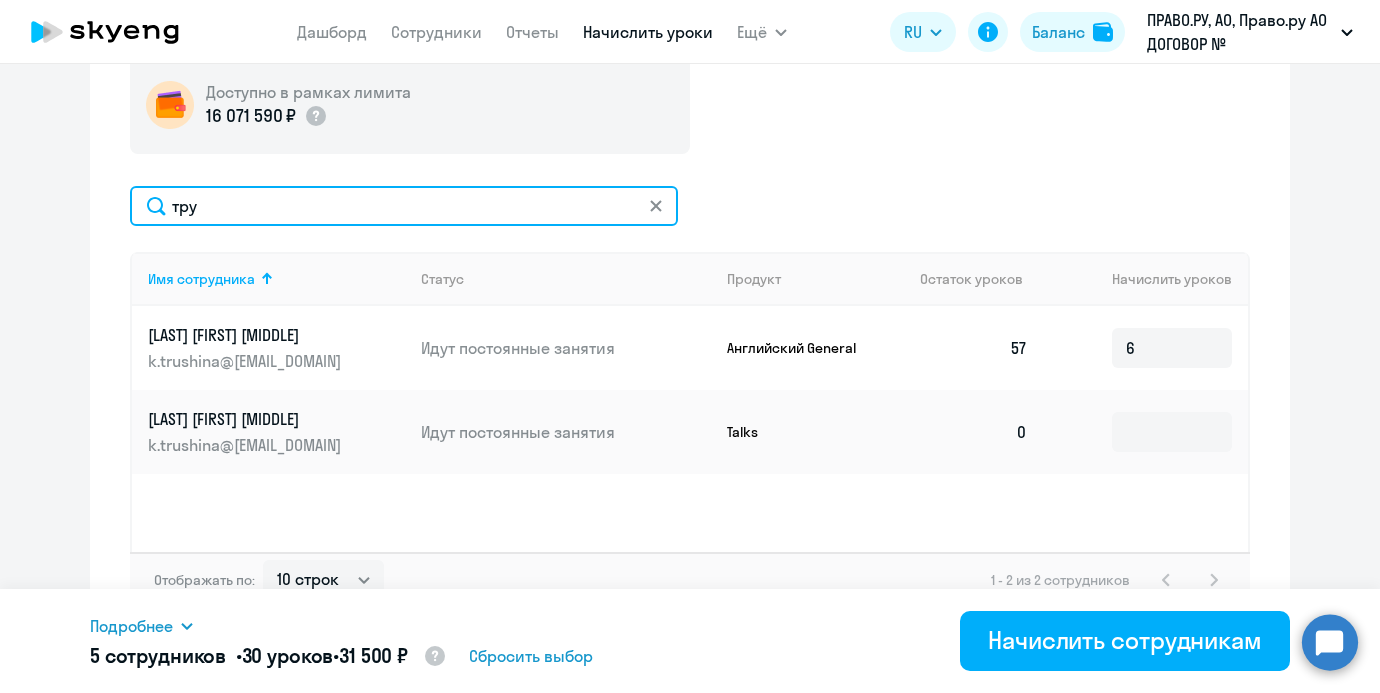 drag, startPoint x: 222, startPoint y: 209, endPoint x: -56, endPoint y: 197, distance: 278.25888 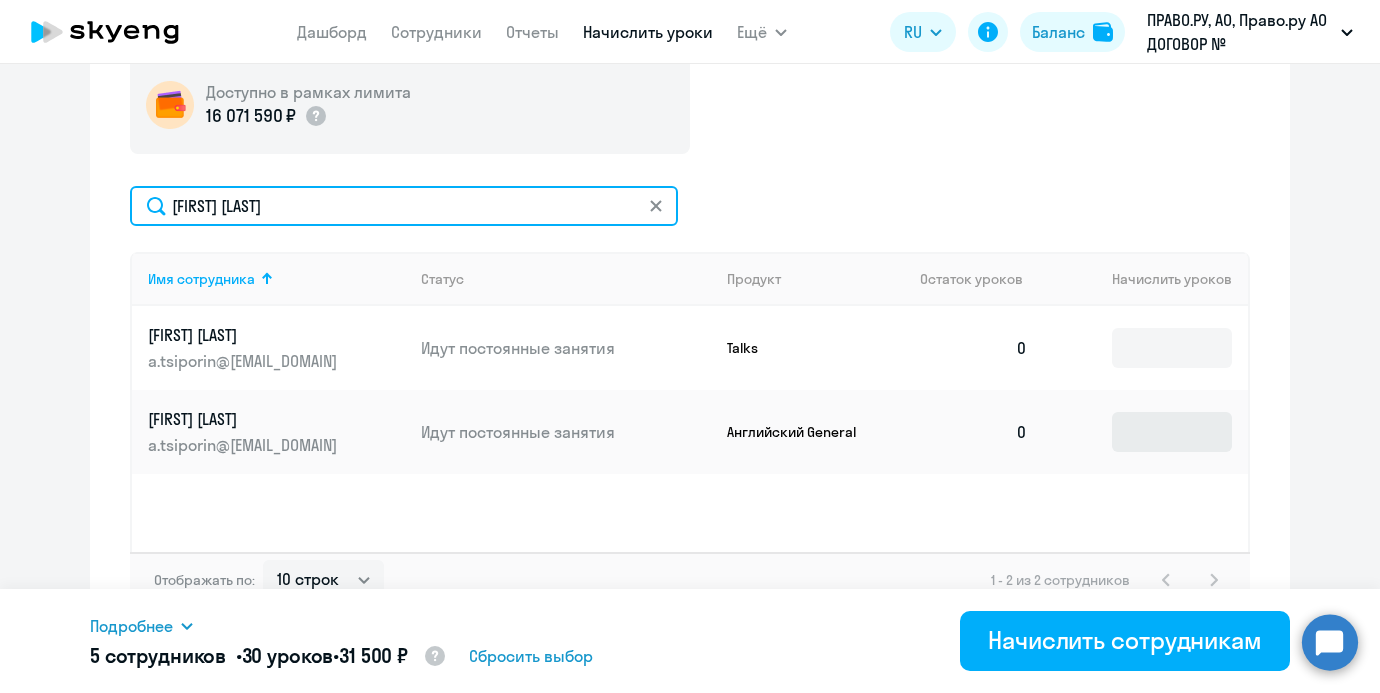type on "[FIRST] [LAST]" 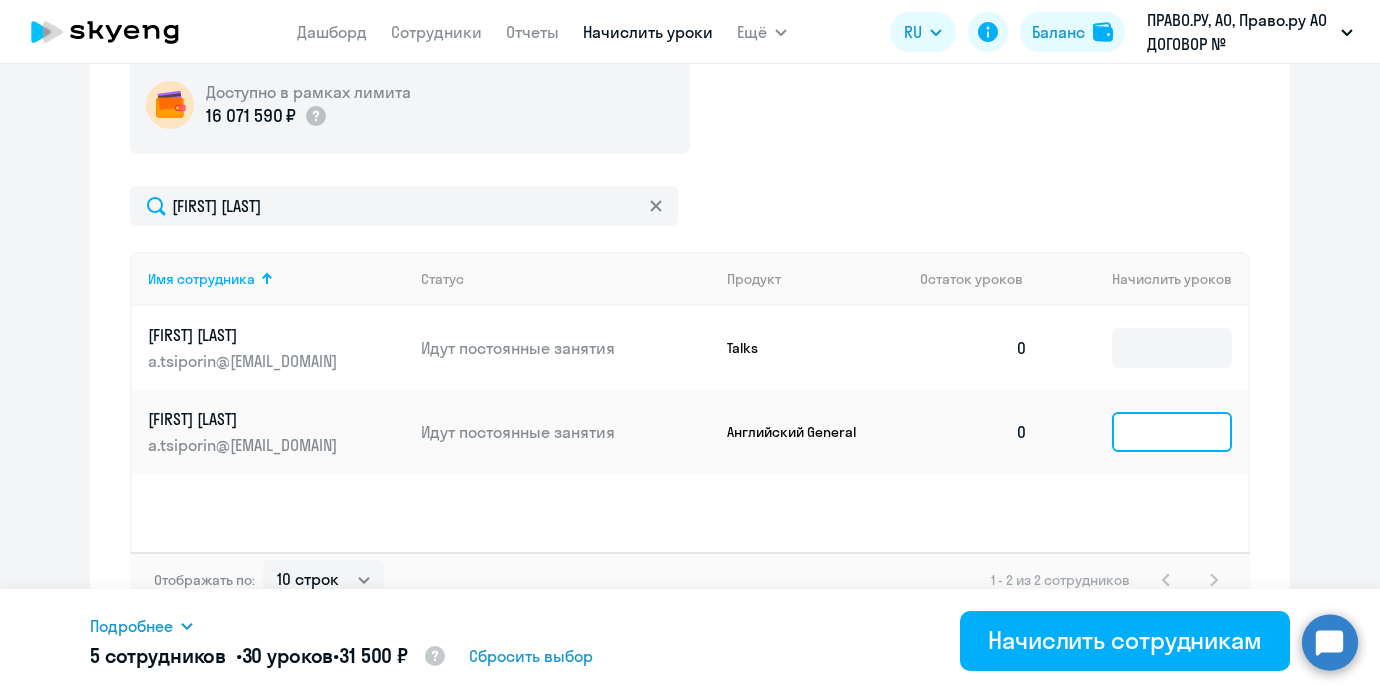 click 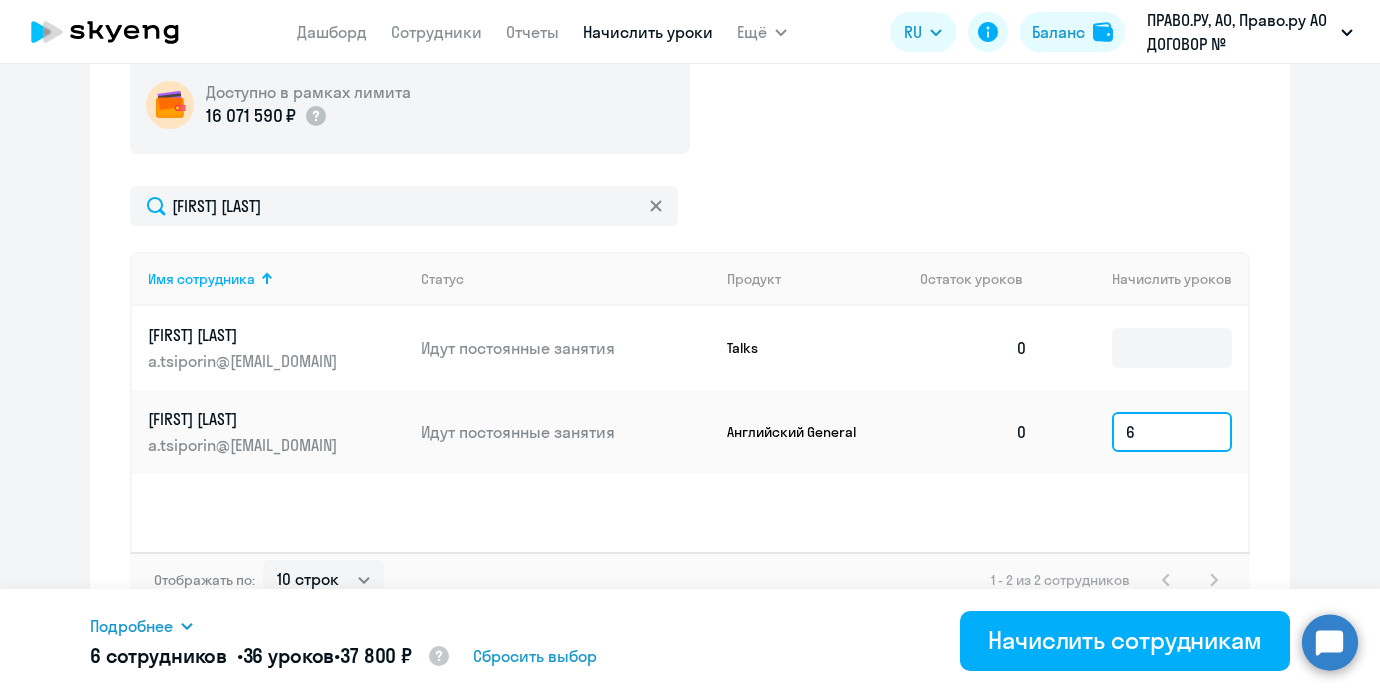 type on "6" 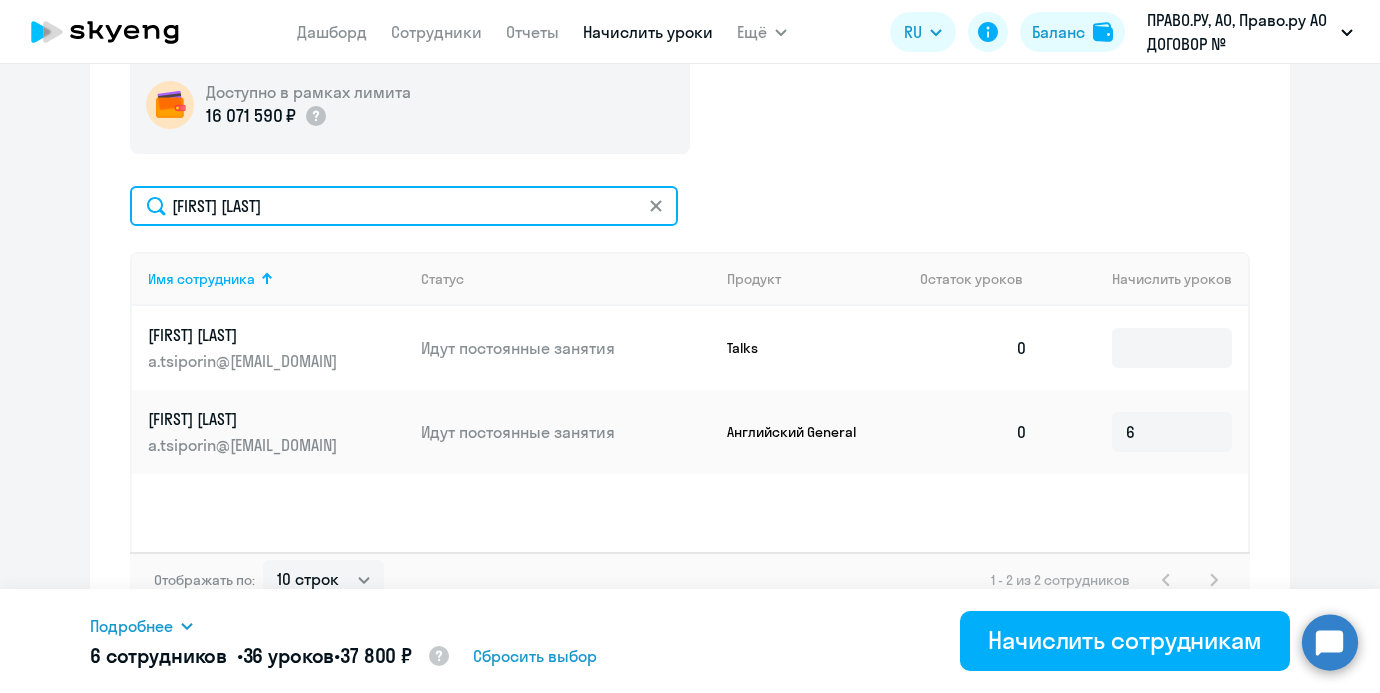 click on "[FIRST] [LAST]" 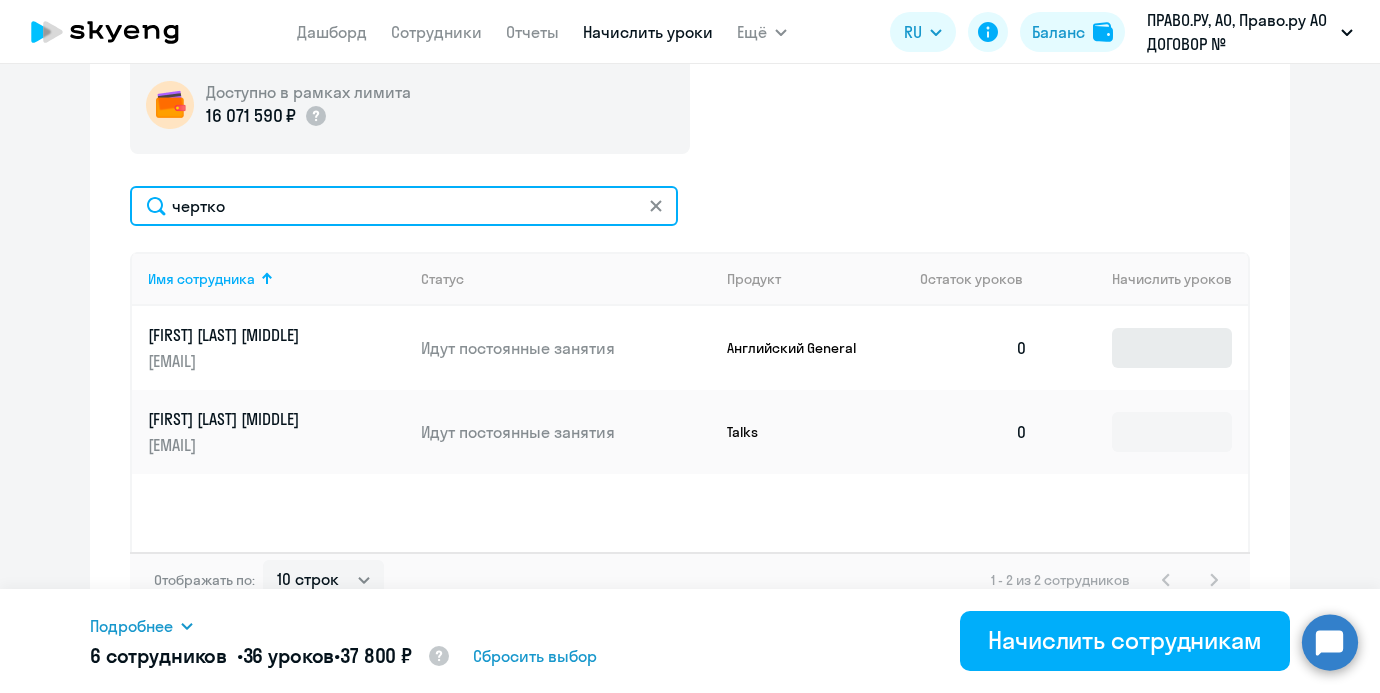 type on "чертко" 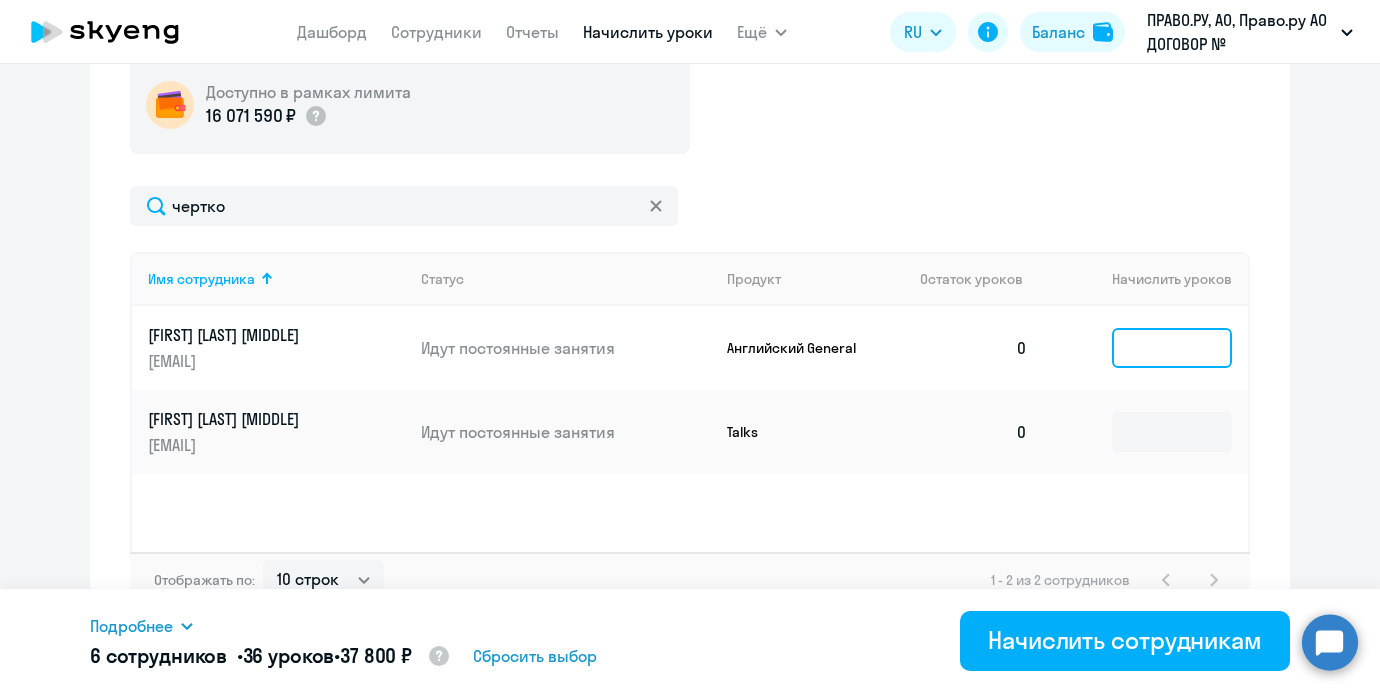 click 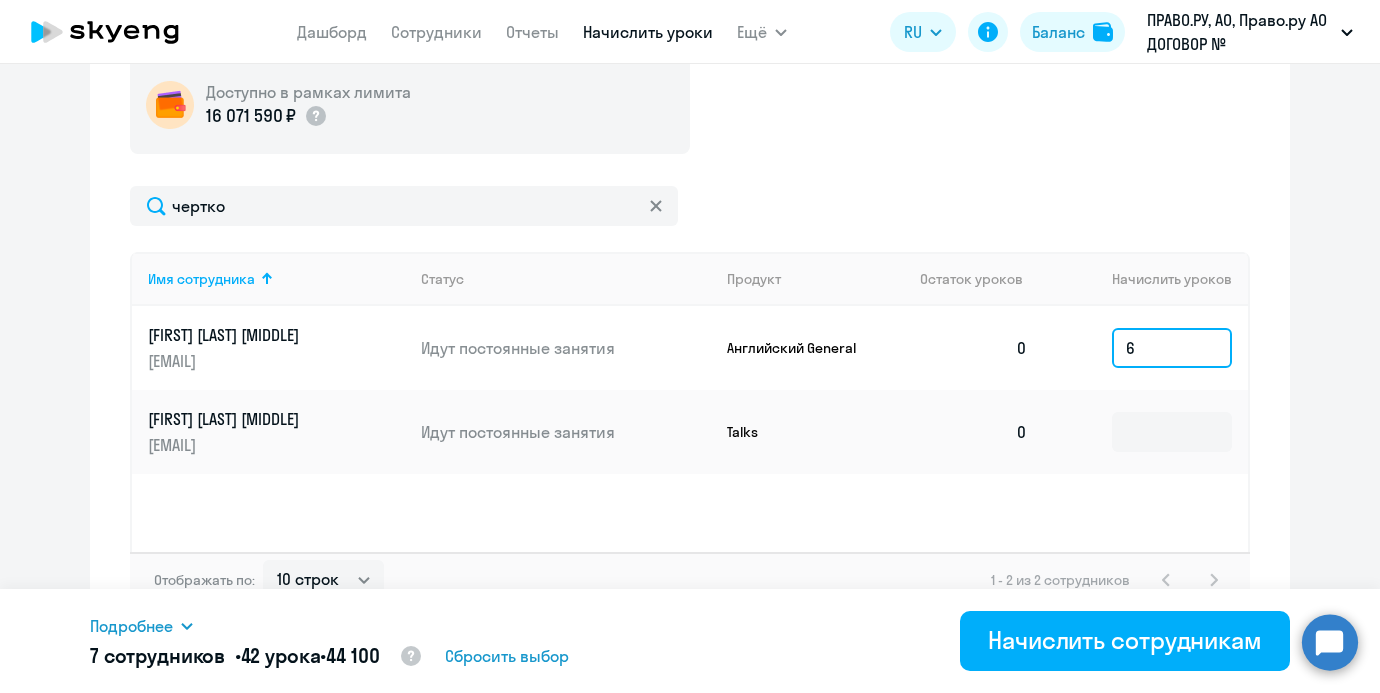 type on "6" 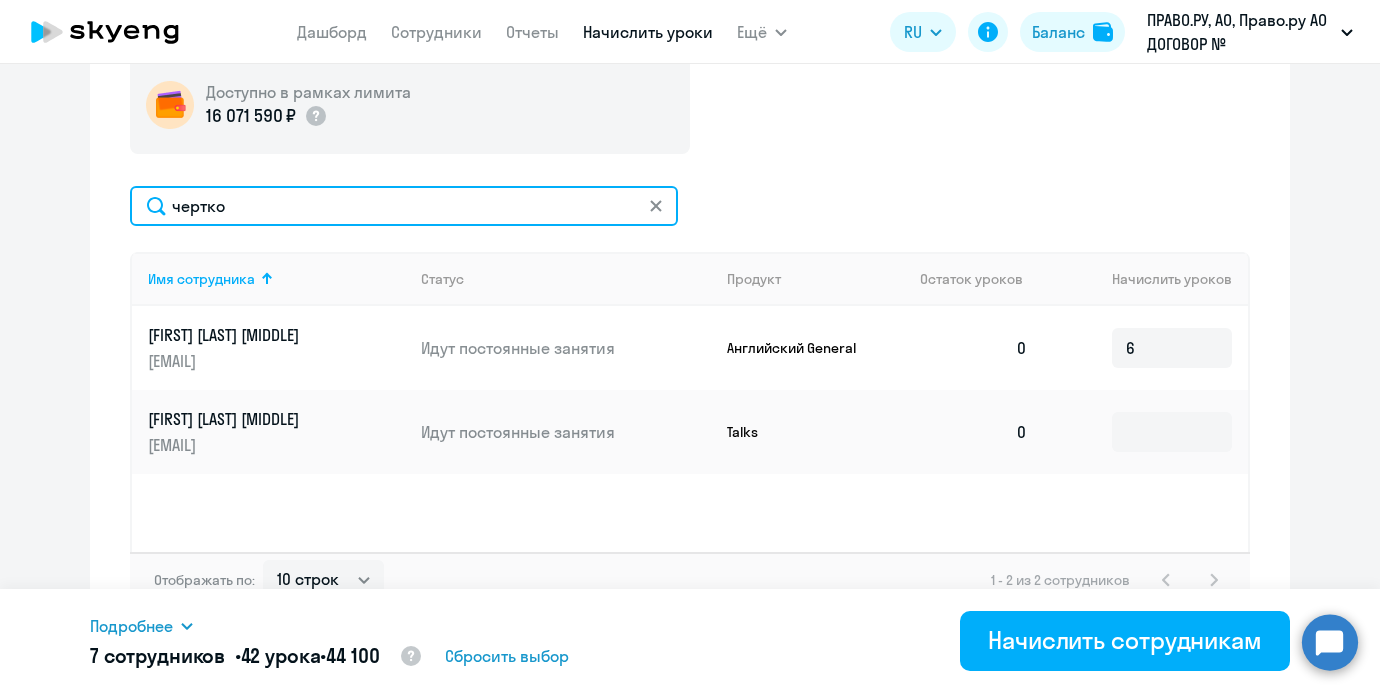 click on "чертко" 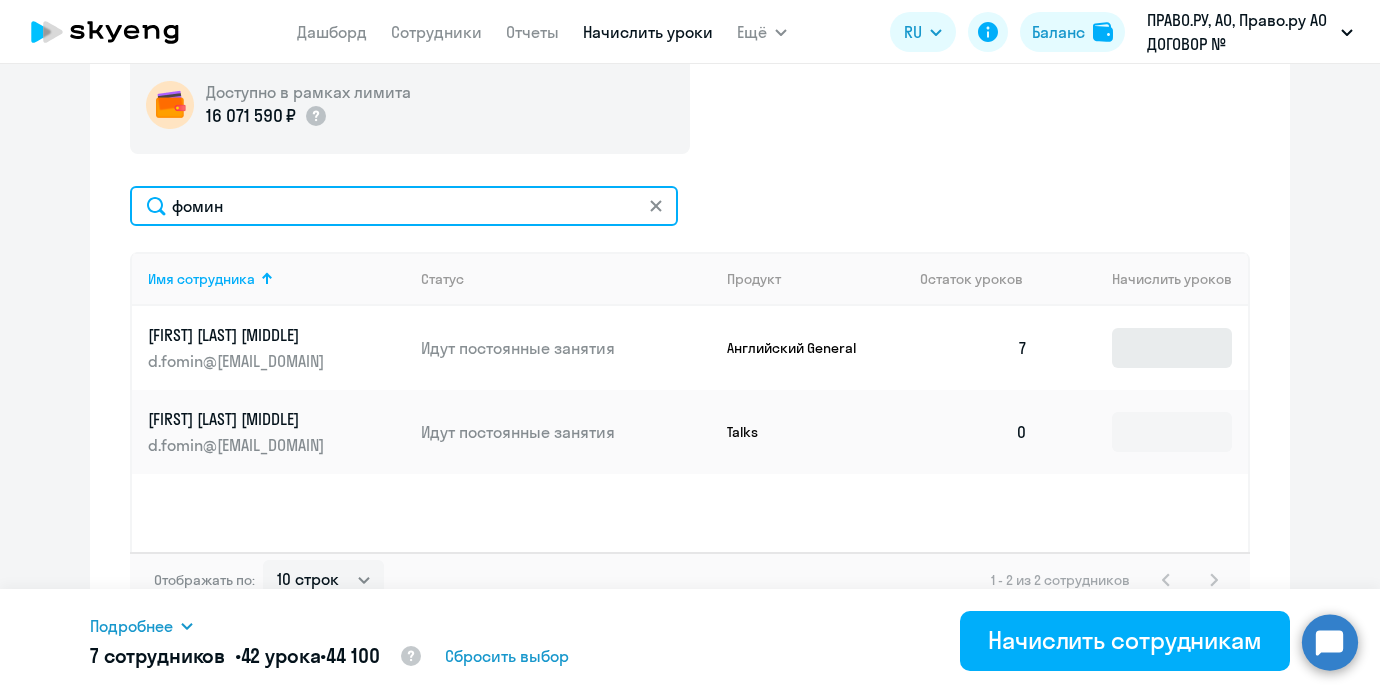 type on "фомин" 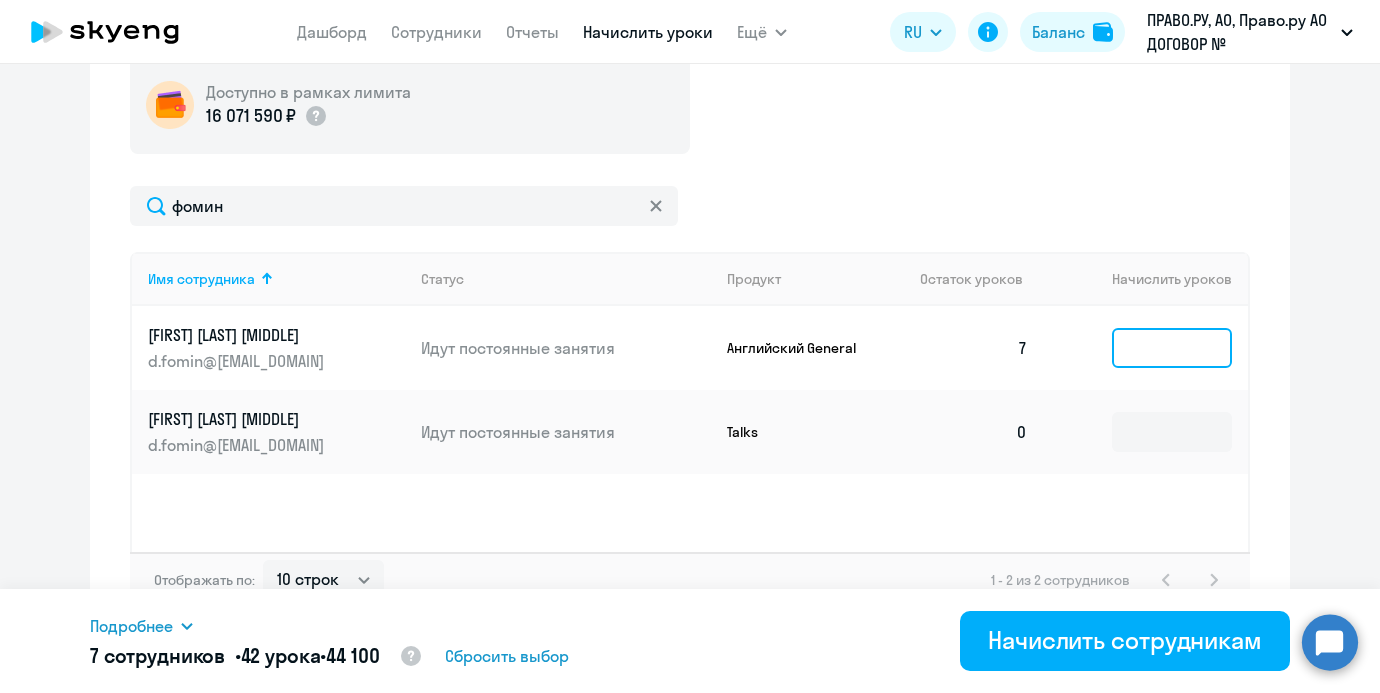click 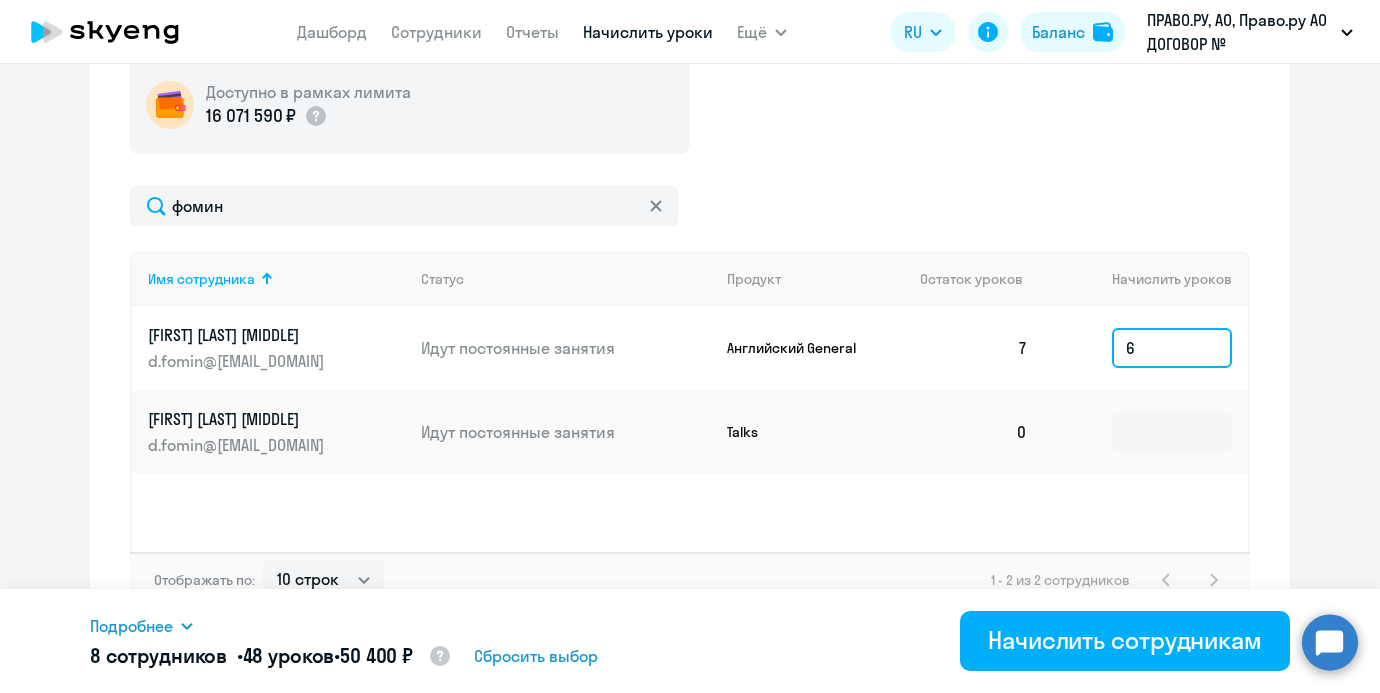 type on "6" 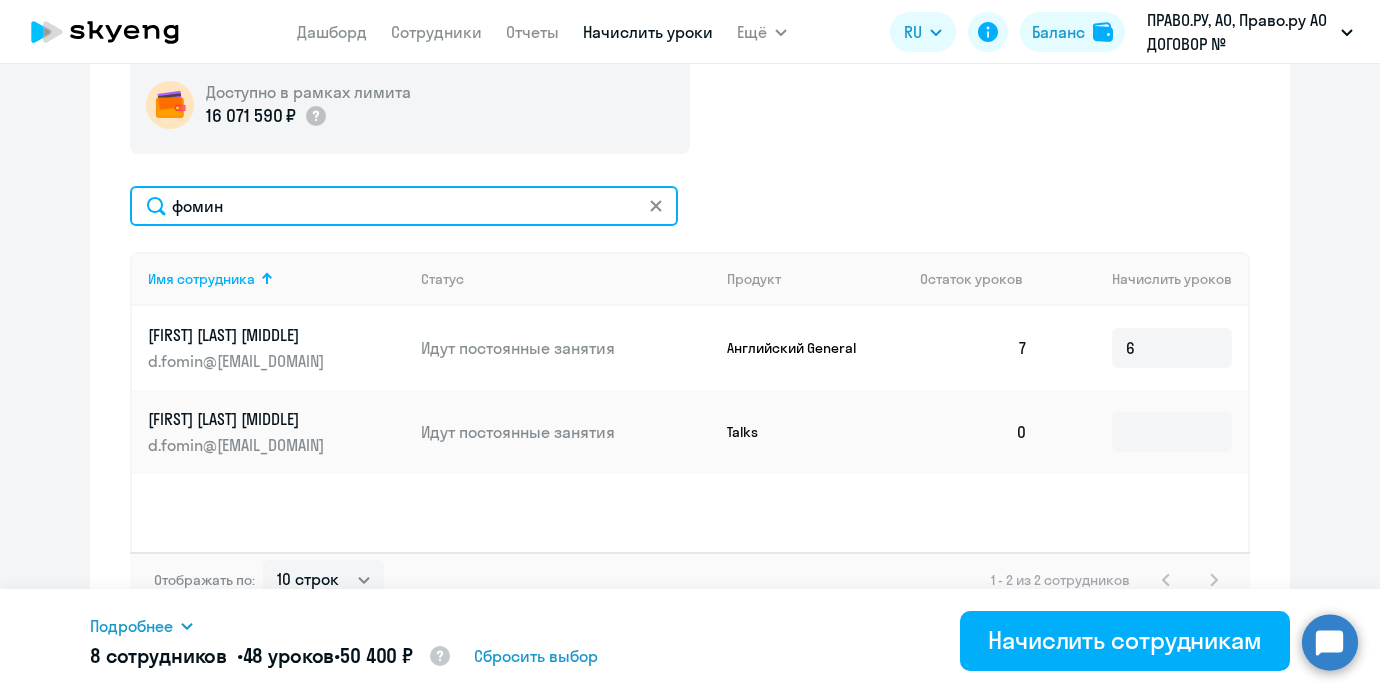click on "фомин" 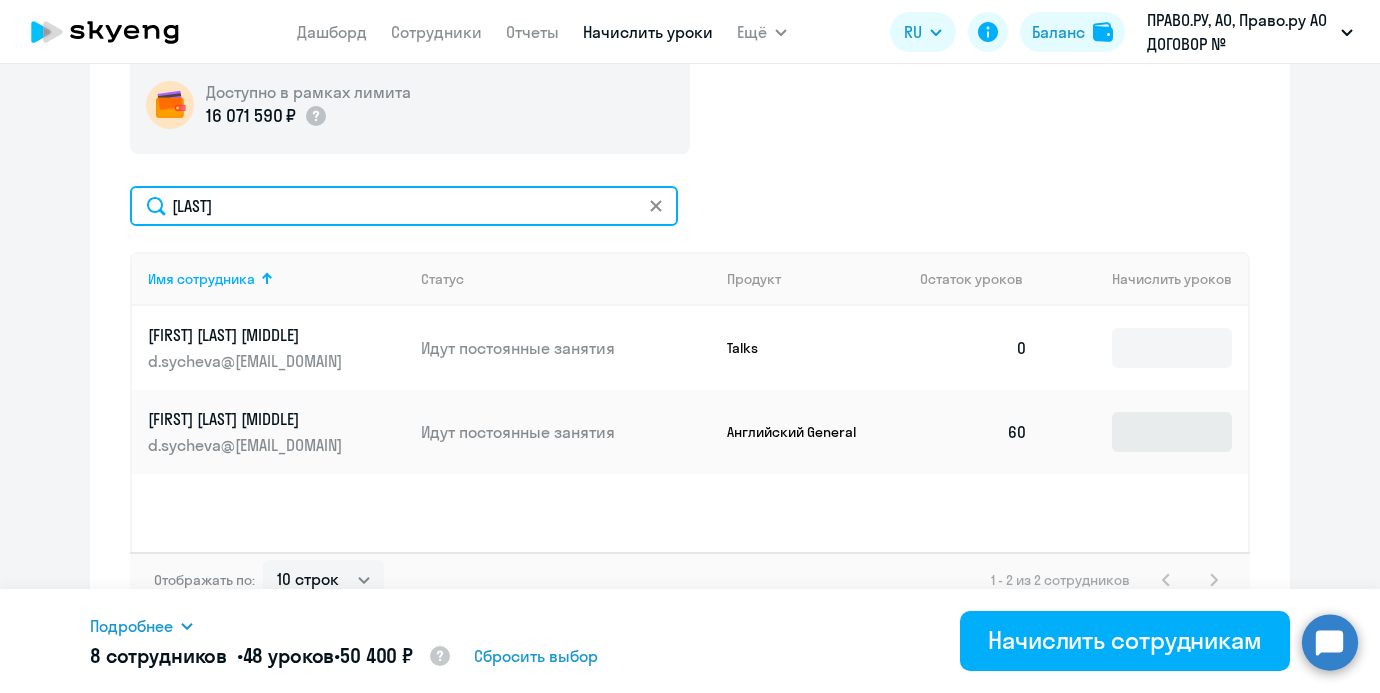 type on "[LAST]" 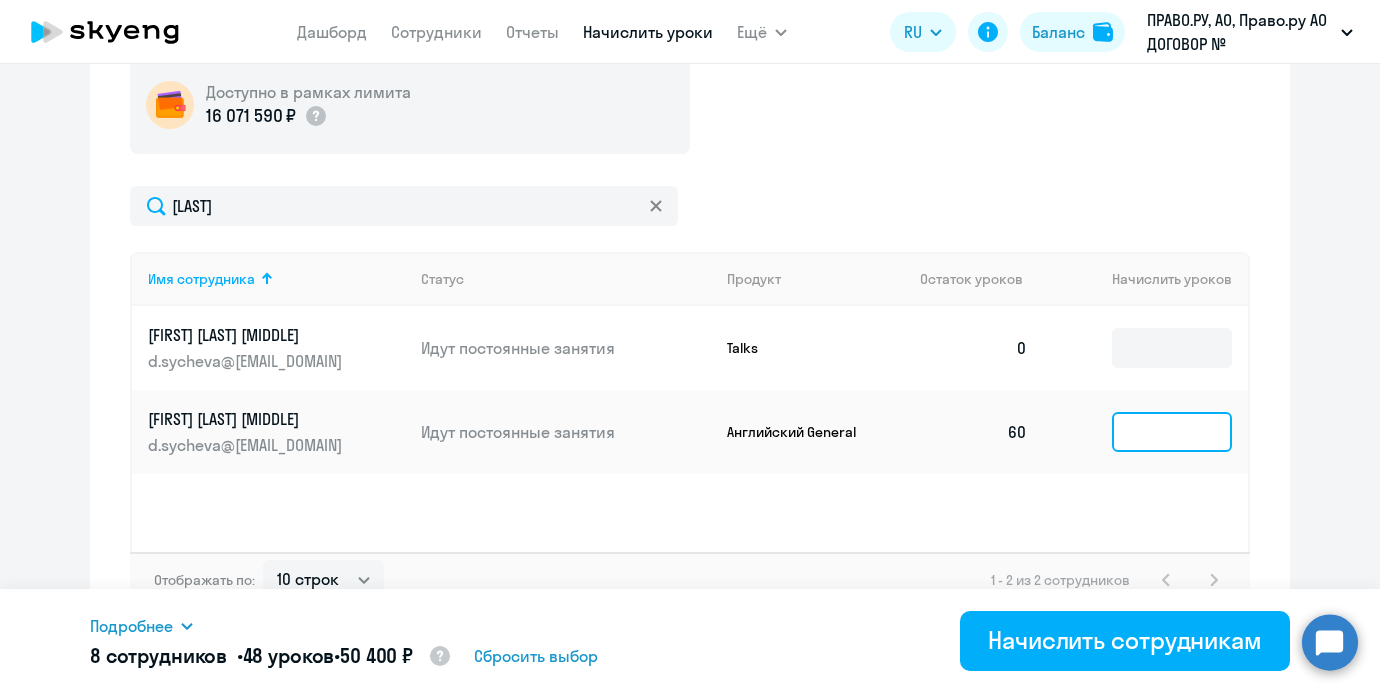 click 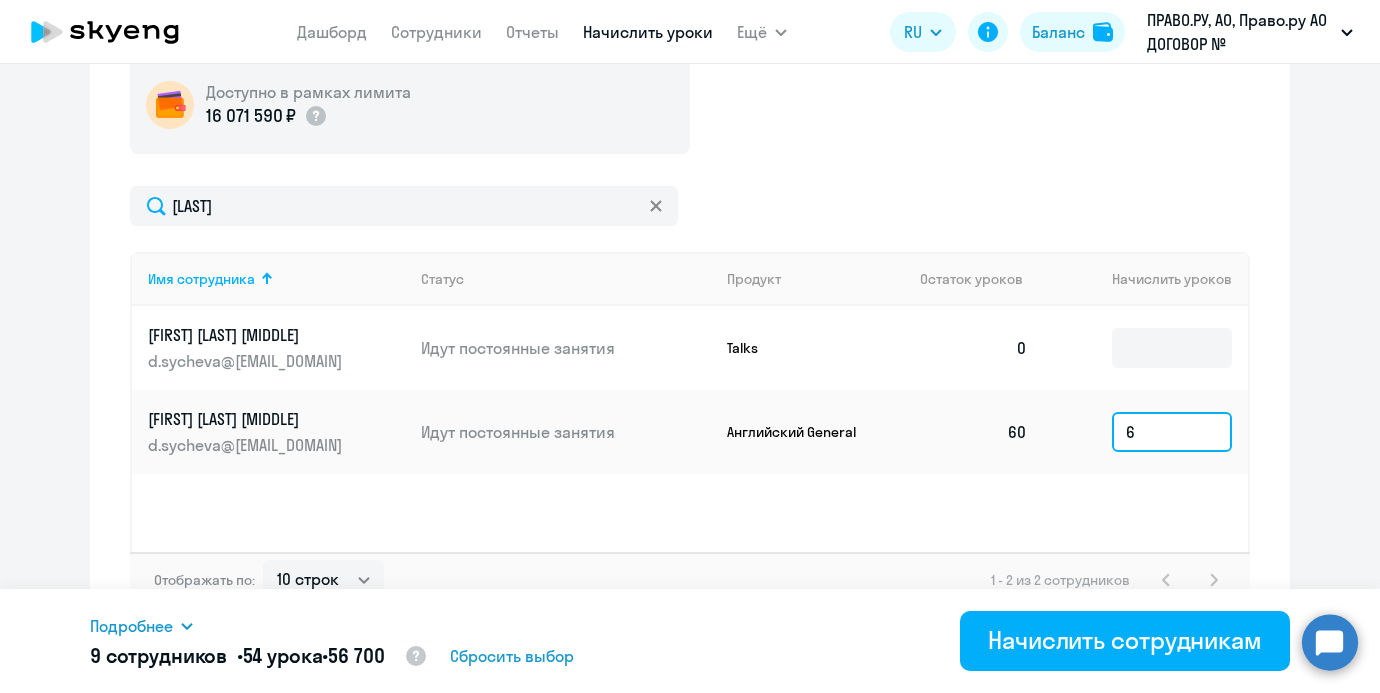 type on "6" 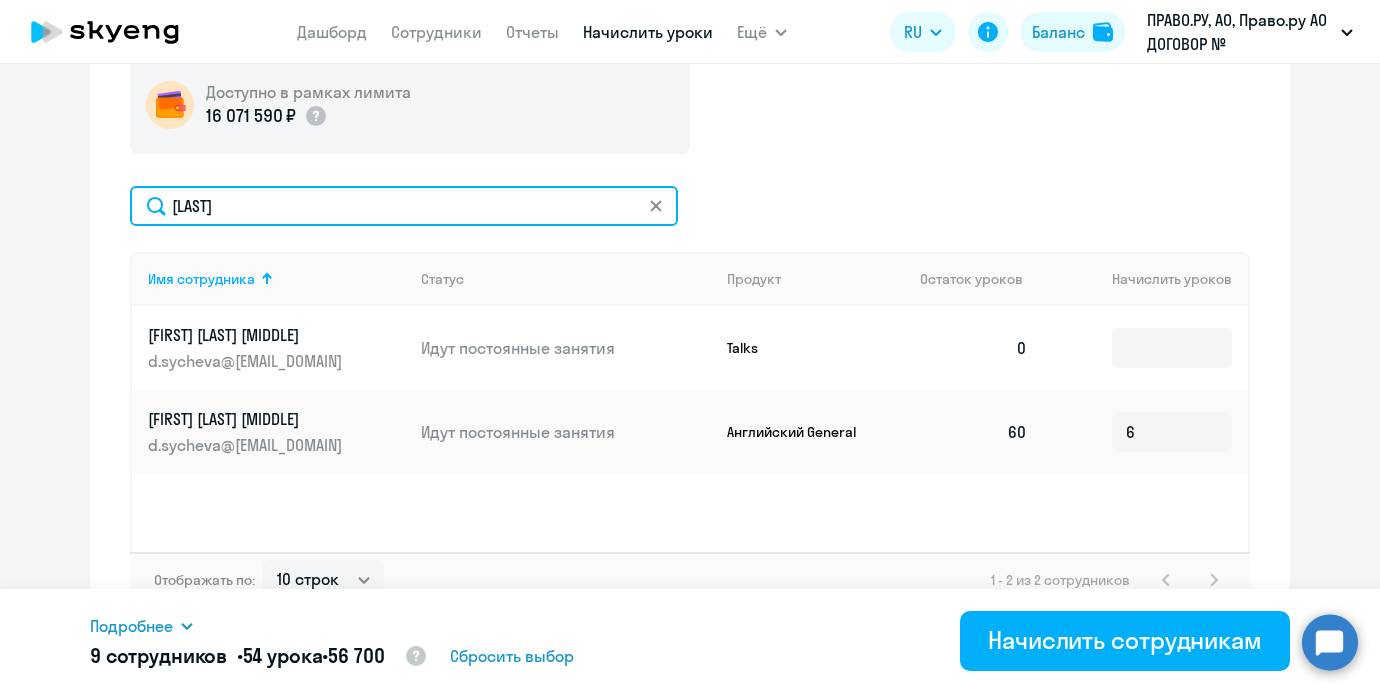 drag, startPoint x: 270, startPoint y: 206, endPoint x: -30, endPoint y: 198, distance: 300.10666 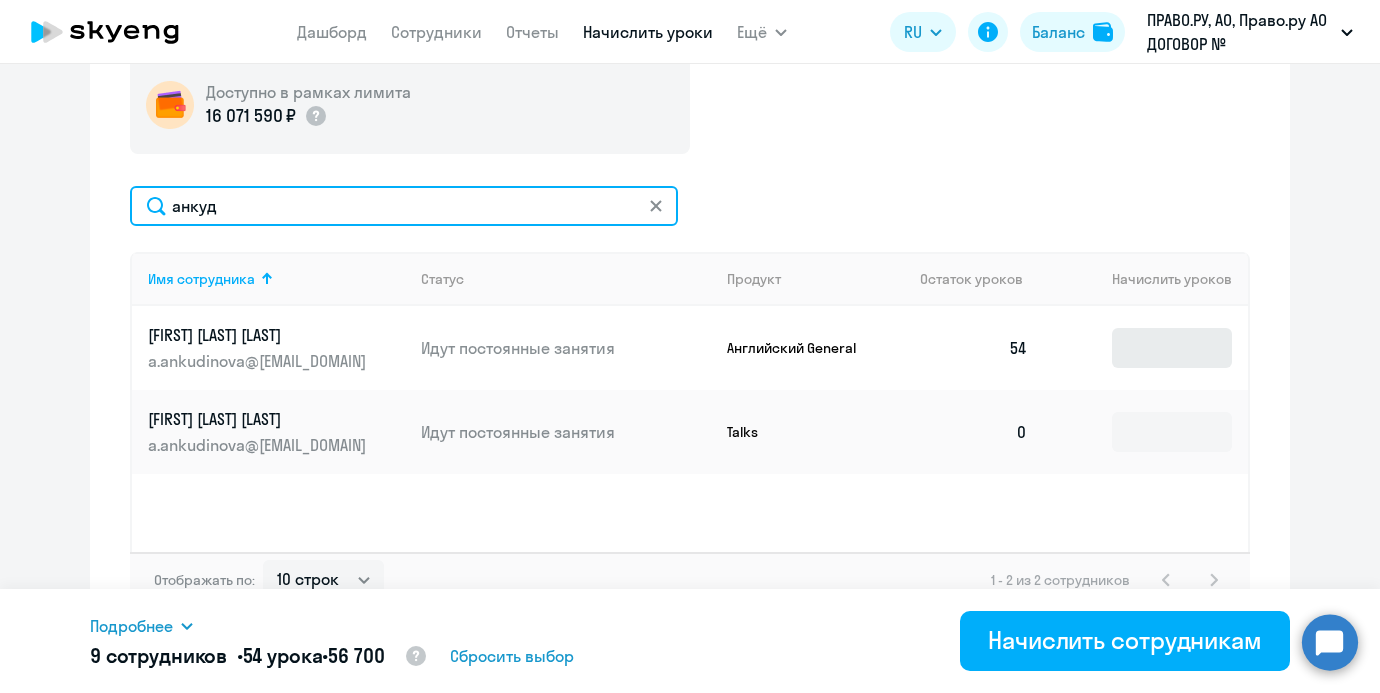 type on "анкуд" 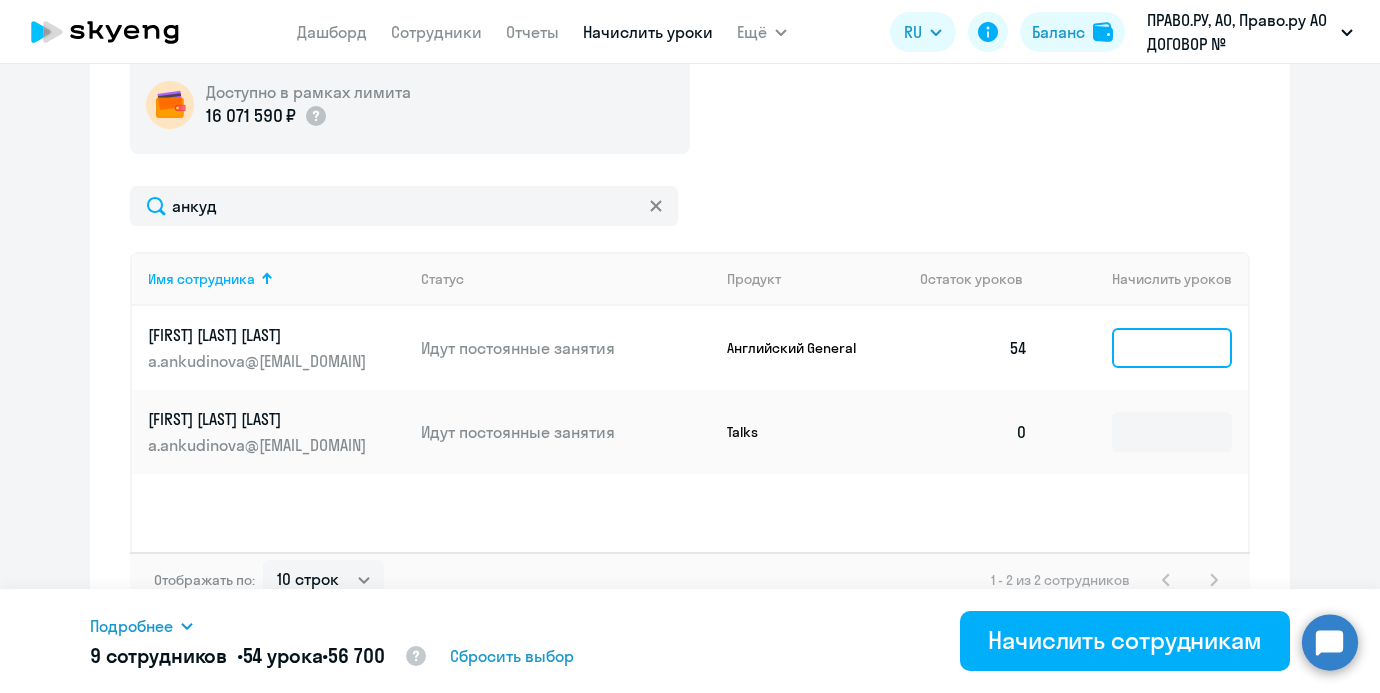 click 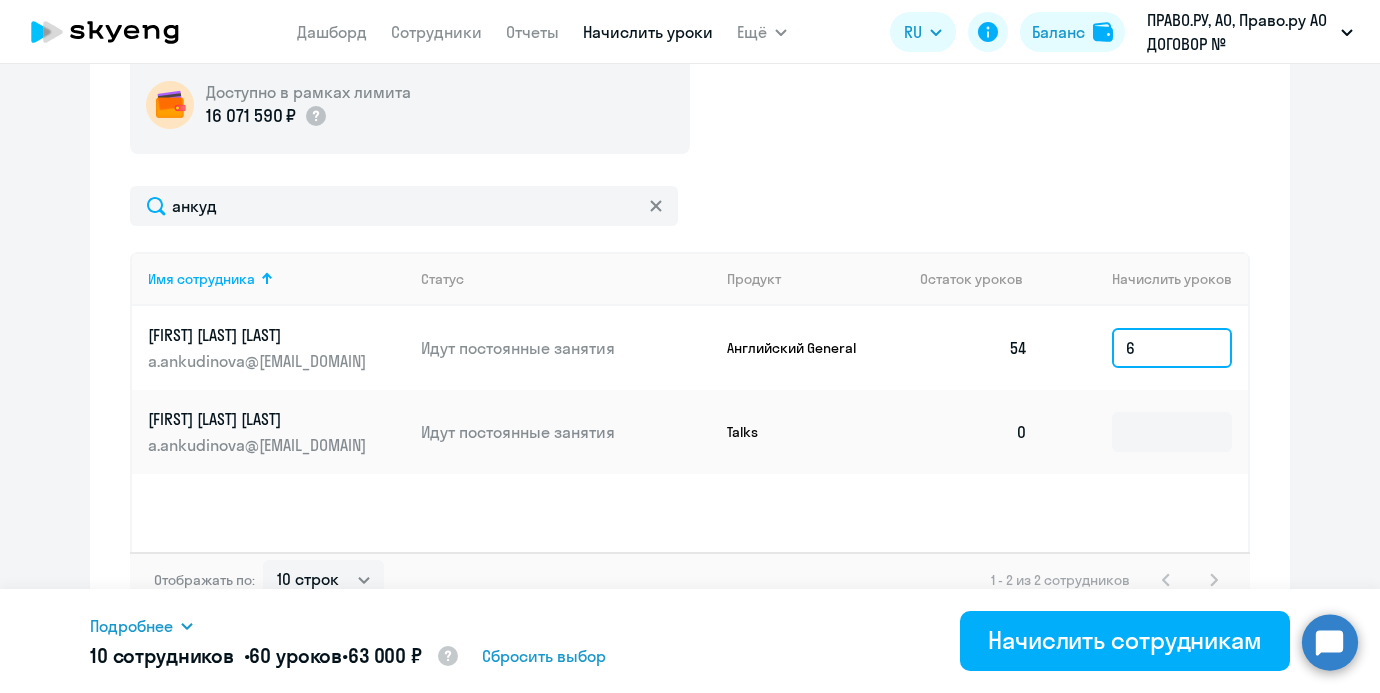 type on "6" 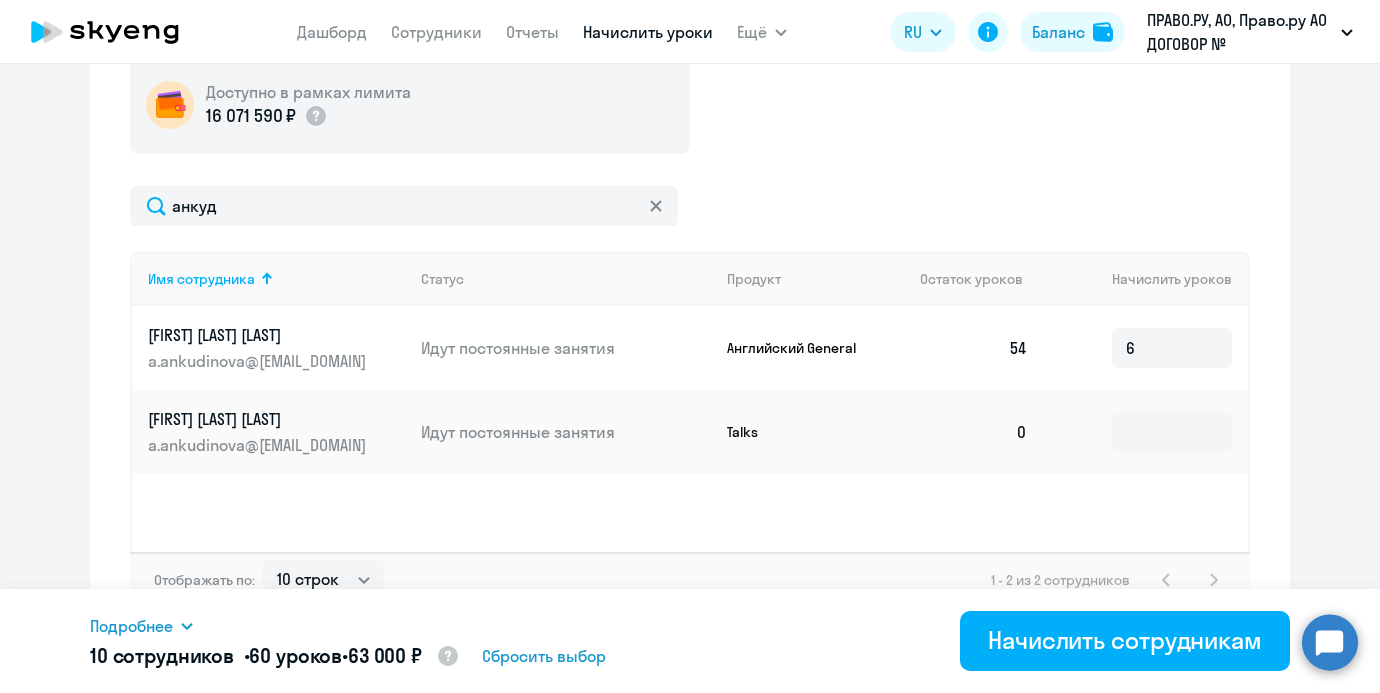 click on "Подробнее" at bounding box center (131, 626) 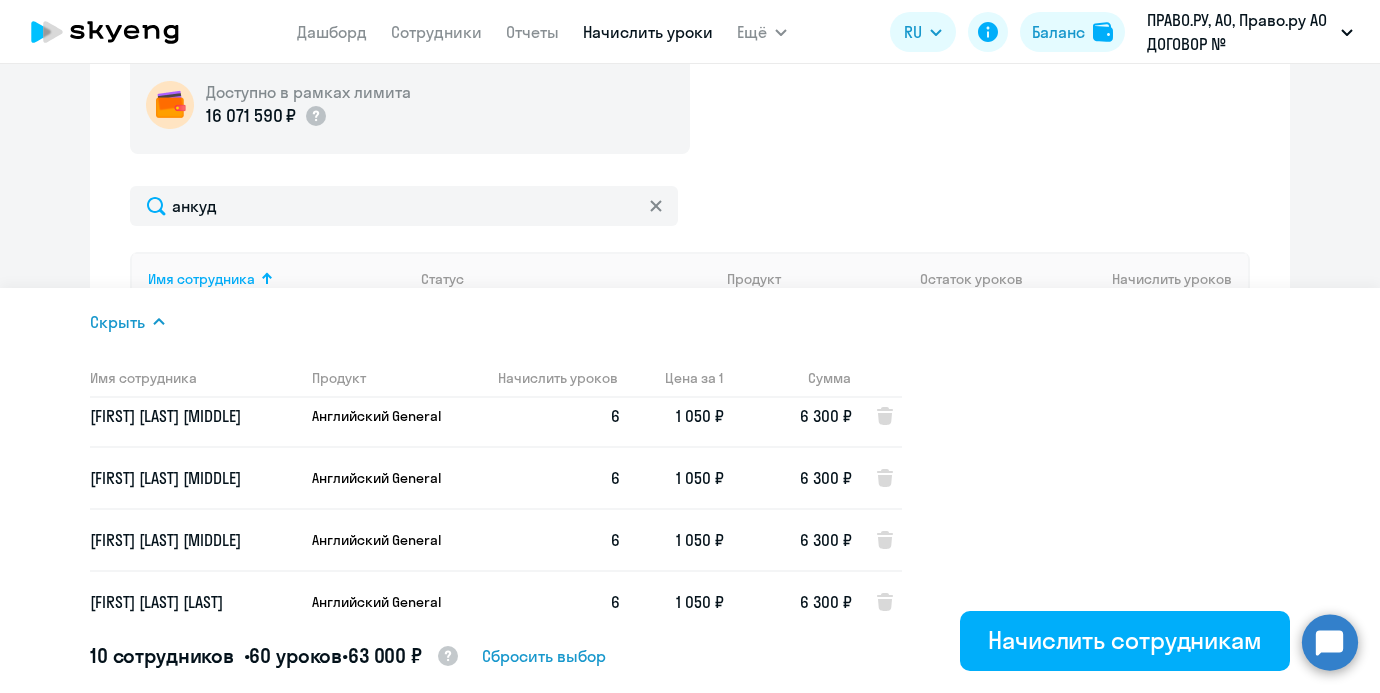 scroll, scrollTop: 398, scrollLeft: 0, axis: vertical 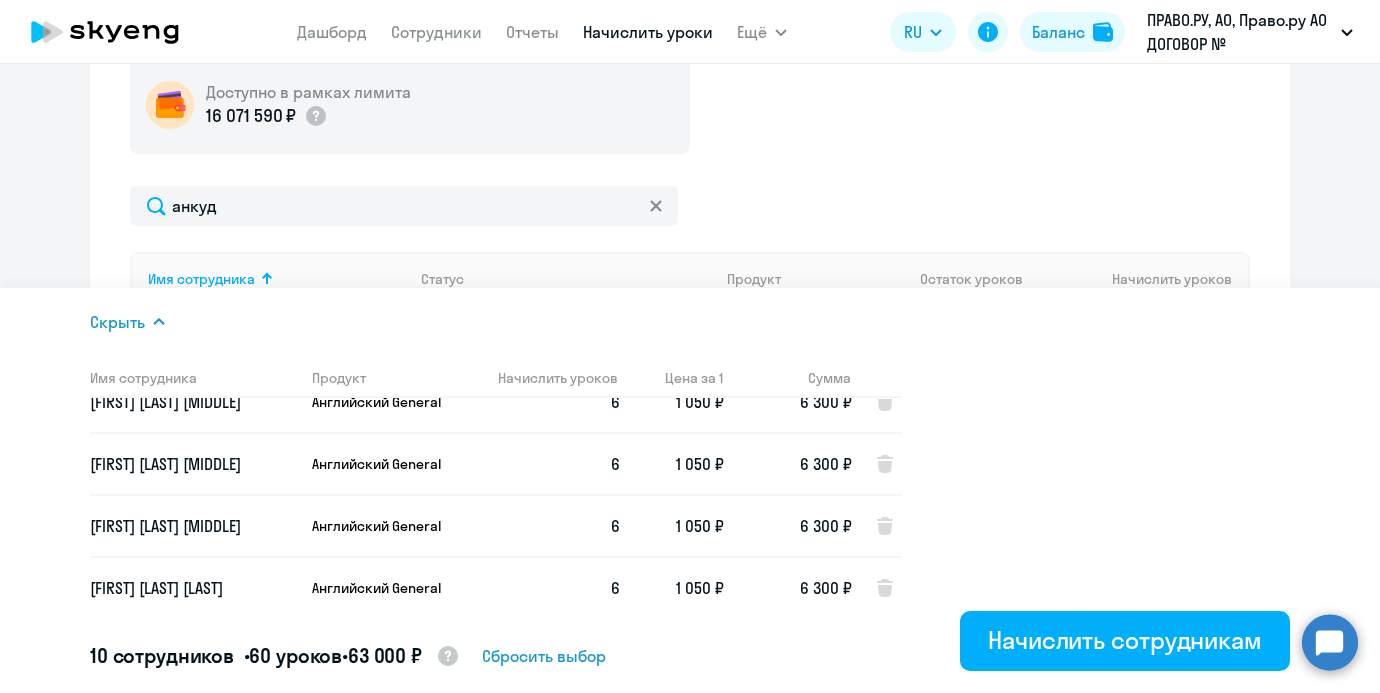 click on "[FIRST] [LAST] [MIDDLE]" at bounding box center (193, 402) 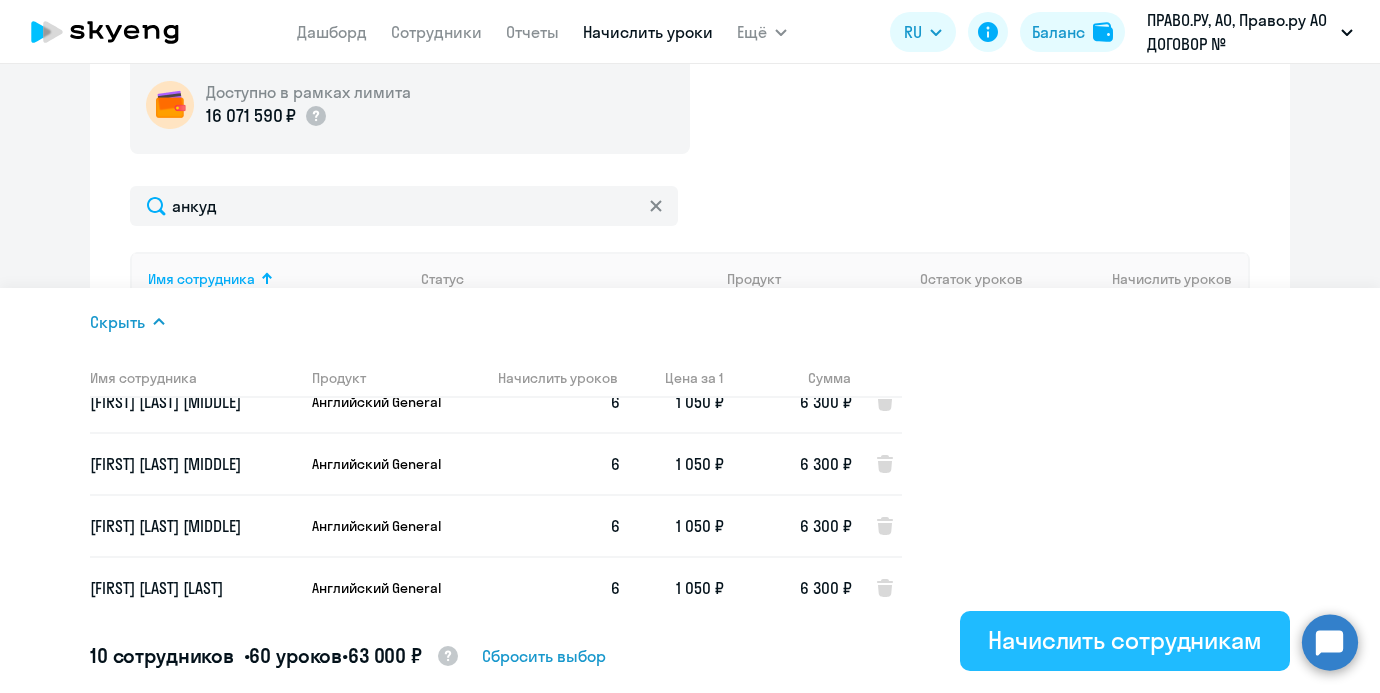 click on "Начислить сотрудникам" at bounding box center [1125, 640] 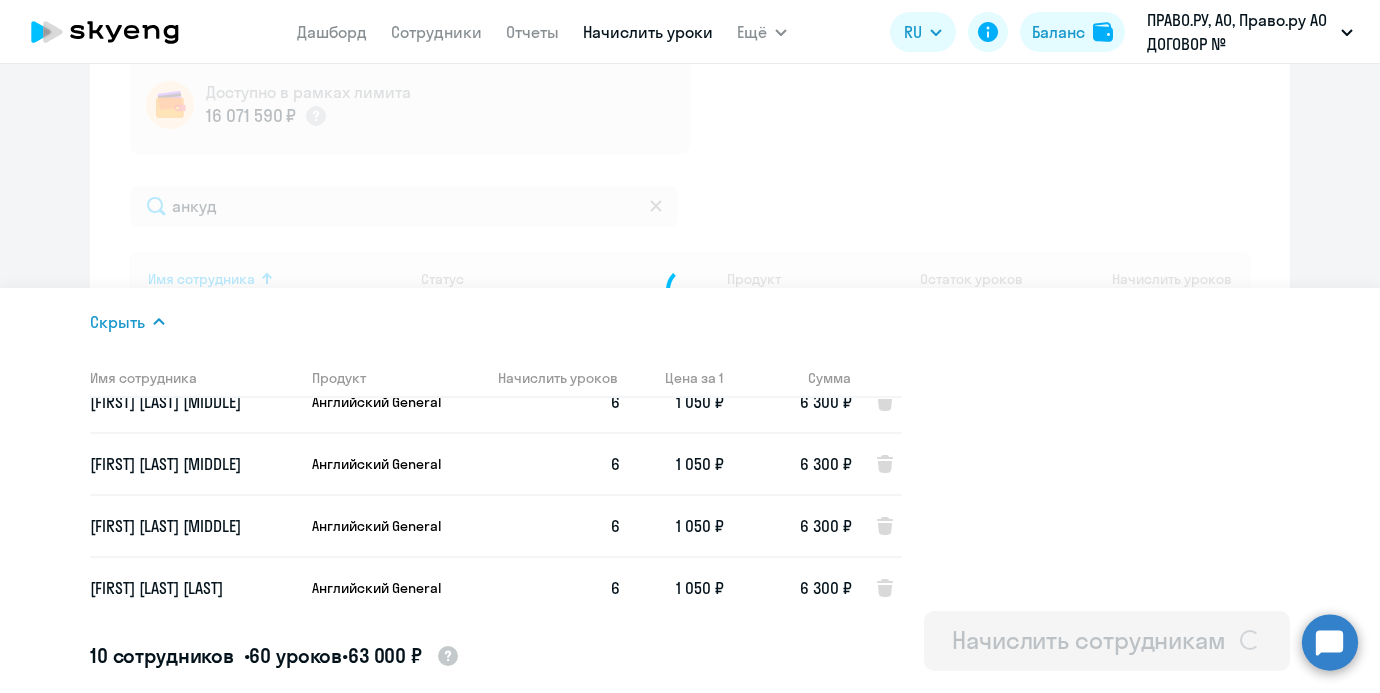 type 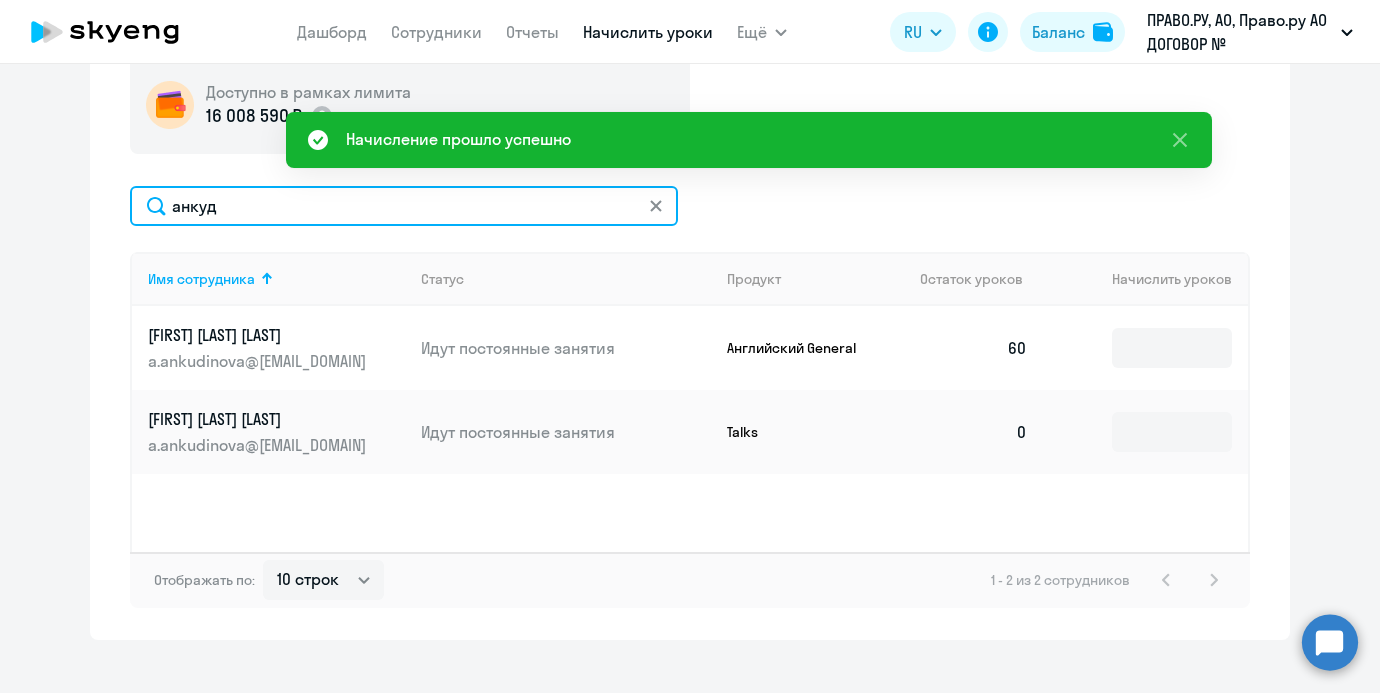 click on "анкуд" 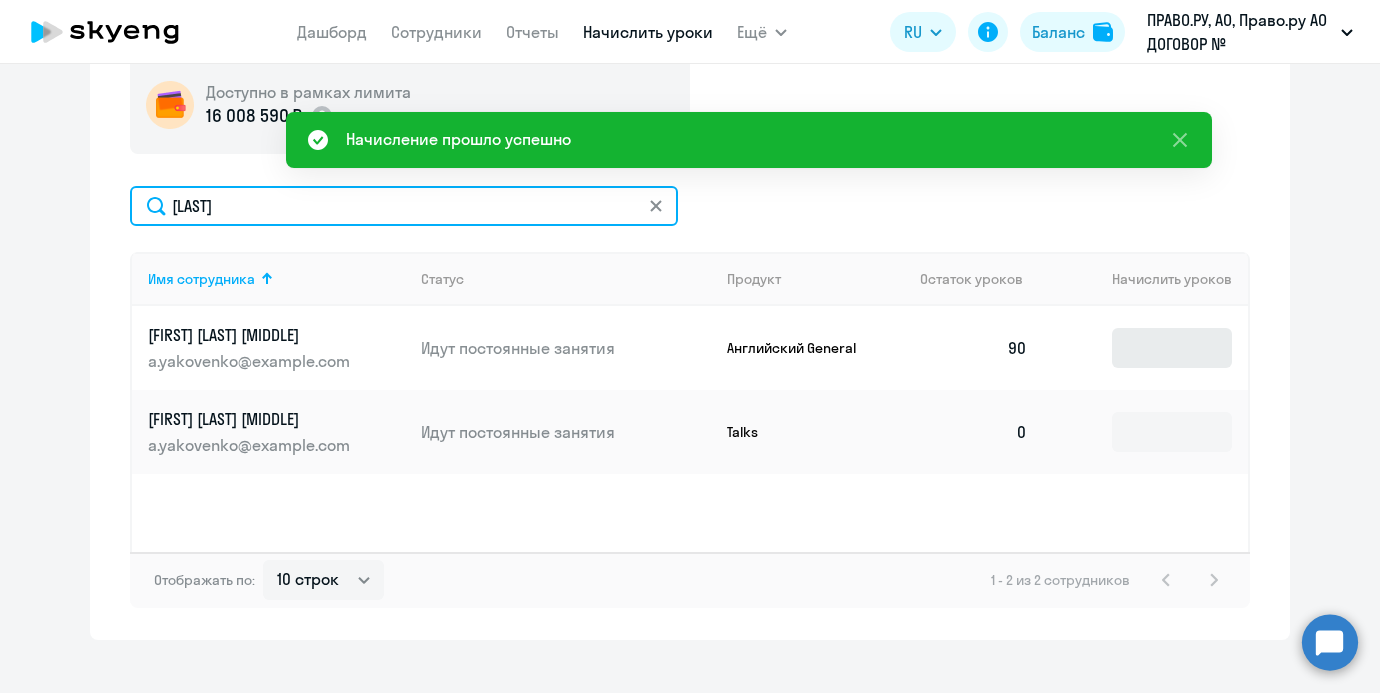 type on "[LAST]" 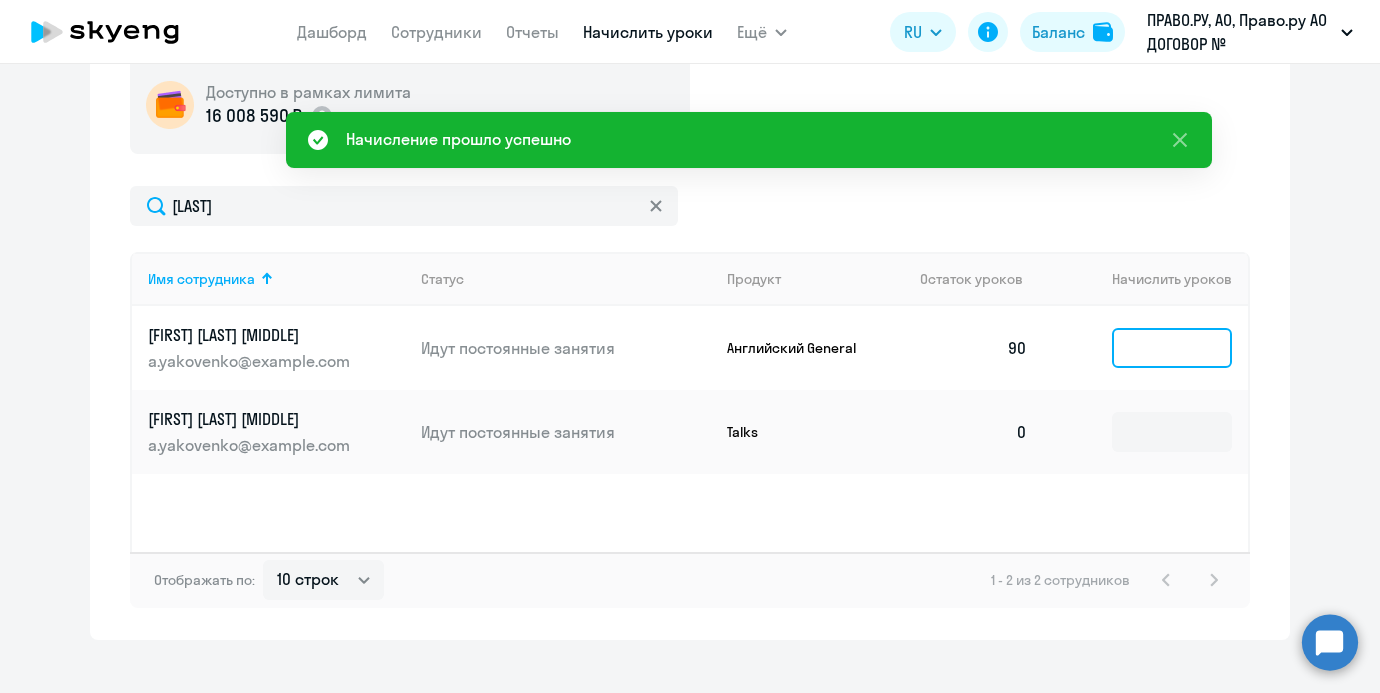 click 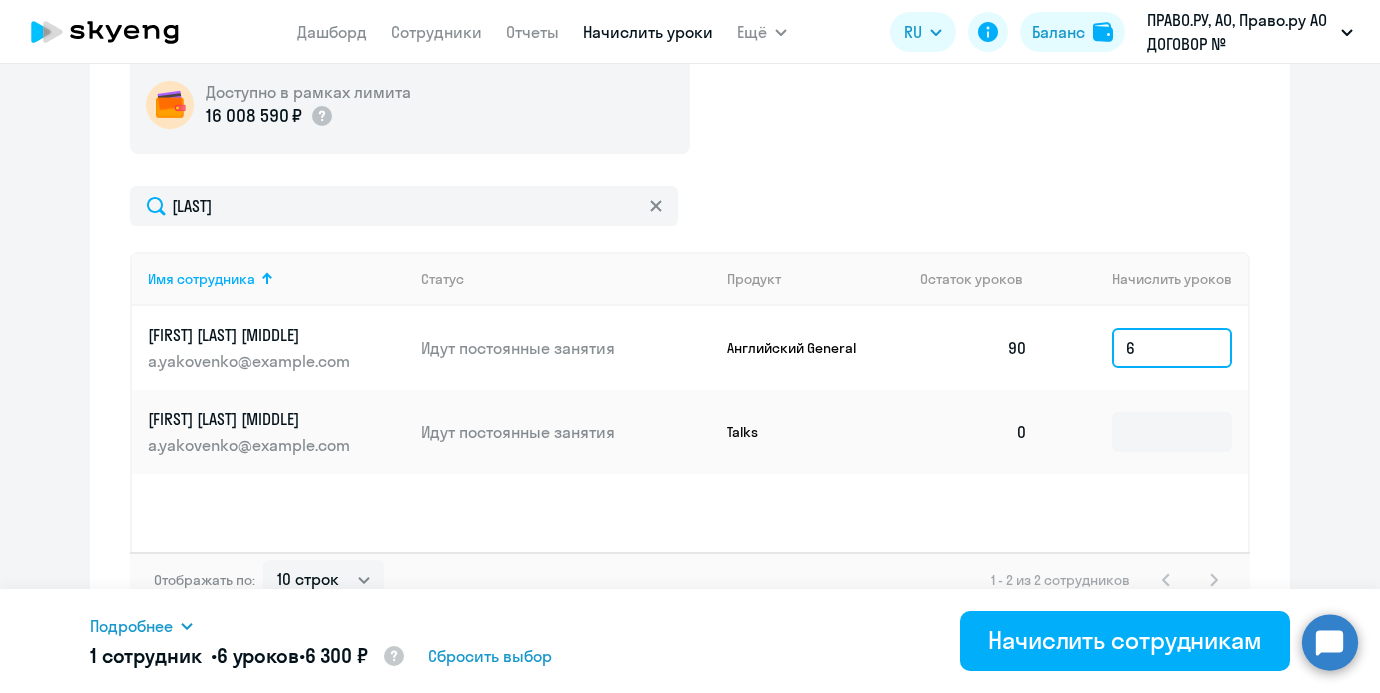 type on "6" 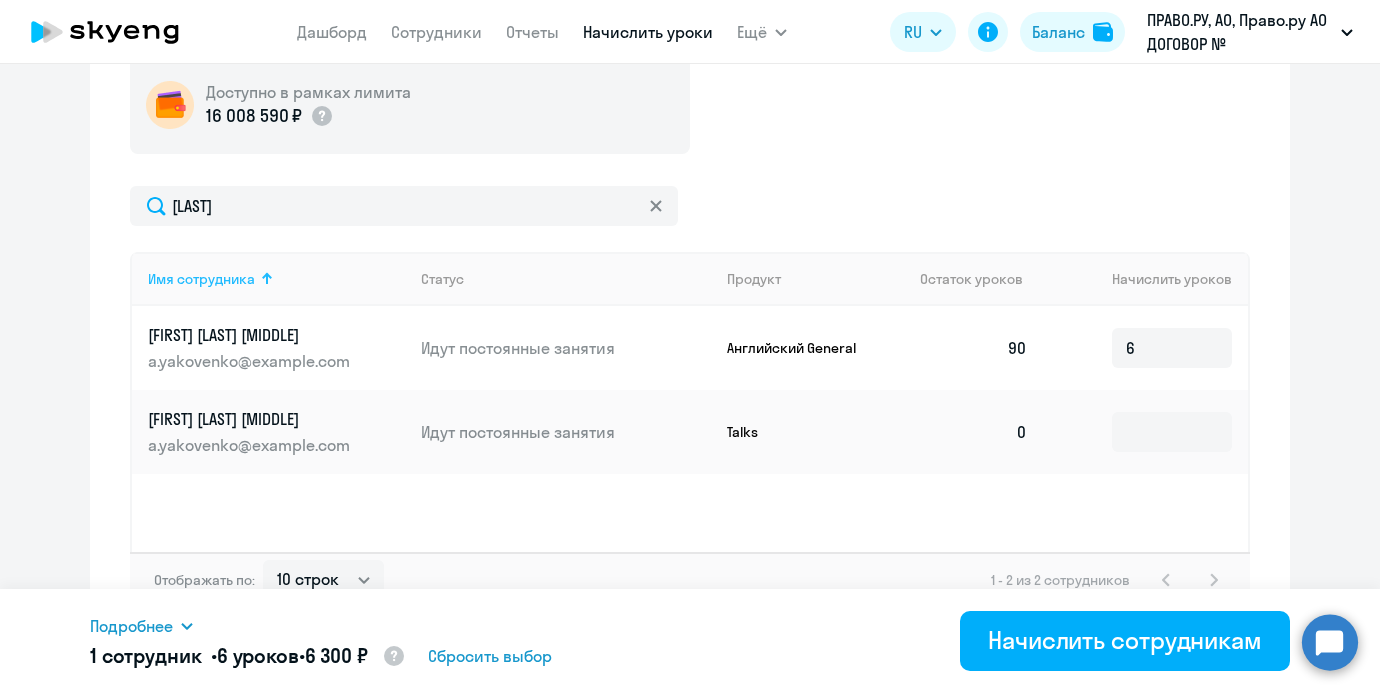 click on "Имя сотрудника" 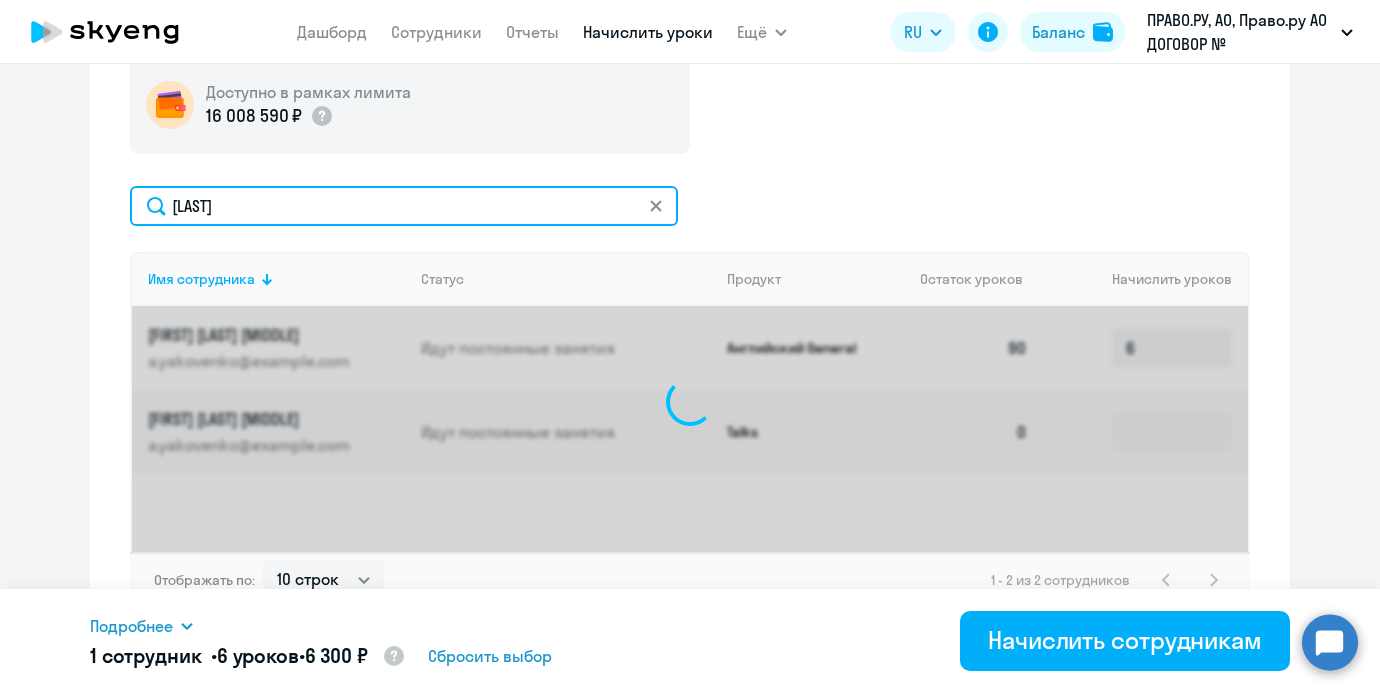 click on "[LAST]" 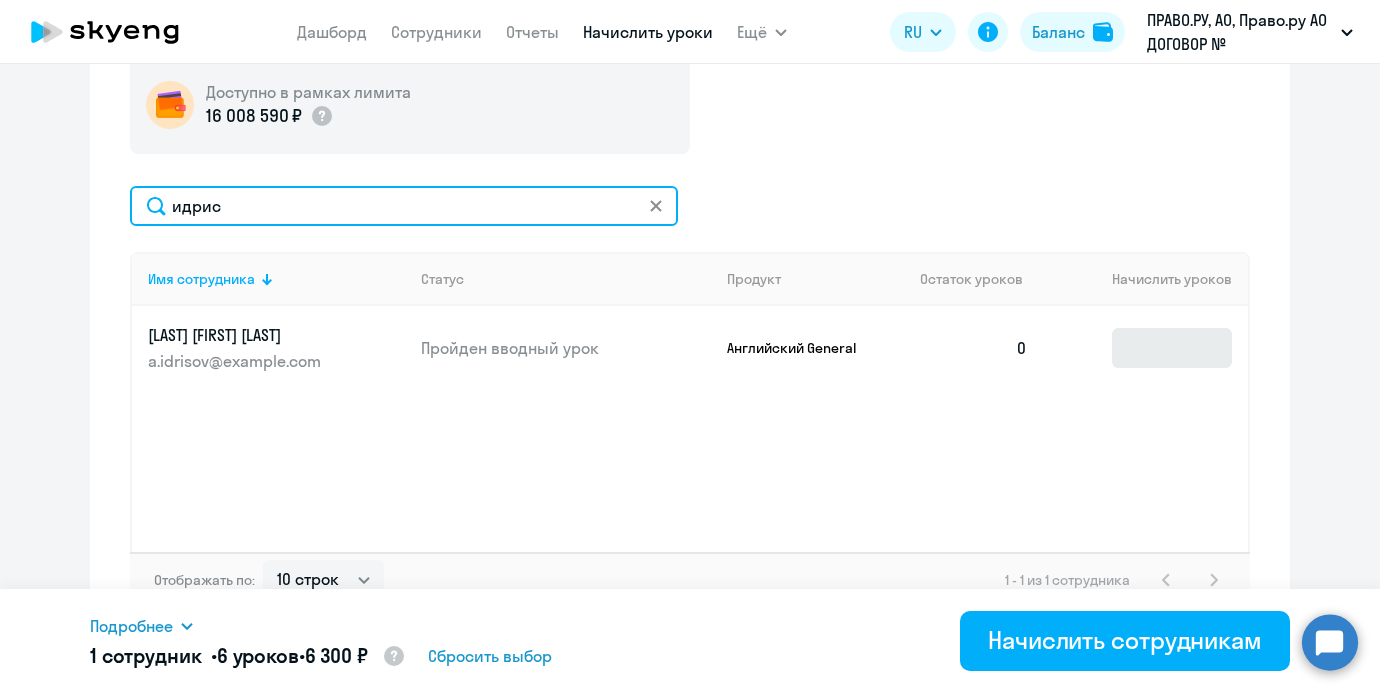 type on "идрис" 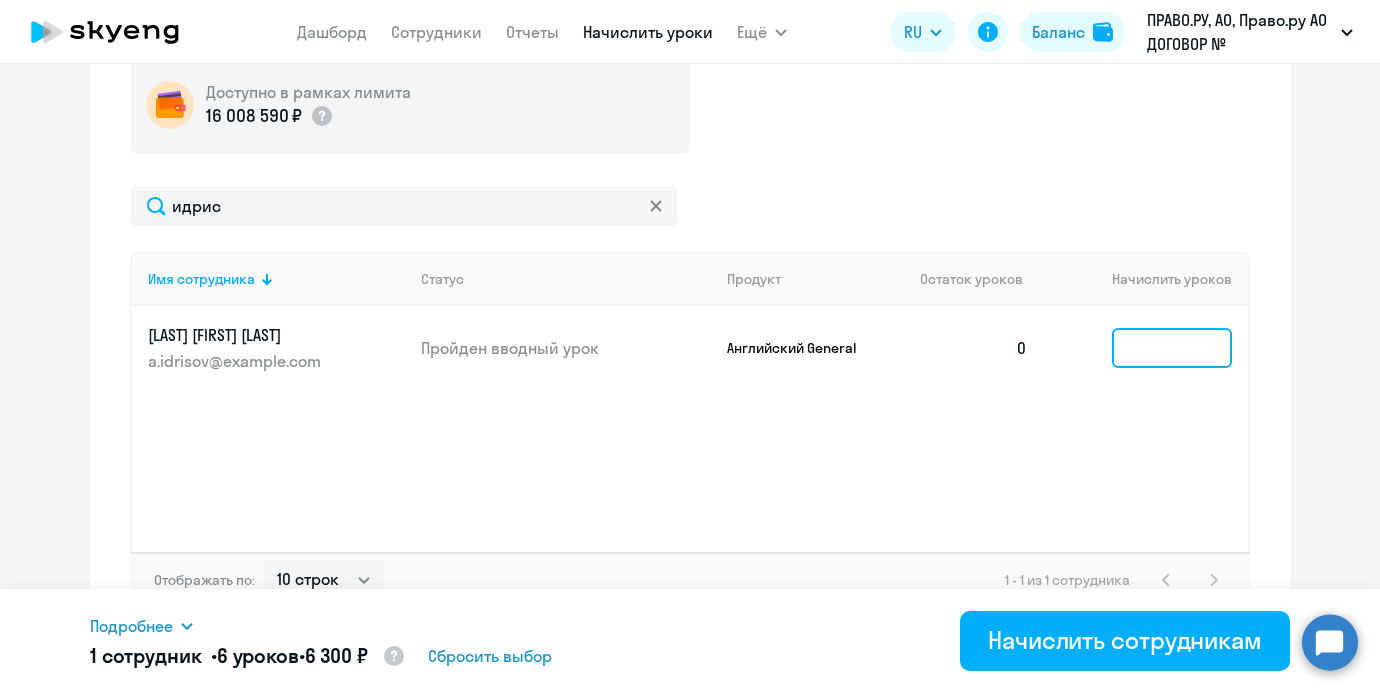 click 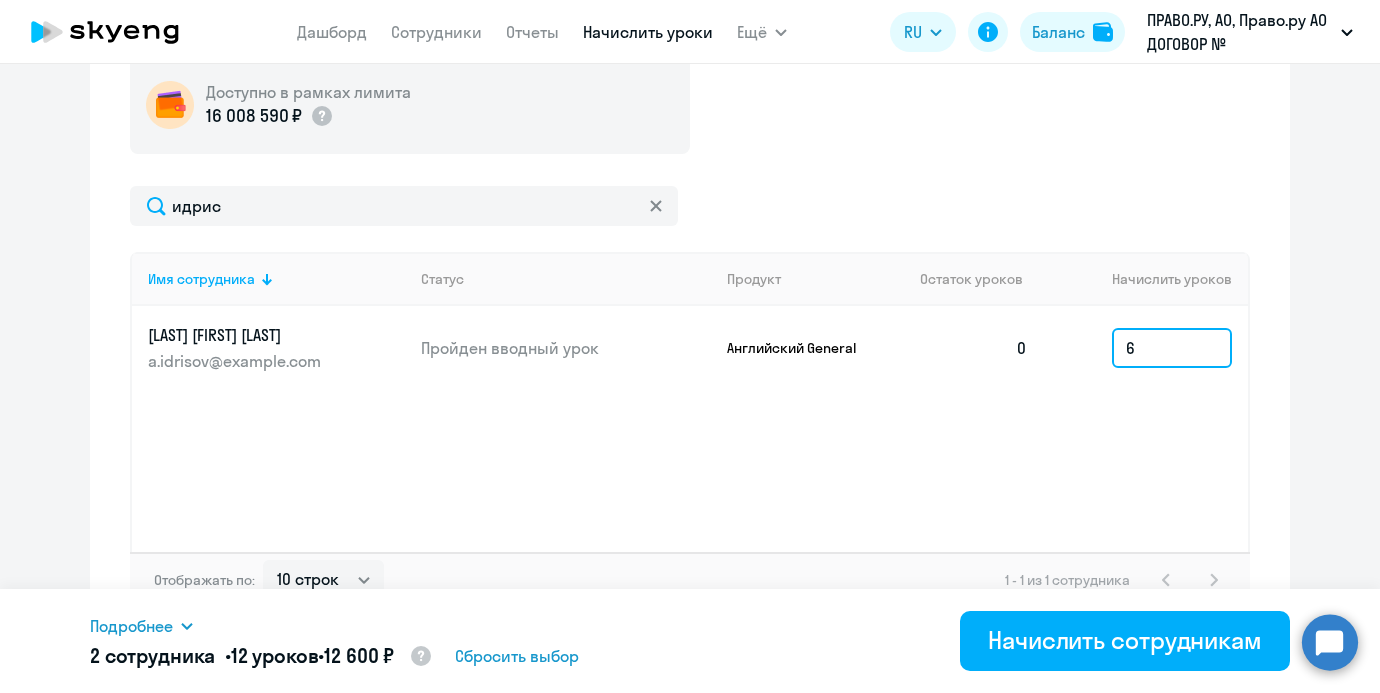 type on "6" 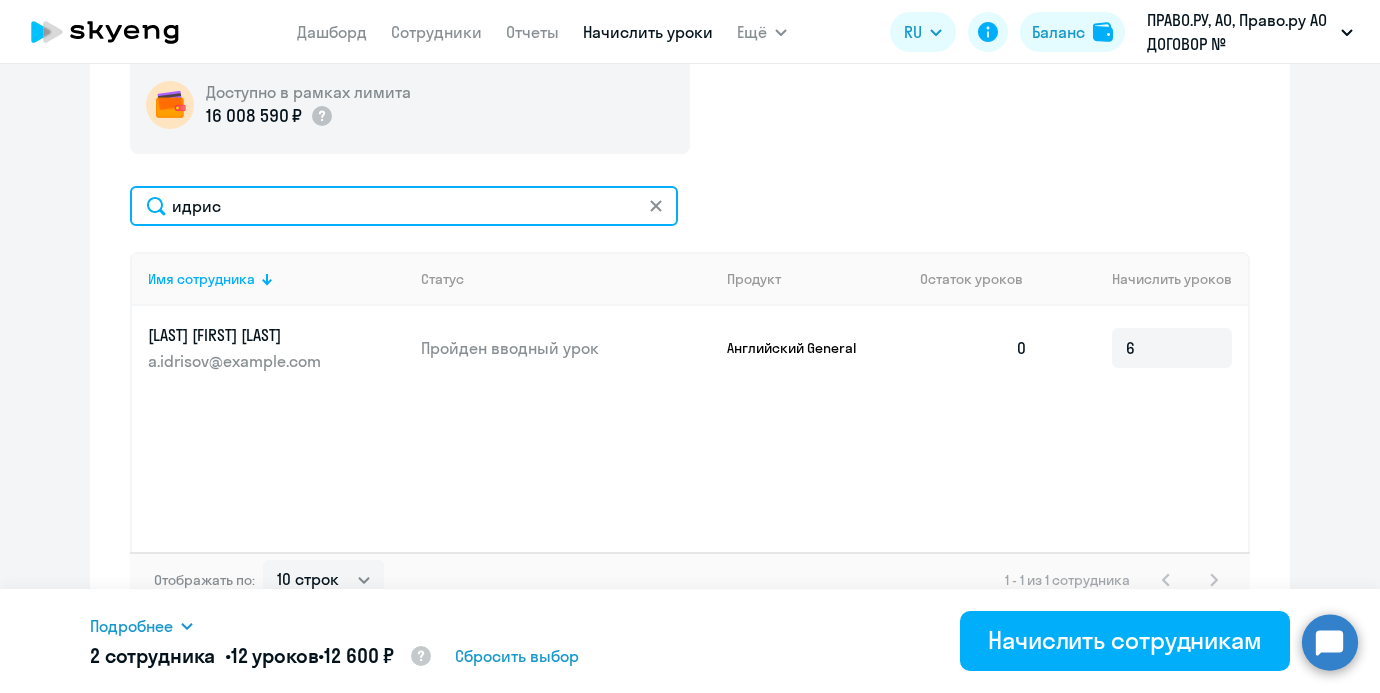 click on "идрис" 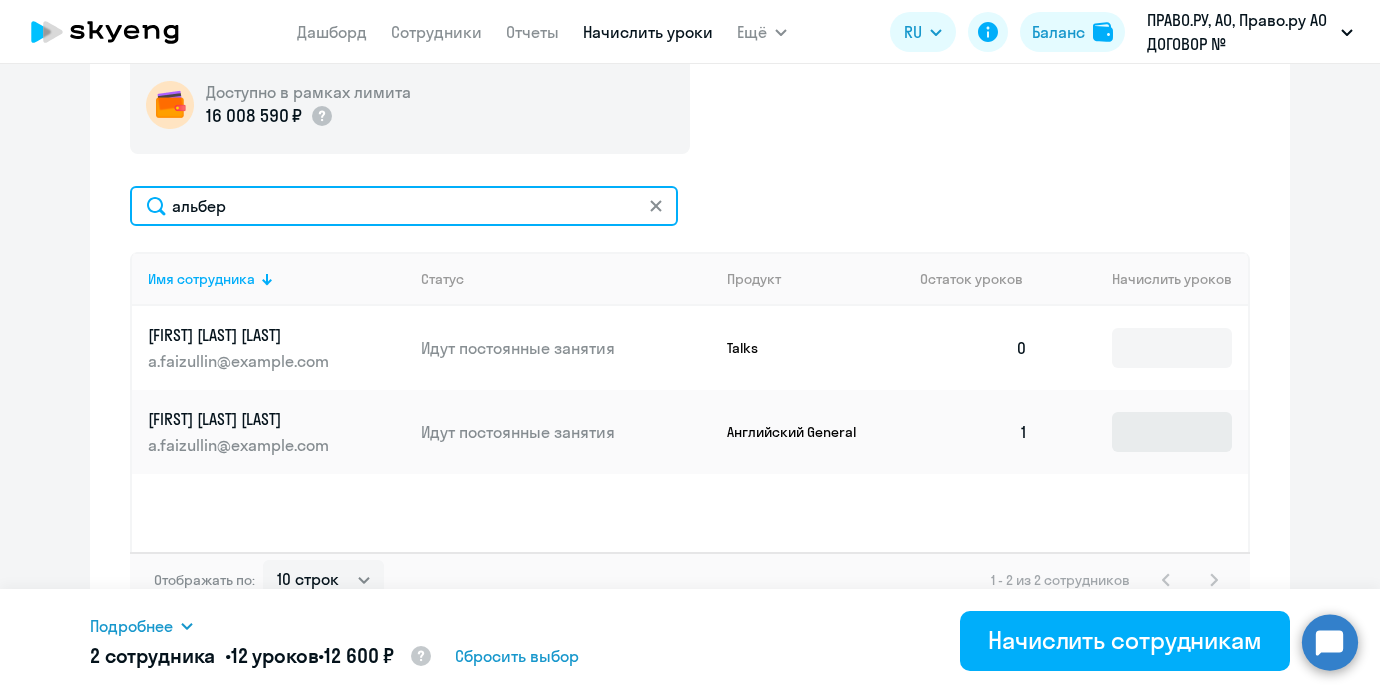 type on "альбер" 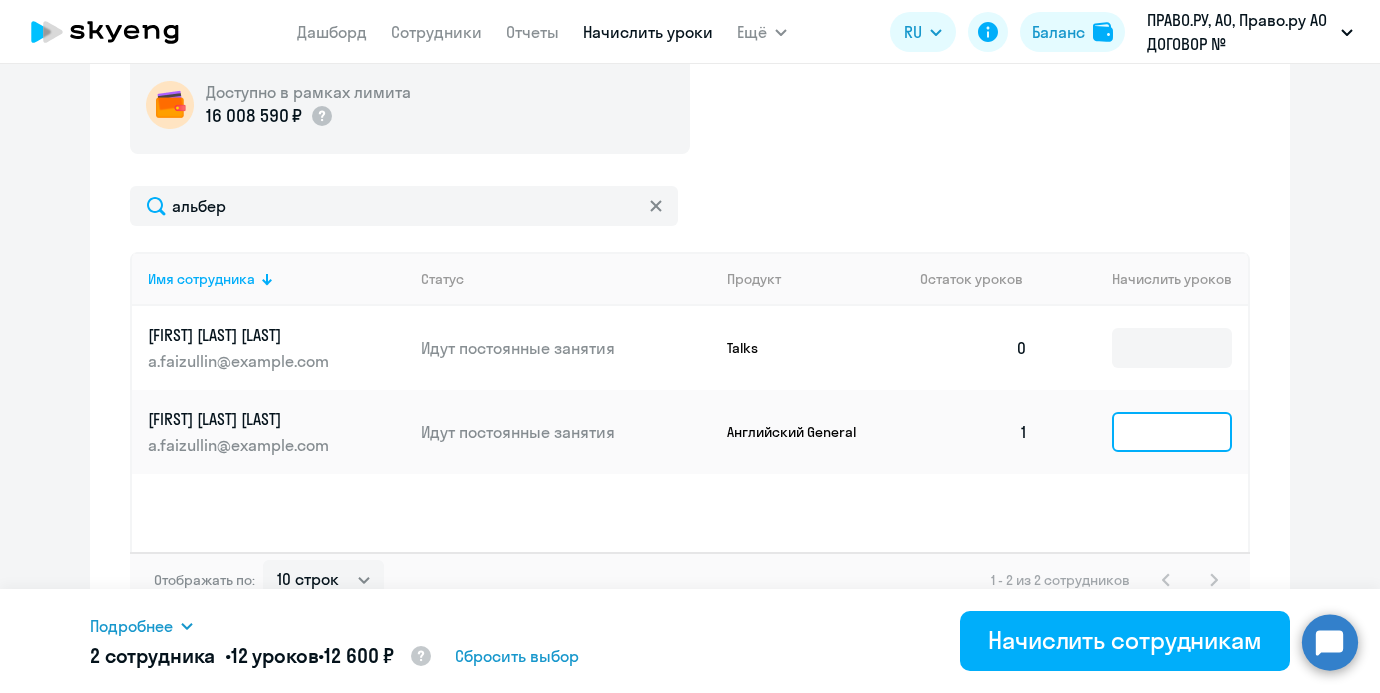 click 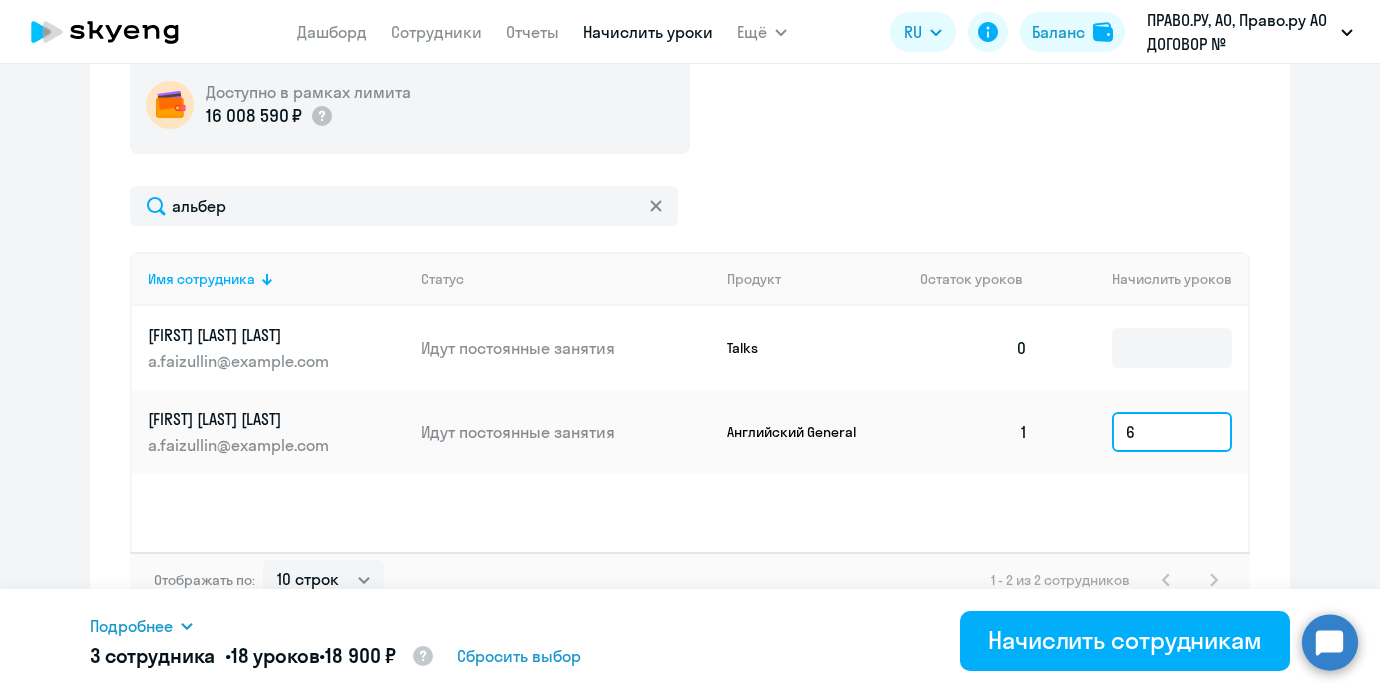 type on "6" 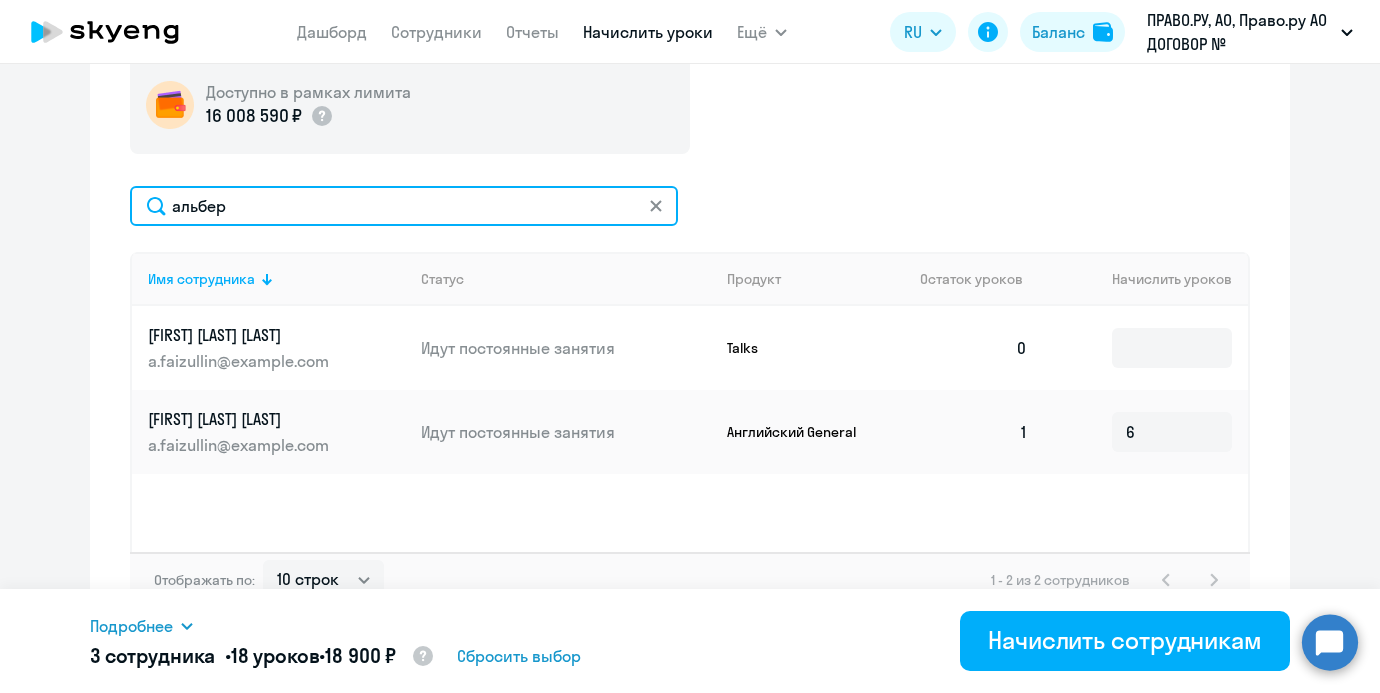 click on "альбер" 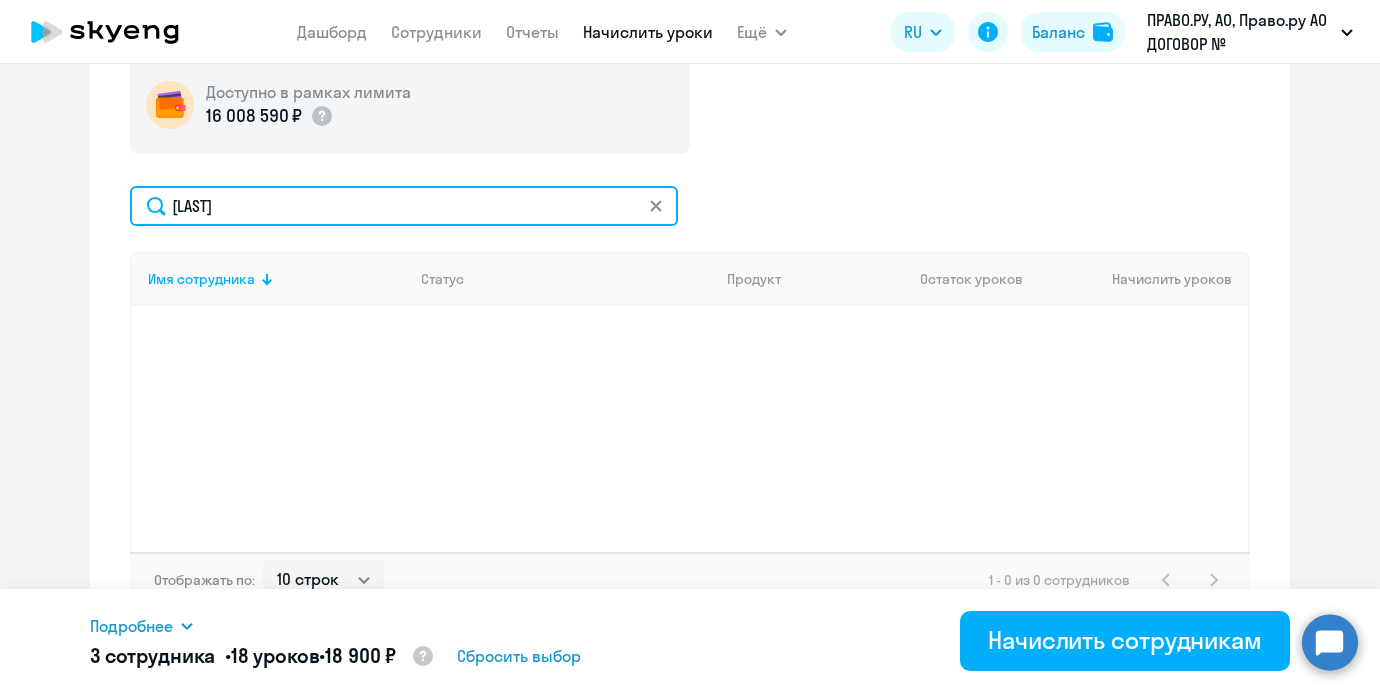 type on "ф" 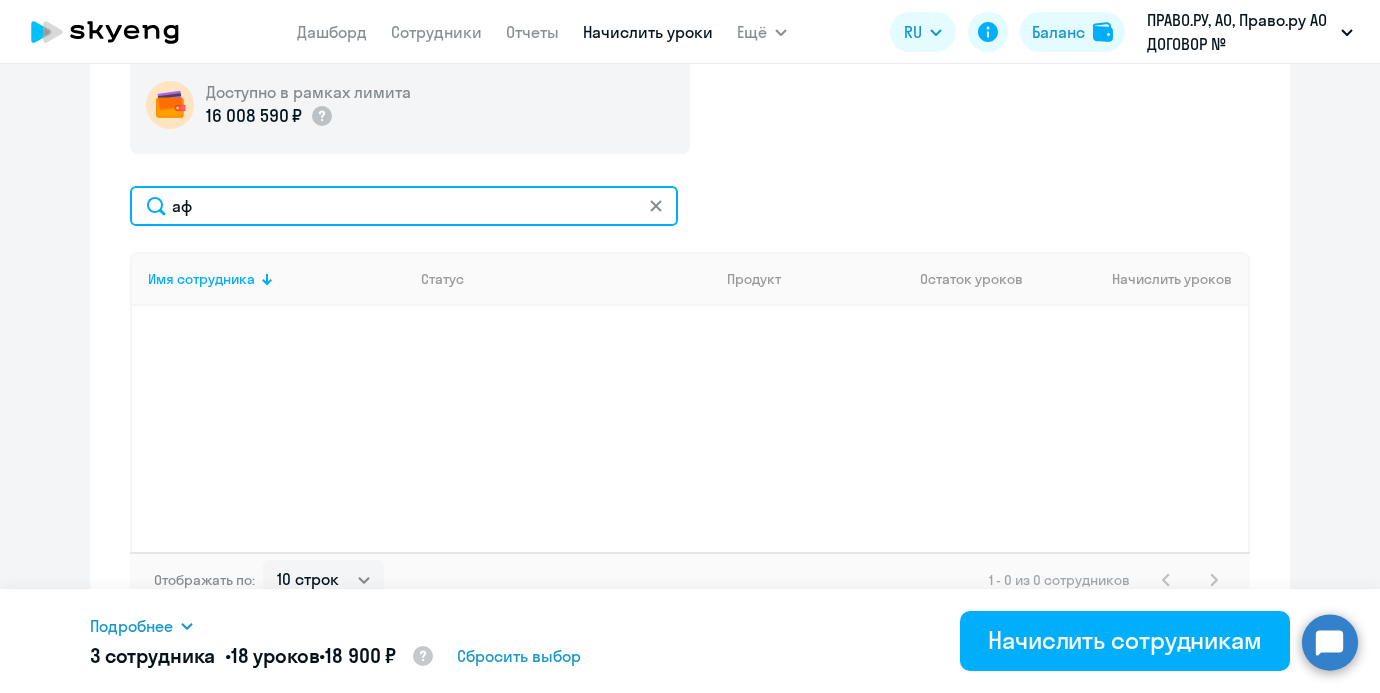type on "а" 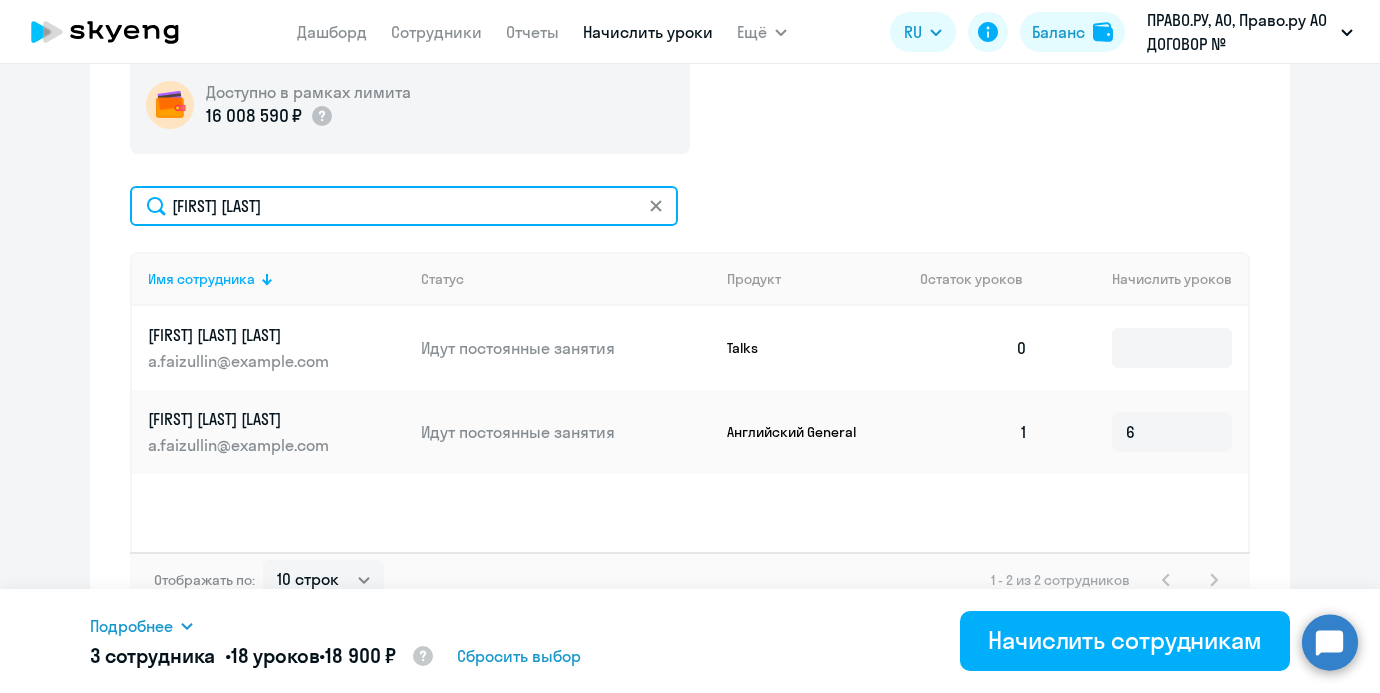 type on "f" 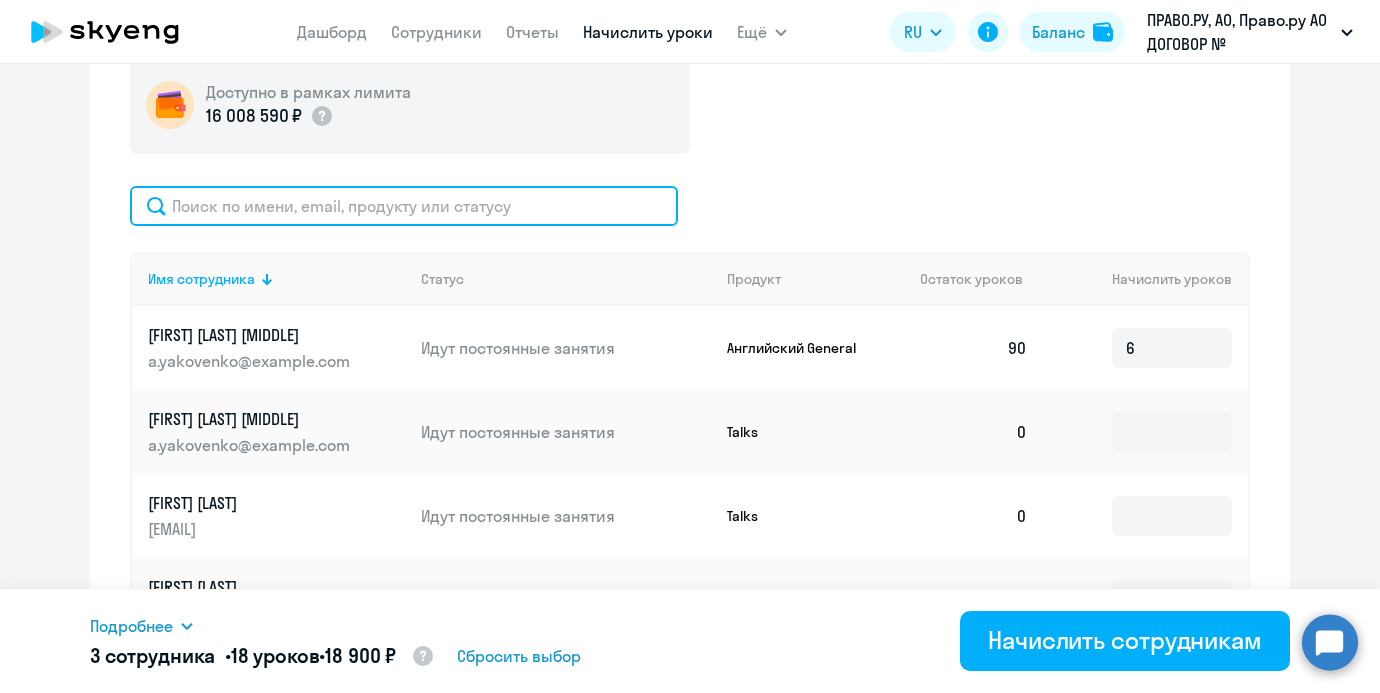 click 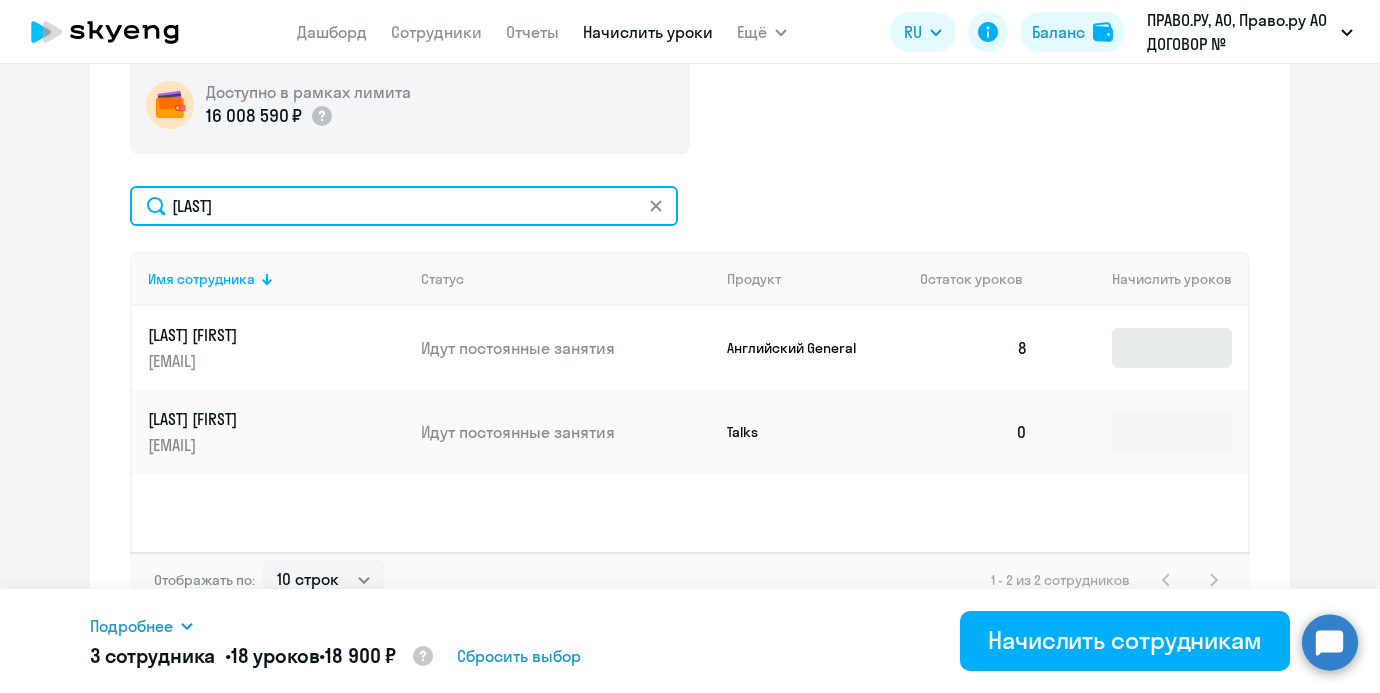 type on "[LAST]" 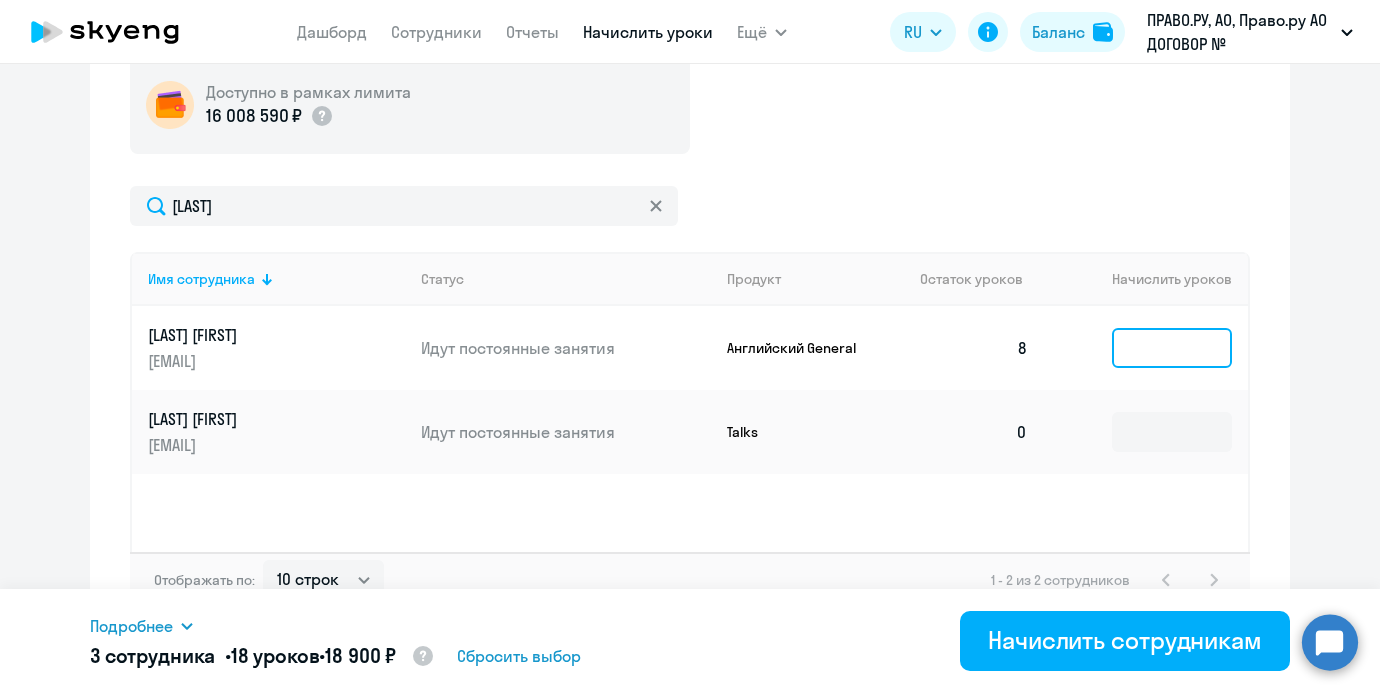 click 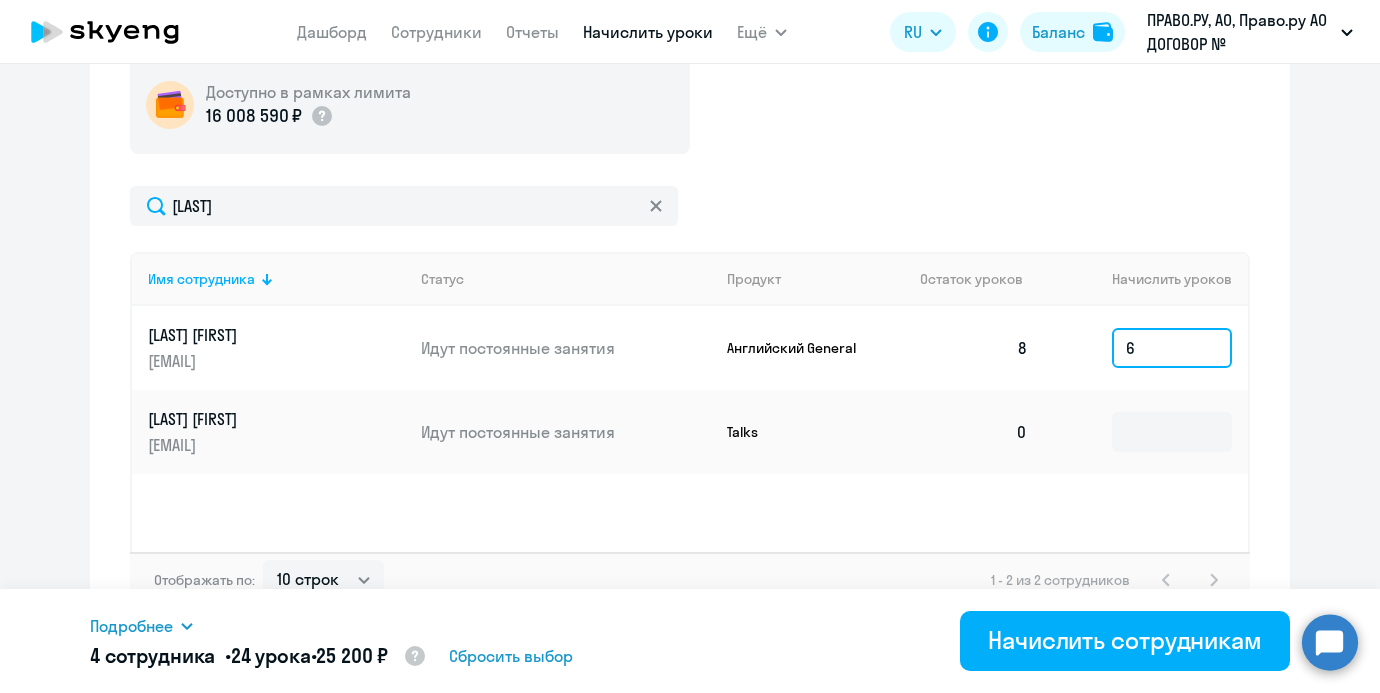 type on "6" 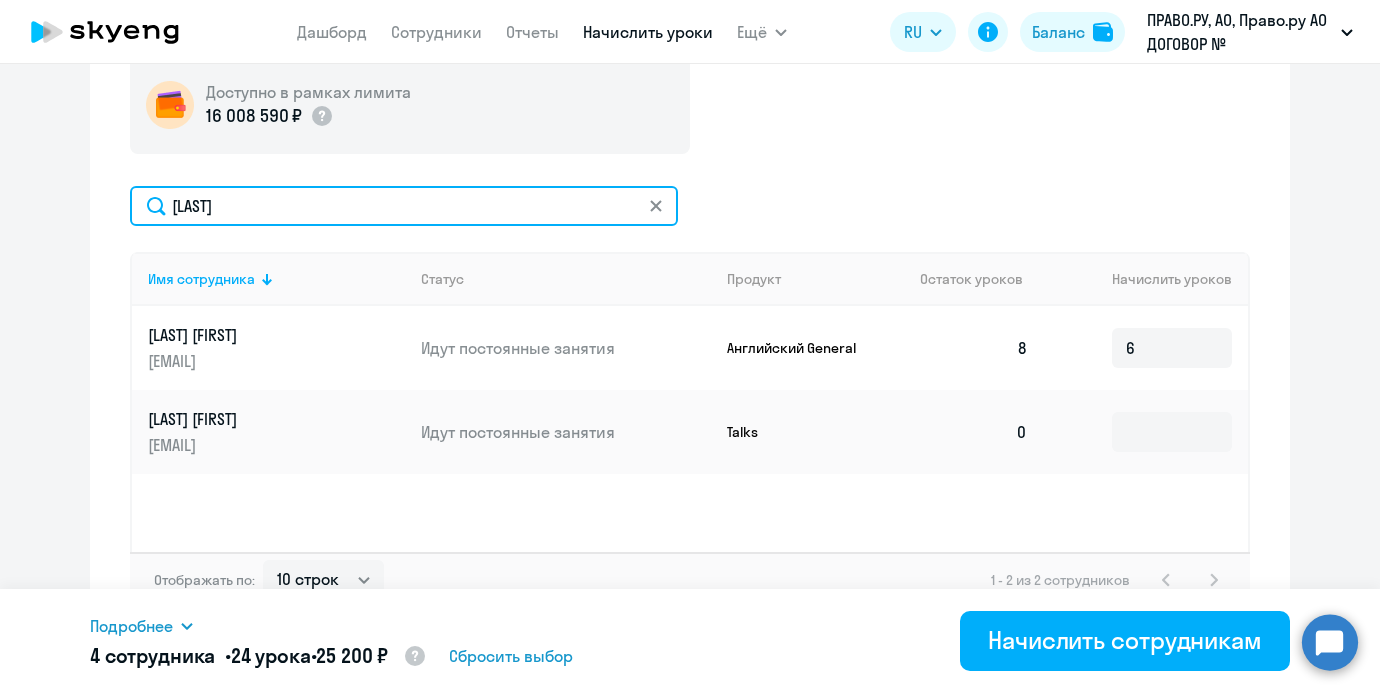 click on "[LAST]" 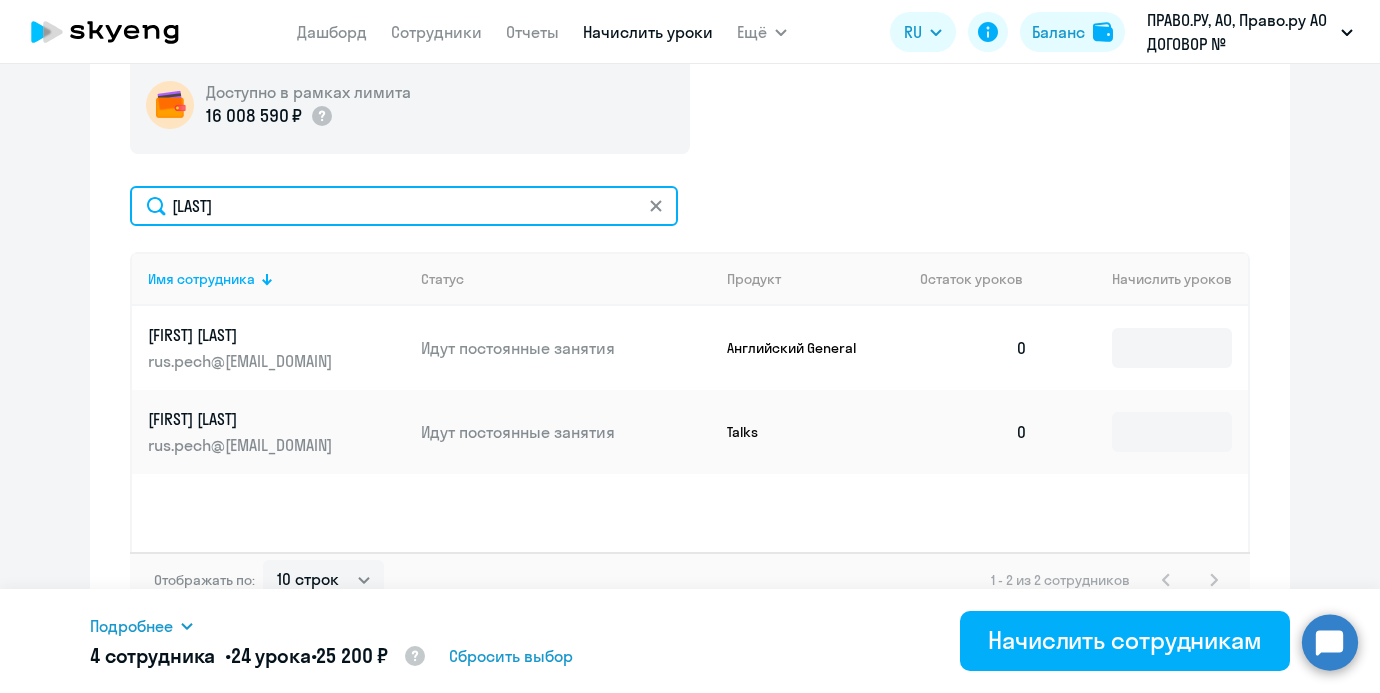 type on "[LAST]" 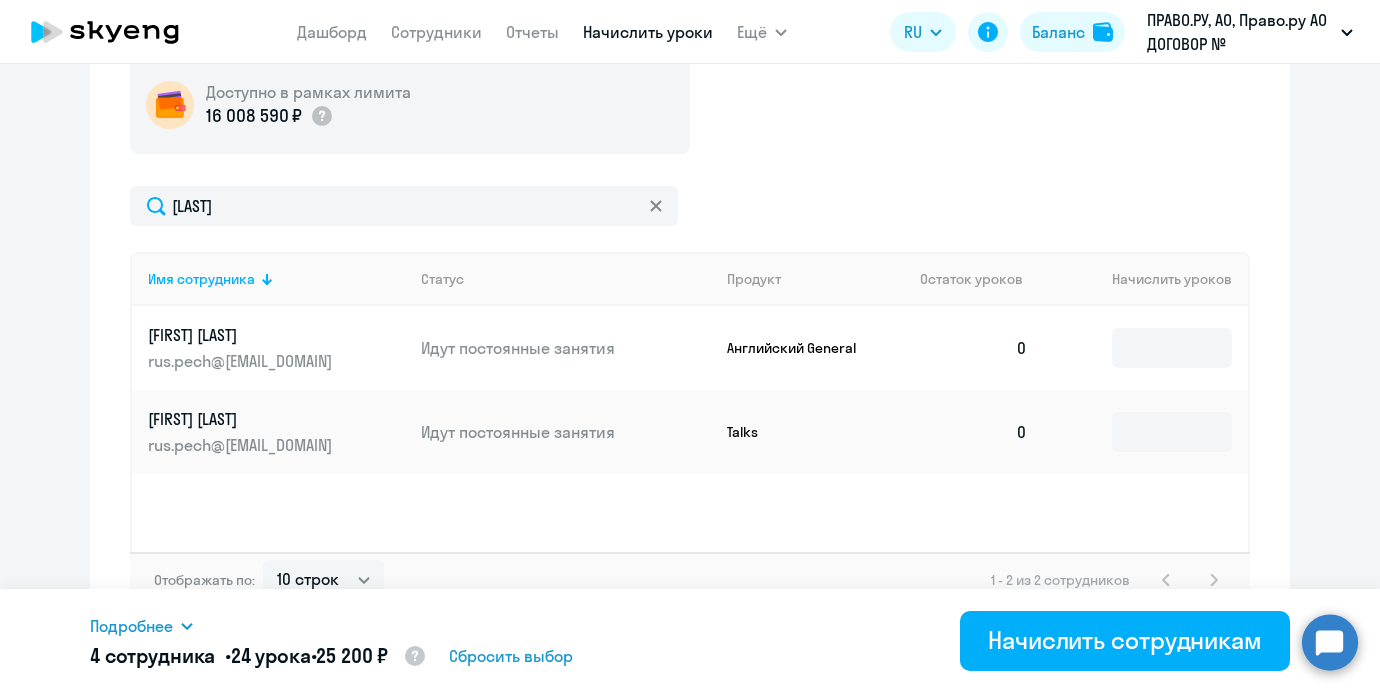 click 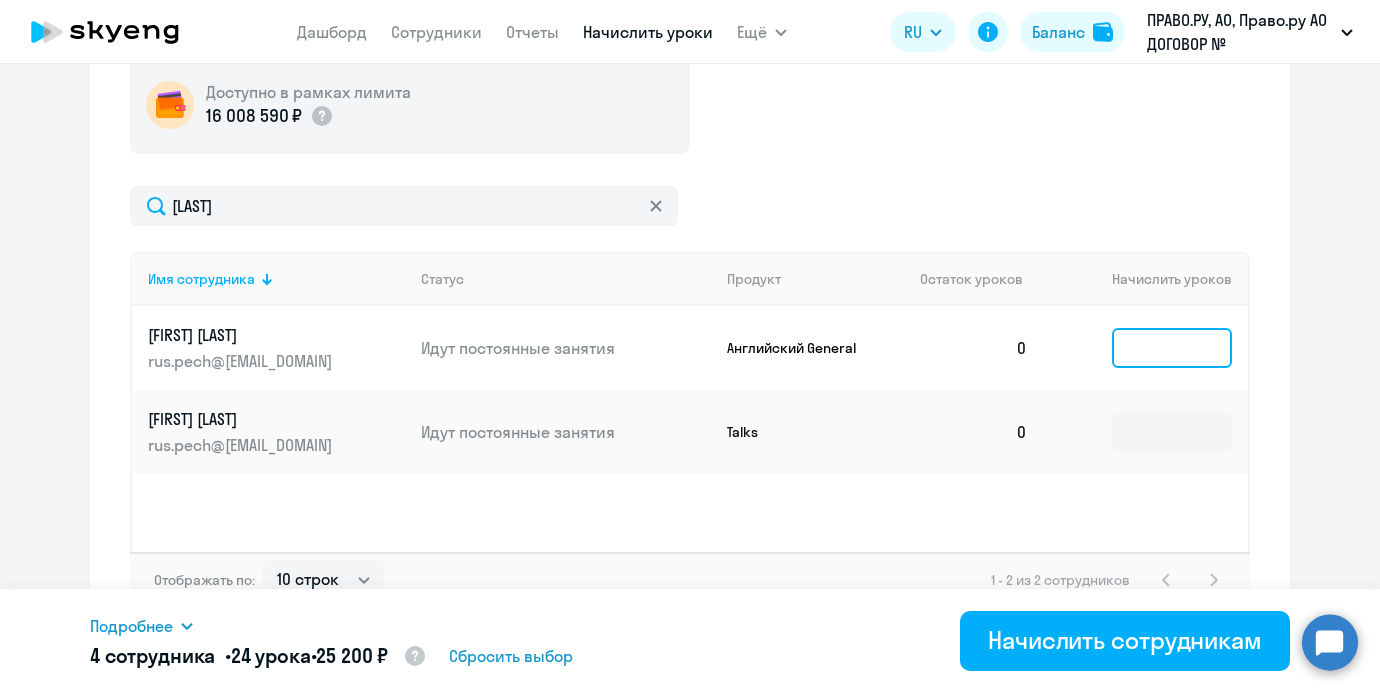 click 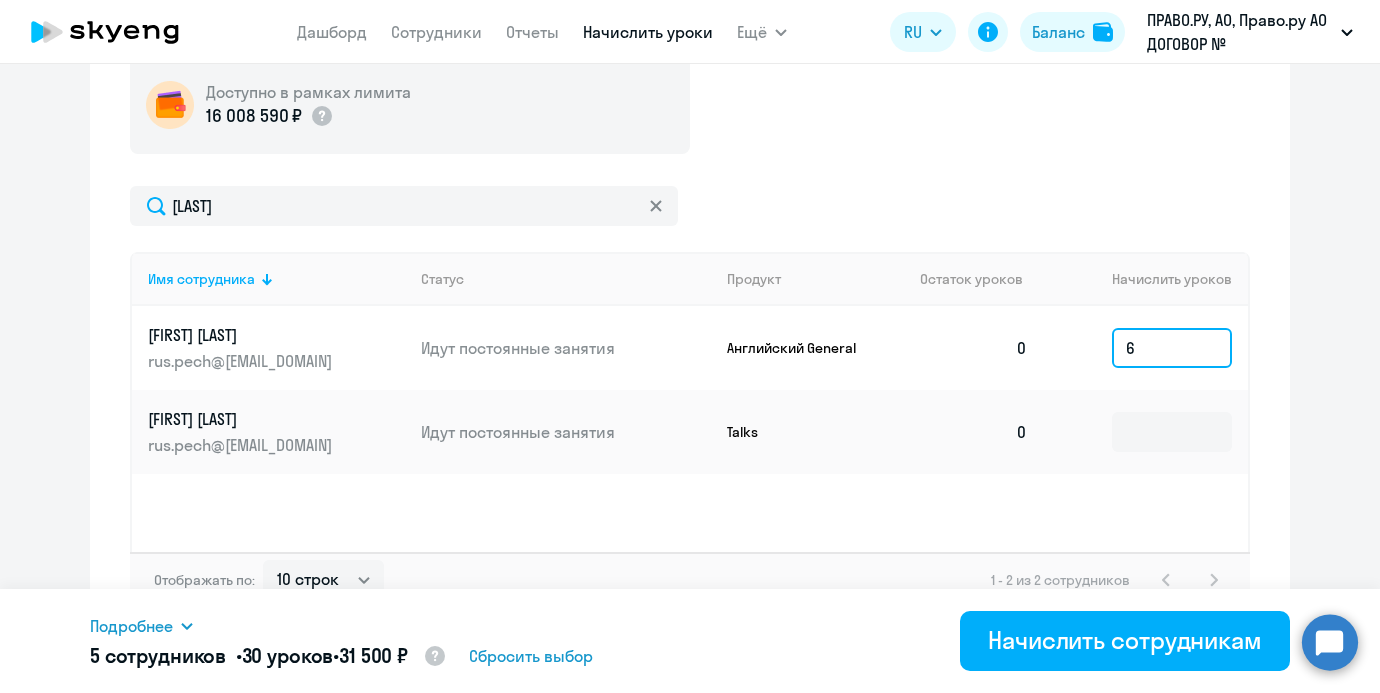 type on "6" 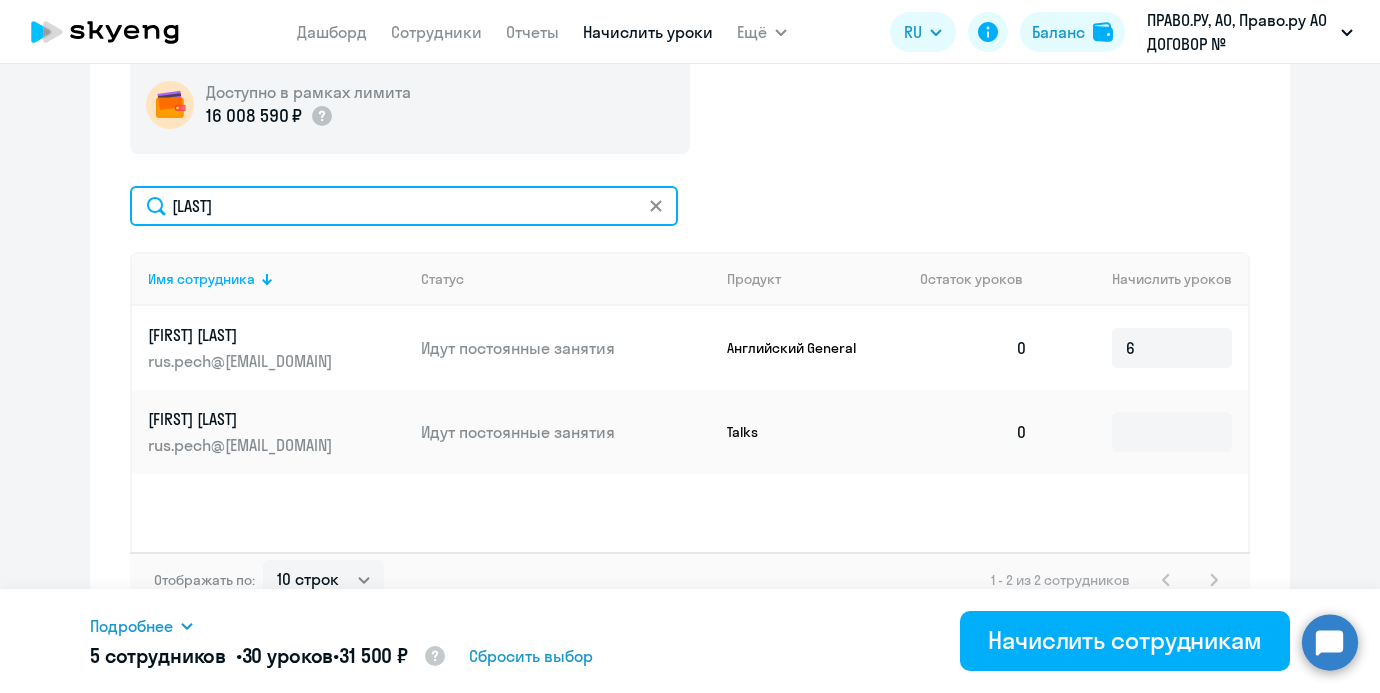 click on "[LAST]" 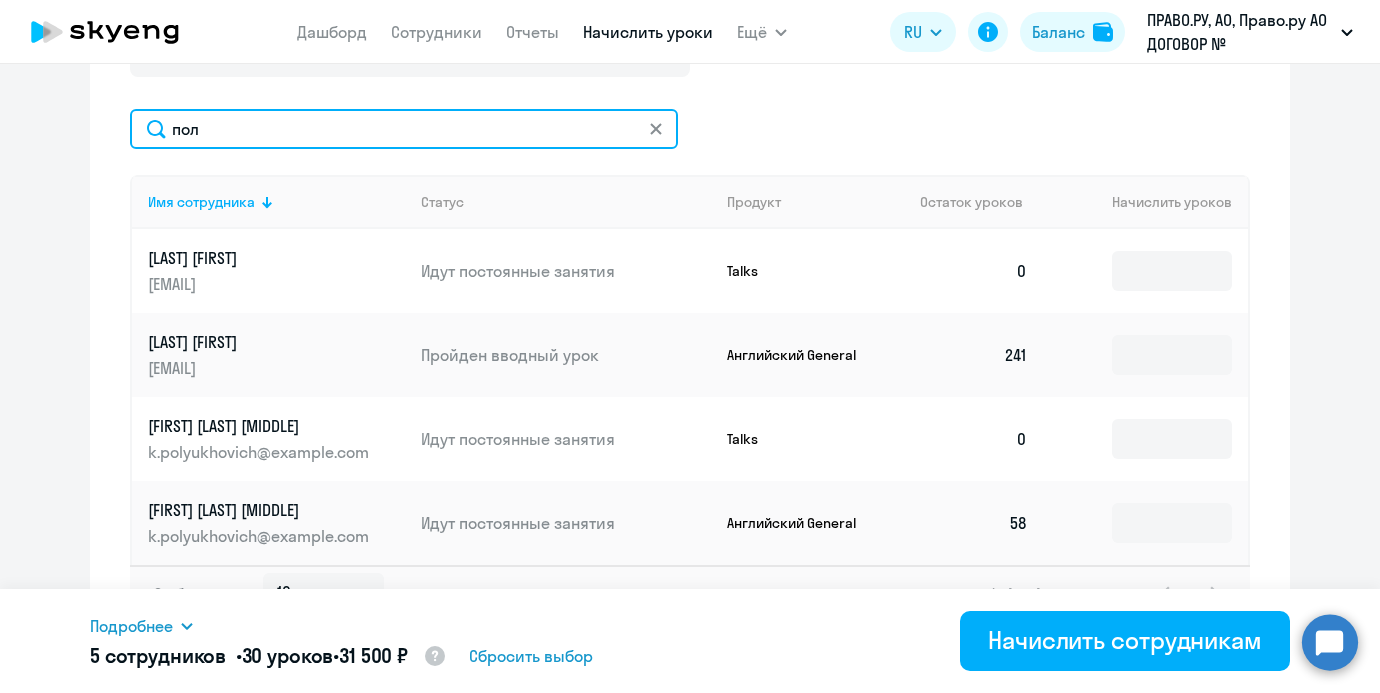 scroll, scrollTop: 867, scrollLeft: 0, axis: vertical 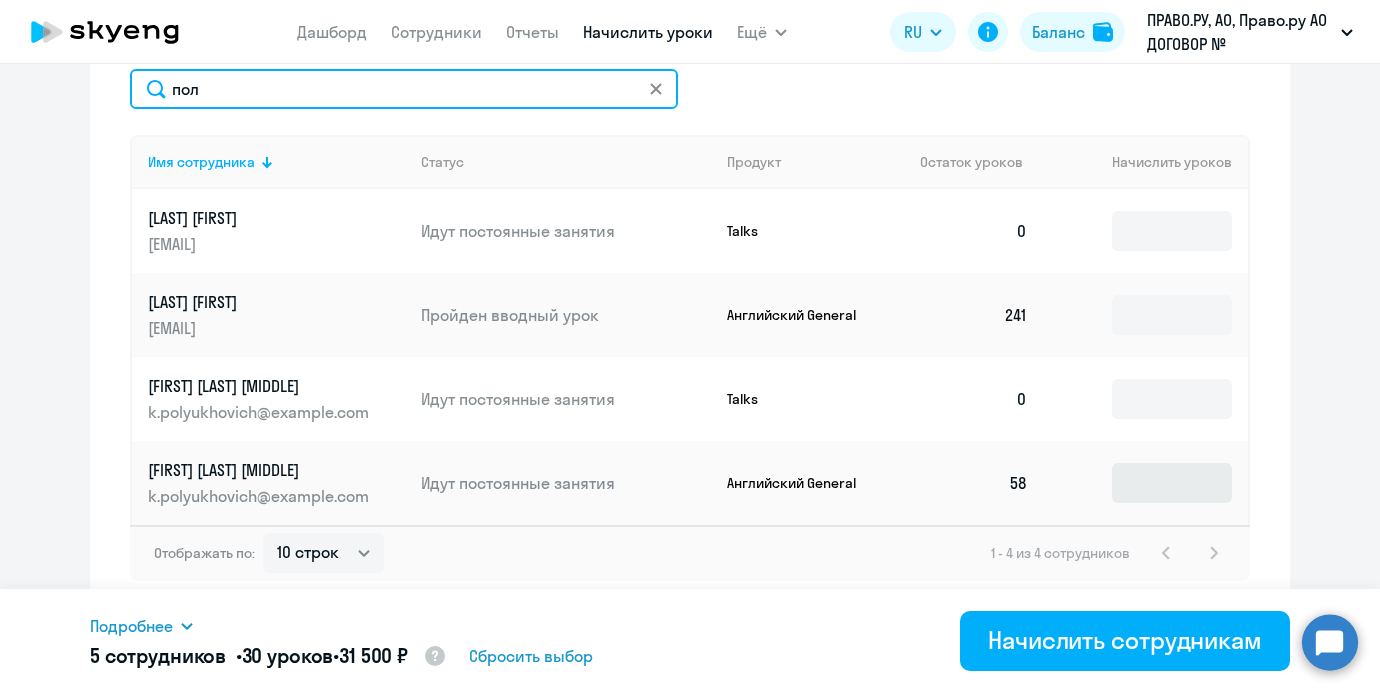 type on "пол" 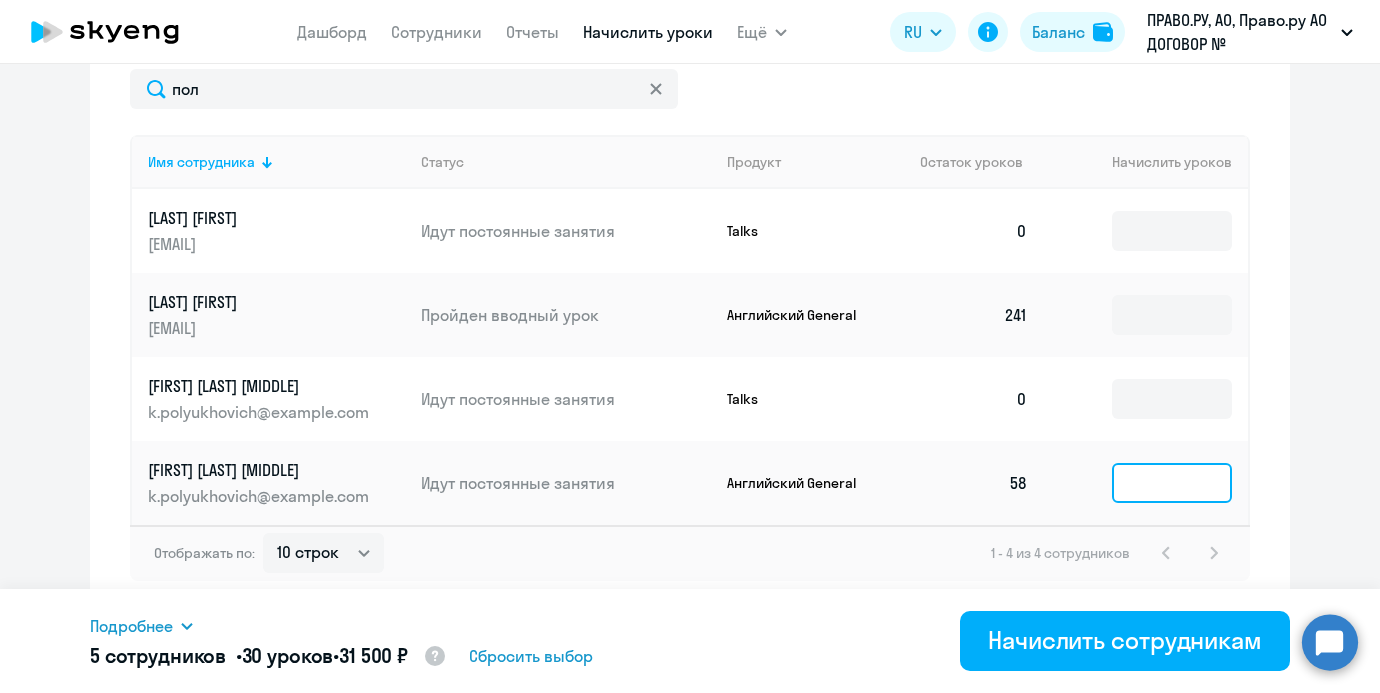 click 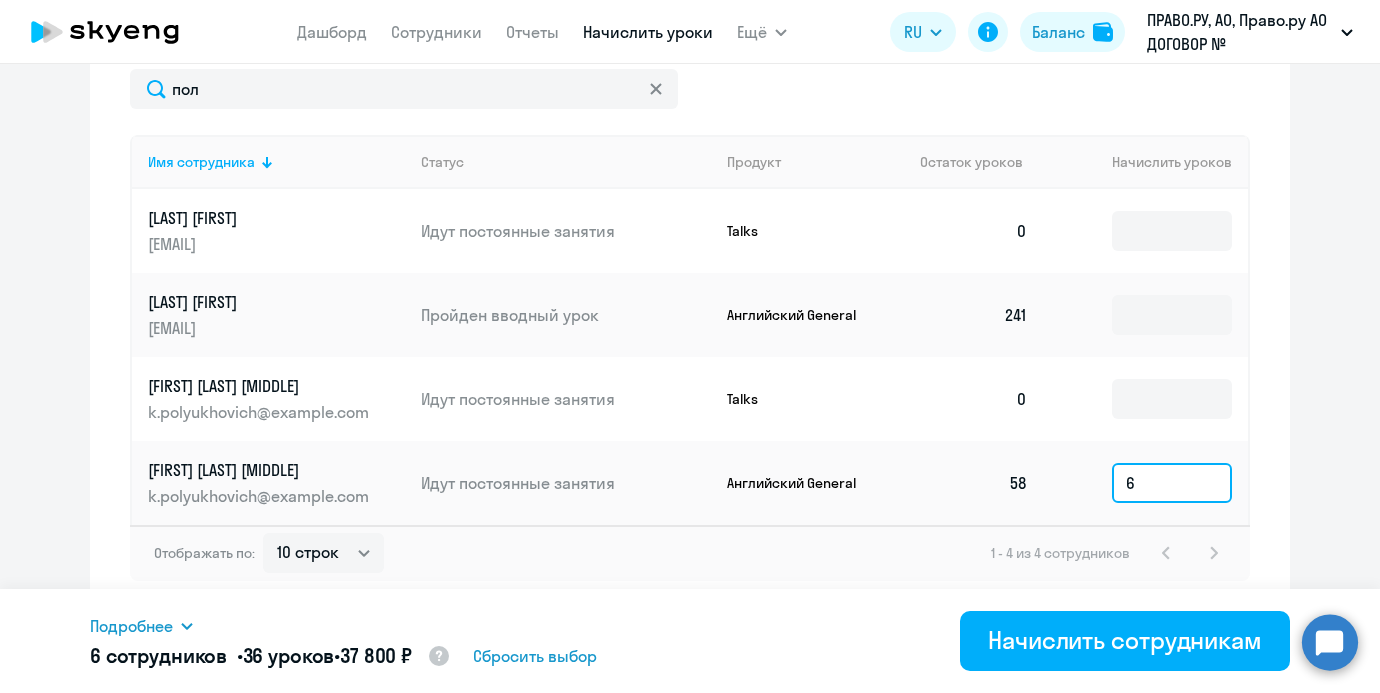 type on "6" 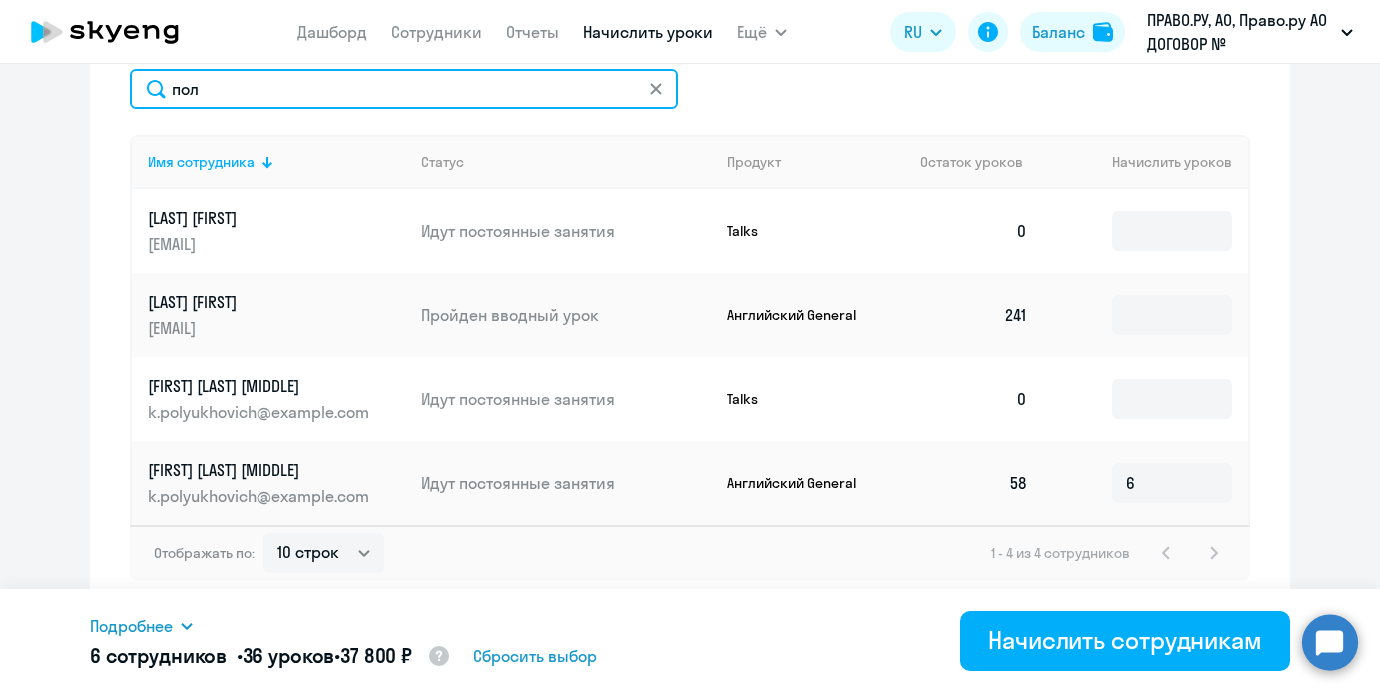 click on "пол" 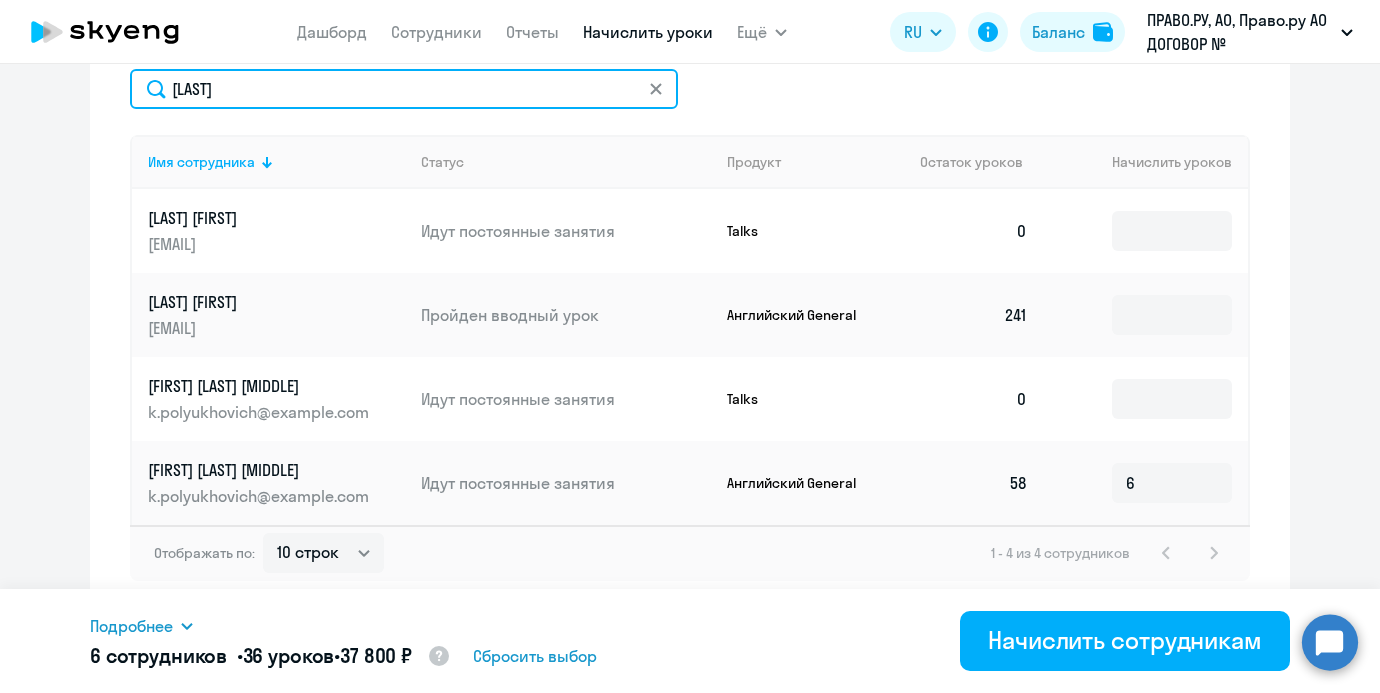 scroll, scrollTop: 777, scrollLeft: 0, axis: vertical 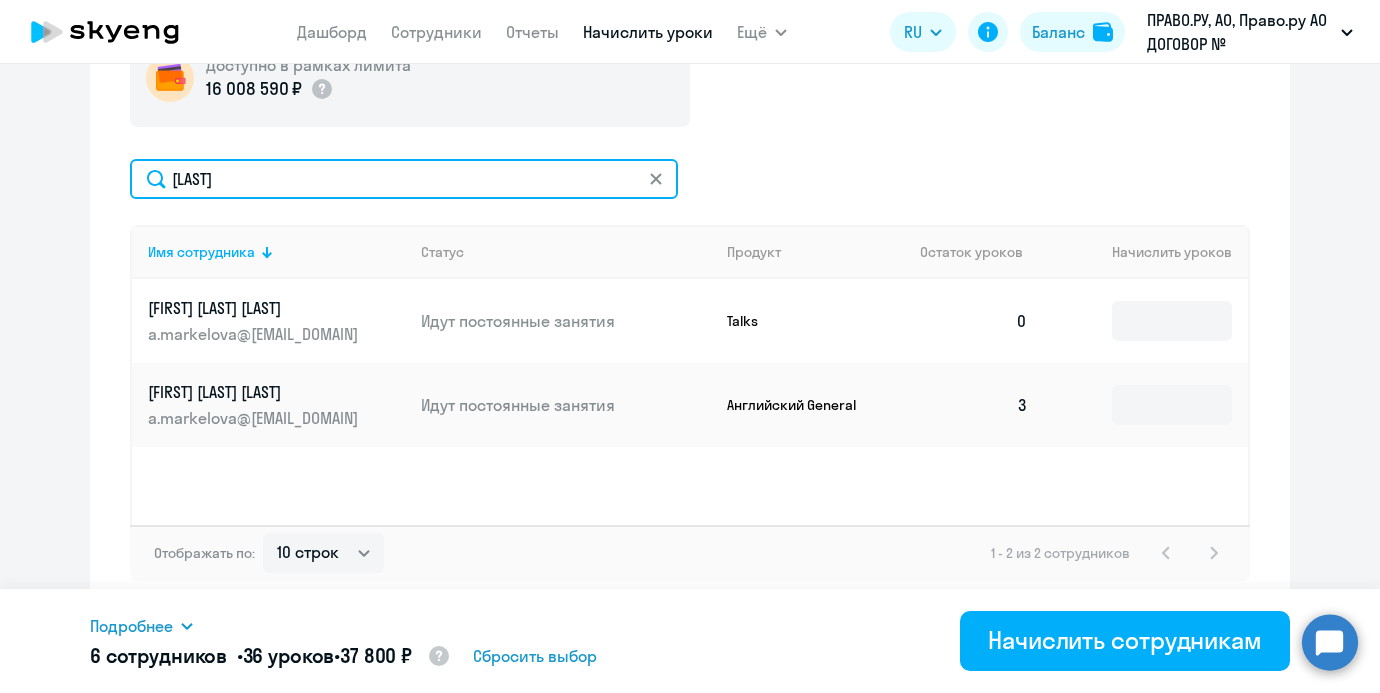 type on "[LAST]" 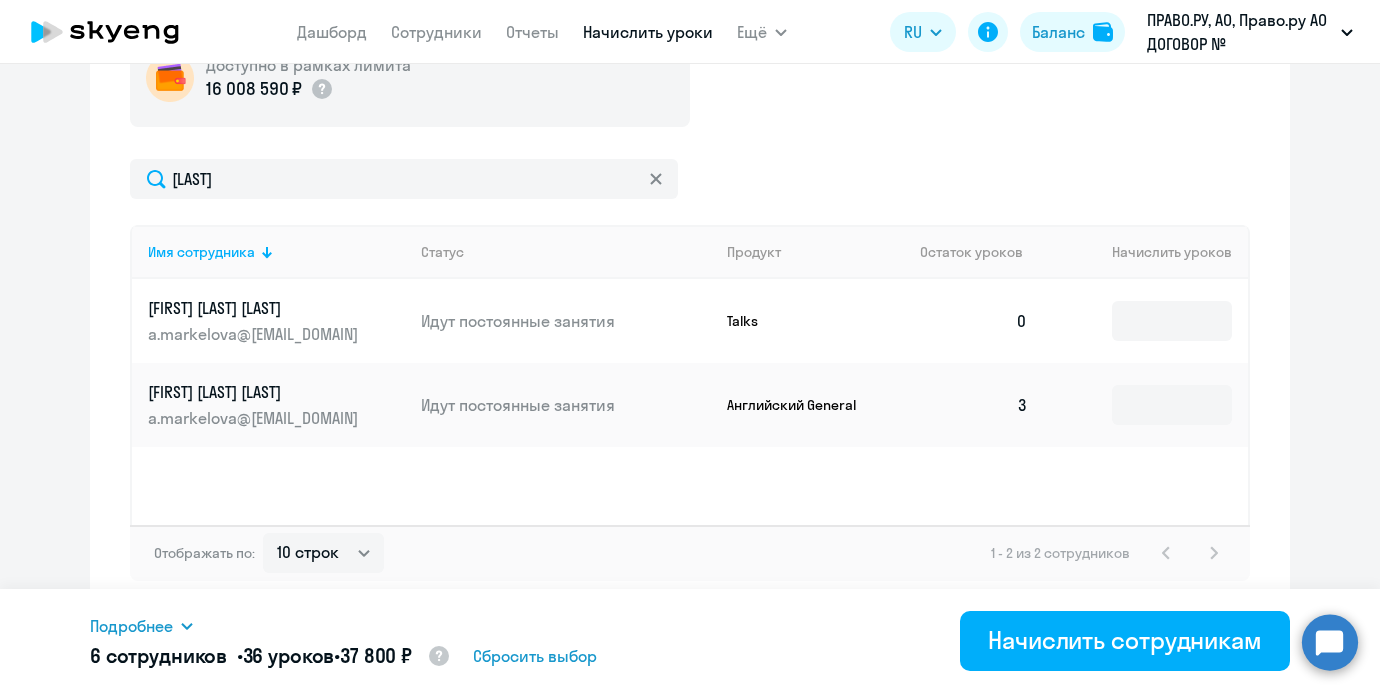 click 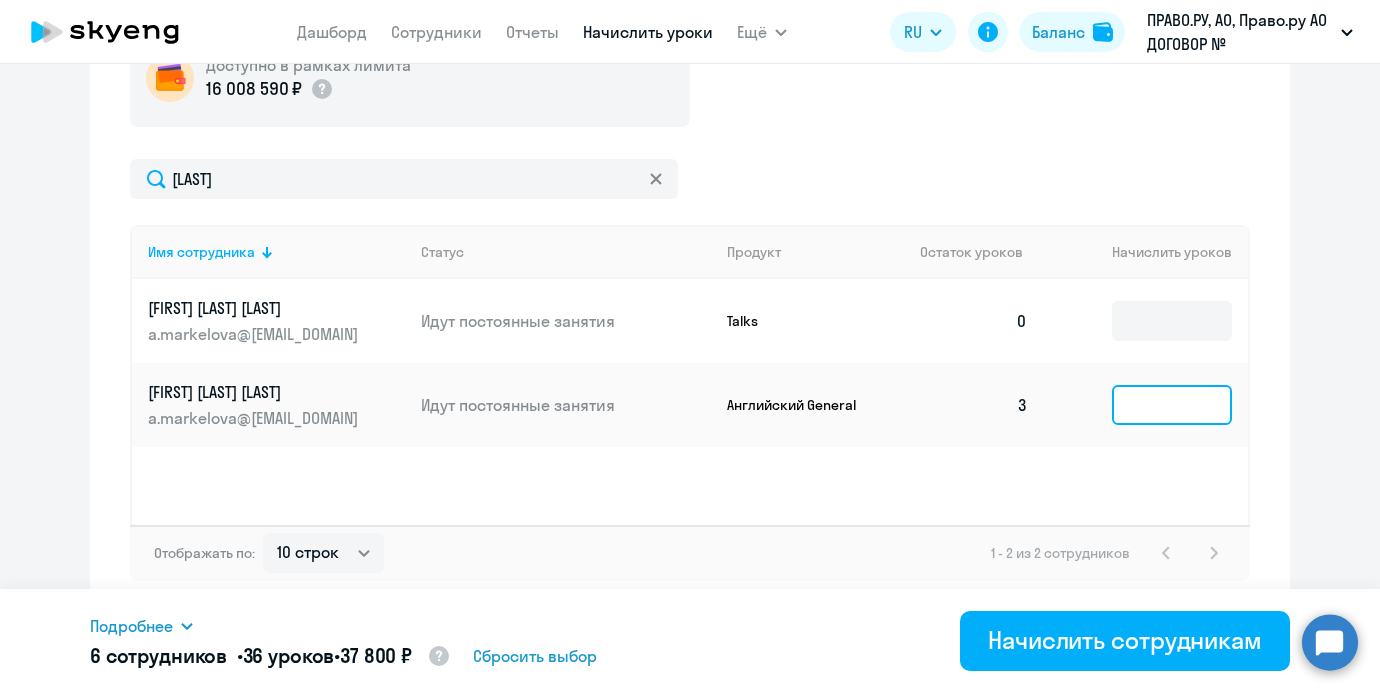 click 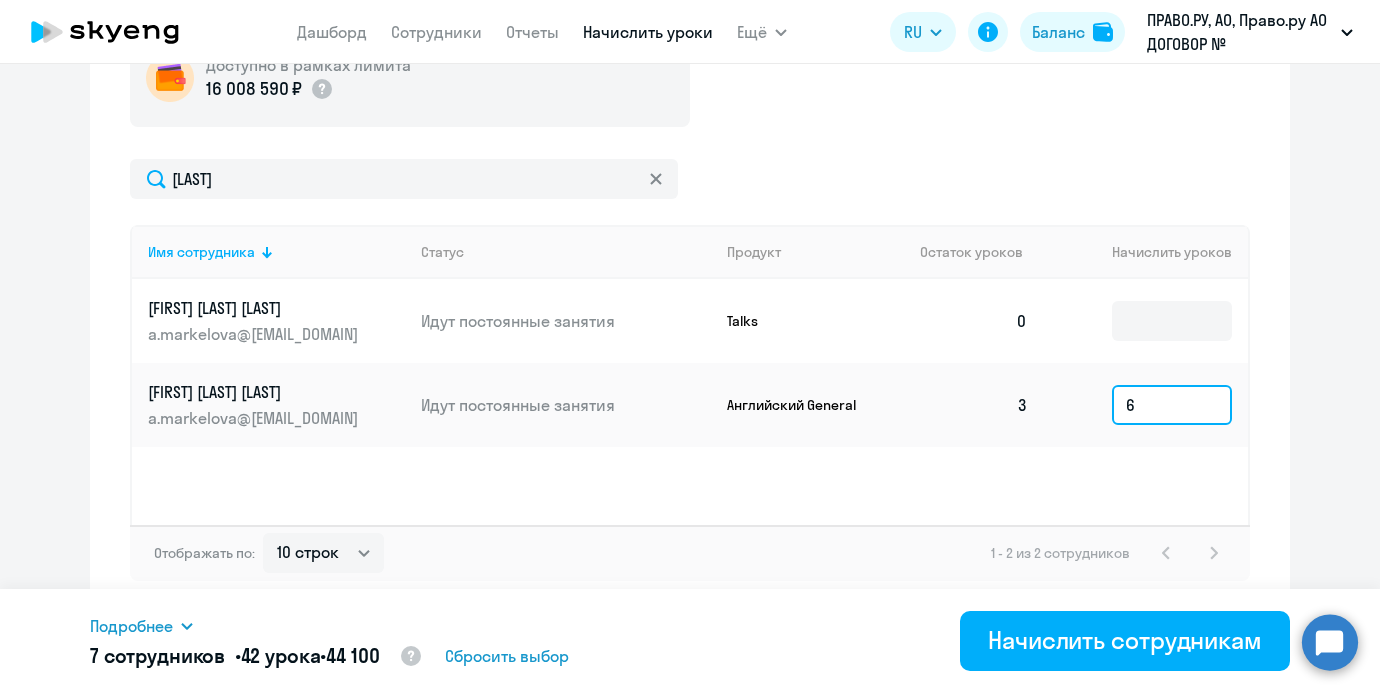 type on "6" 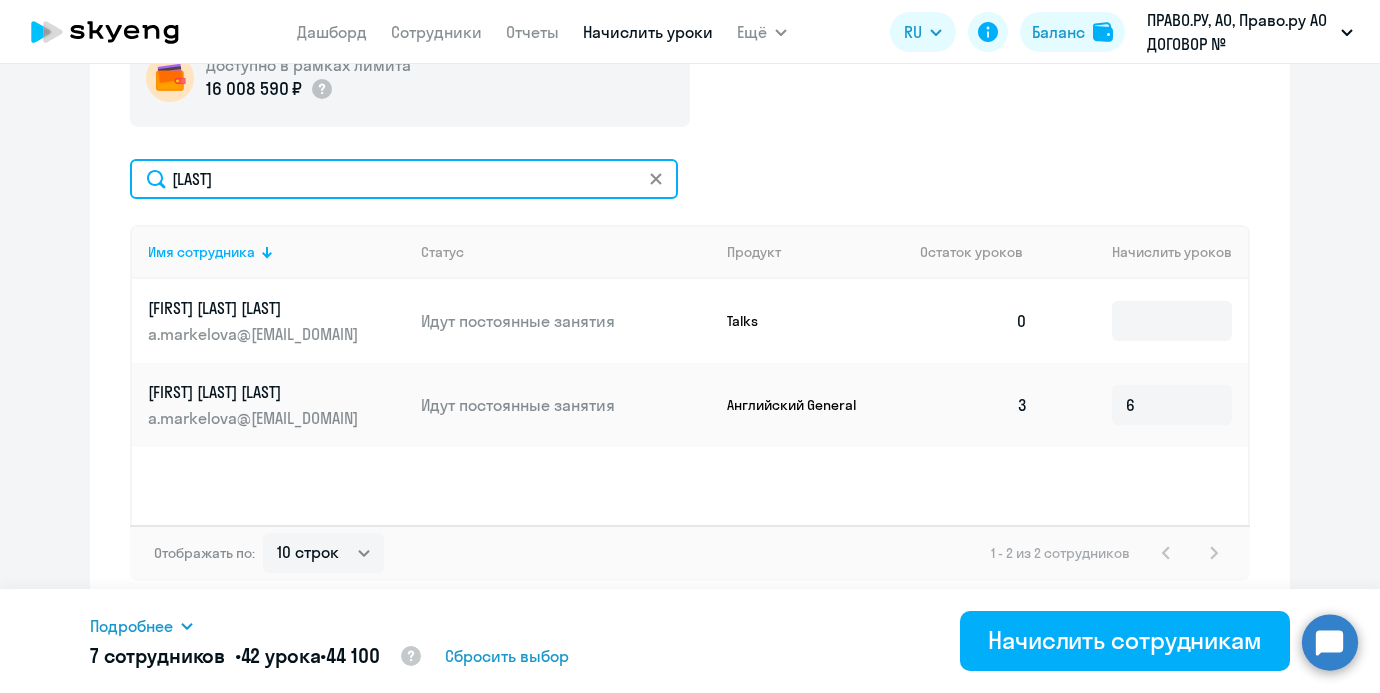 click on "[LAST]" 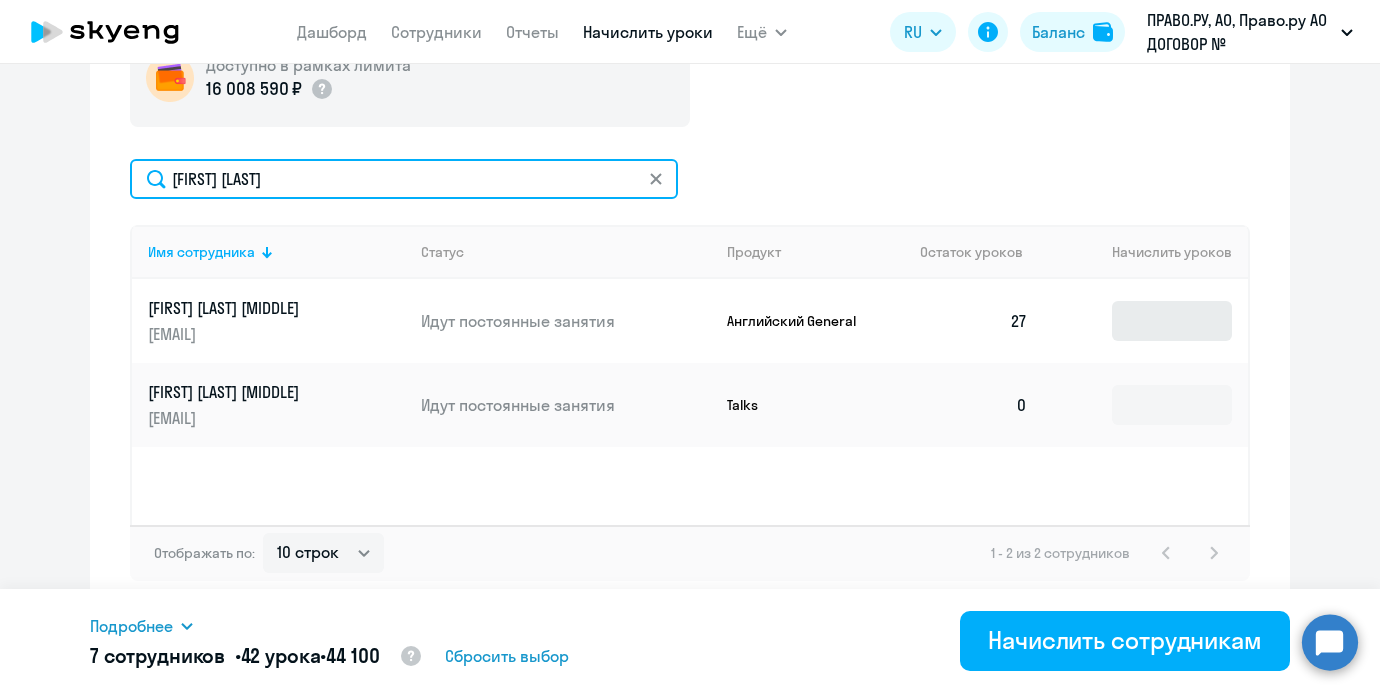 type on "[FIRST] [LAST]" 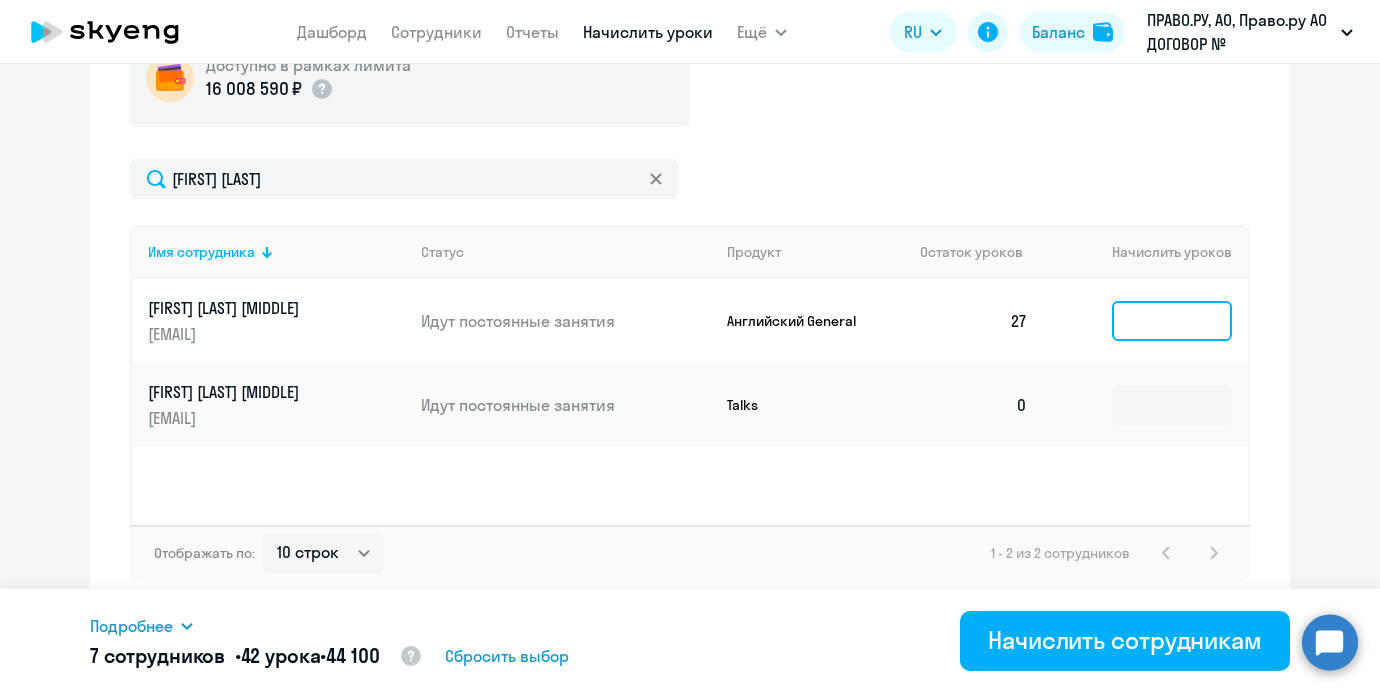 click 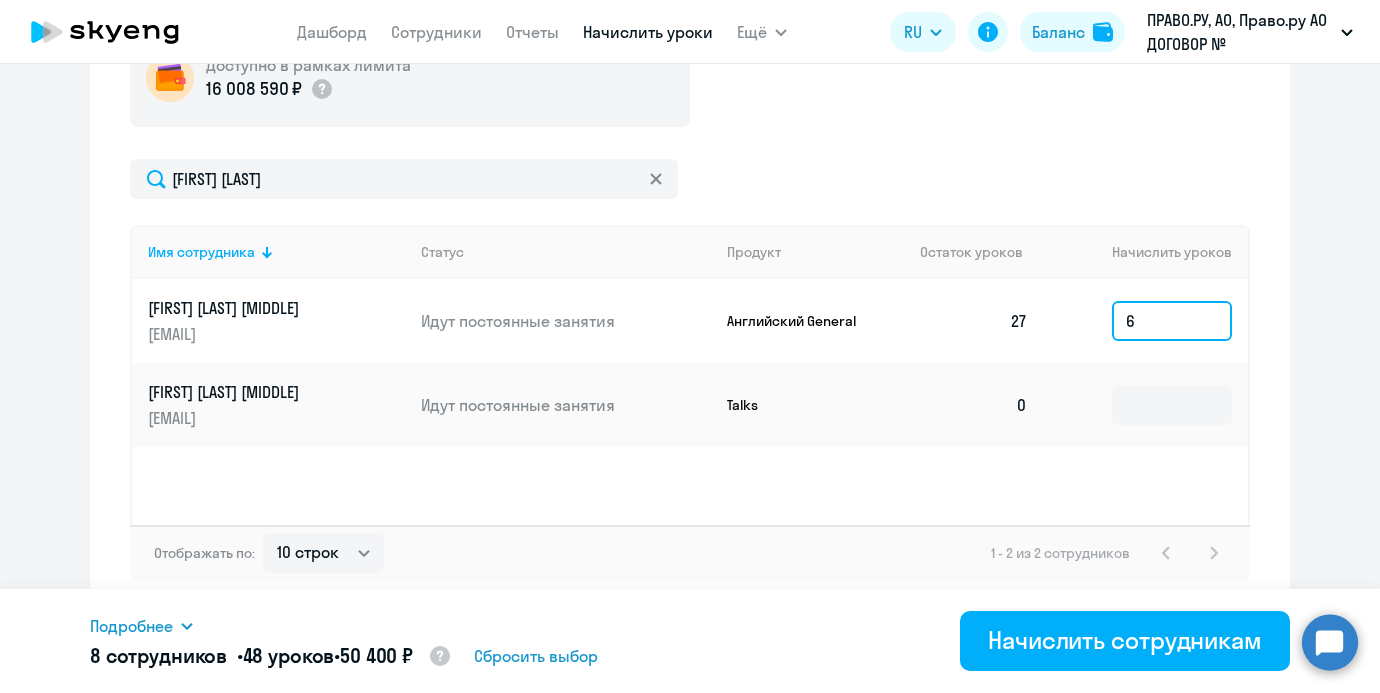 type on "6" 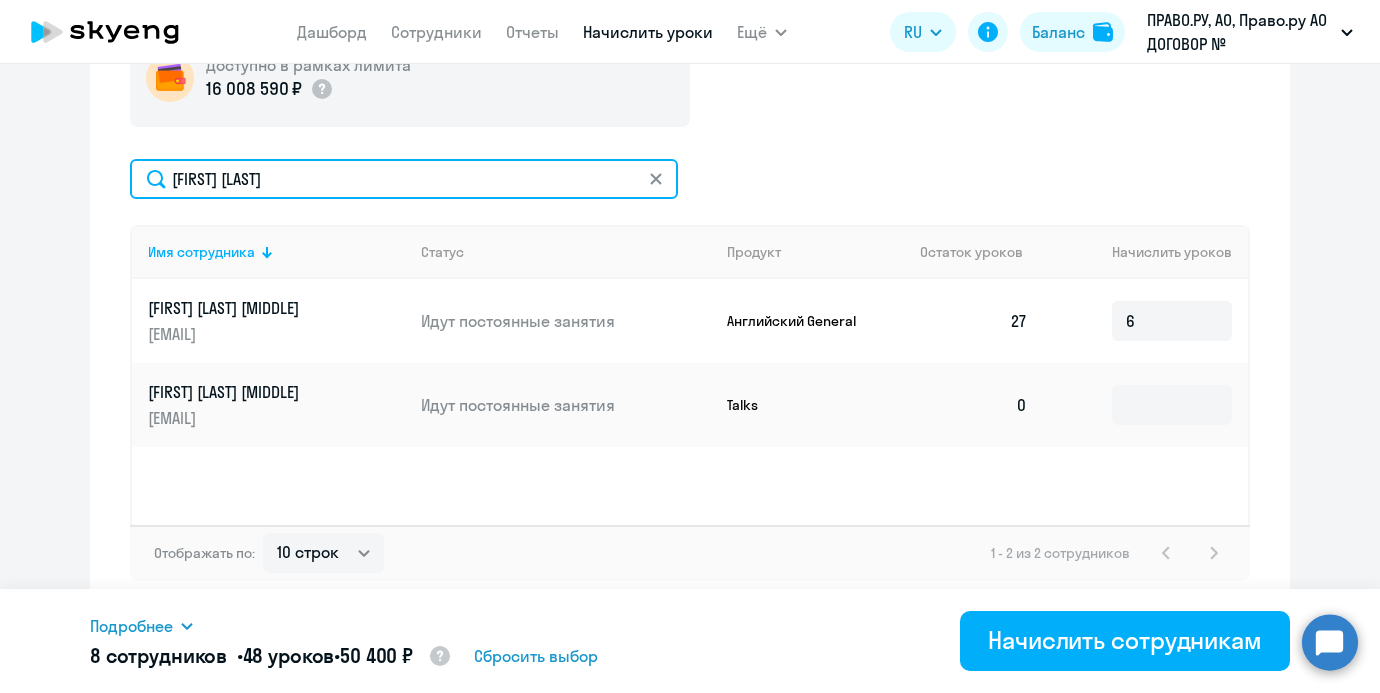 click on "[FIRST] [LAST]" 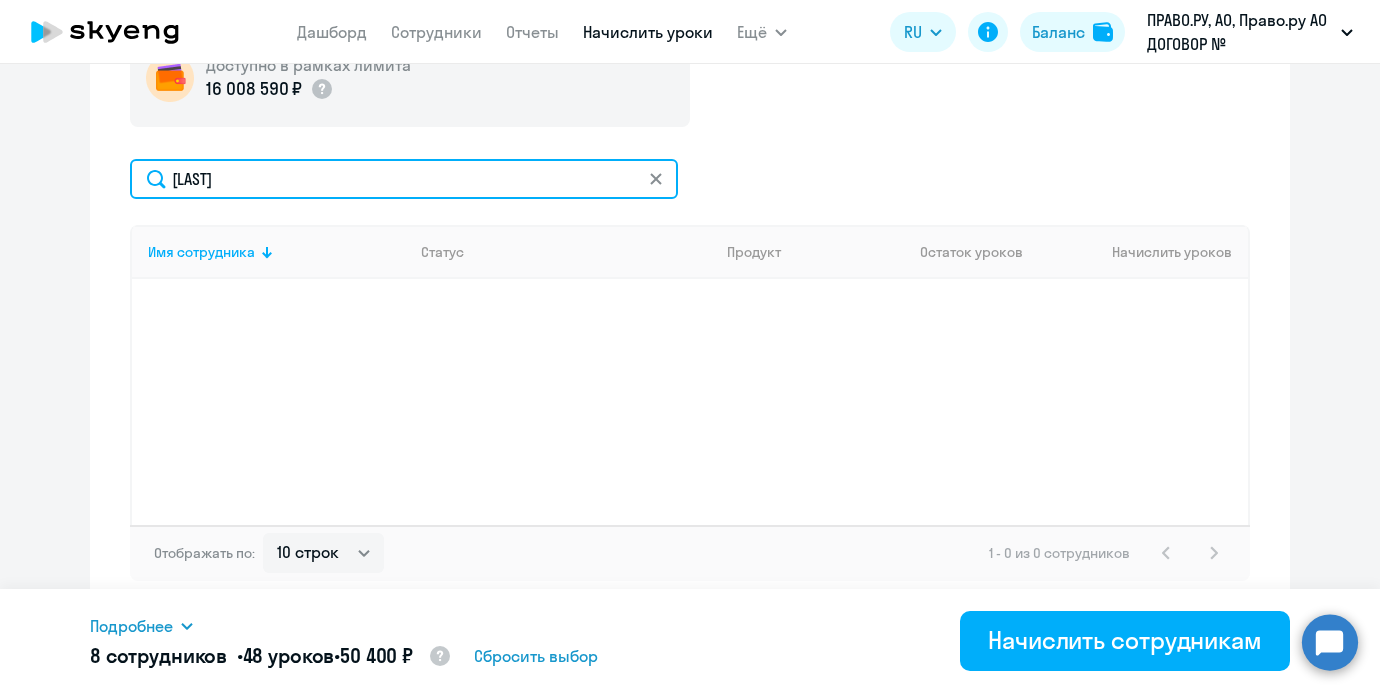 type on "ц" 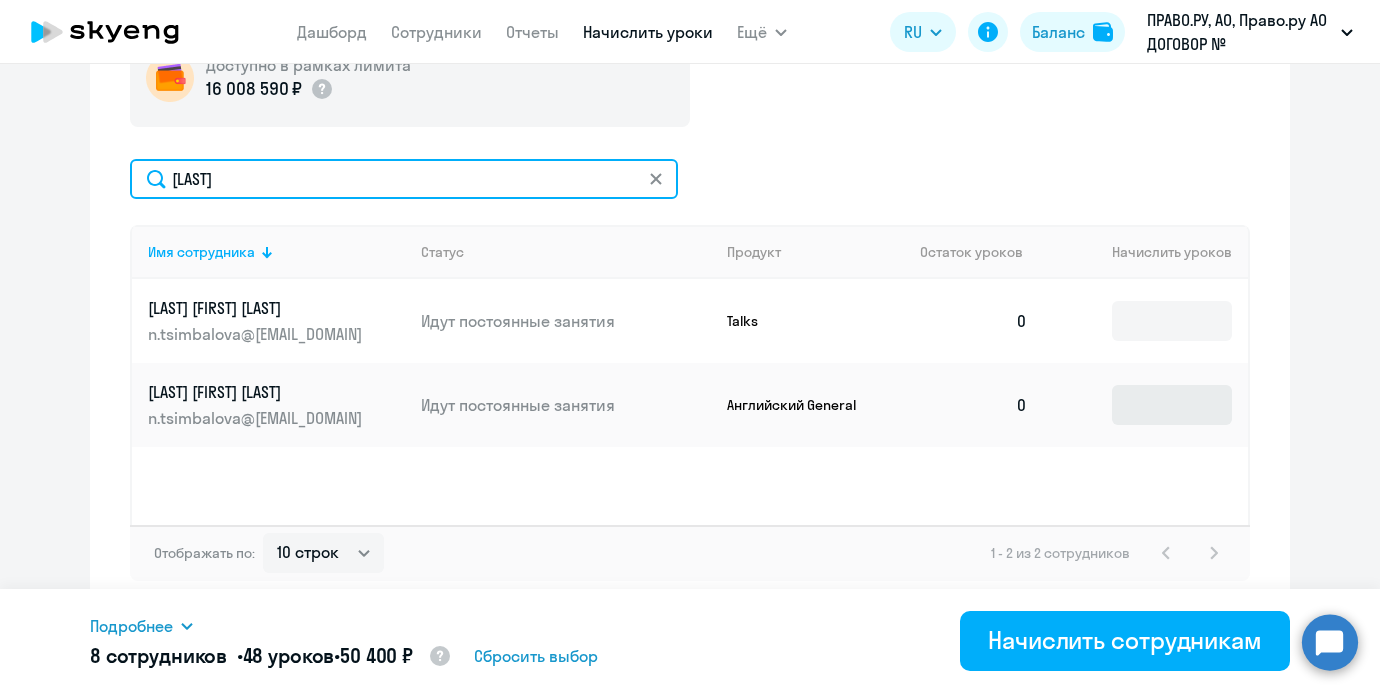 type on "[LAST]" 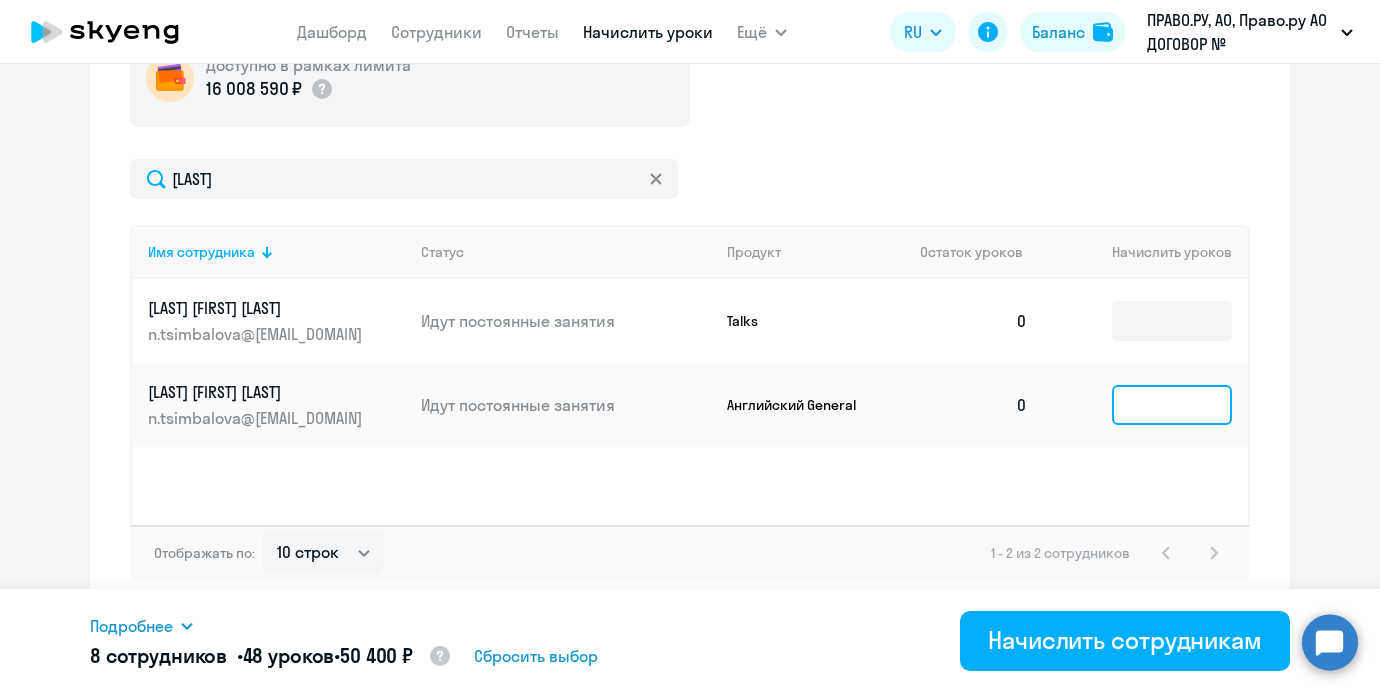 click 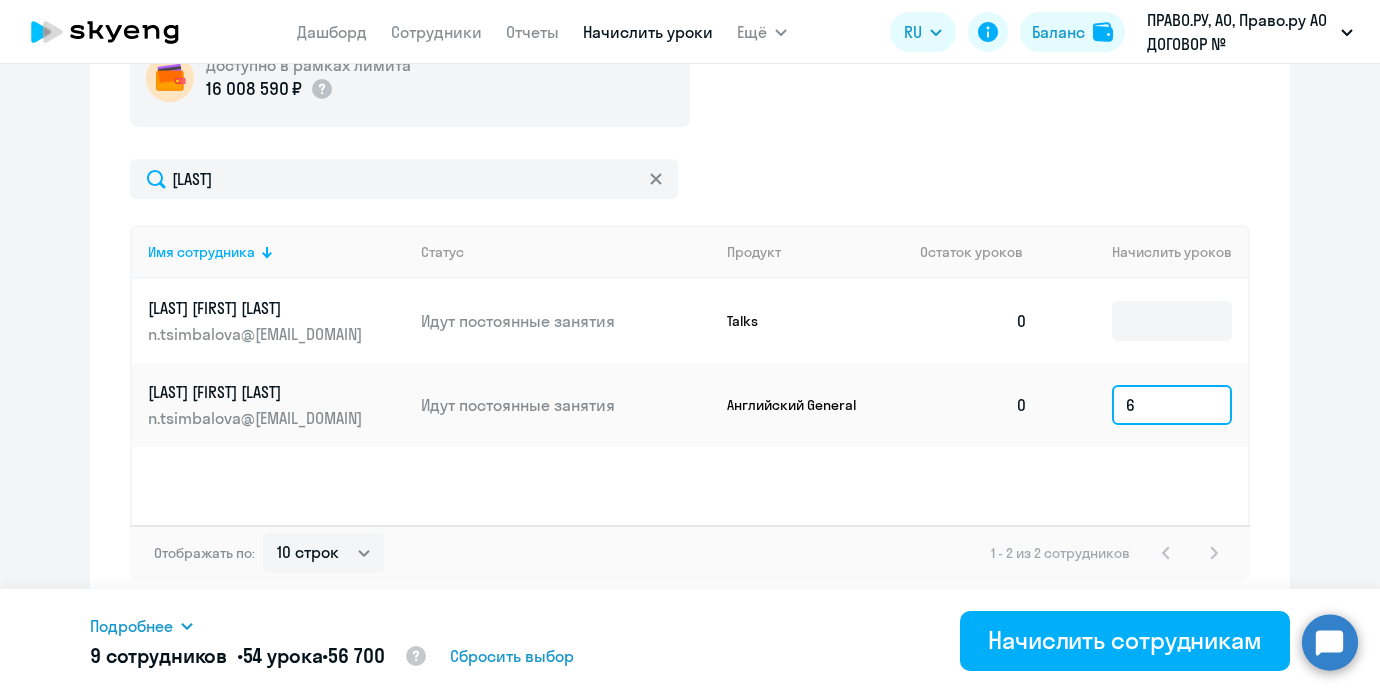 type on "6" 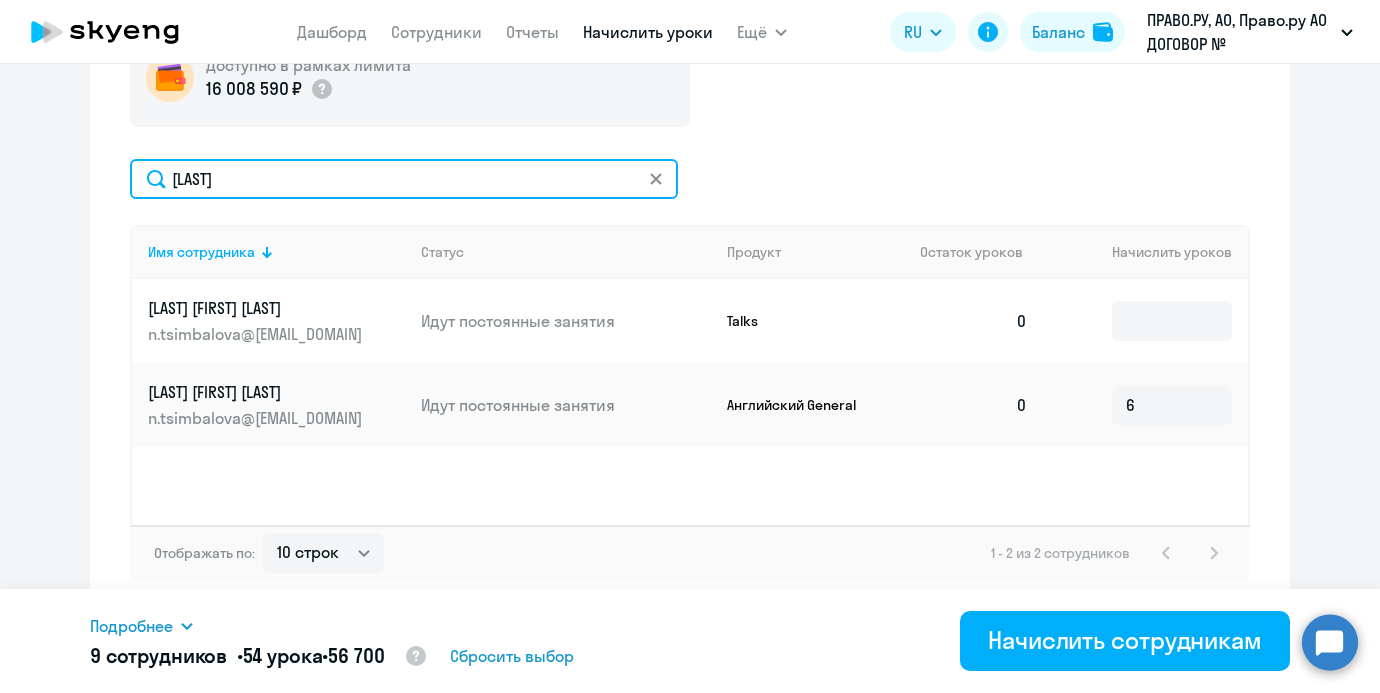 click on "[LAST]" 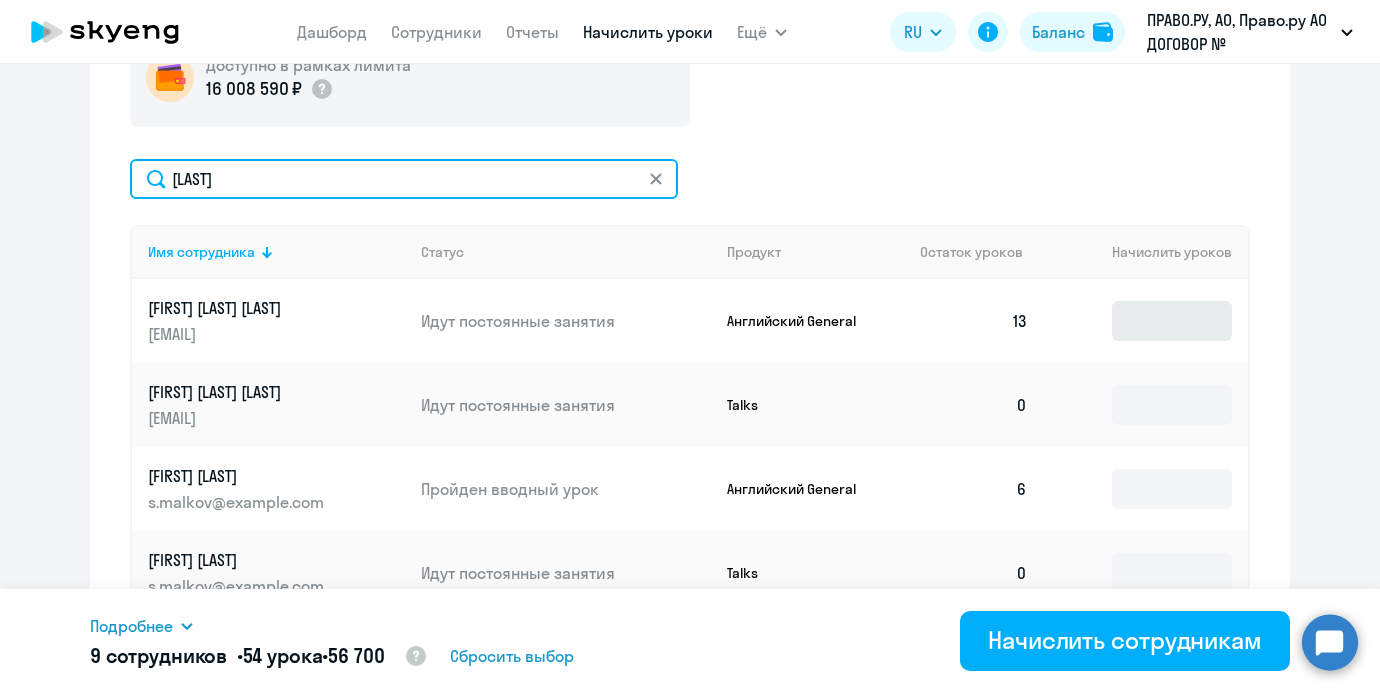 type on "[LAST]" 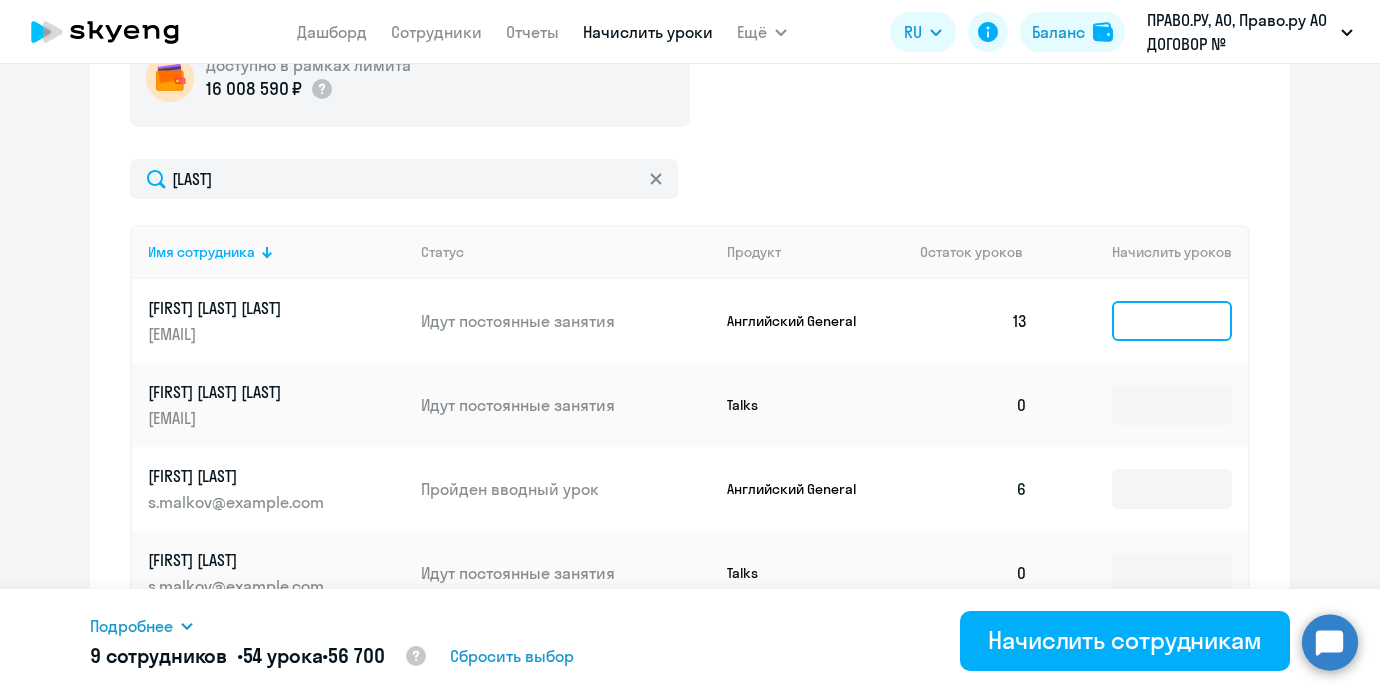 click 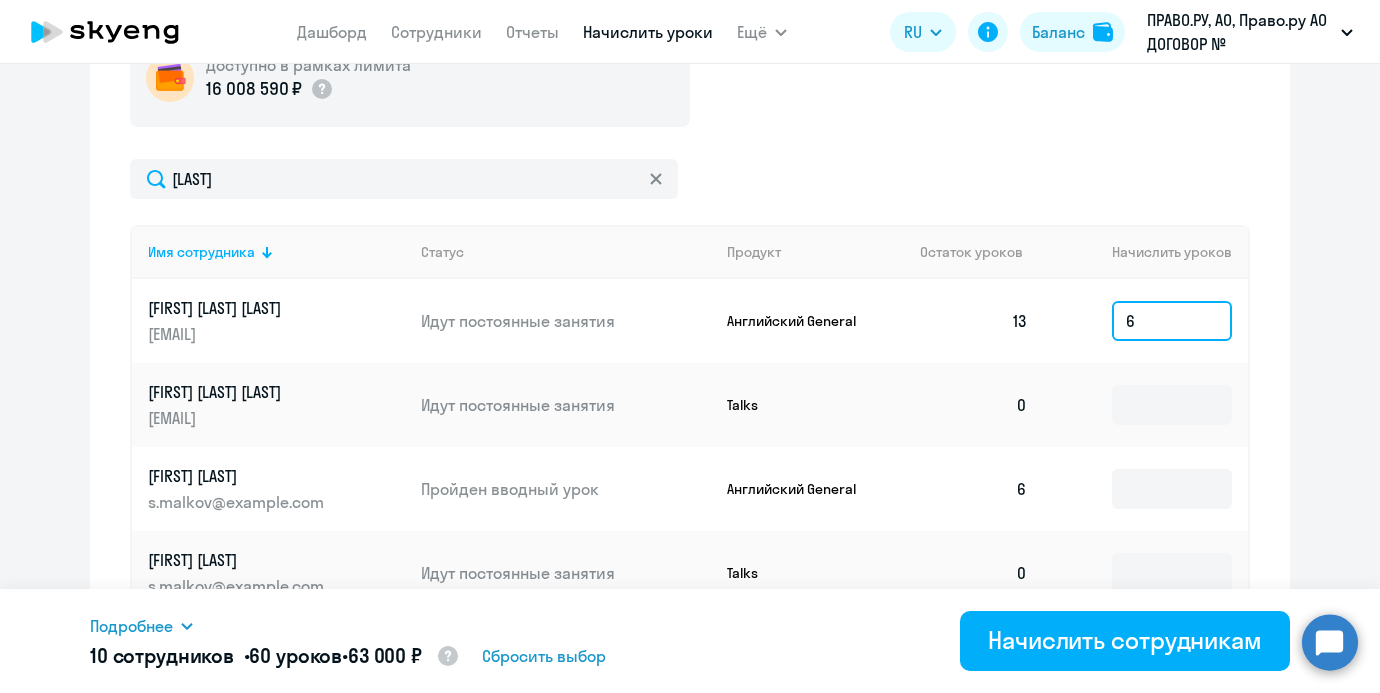 type on "6" 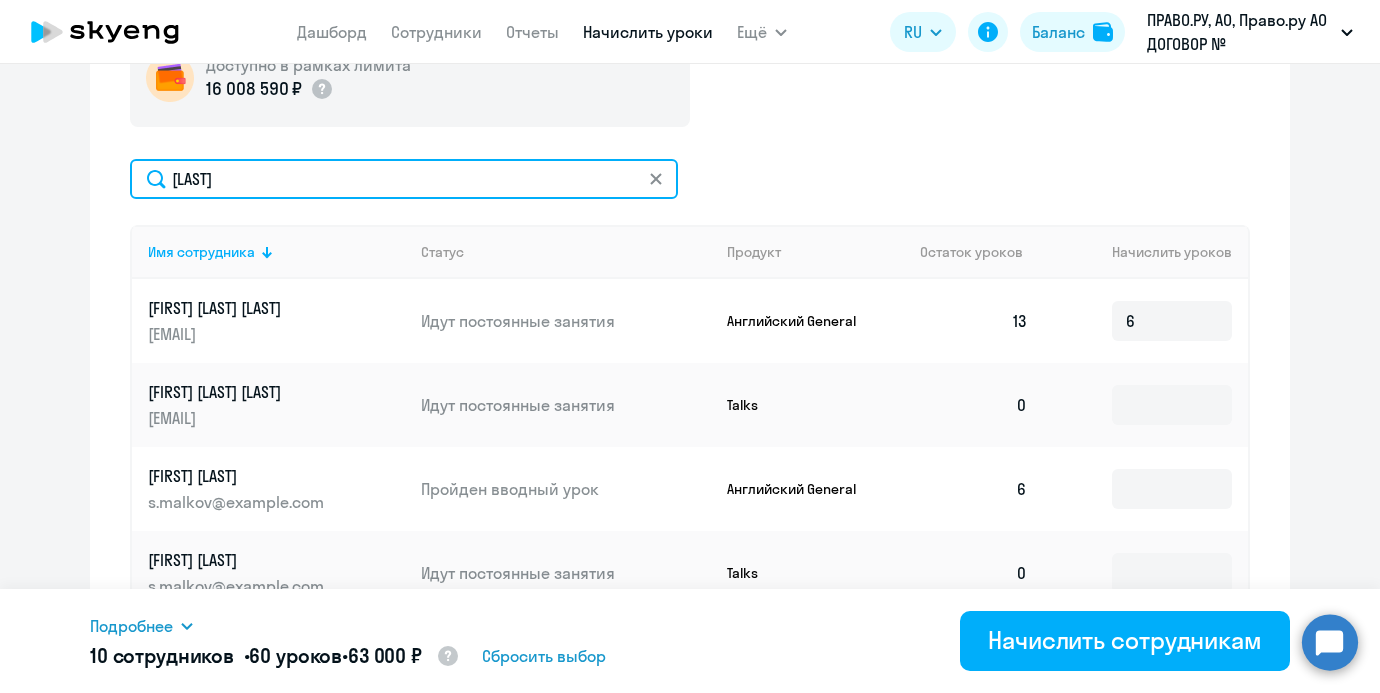 click on "[LAST]" 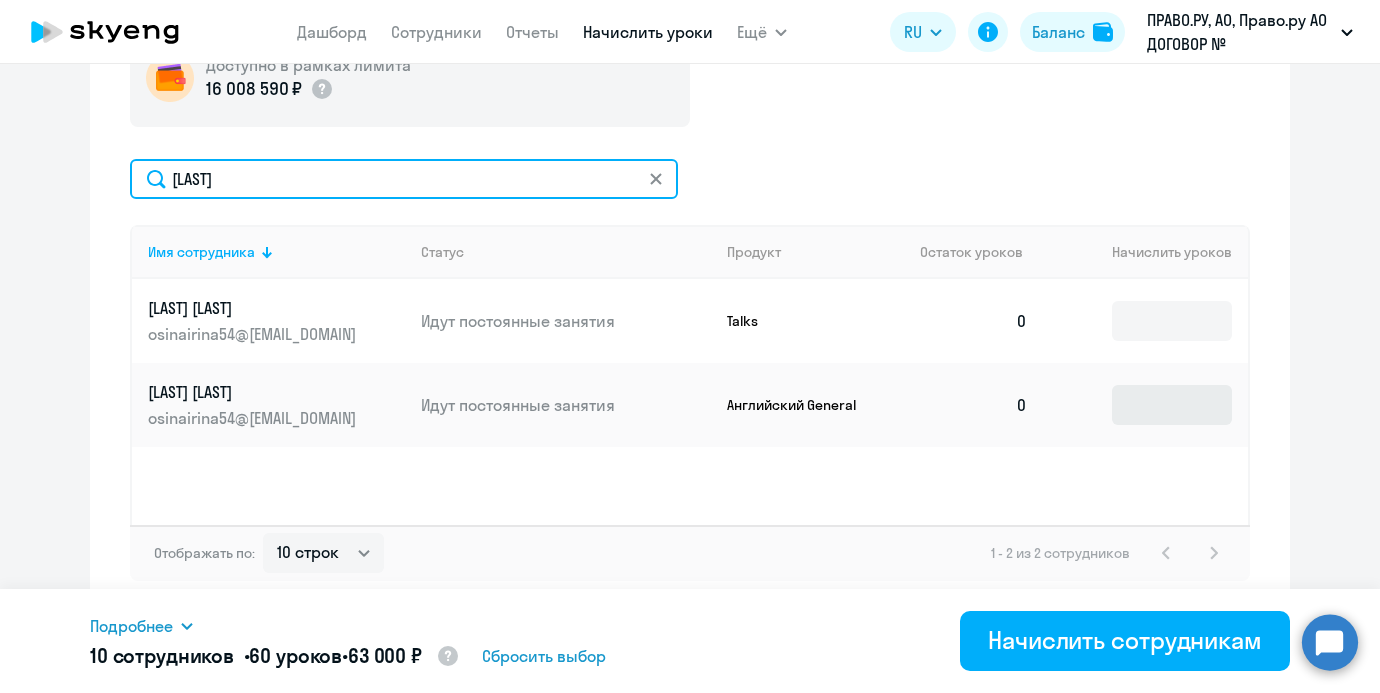 type on "[LAST]" 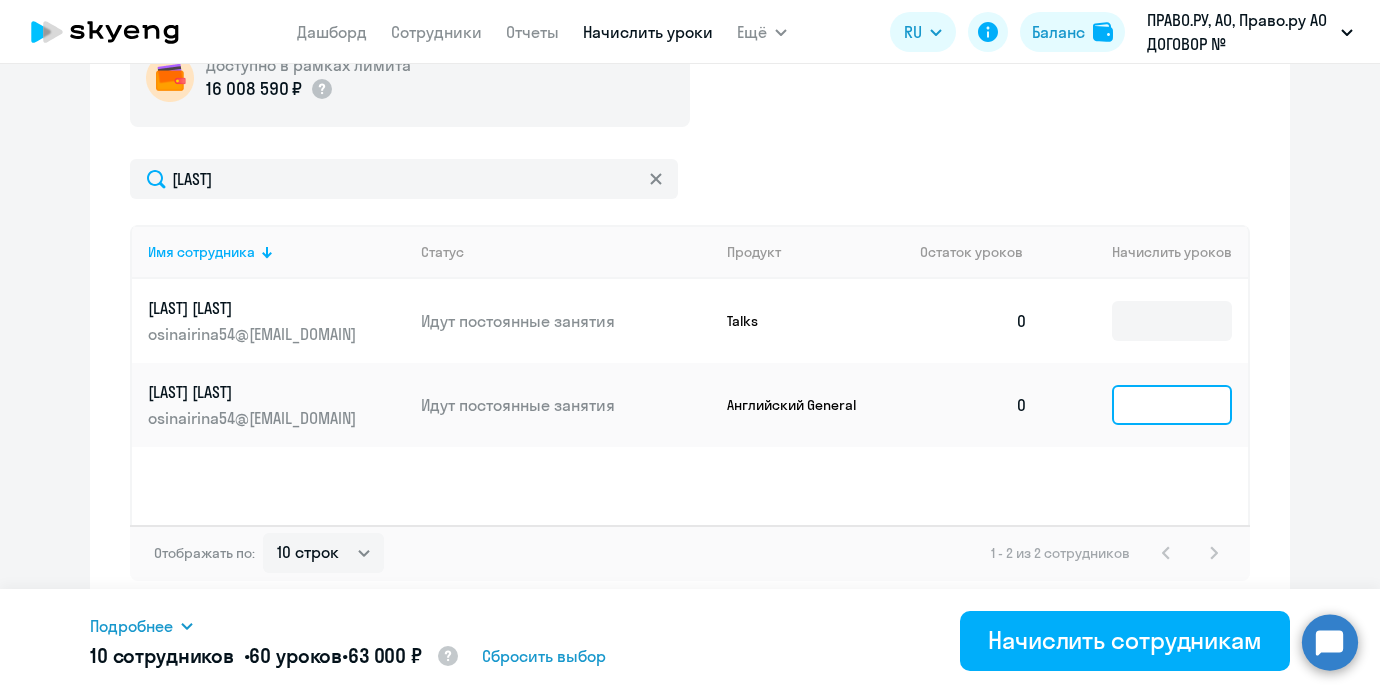 click 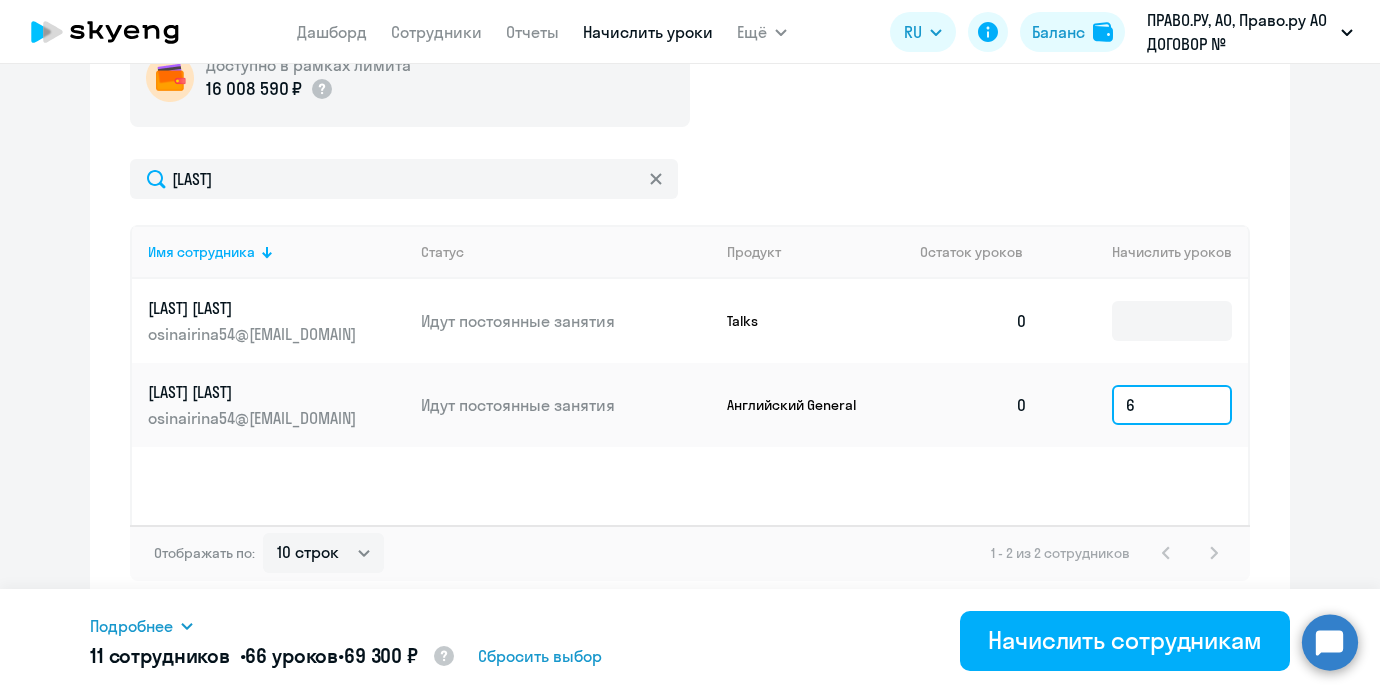 type on "6" 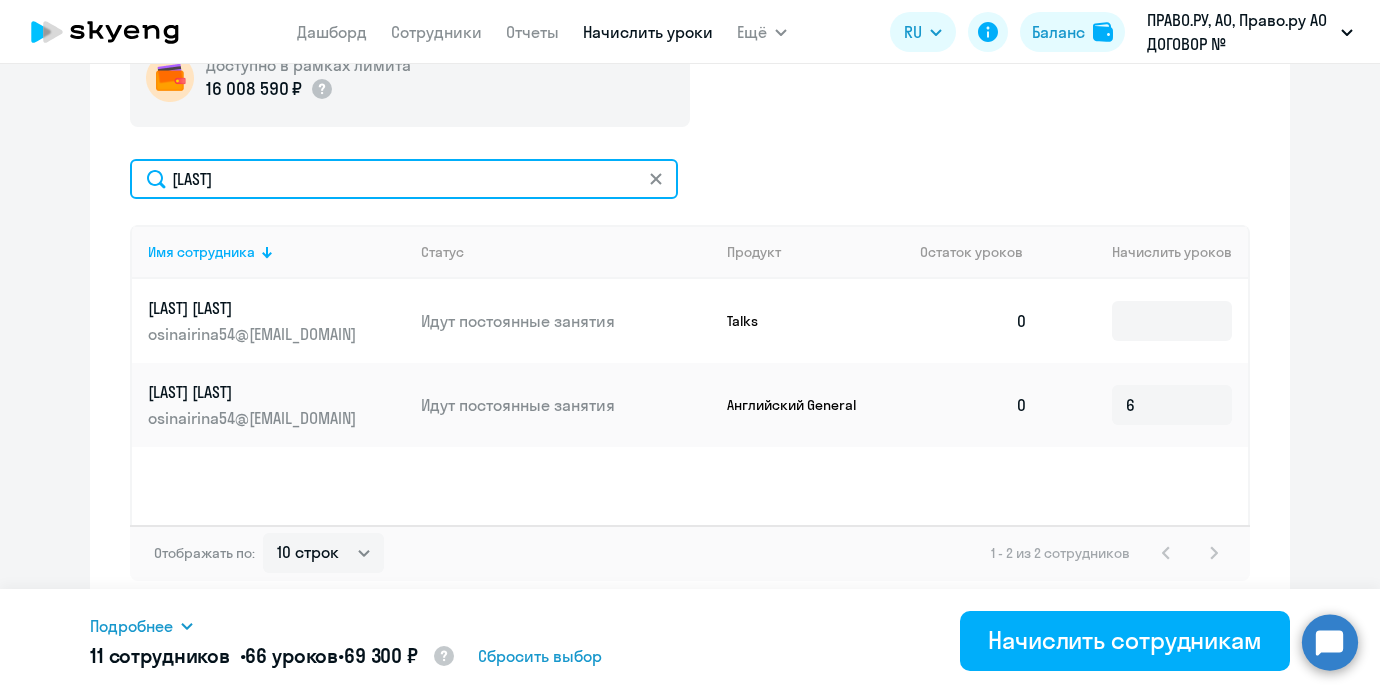 click on "[LAST]" 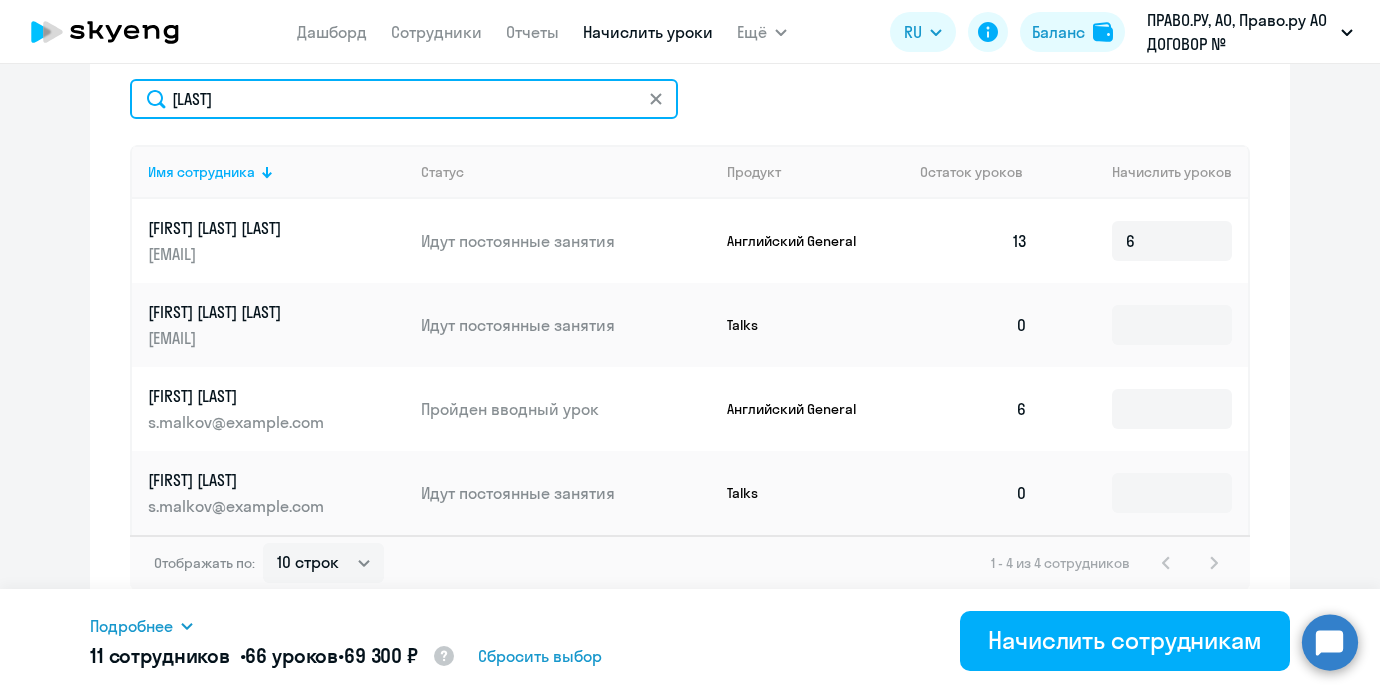scroll, scrollTop: 864, scrollLeft: 0, axis: vertical 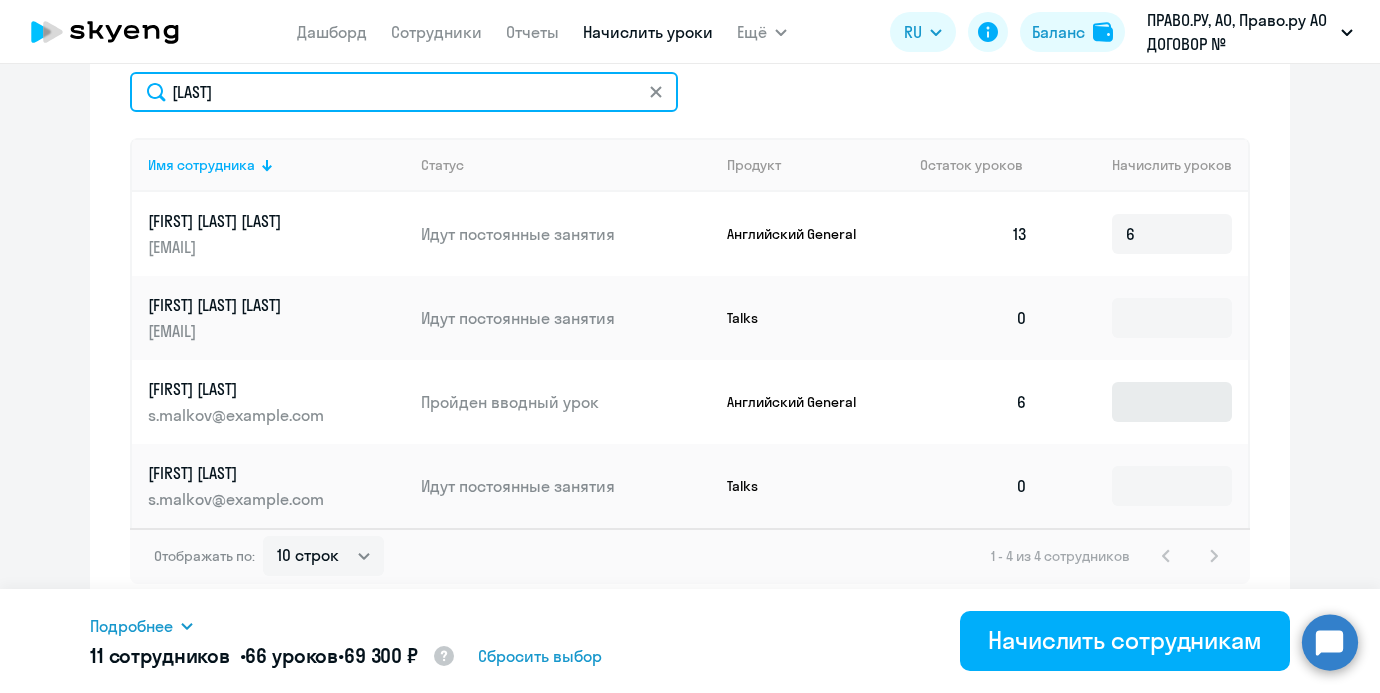 type on "[LAST]" 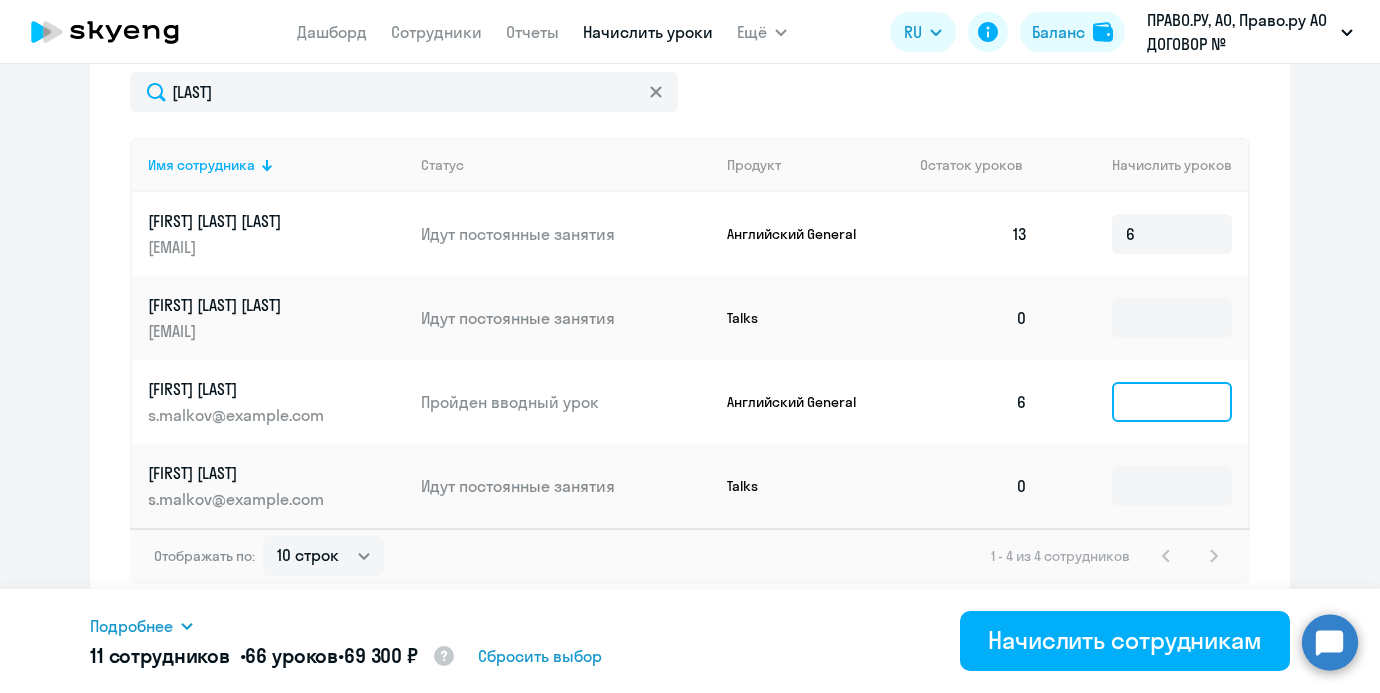 click 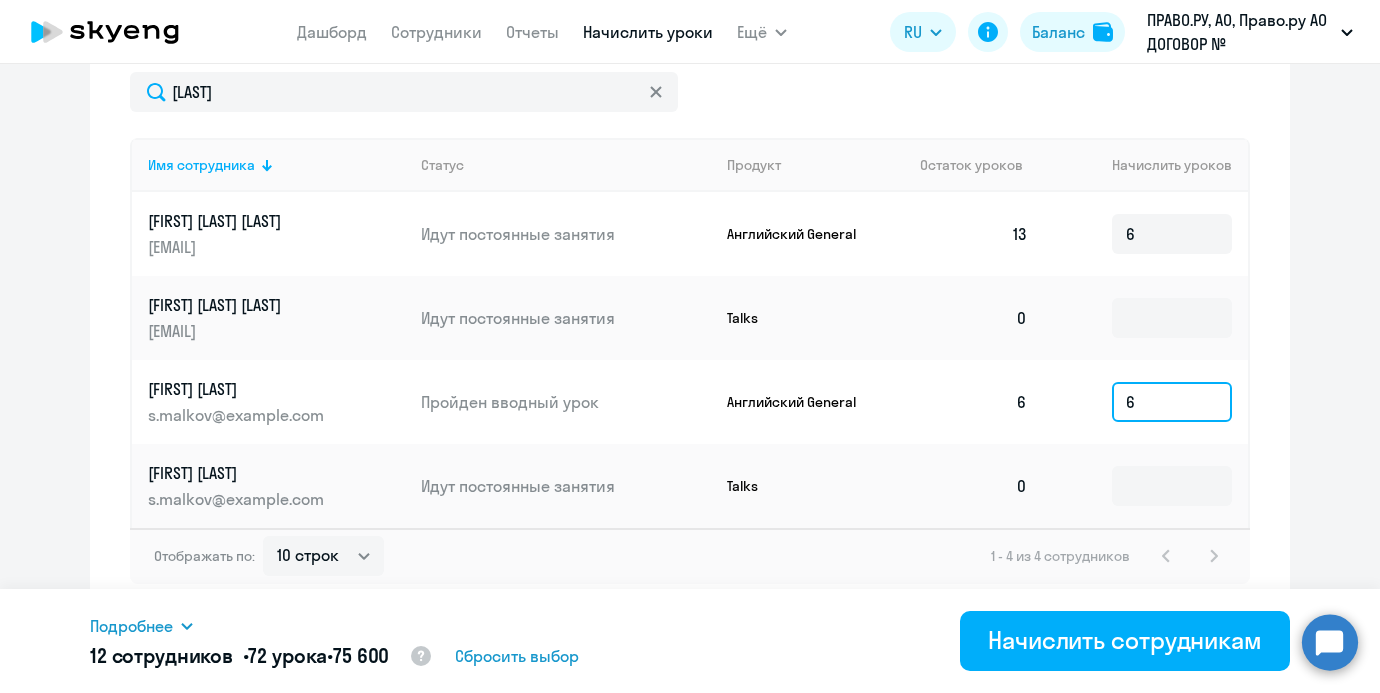 type on "6" 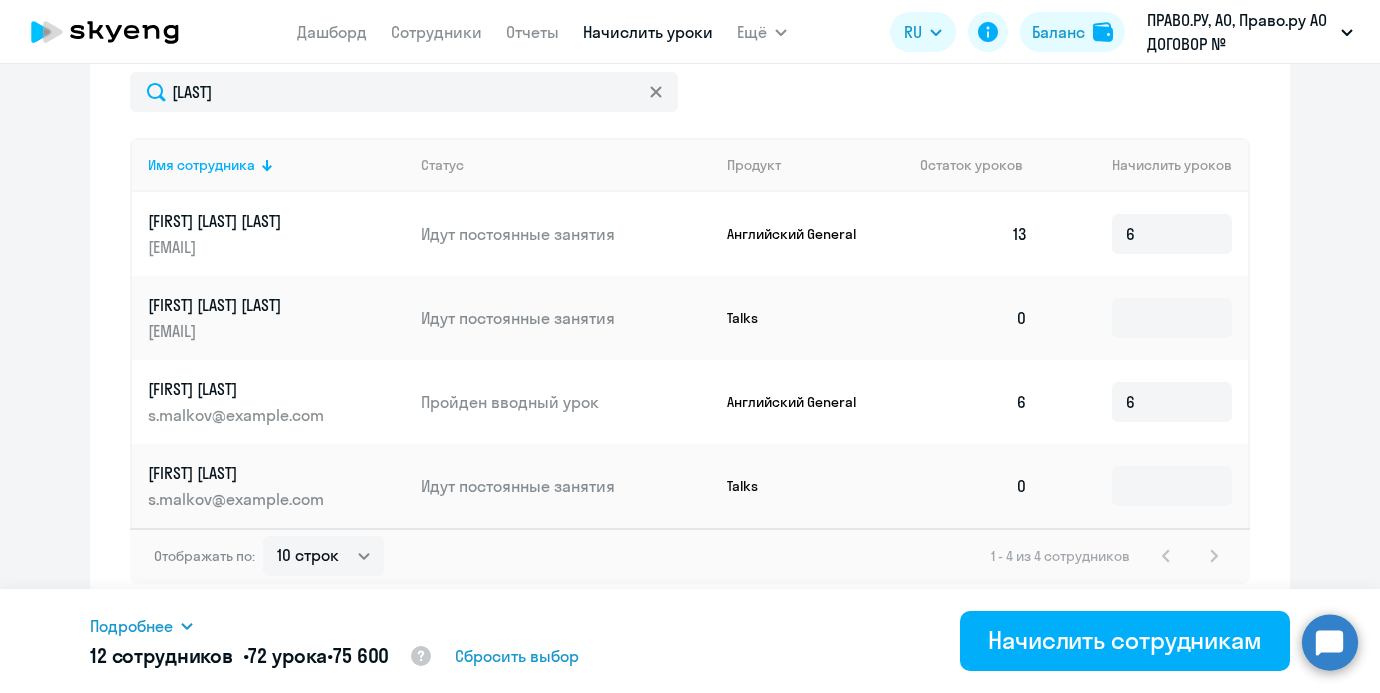click on "Подробнее
Имя сотрудника   Продукт   Начислить уроков   Цена за 1   Сумма  [LAST] [LAST] Английский General 6 1 050 ​₽ 6 300 ​₽
[LAST] [LAST] Английский General 6 1 050 ​₽ 6 300 ​₽
[LAST] [LAST] Английский General 6 1 050 ​₽ 6 300 ​₽
[LAST] [LAST] Английский General 6 1 050 ​₽ 6 300 ​₽
[LAST] [LAST] Английский General 6 1 050 ​₽ 6 300 ​₽
[LAST] [LAST] Английский General 6 1 050 ​₽ 6 300 ​₽
[LAST] [LAST] Английский General 6 1 050 ​₽ 6 300 ​₽
[LAST] [LAST] Английский General 6 1 050 ​₽ 6 300 ​₽
Английский General 6 1 050 ​₽
6" at bounding box center [690, 641] 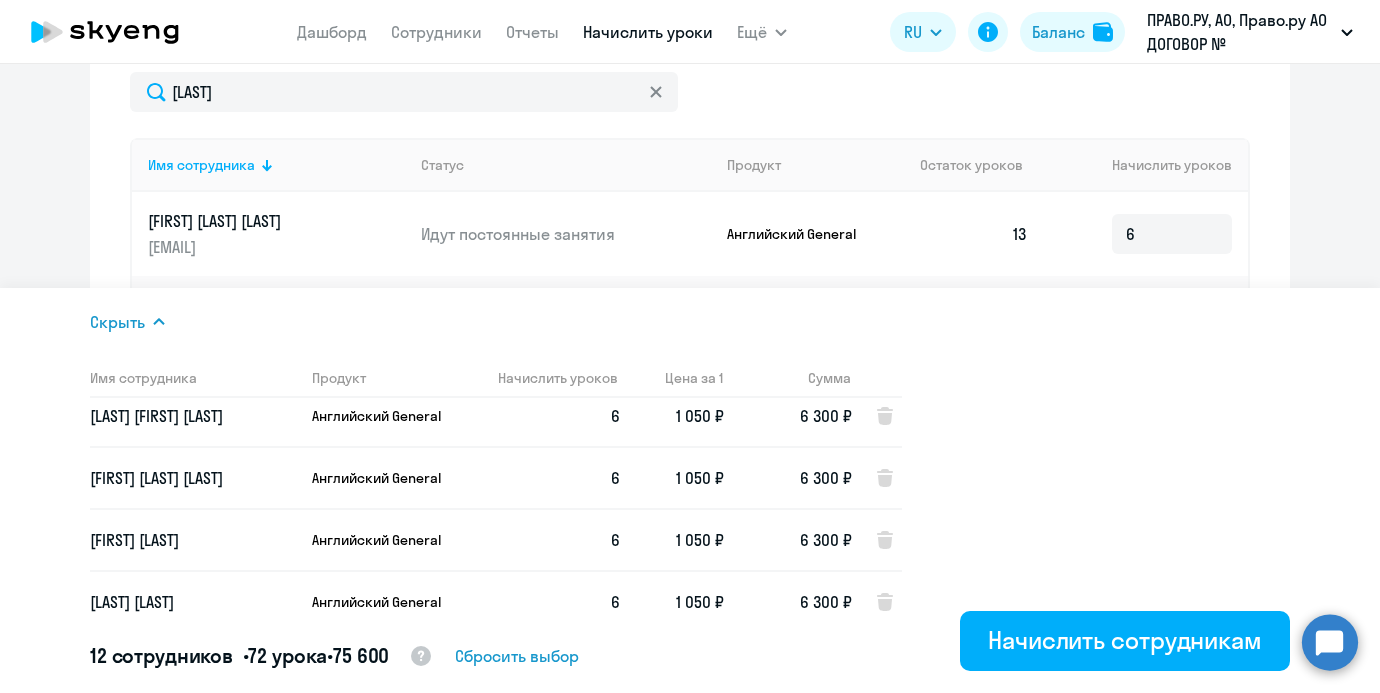 scroll, scrollTop: 522, scrollLeft: 0, axis: vertical 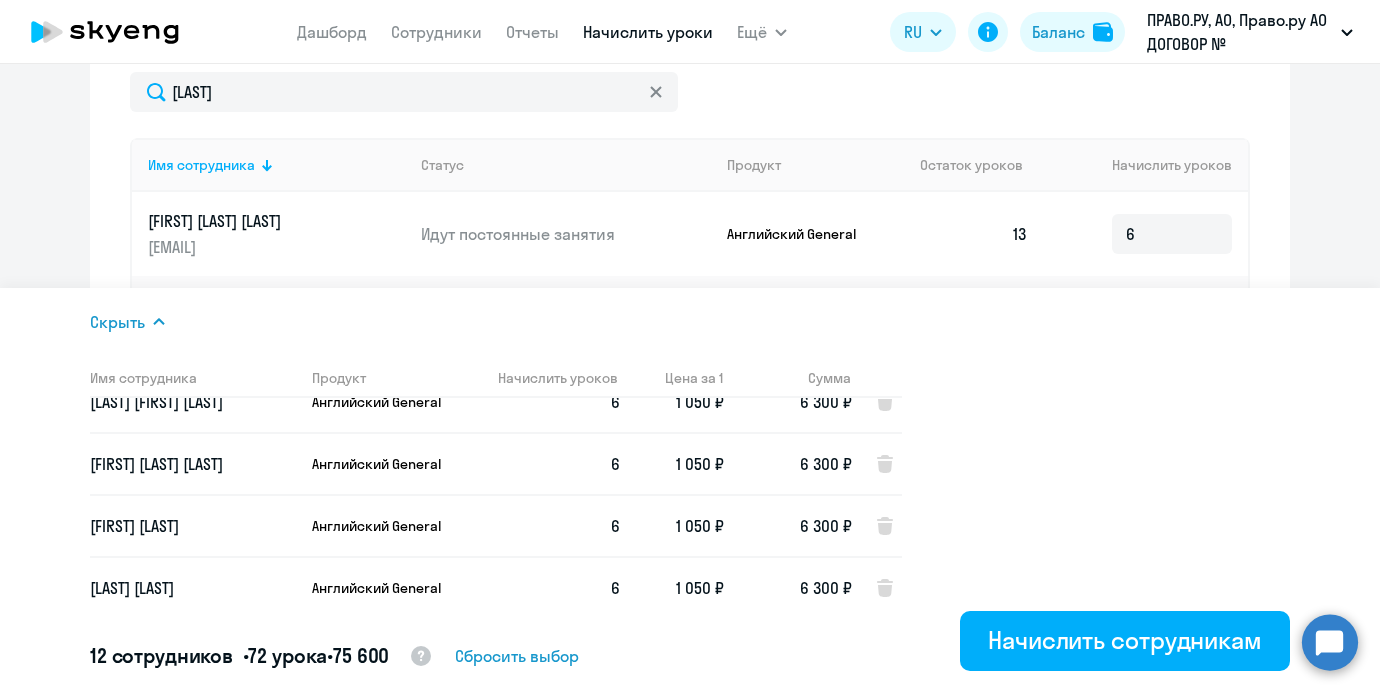 click on "Английский General" at bounding box center [389, 464] 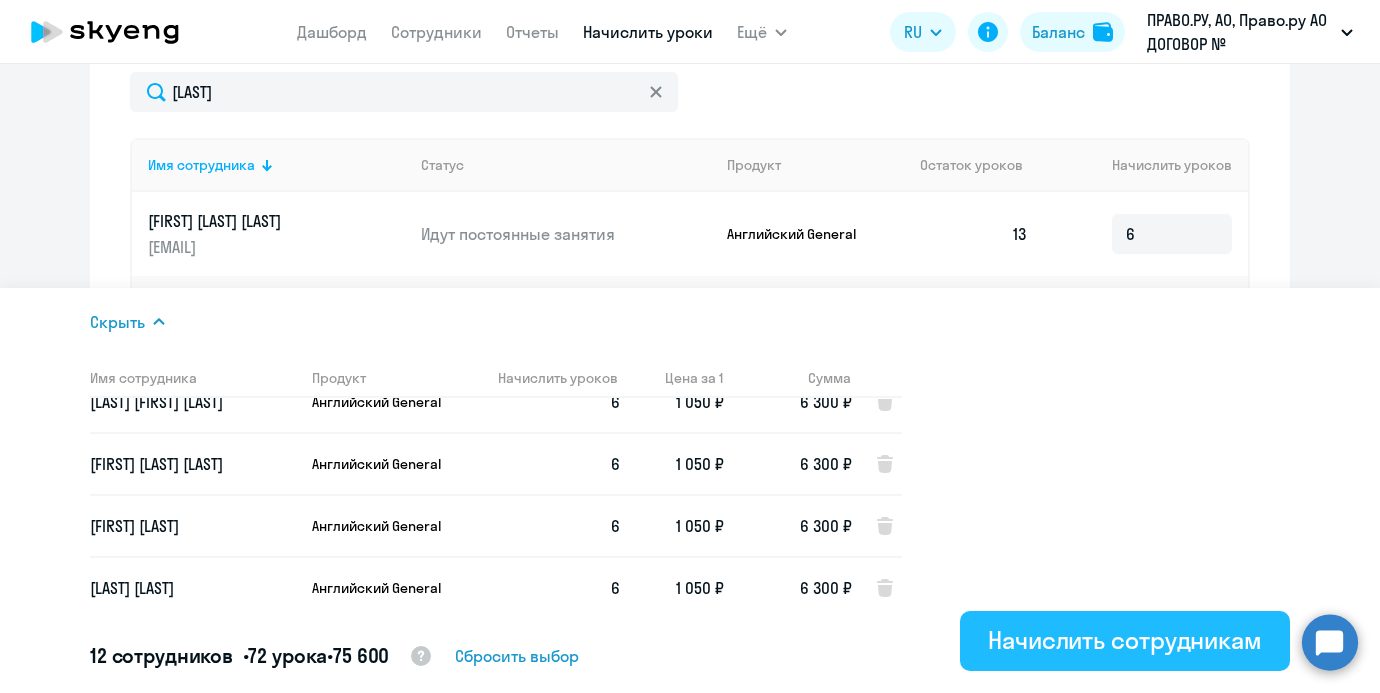 click on "Начислить сотрудникам" at bounding box center (1125, 640) 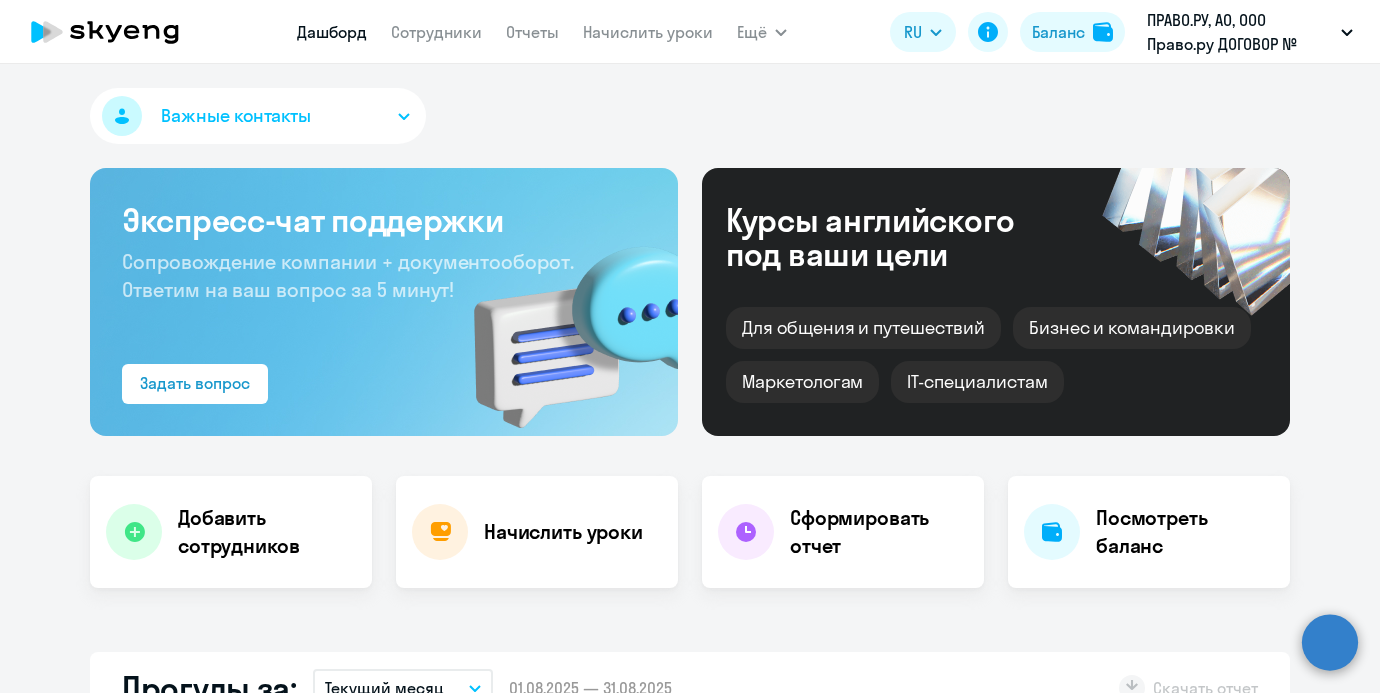 scroll, scrollTop: 0, scrollLeft: 0, axis: both 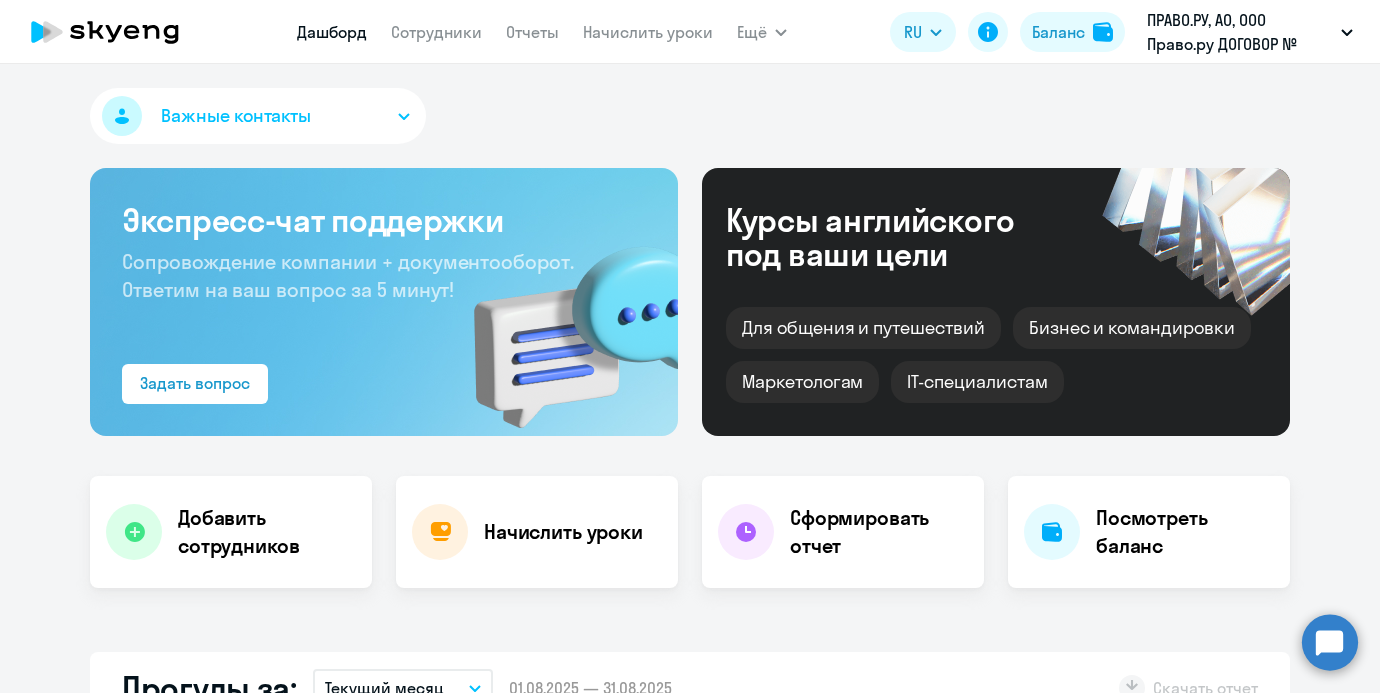 select on "30" 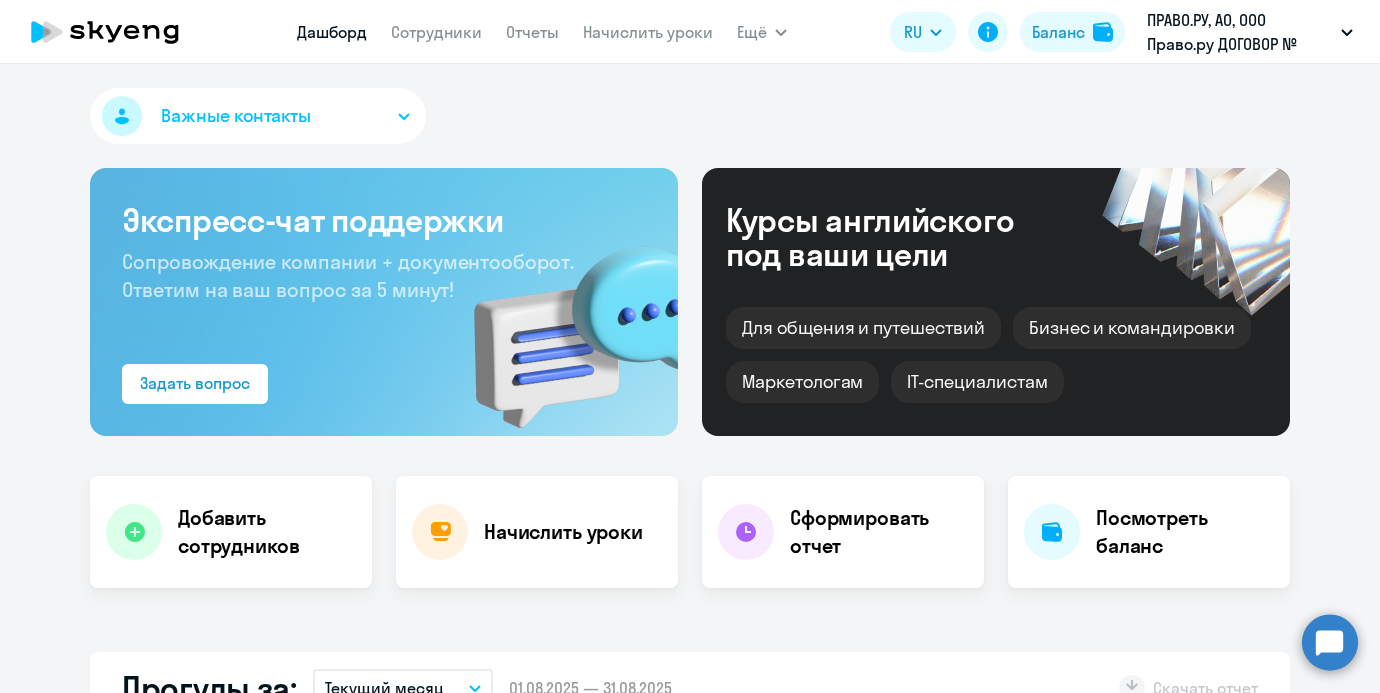 click on "Дашборд
Сотрудники
Отчеты
Начислить уроки" 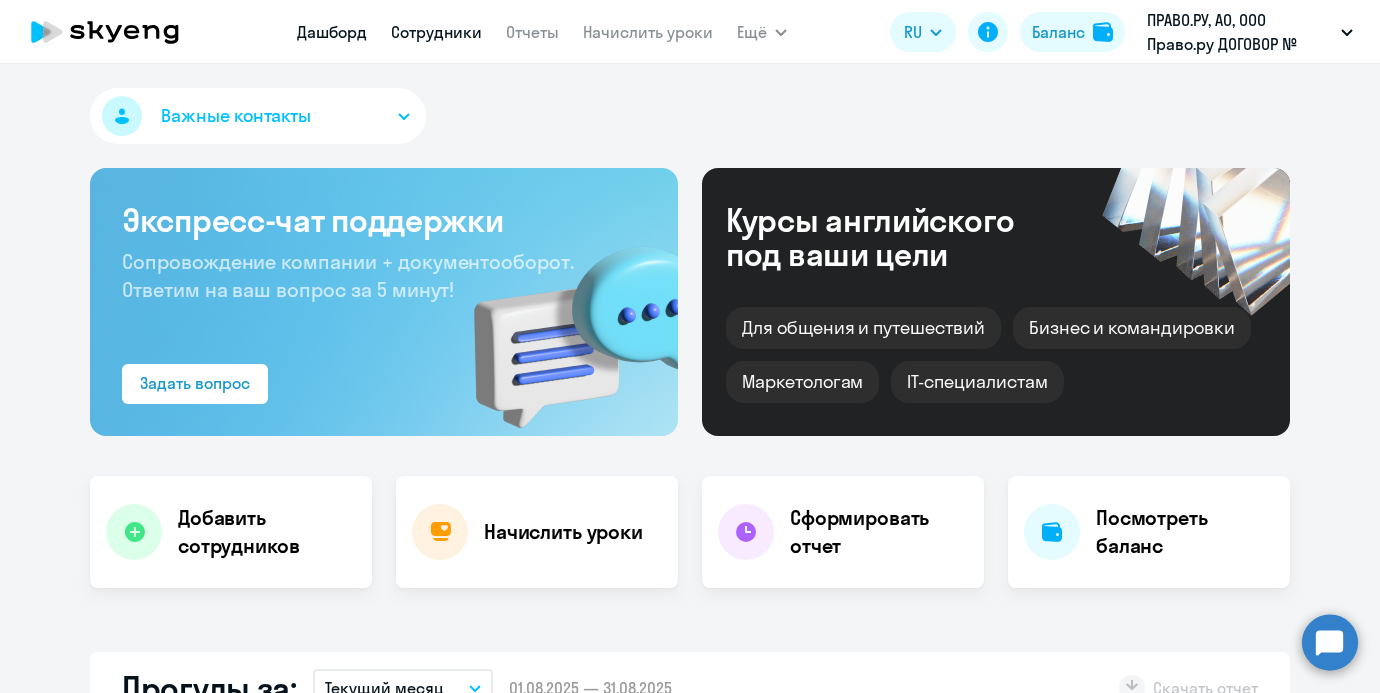 click on "Сотрудники" at bounding box center (436, 32) 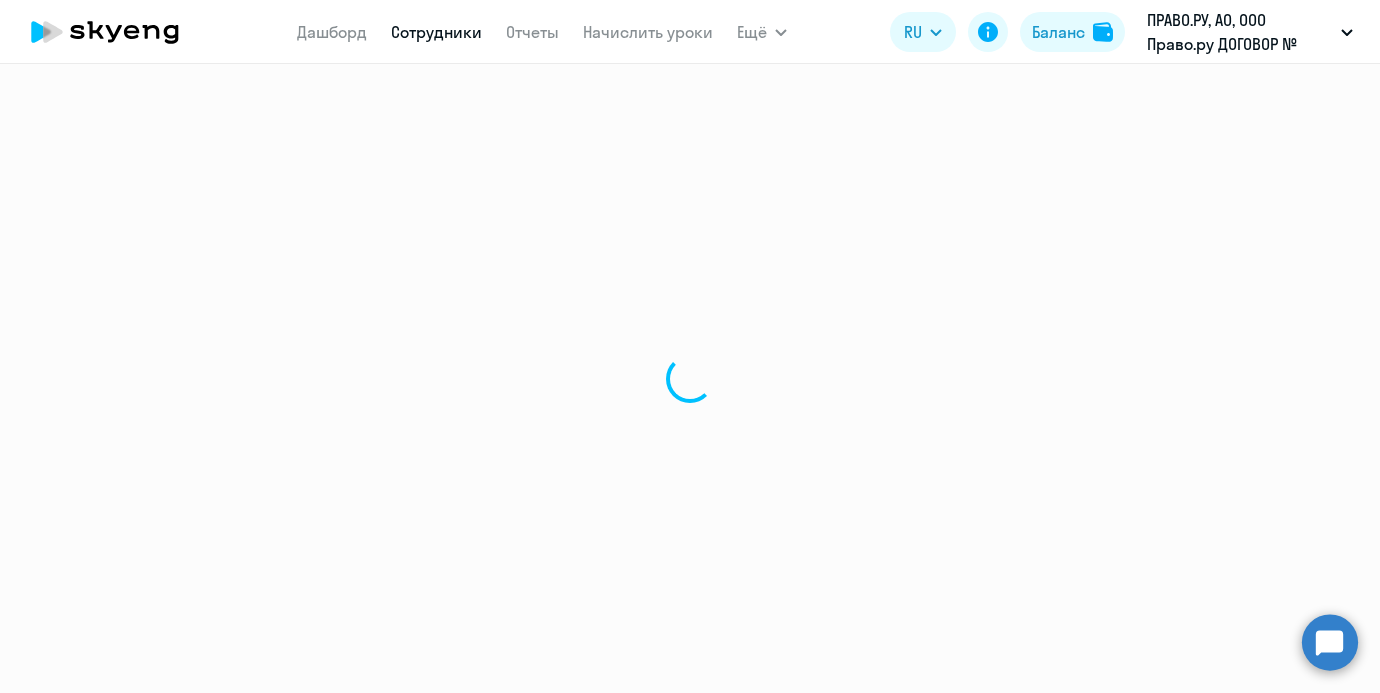 select on "30" 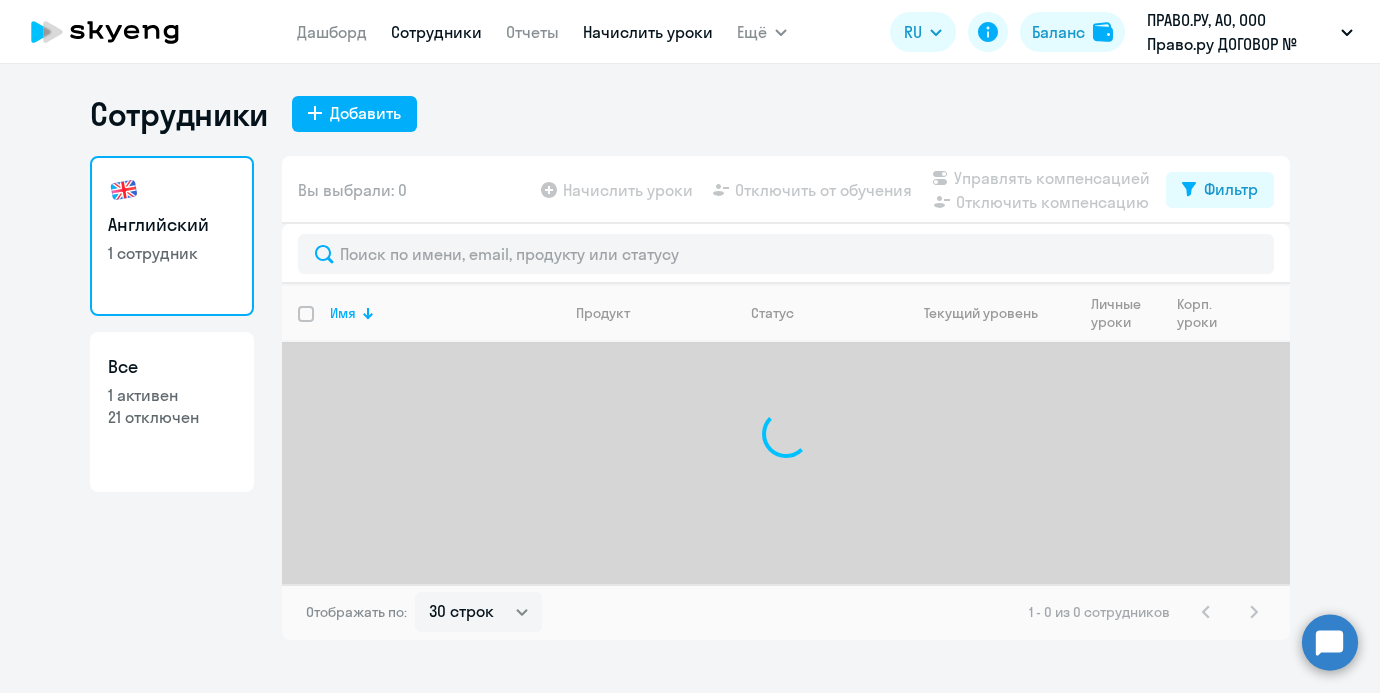 click on "Начислить уроки" at bounding box center [648, 32] 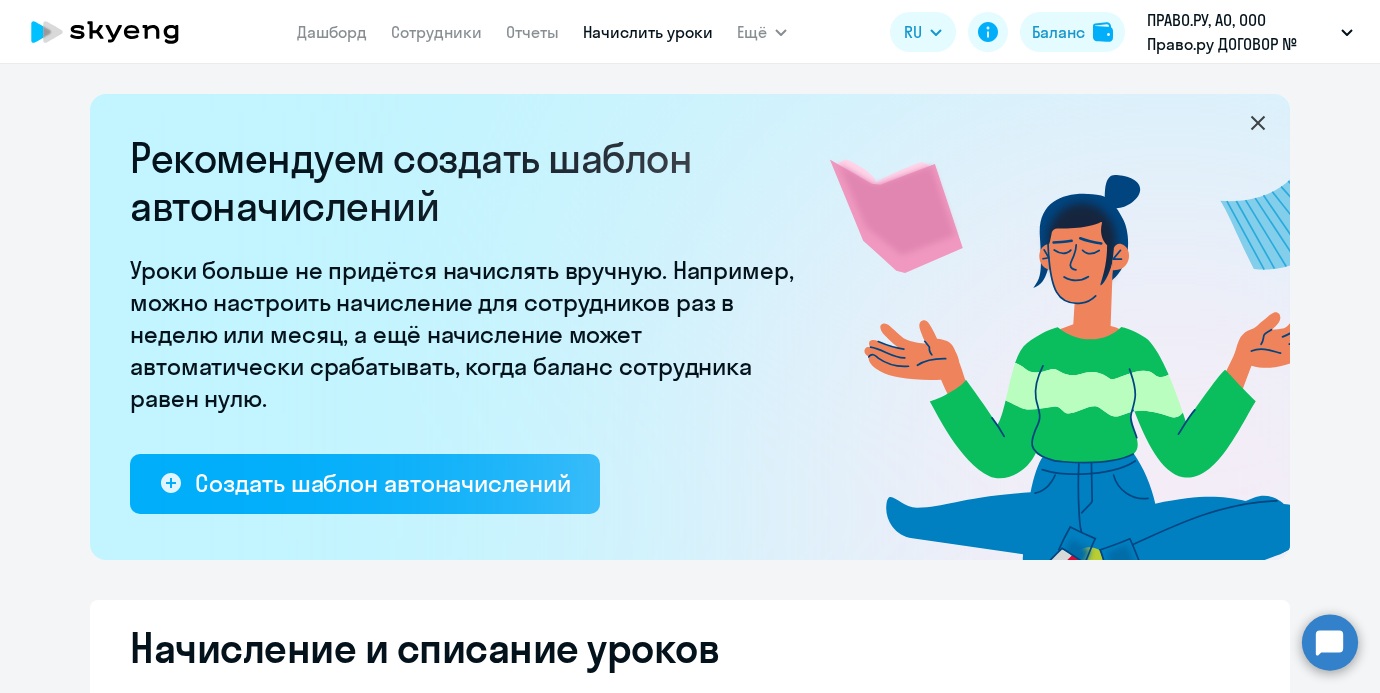 select on "10" 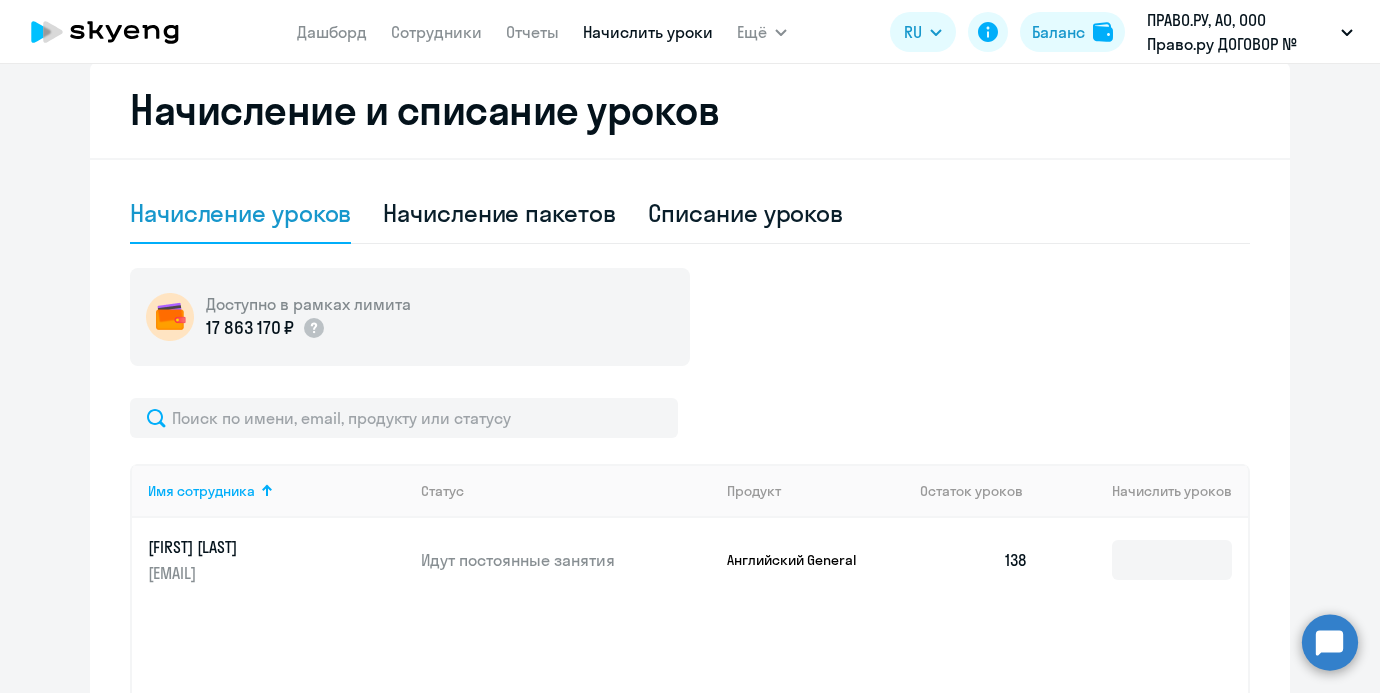 scroll, scrollTop: 663, scrollLeft: 0, axis: vertical 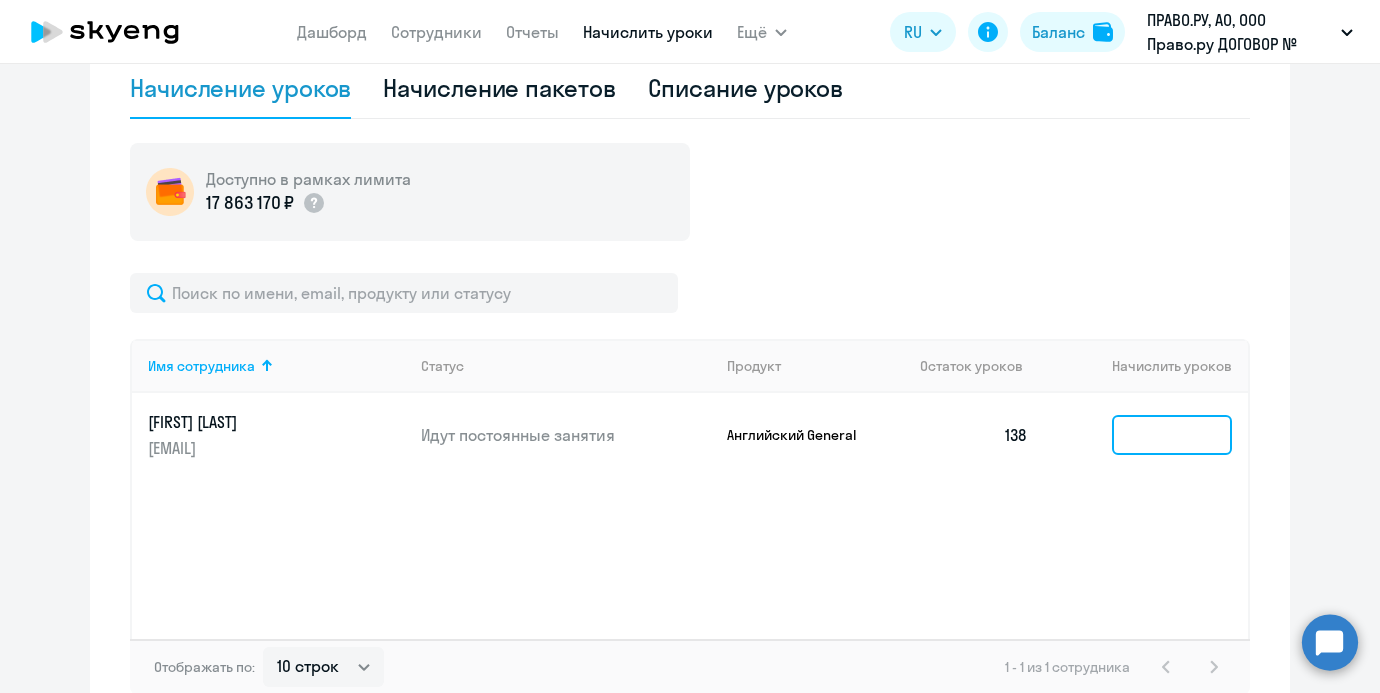 click 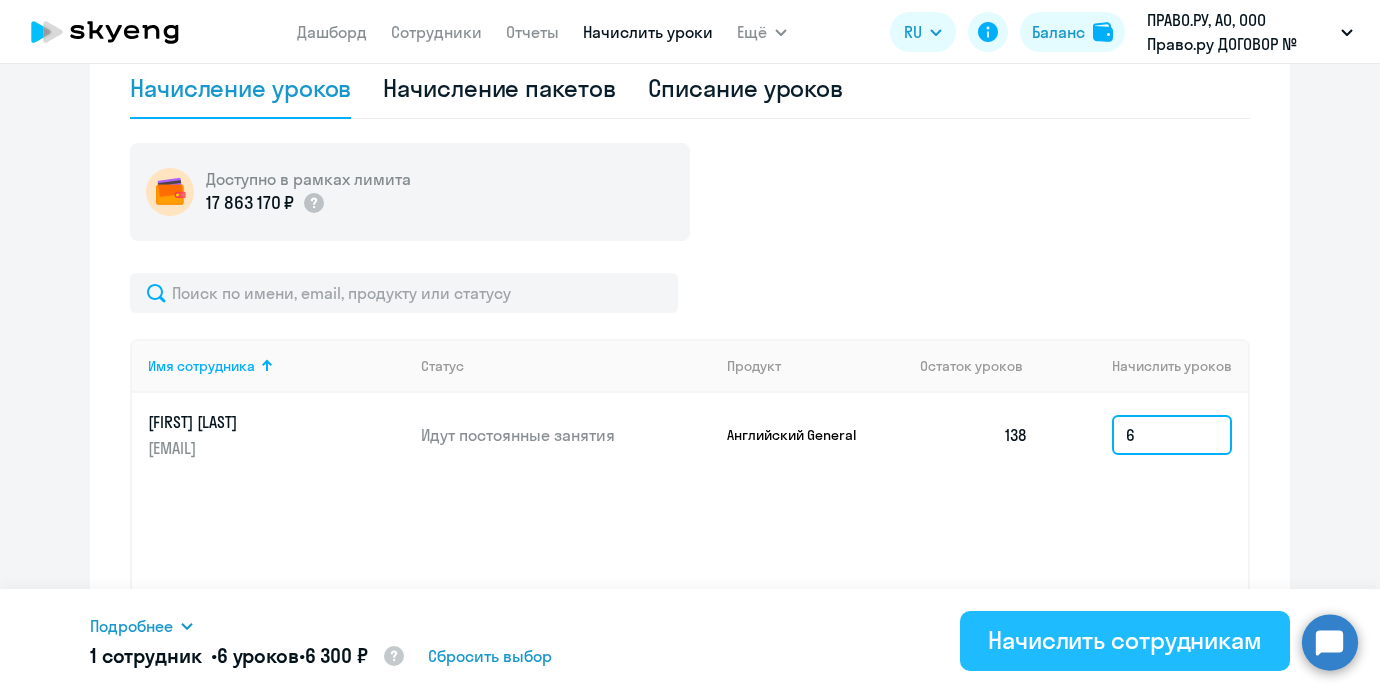 type on "6" 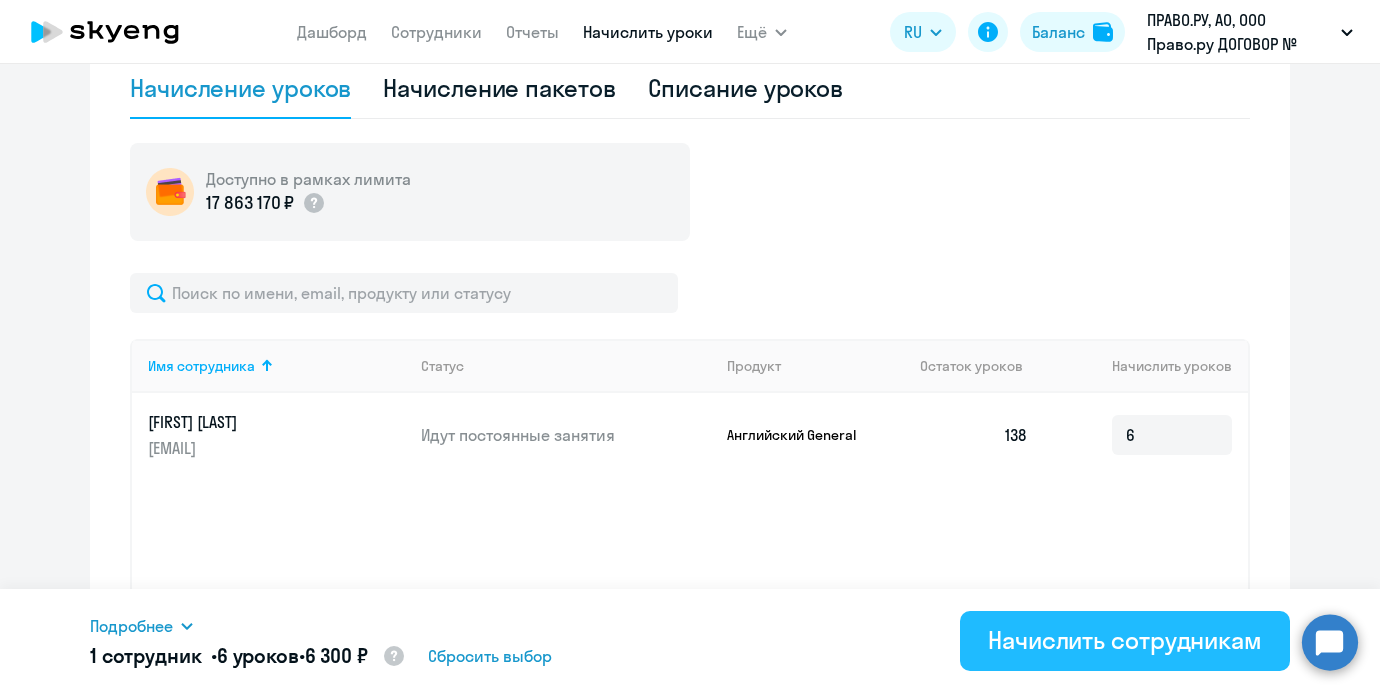 click on "Начислить сотрудникам" at bounding box center (1125, 641) 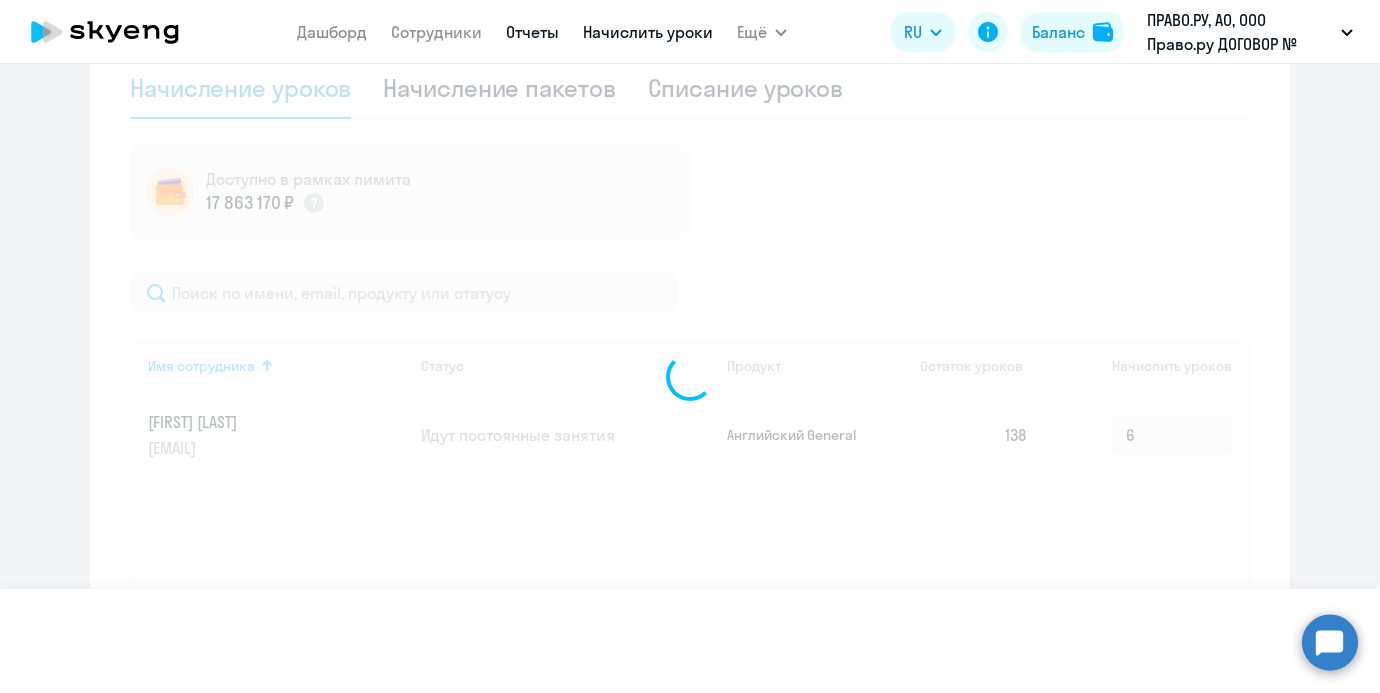 type 